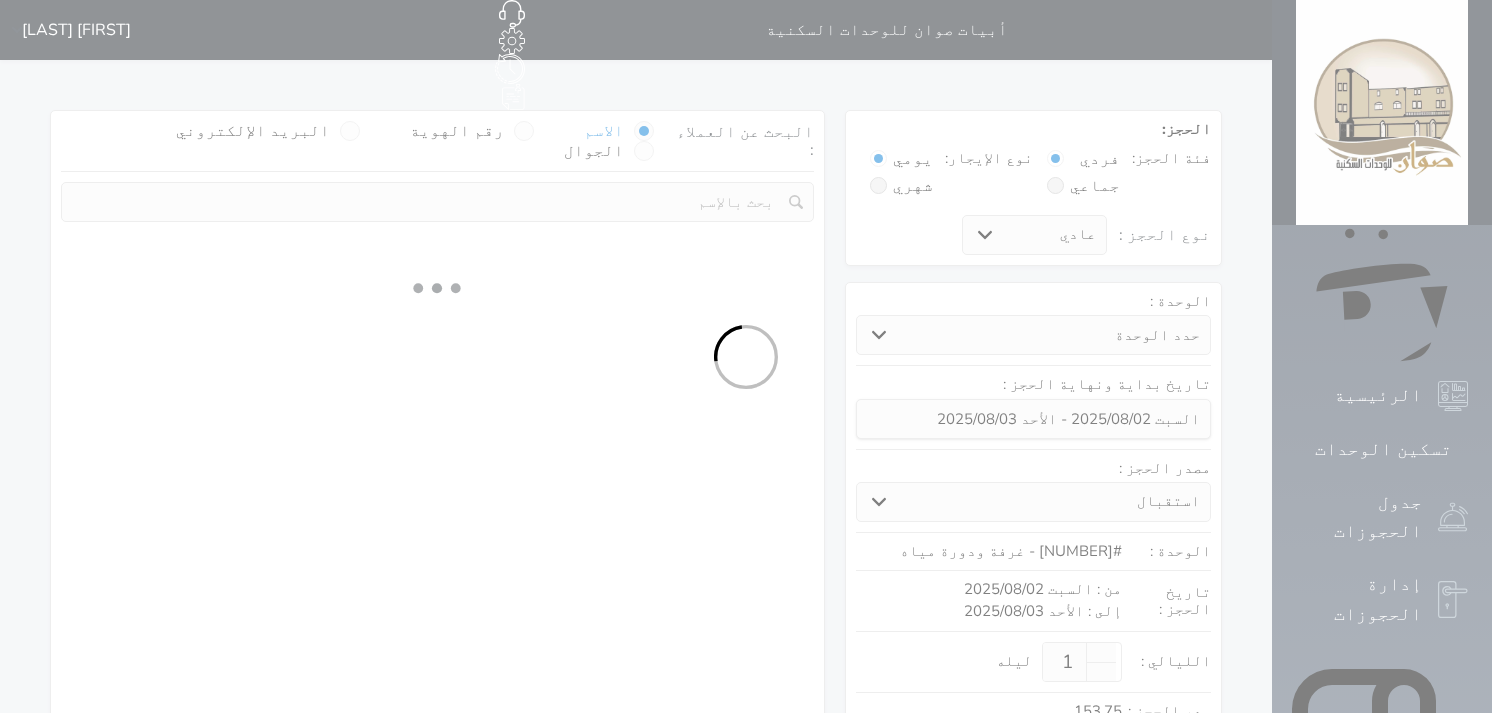 scroll, scrollTop: 0, scrollLeft: 0, axis: both 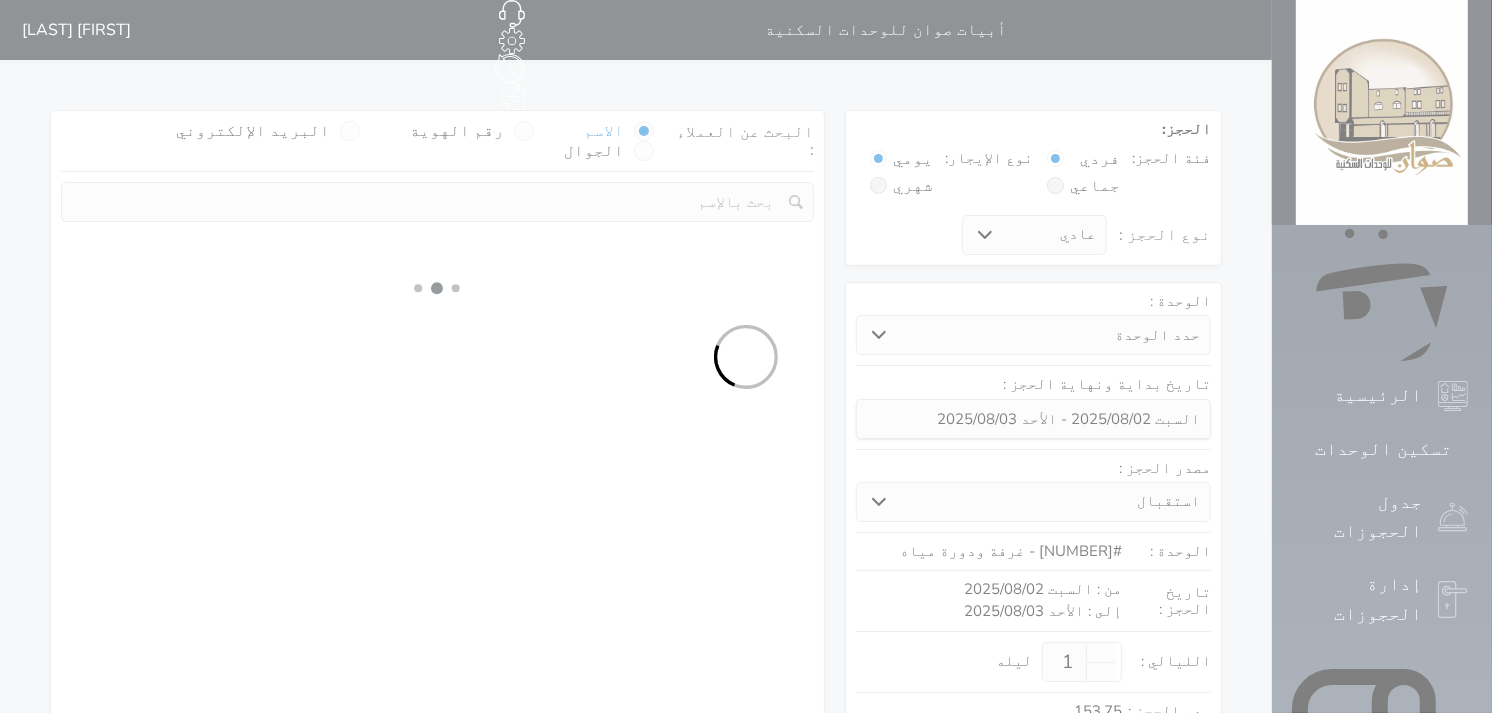 select 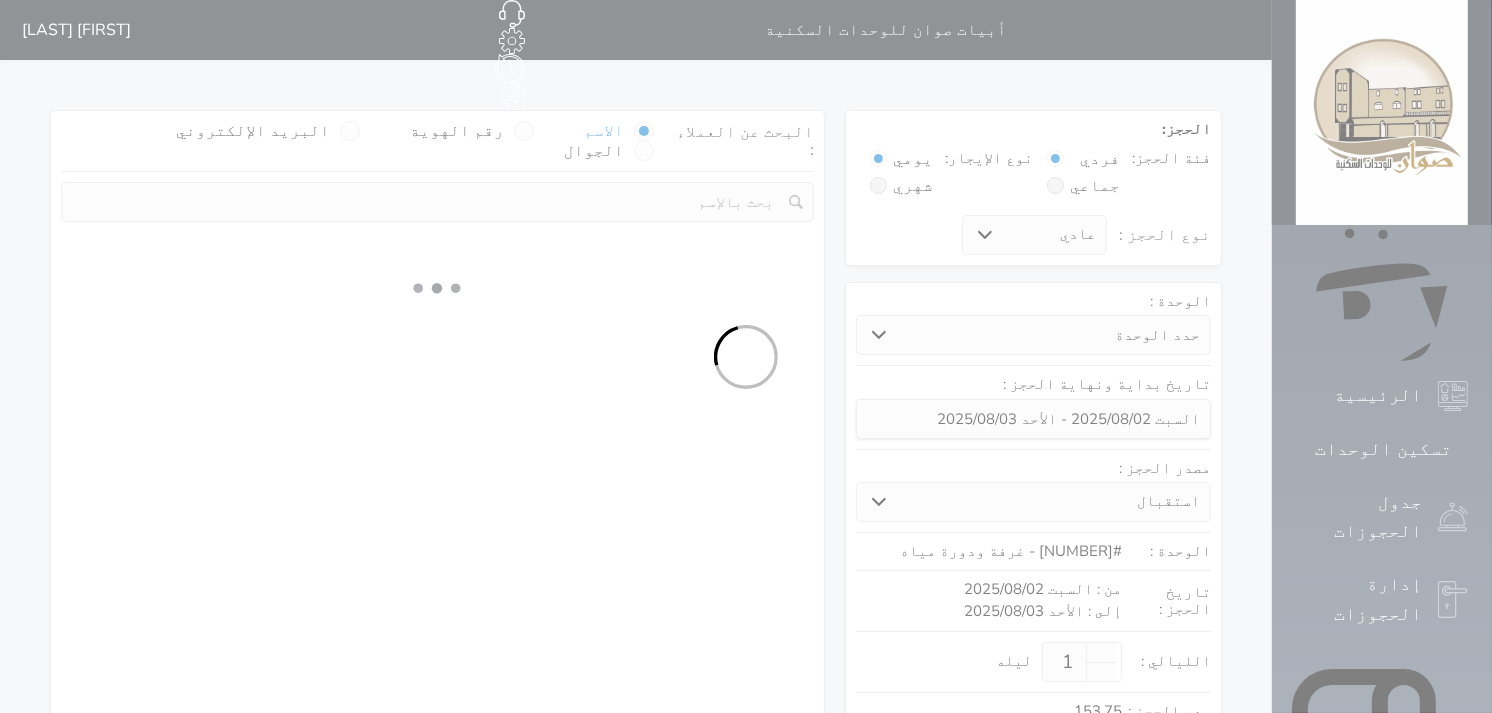 select on "113" 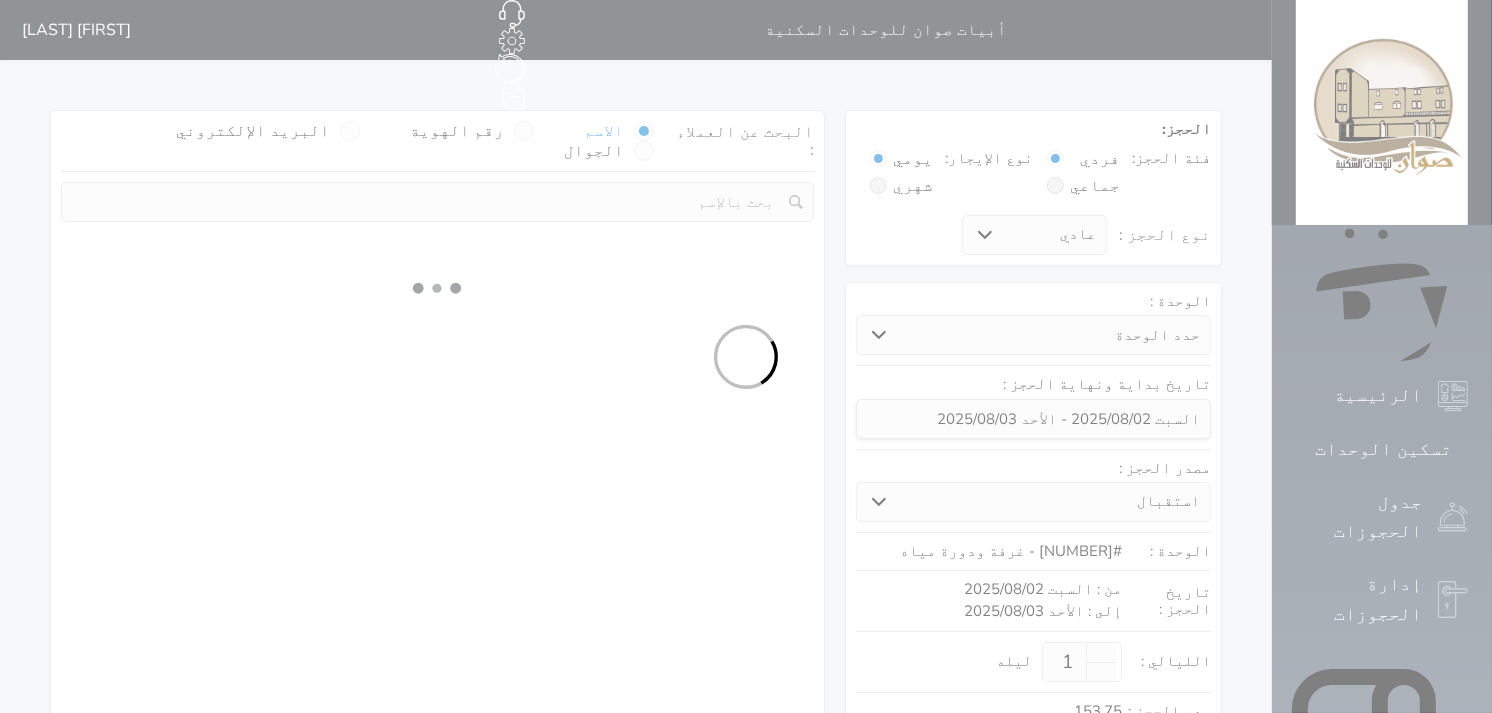 select on "1" 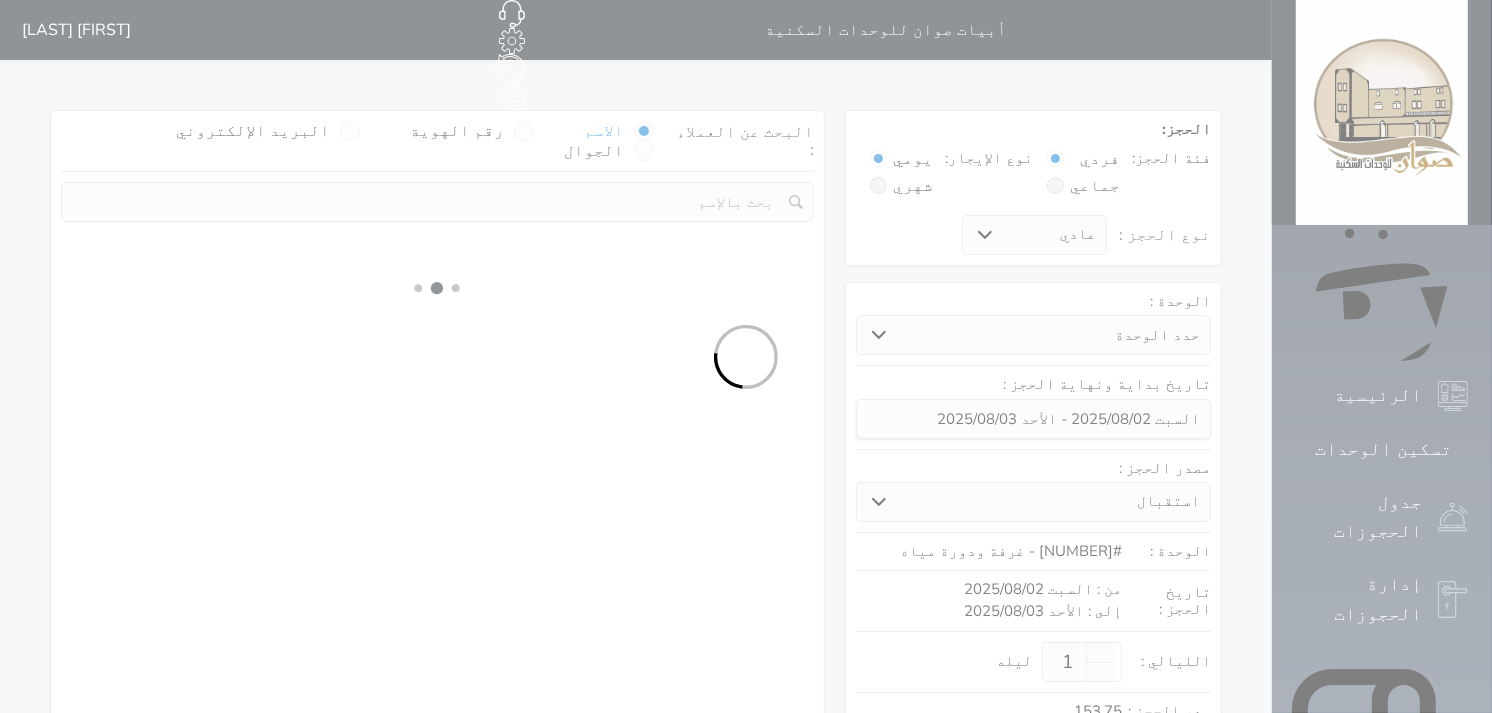 select 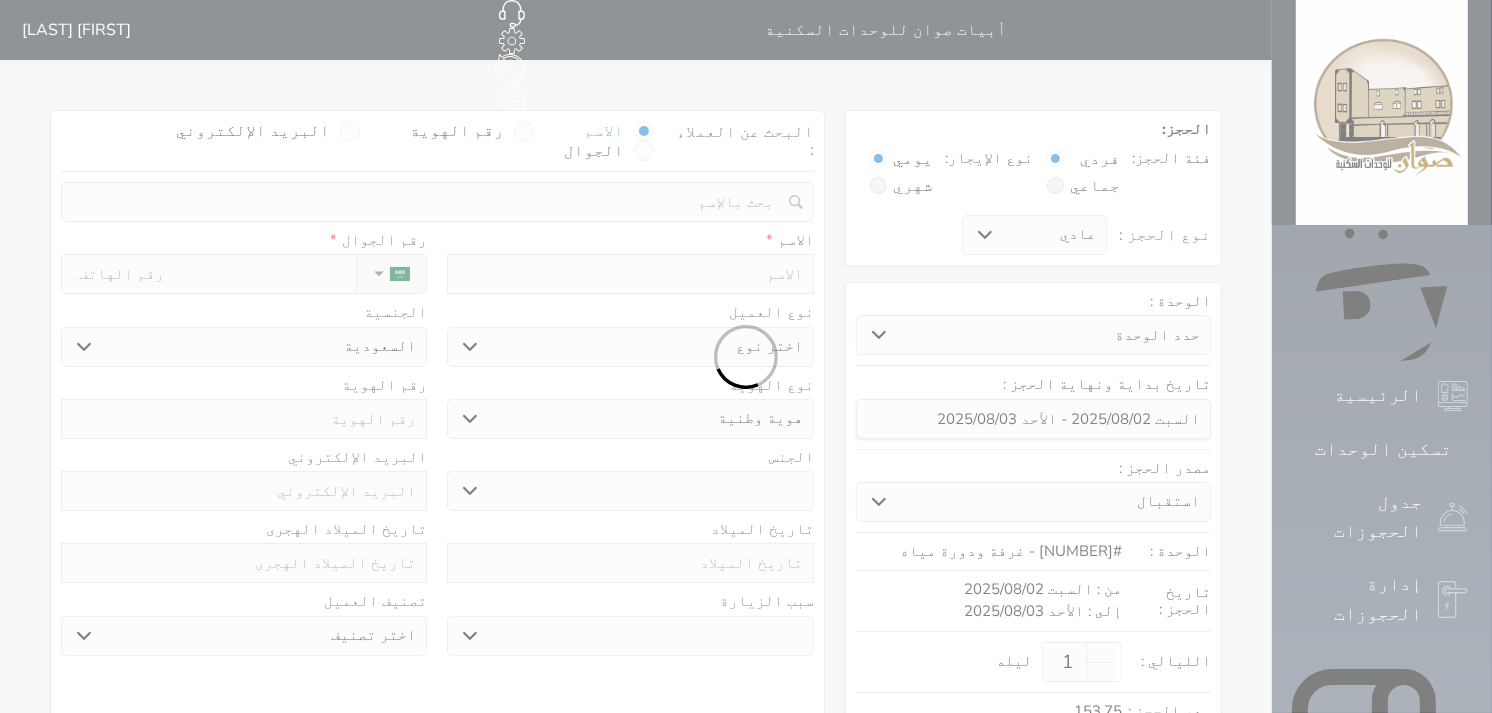 select 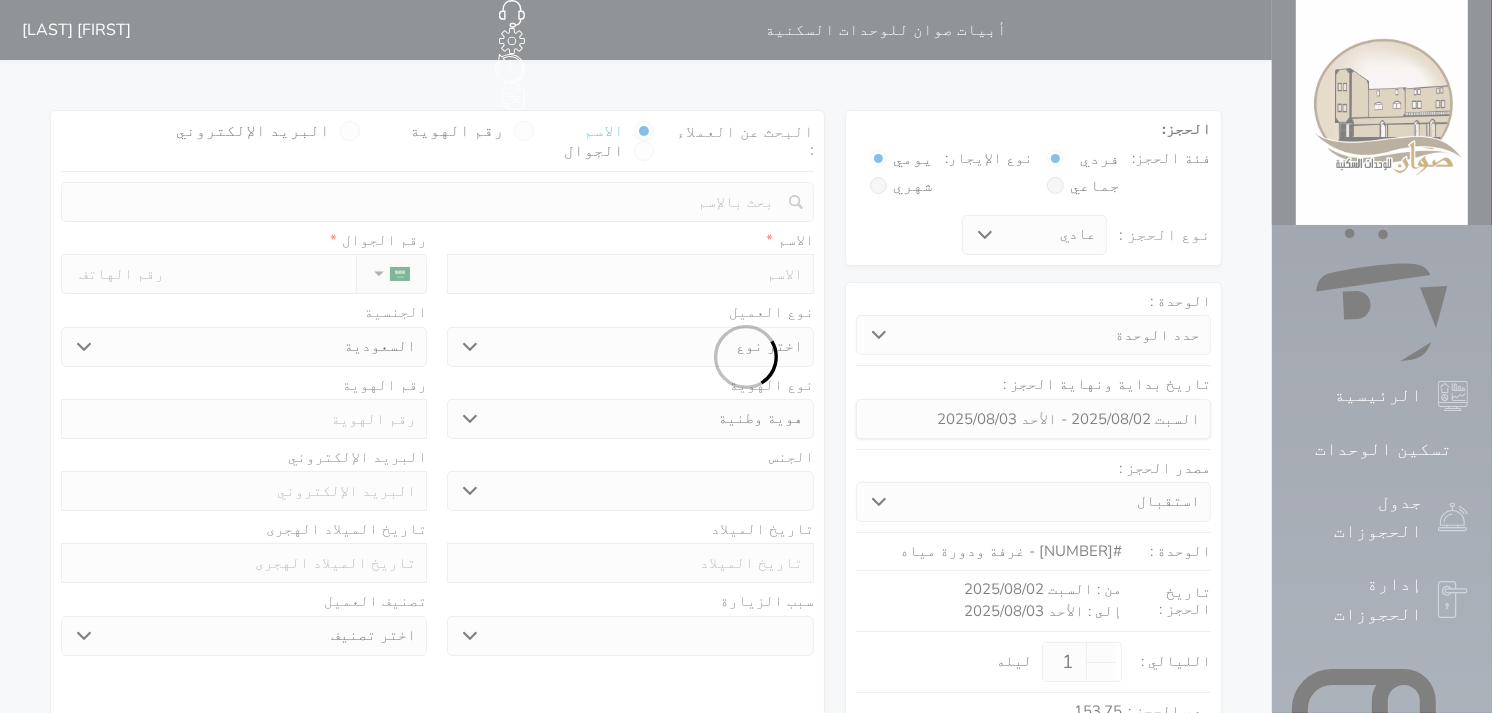 select 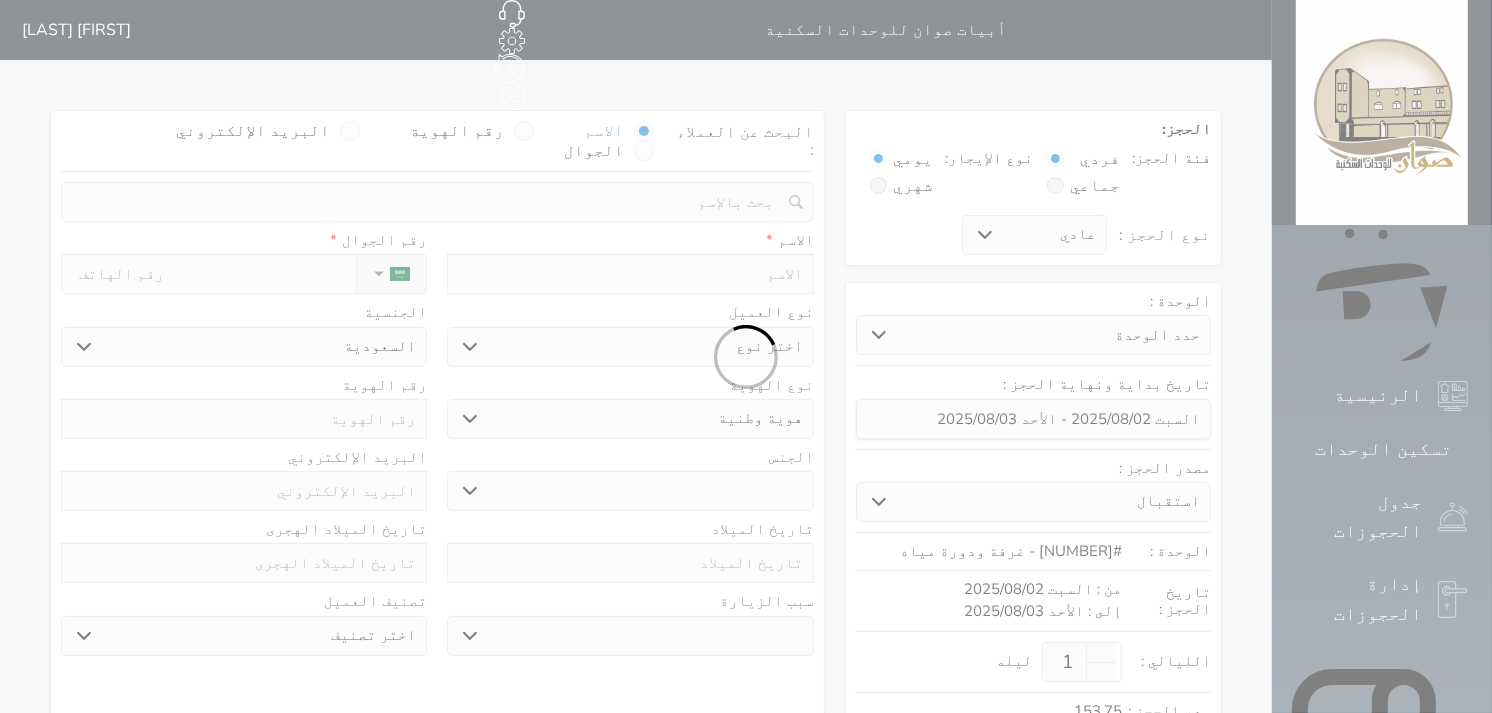 select 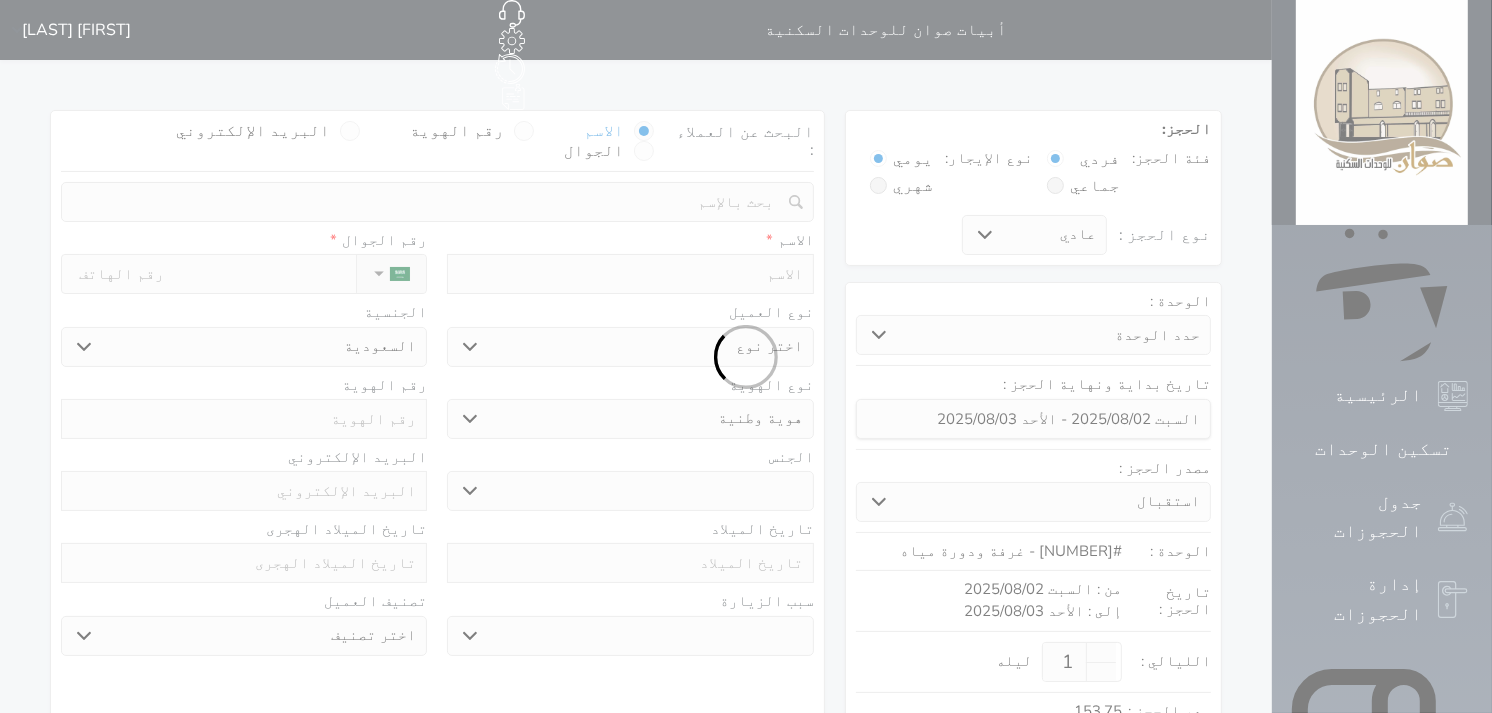 select 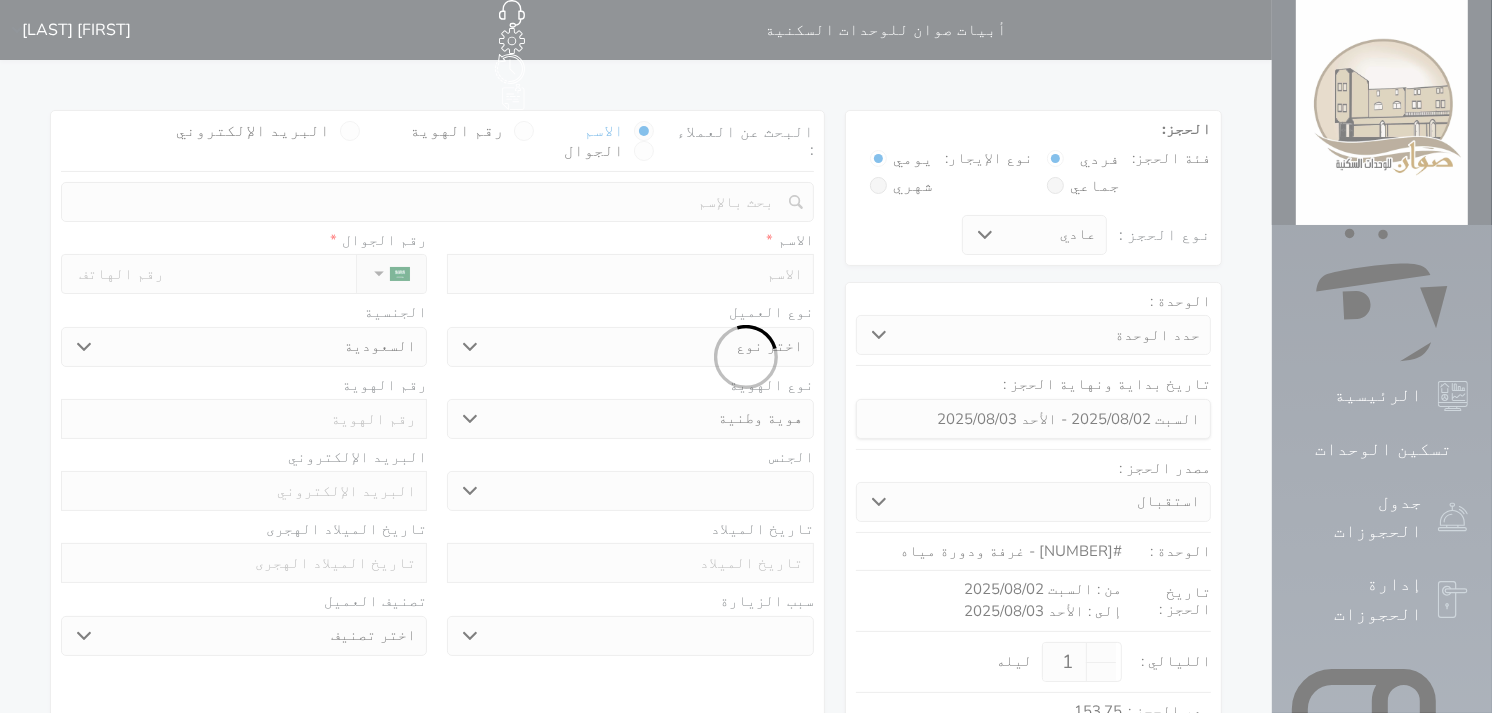 select 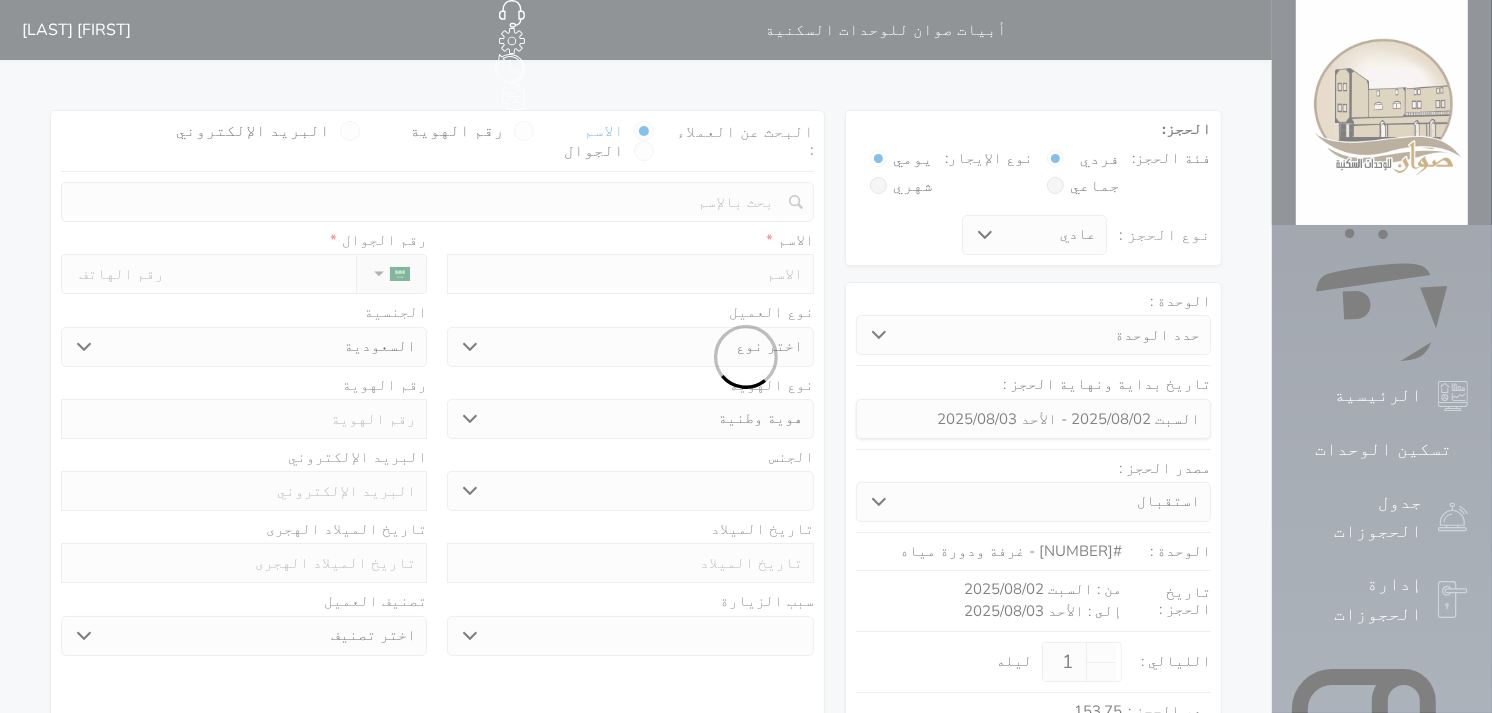 select 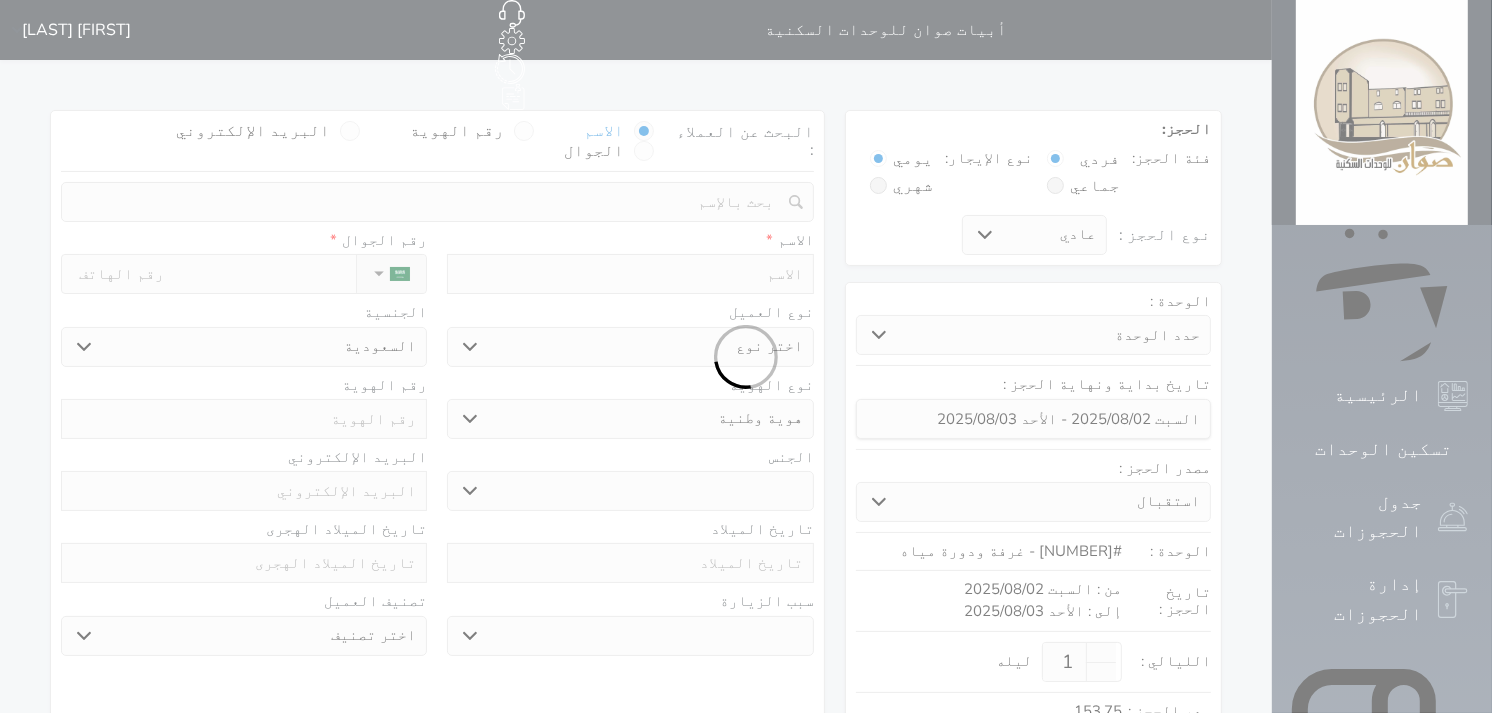 select 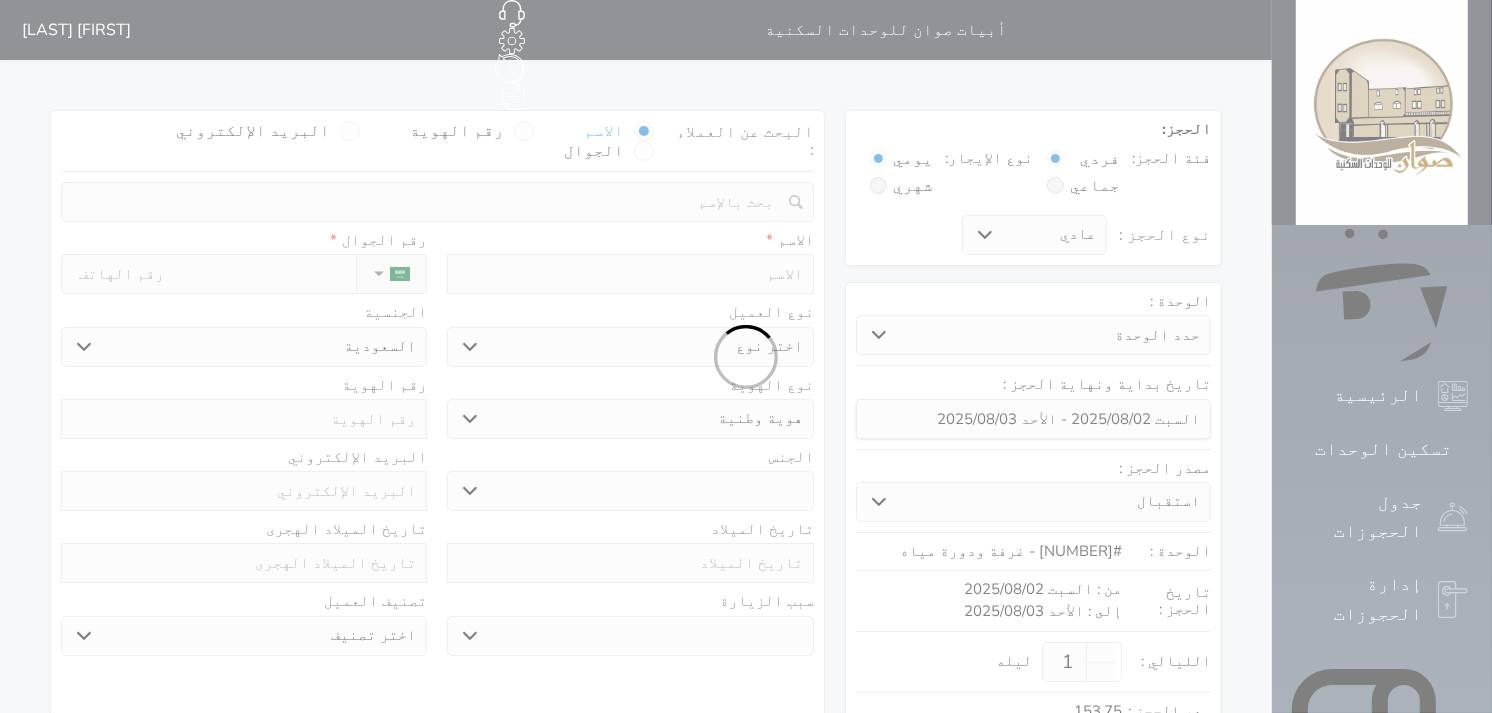 select on "1" 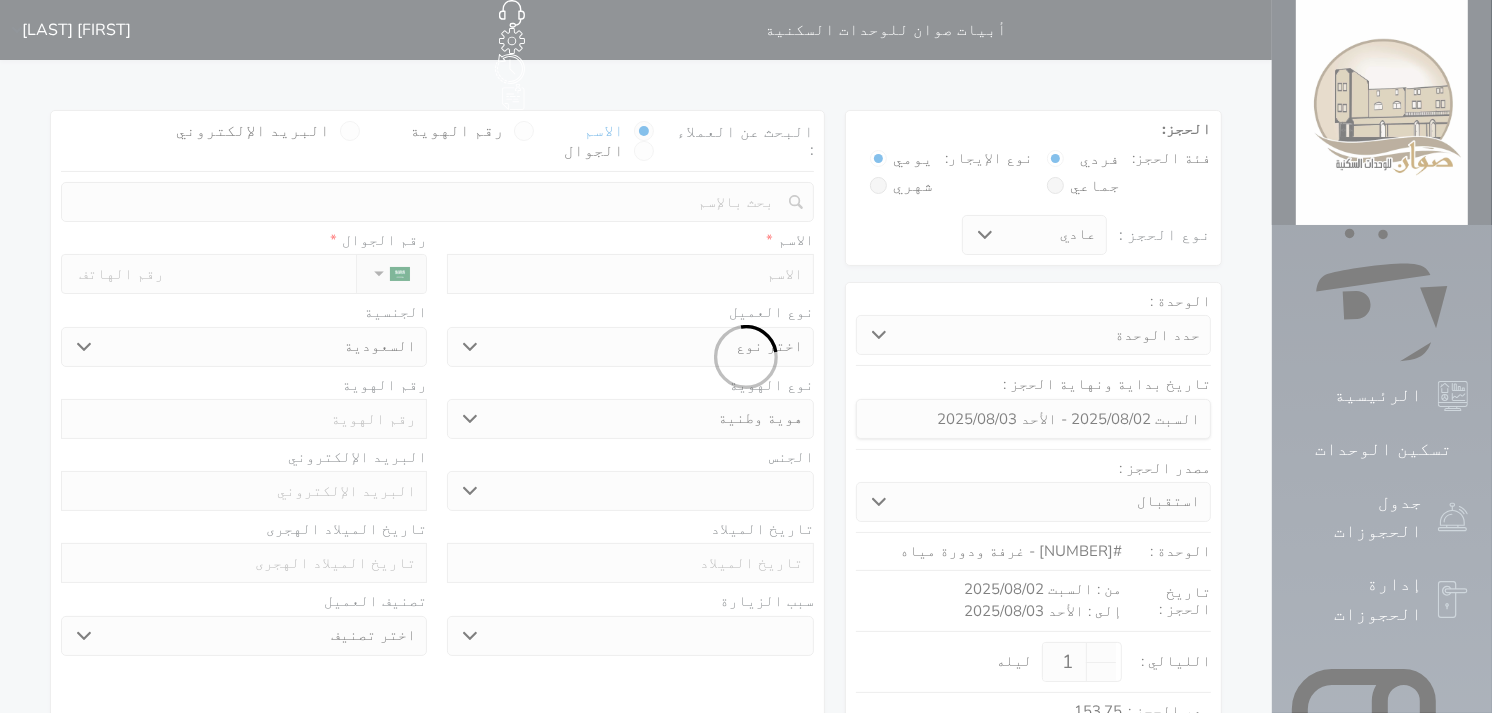 select on "7" 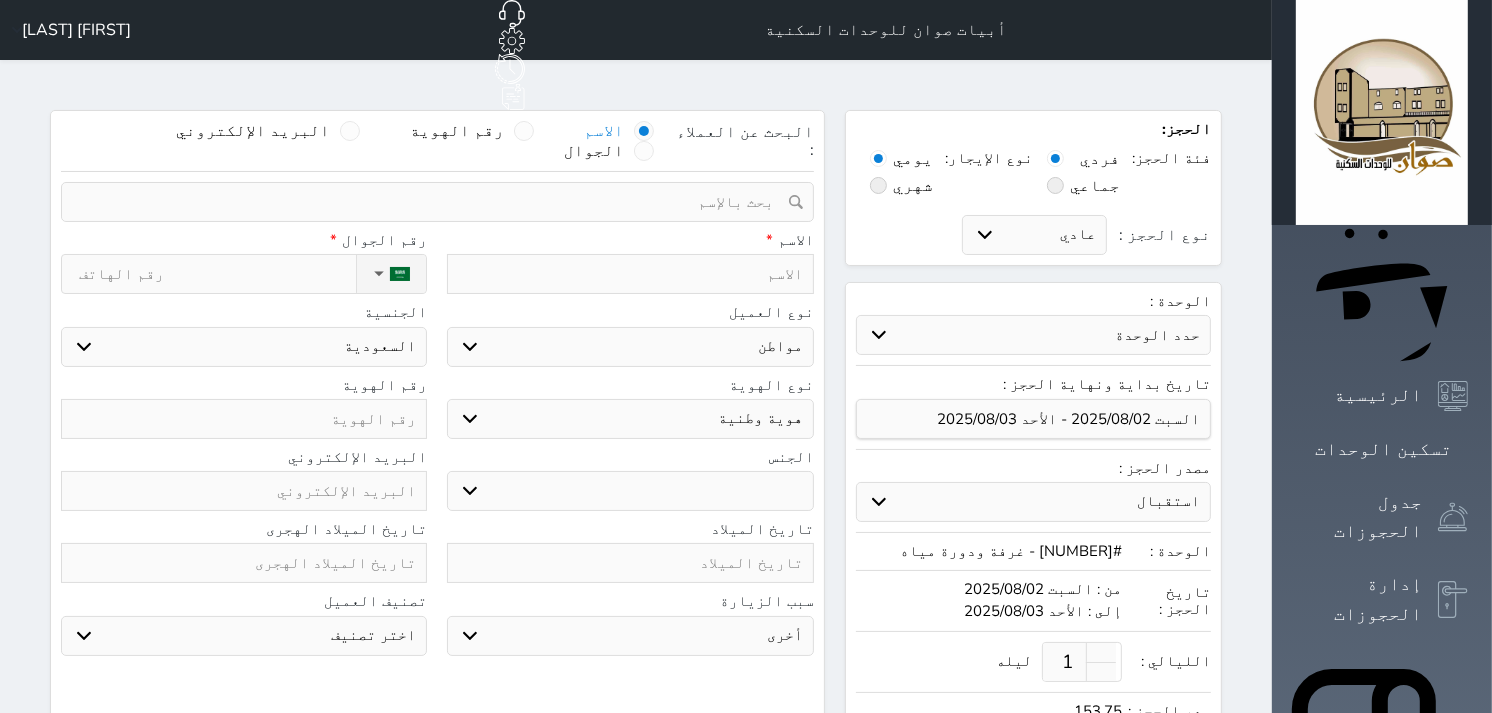 click at bounding box center [244, 419] 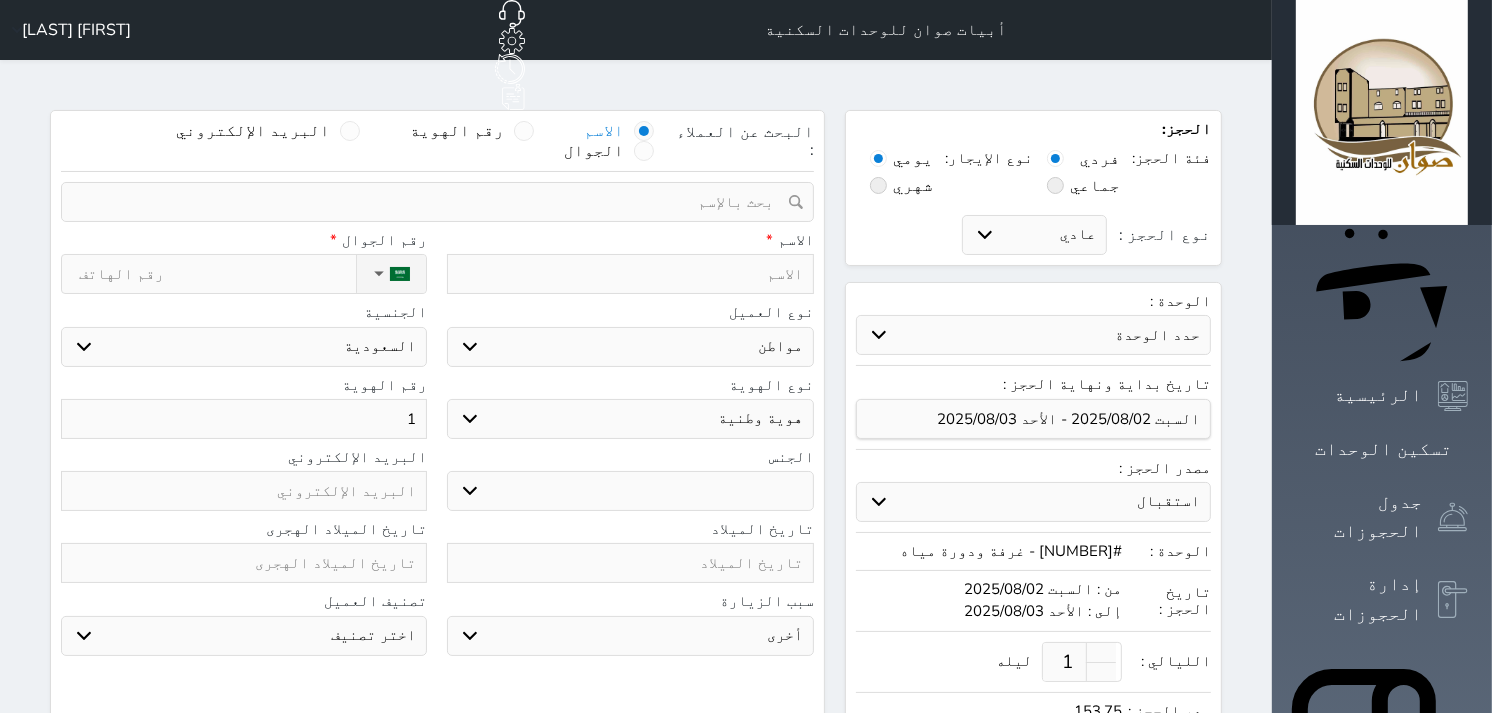 type on "10" 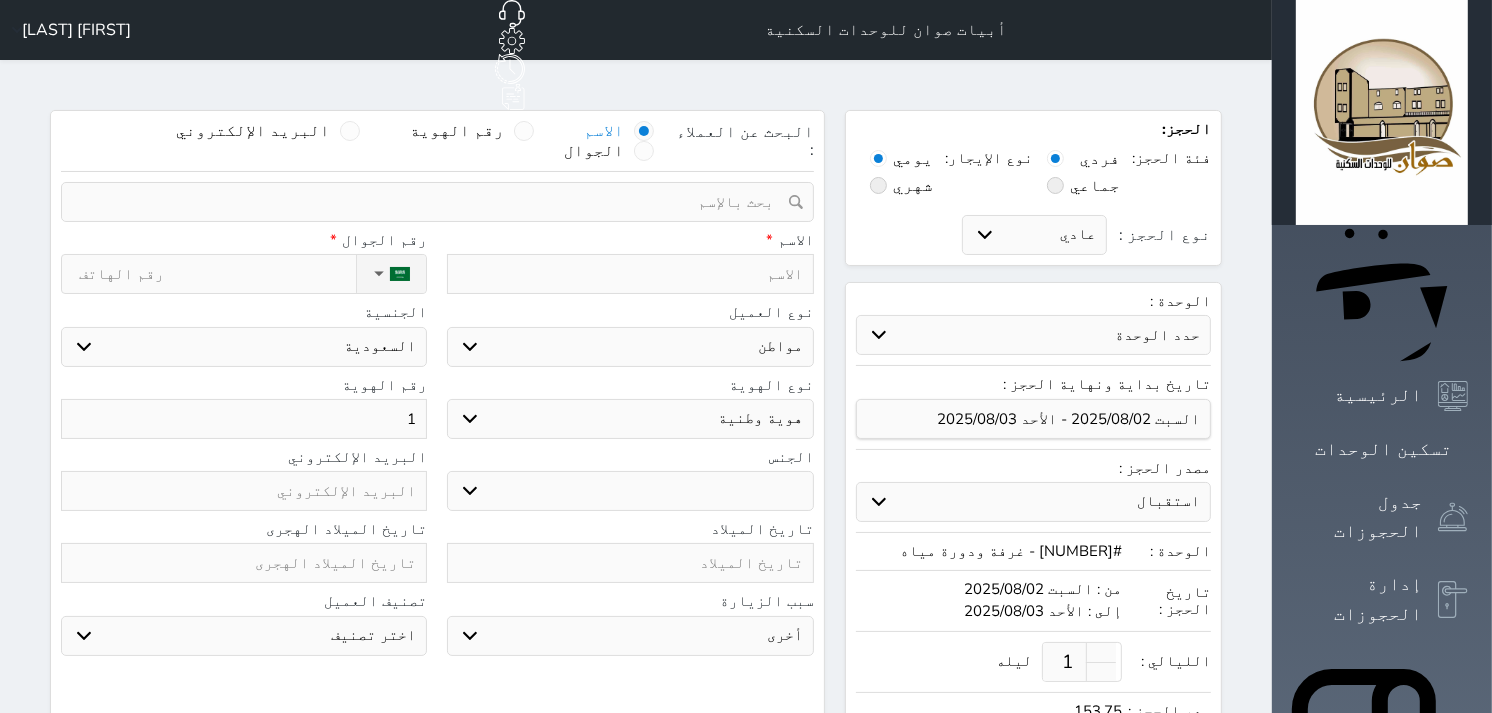 select 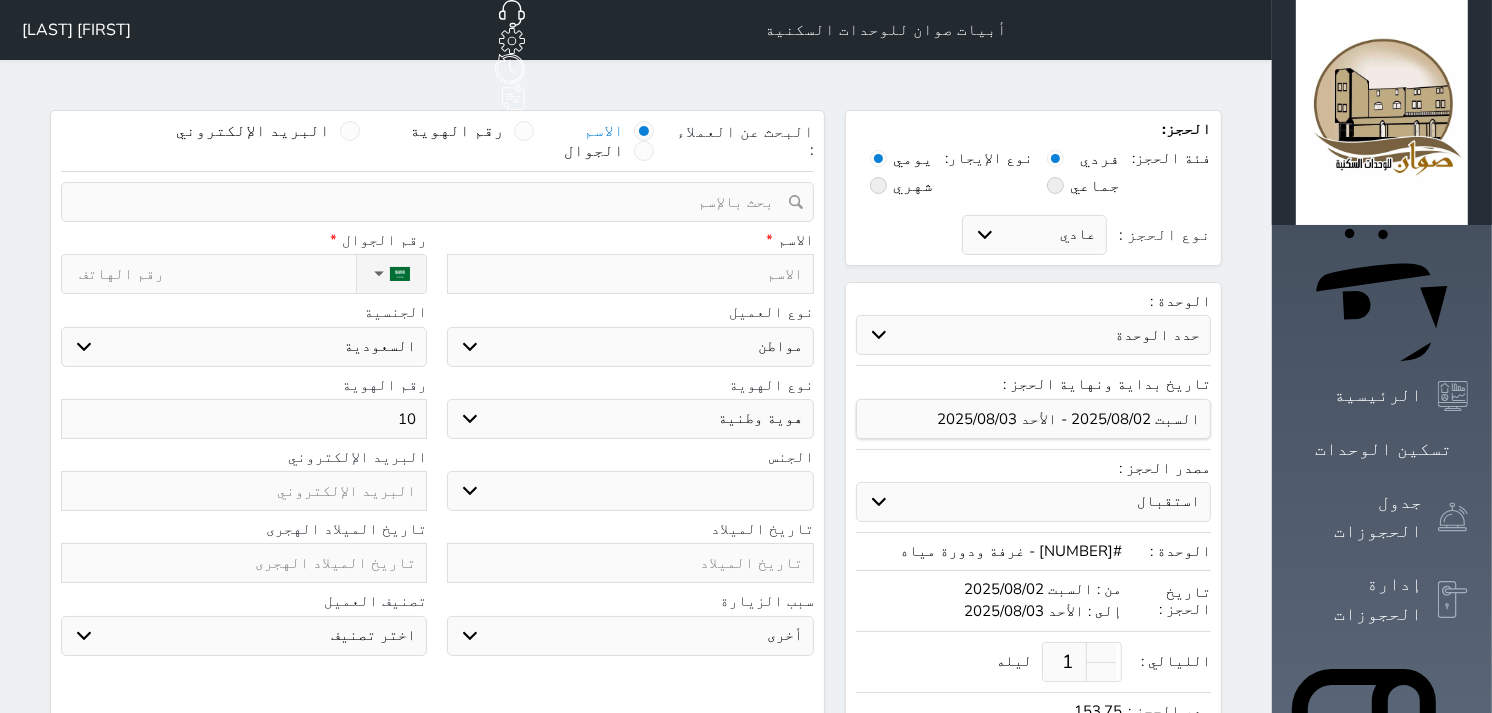 type on "103" 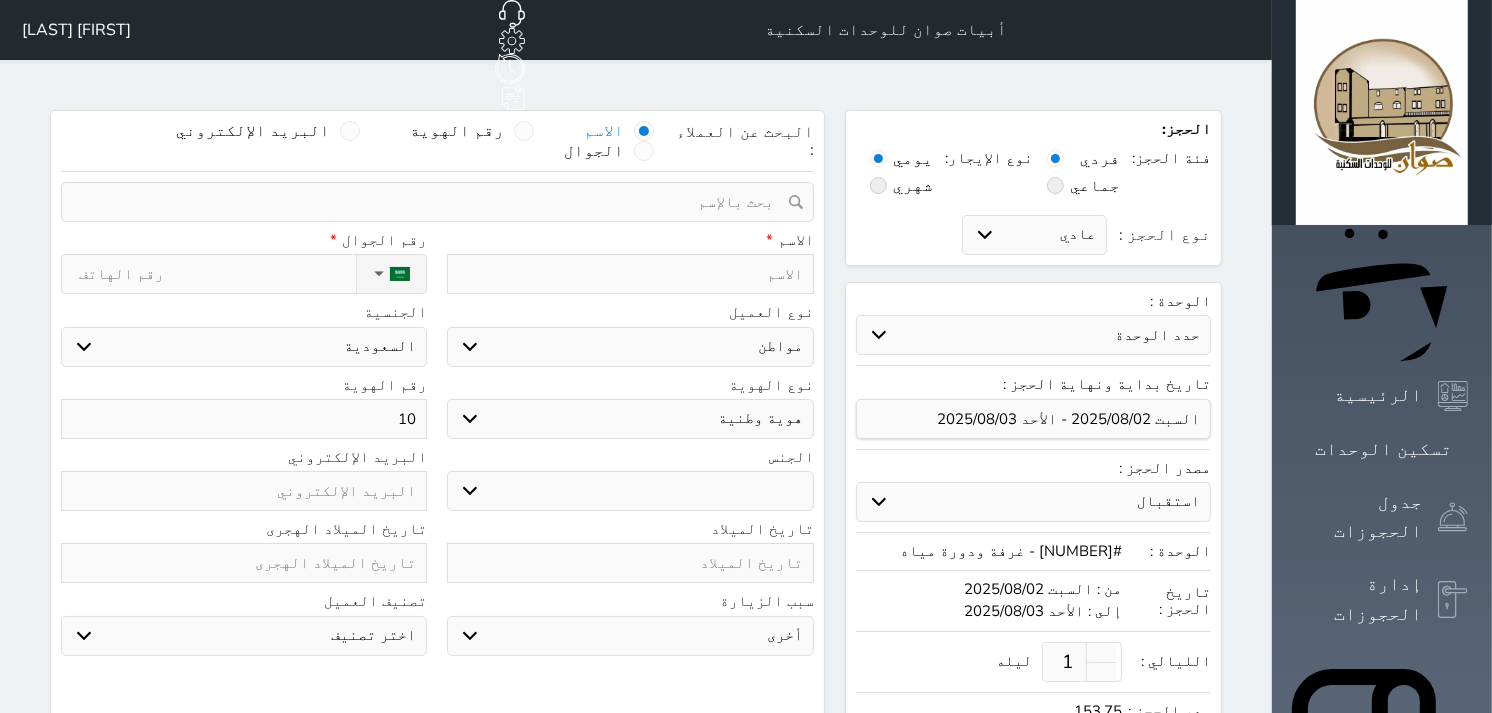 select 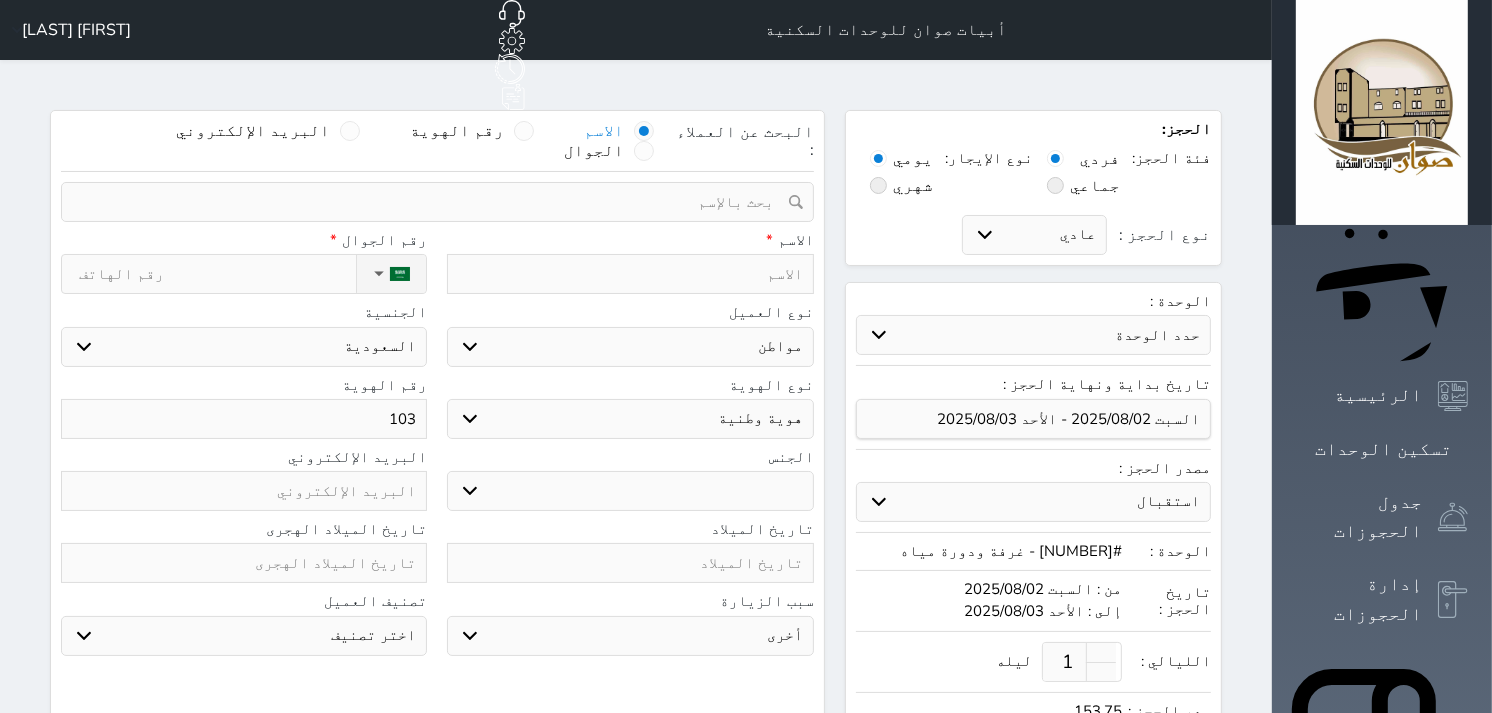 type on "1038" 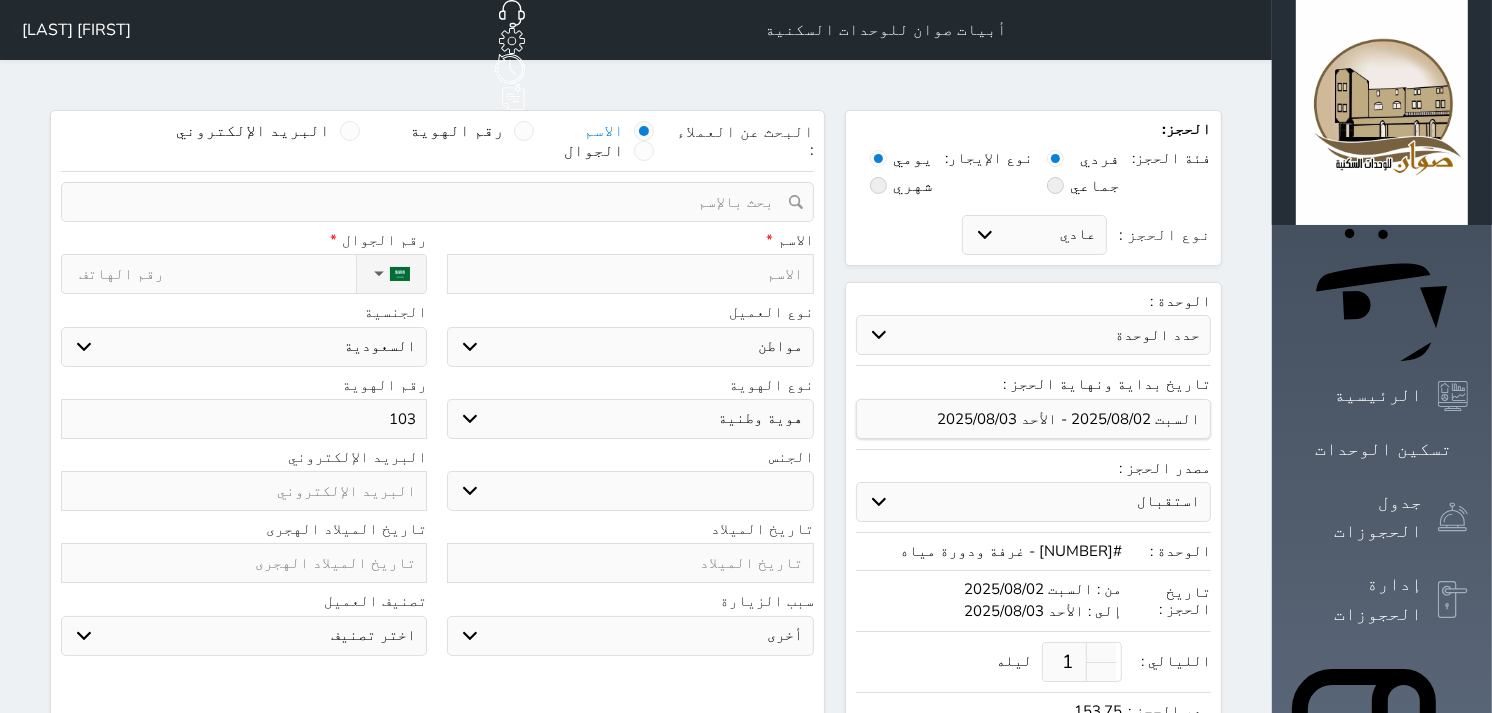 select 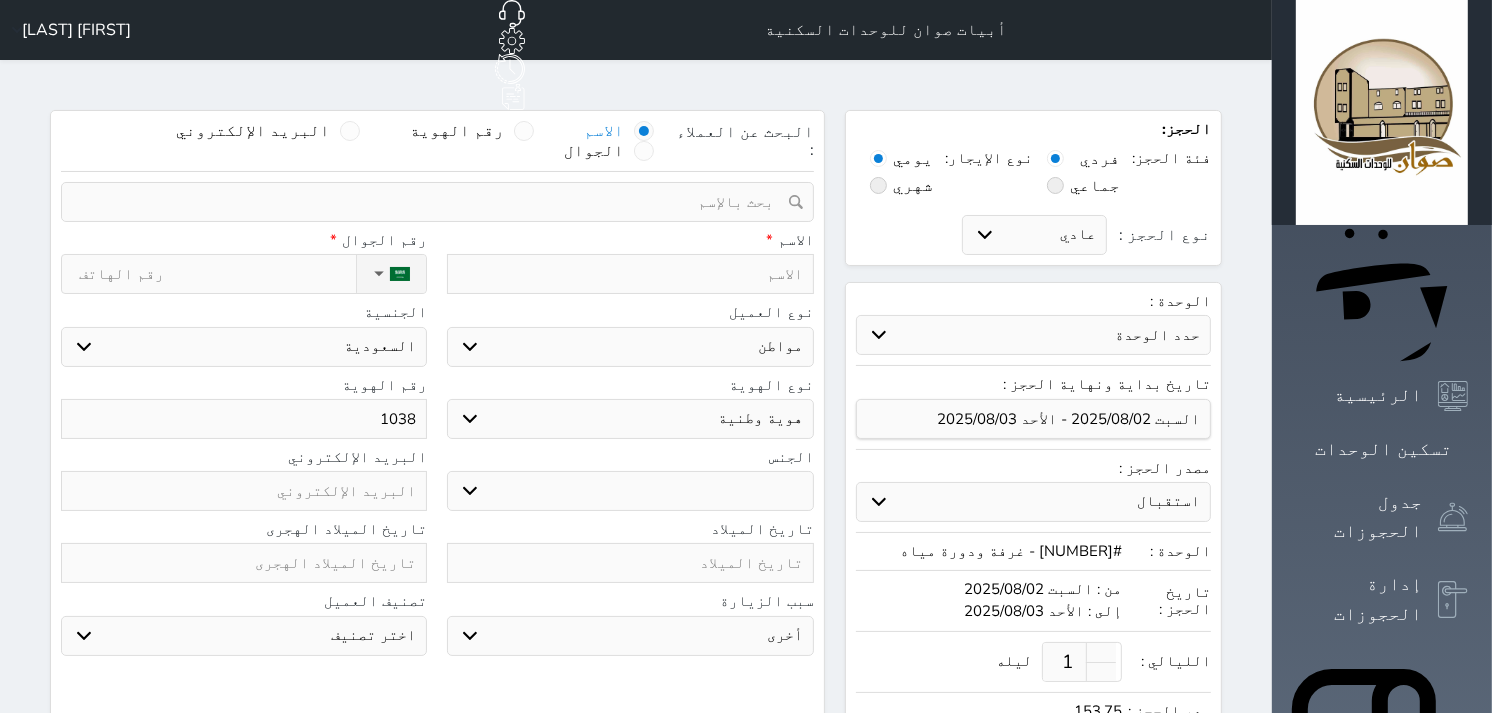 type on "10385" 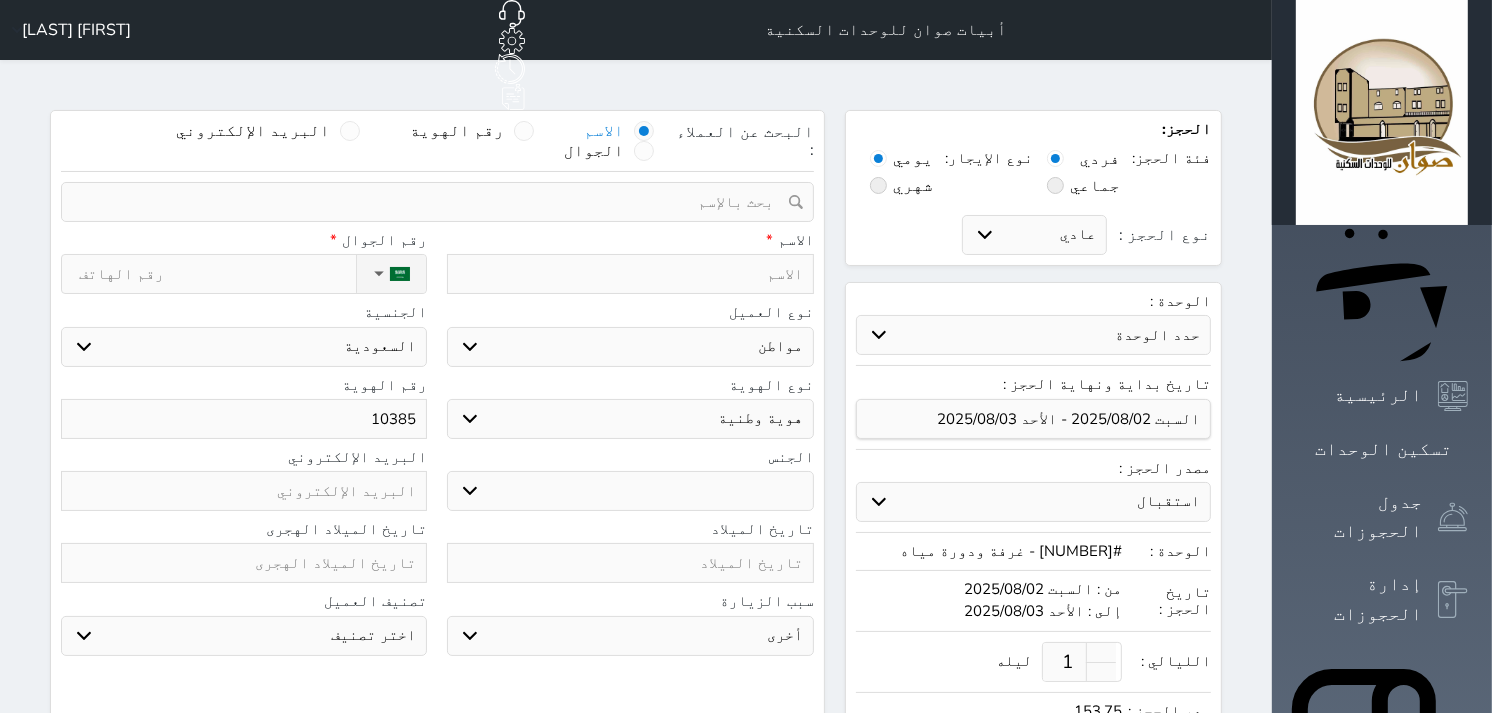 type on "103850" 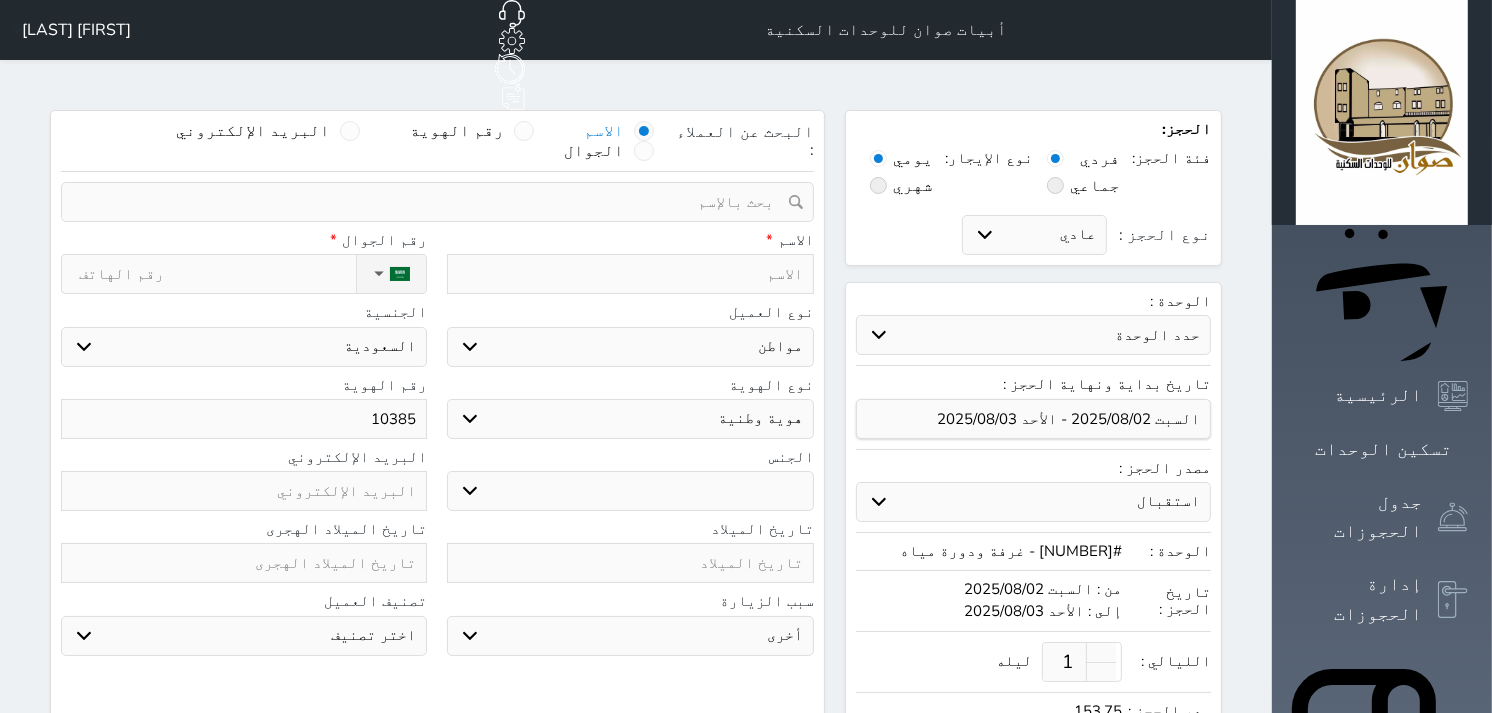 select 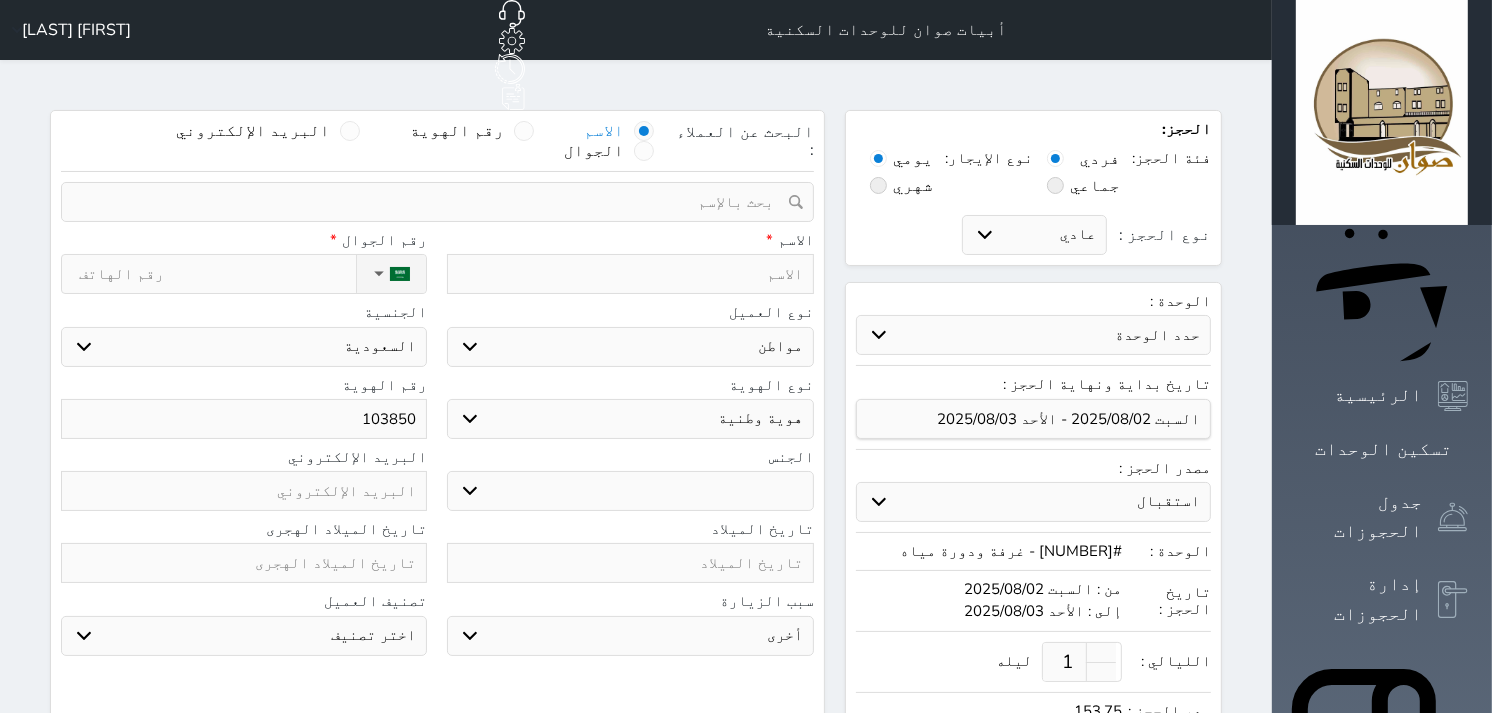 type on "1038507" 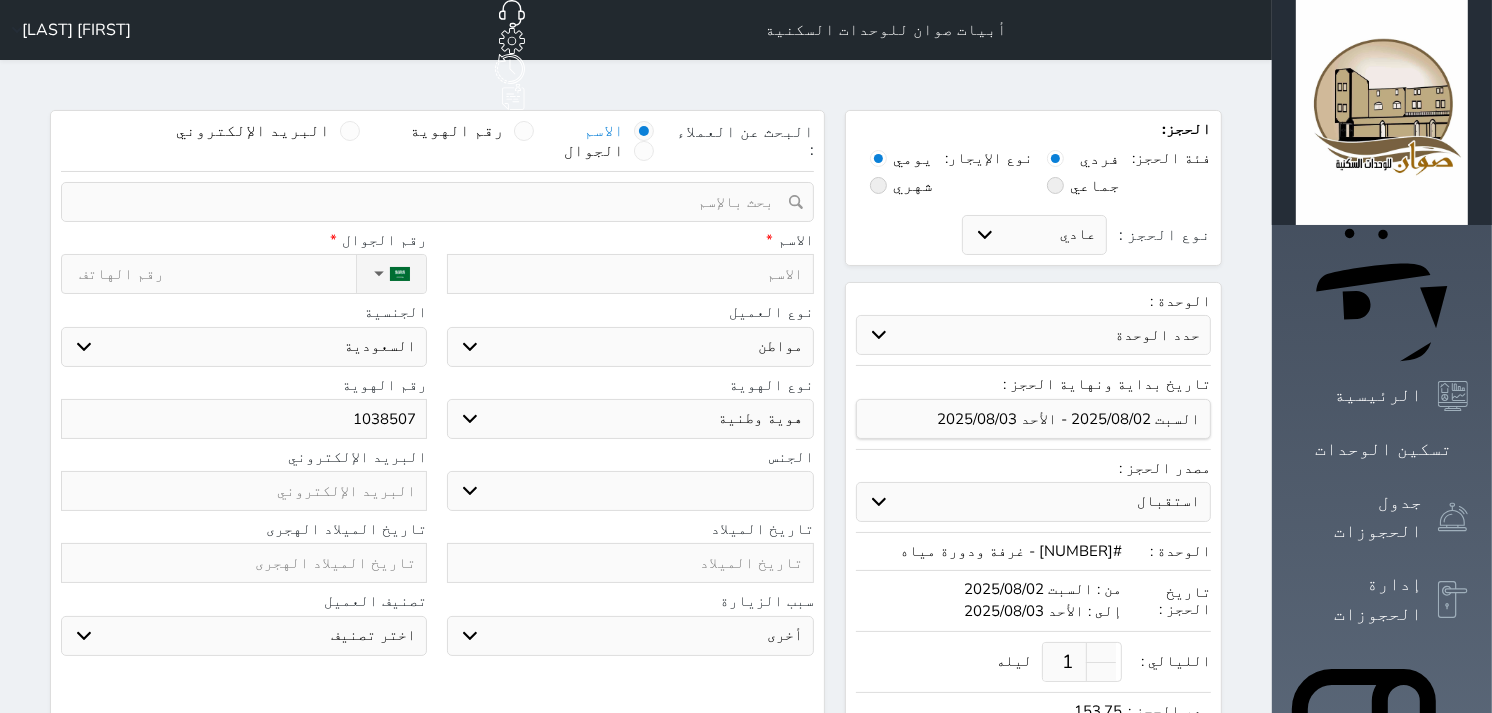 select 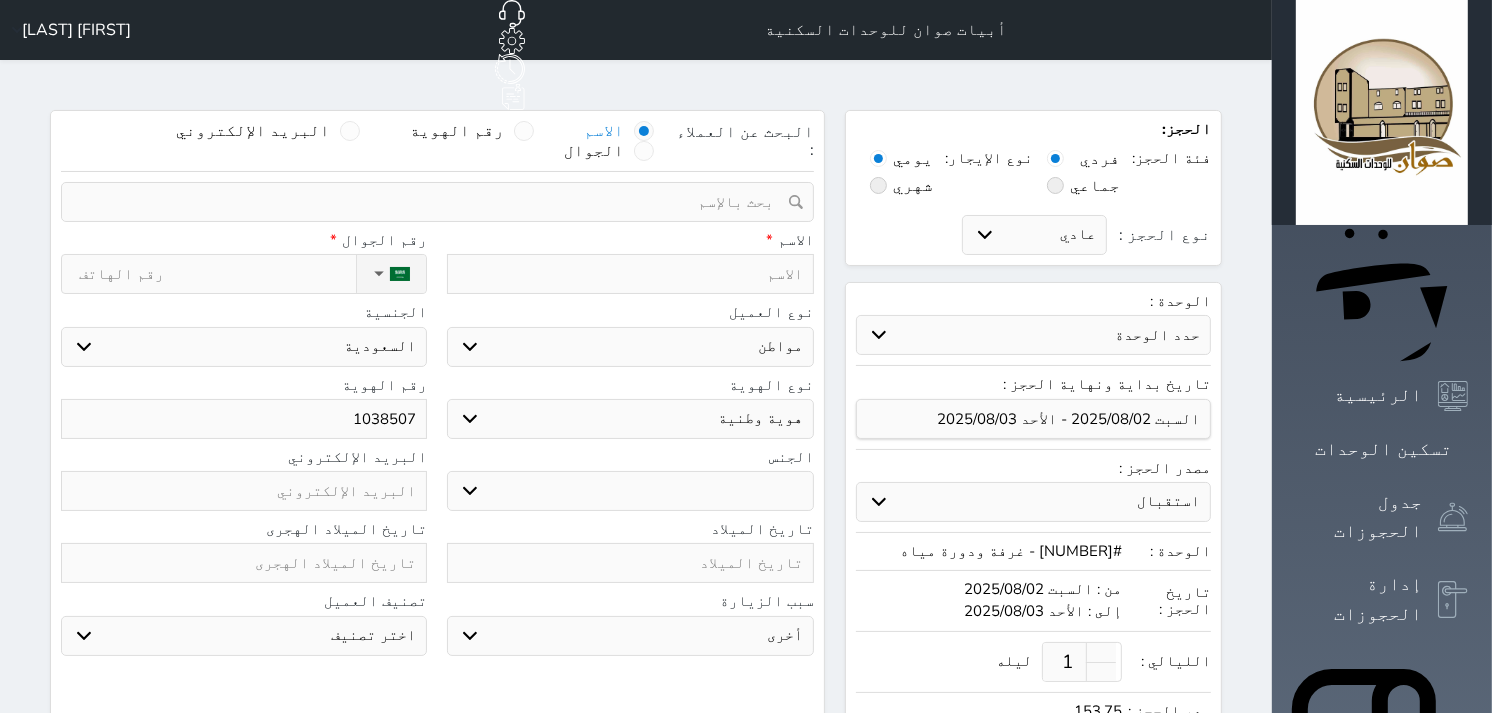 type on "10385075" 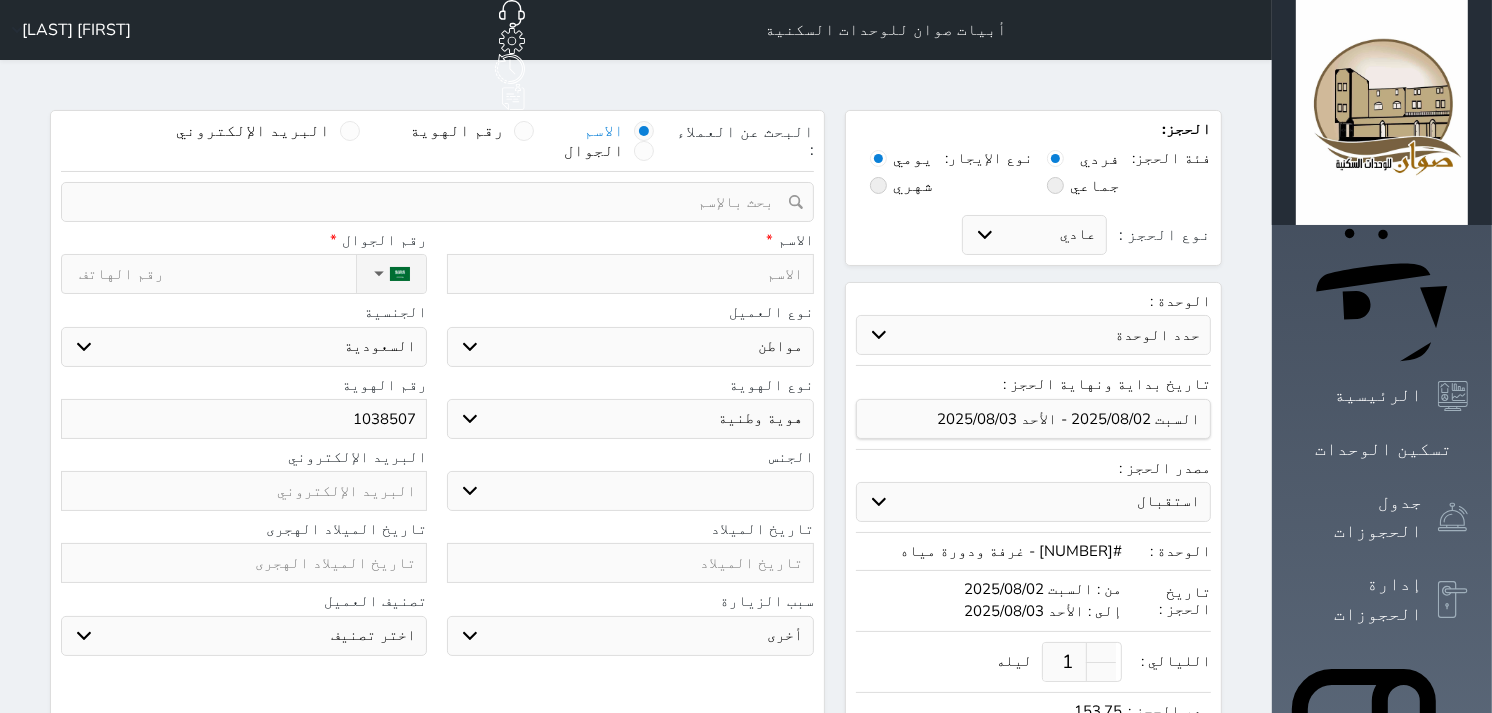 select 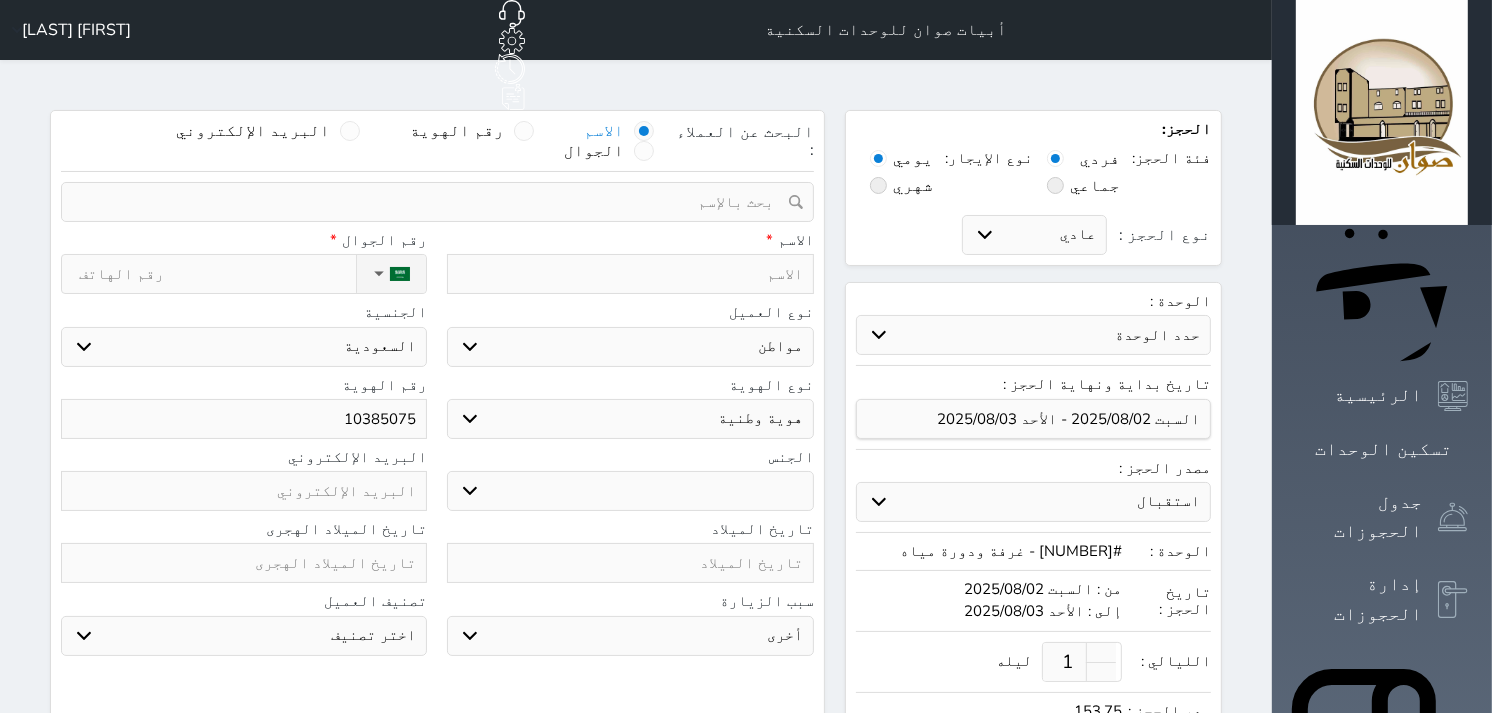 type on "[NUMBER]" 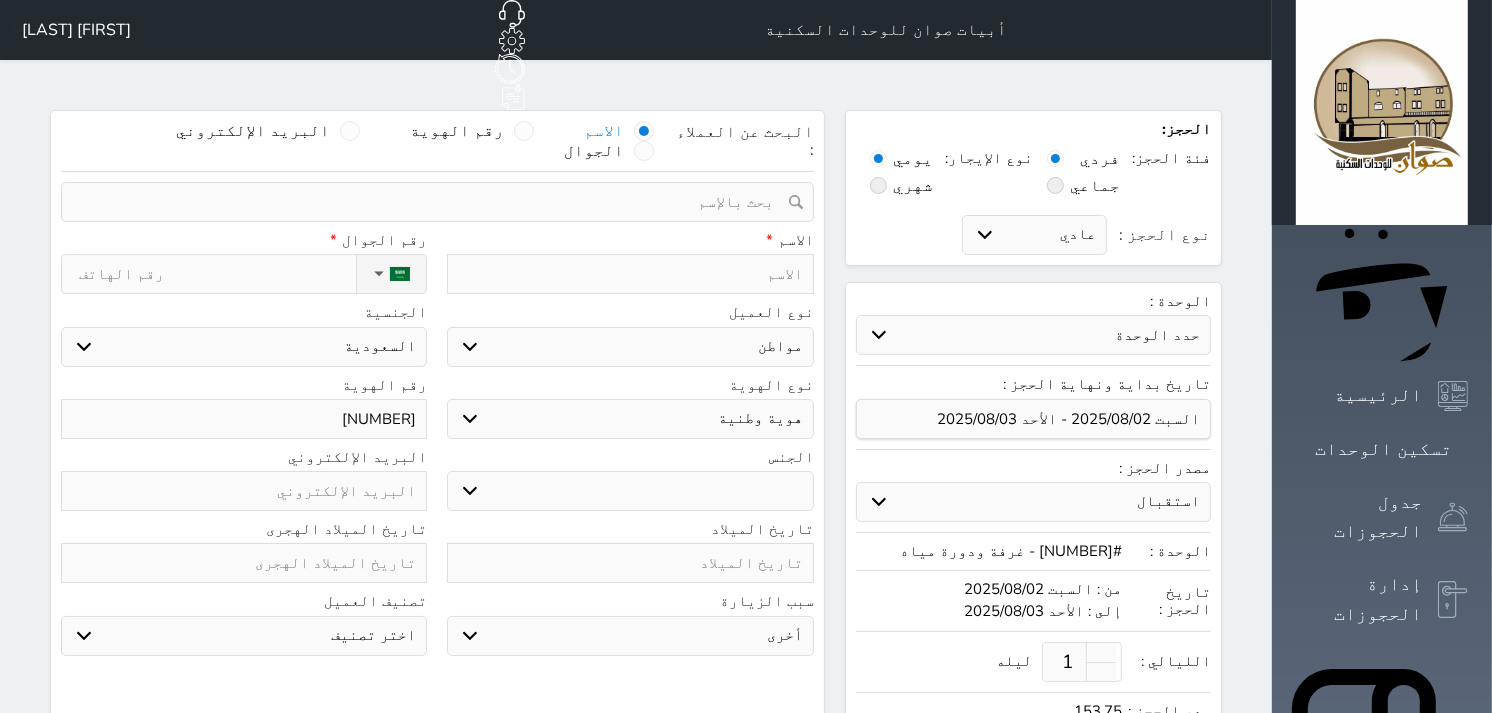type on "[NUMBER]" 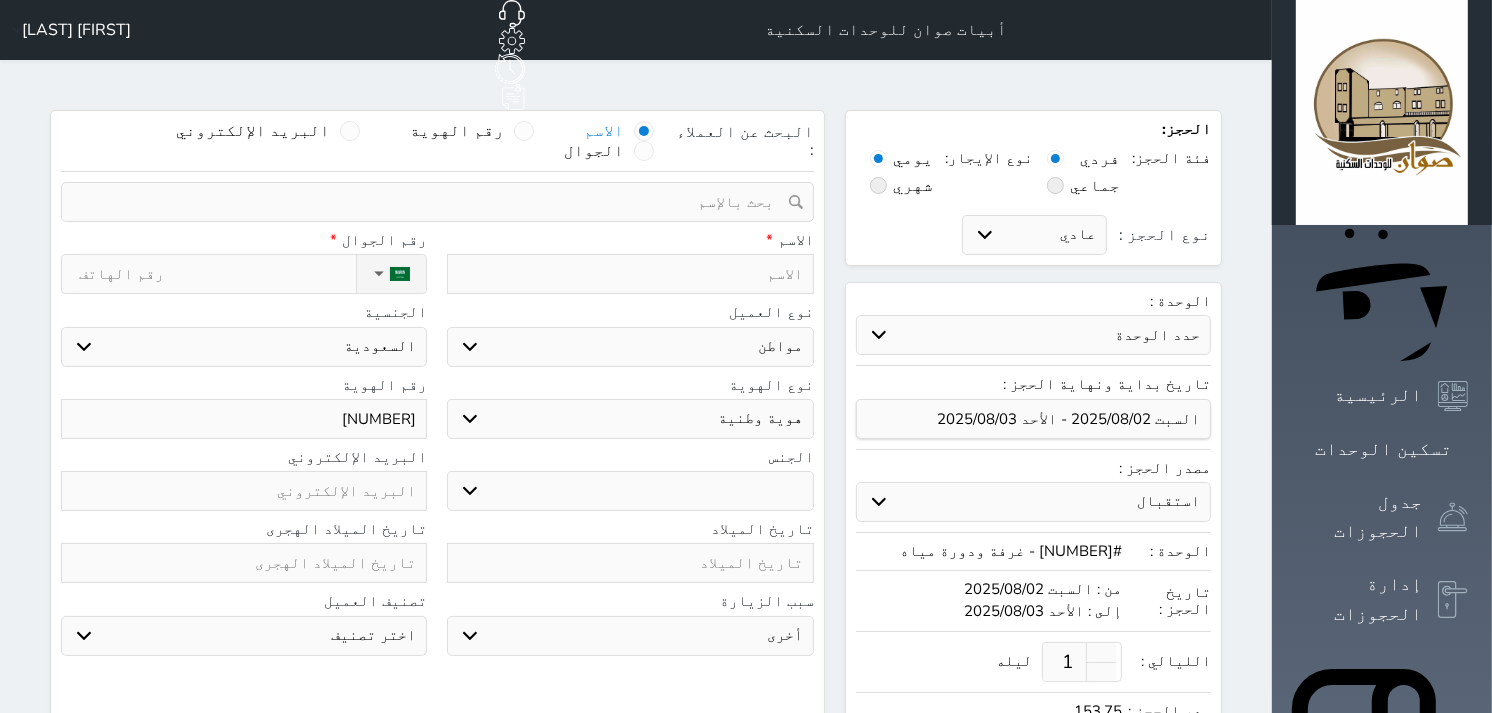 click at bounding box center (630, 274) 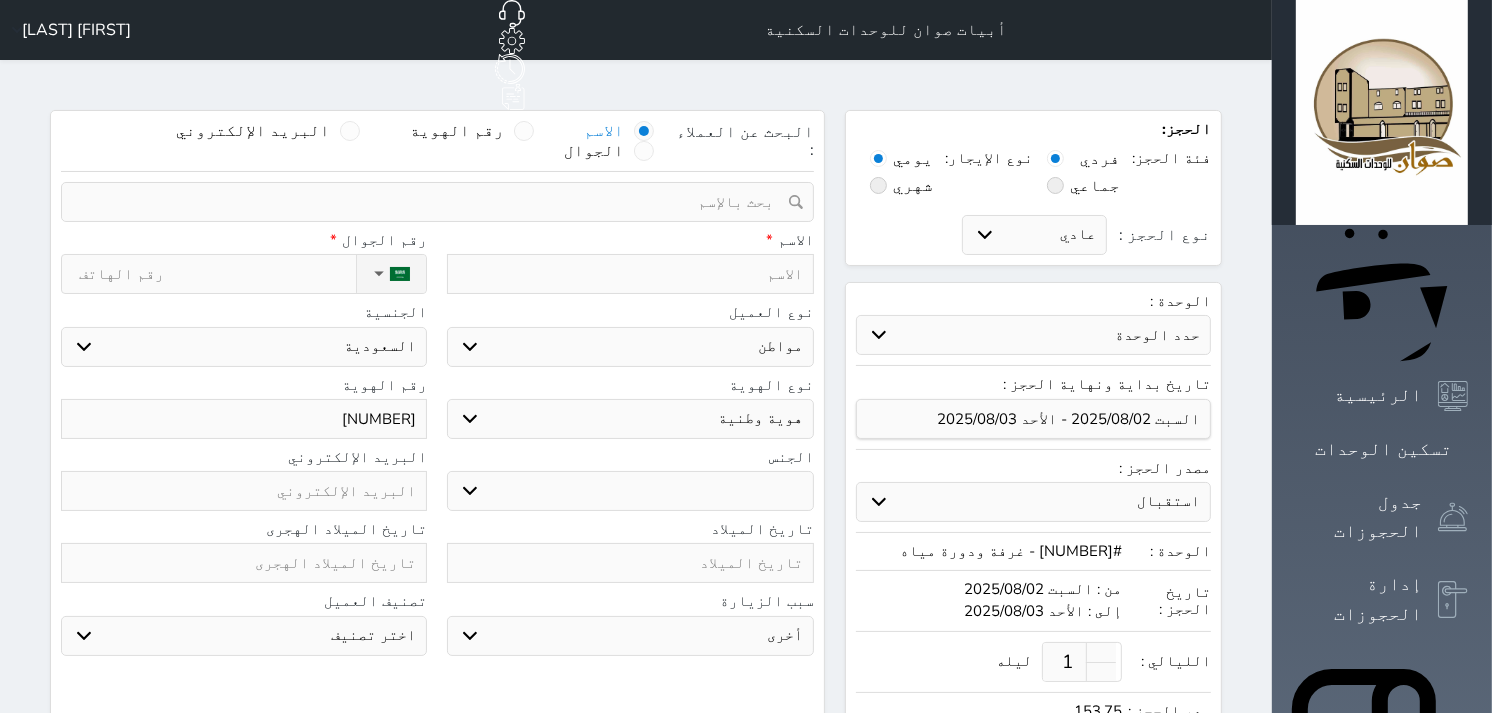 type on "ع" 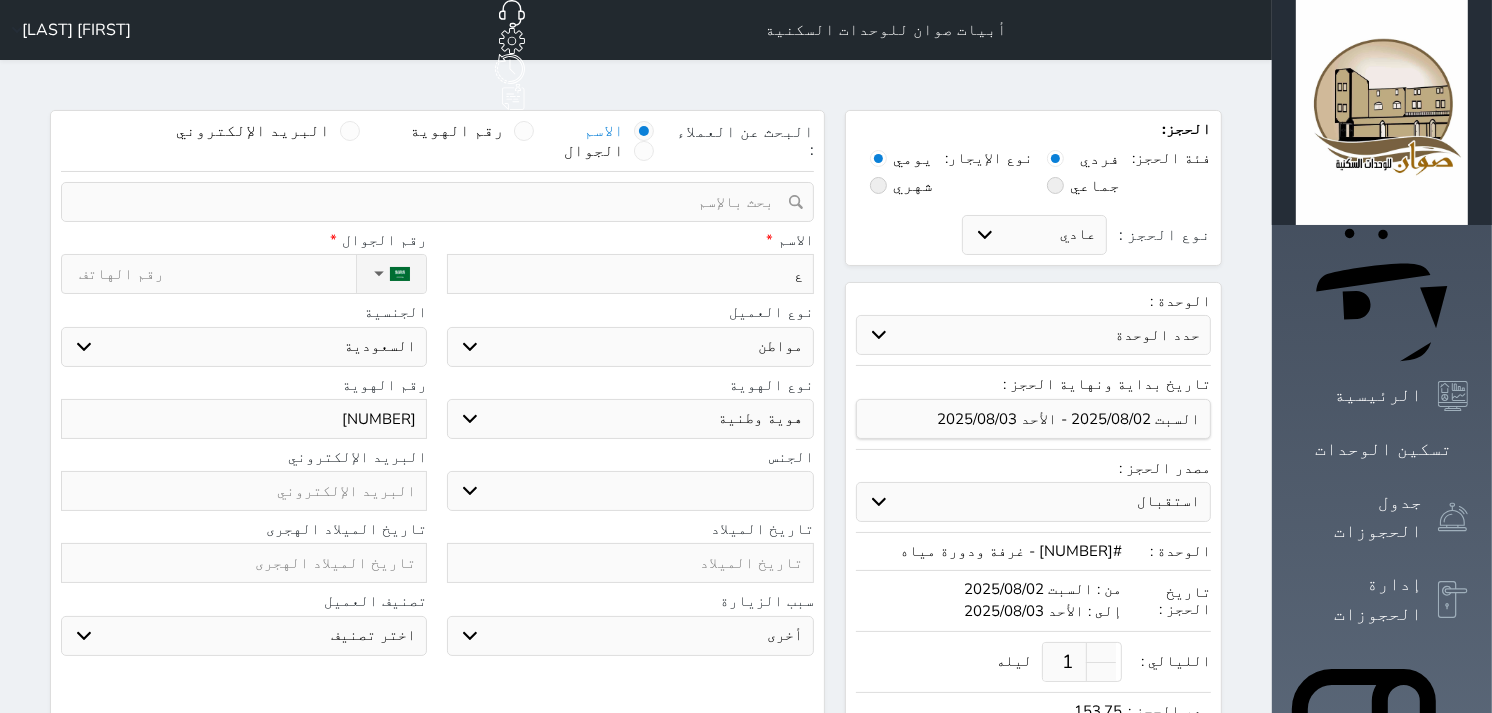 type on "عث" 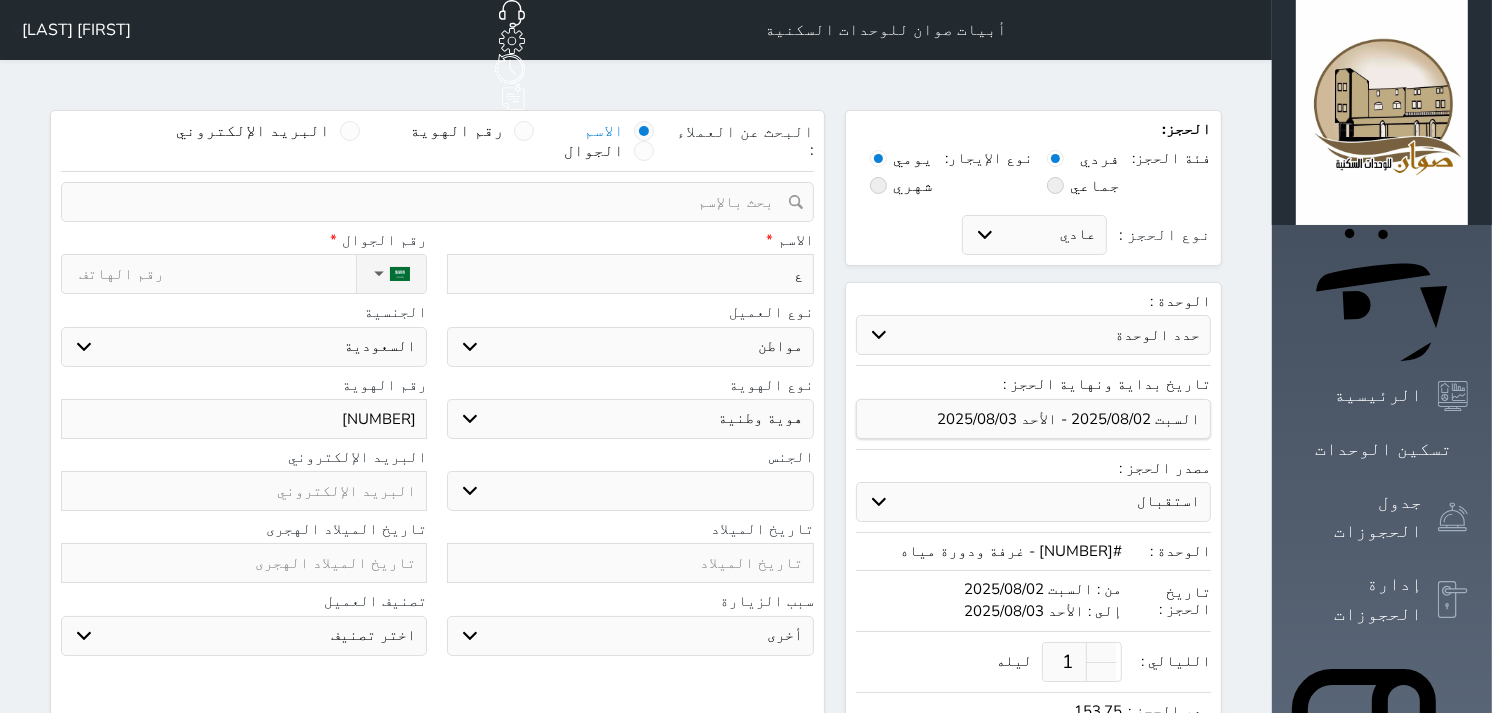 select 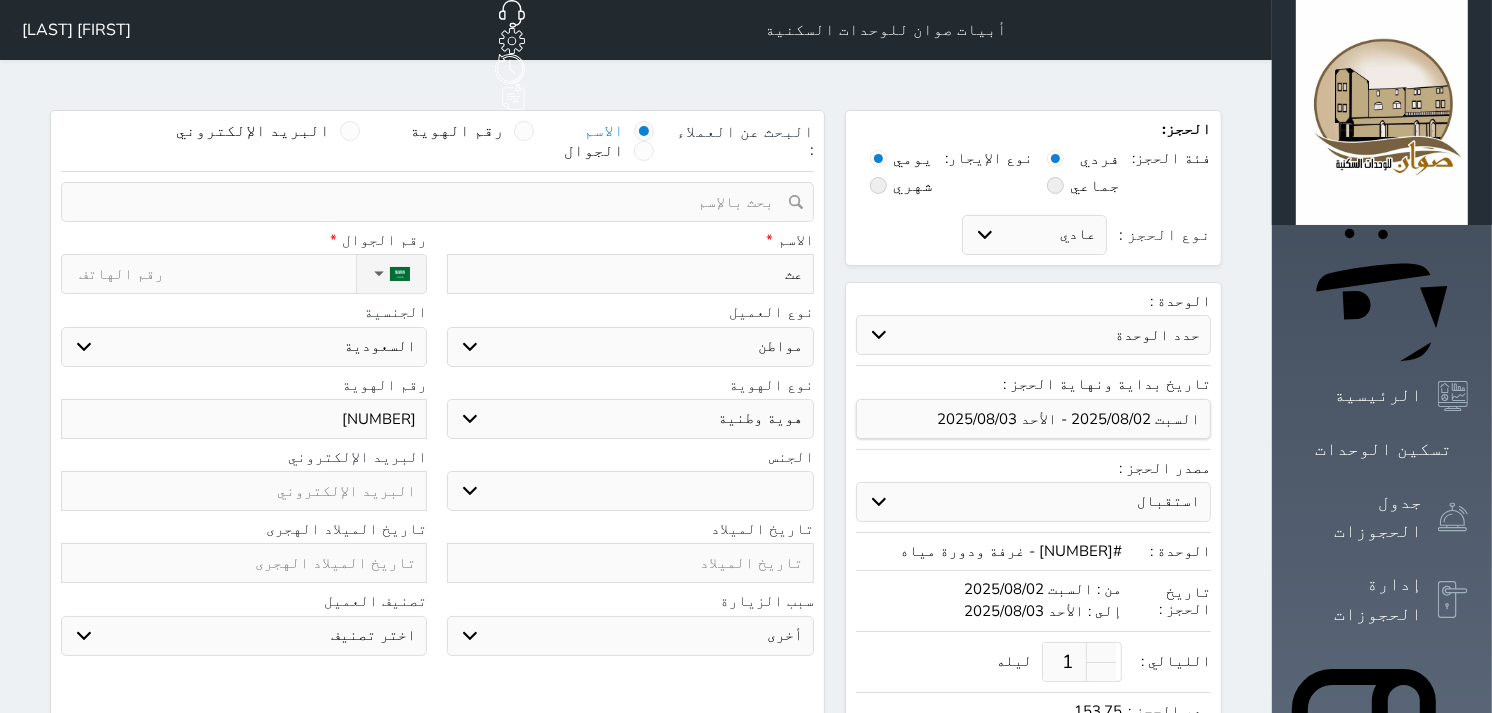 type on "ع" 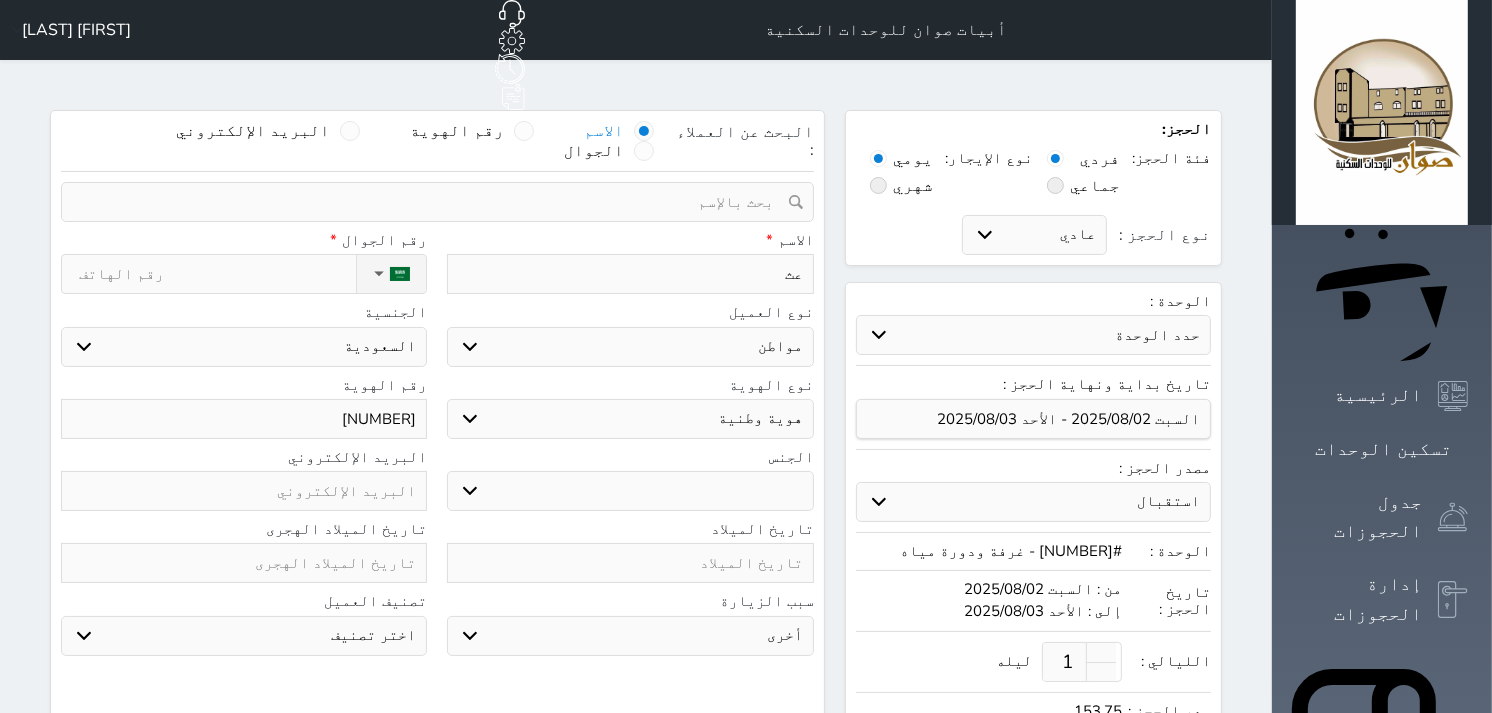 select 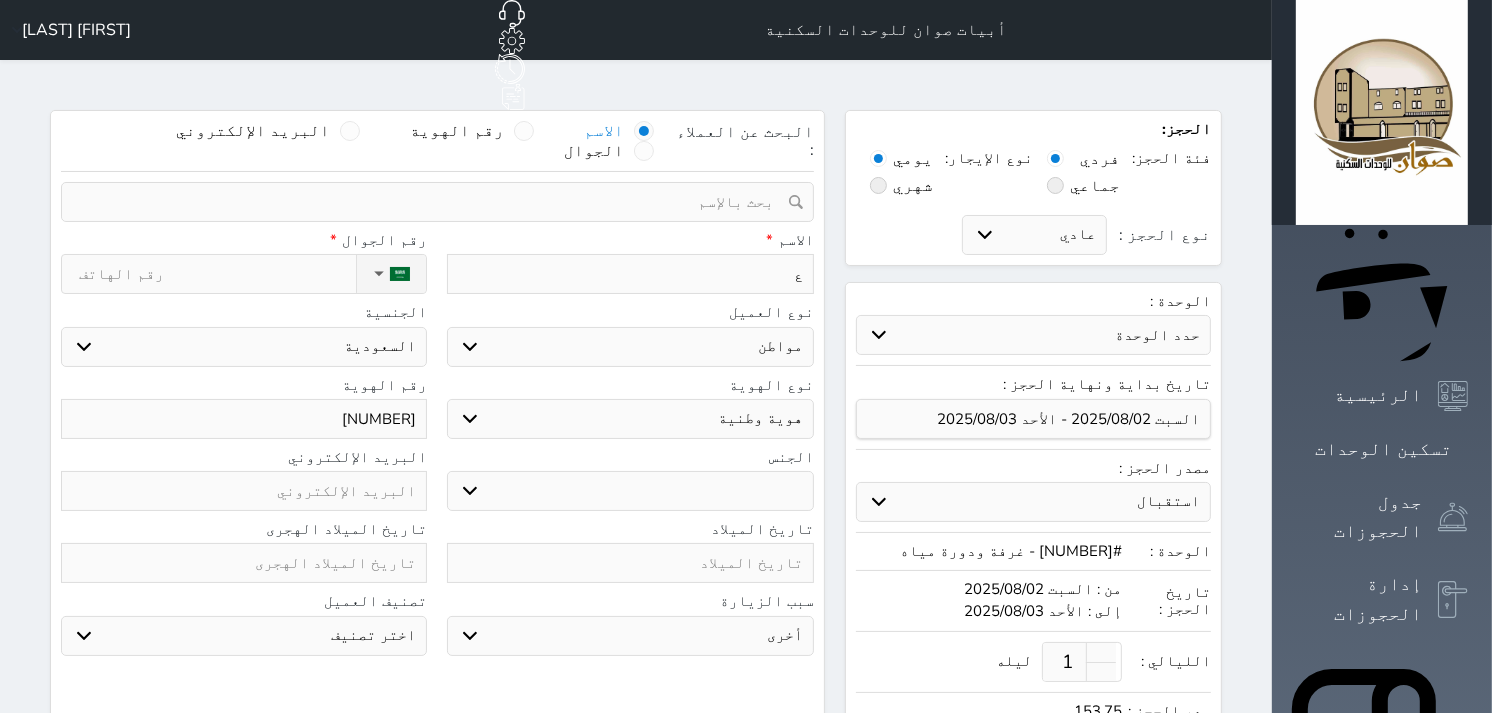 type on "[FIRST]" 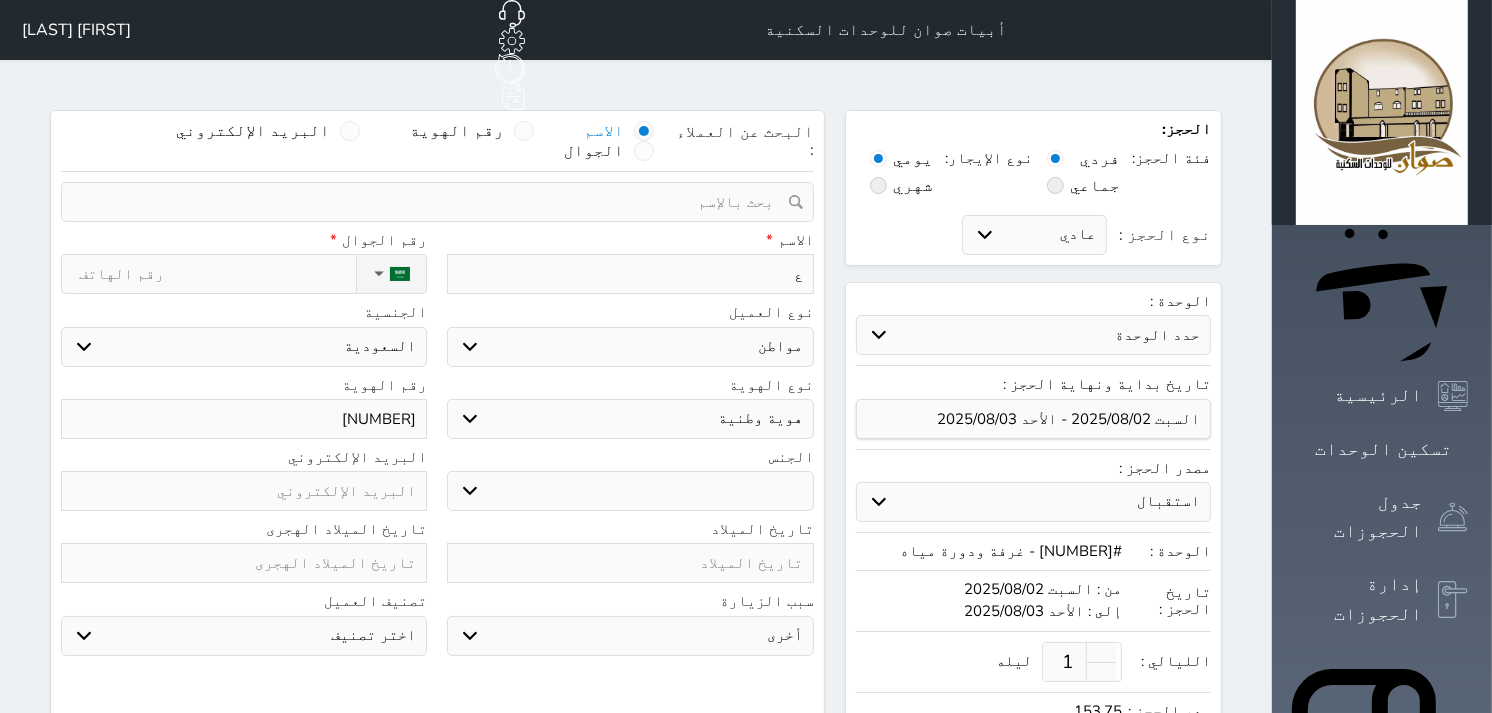 select 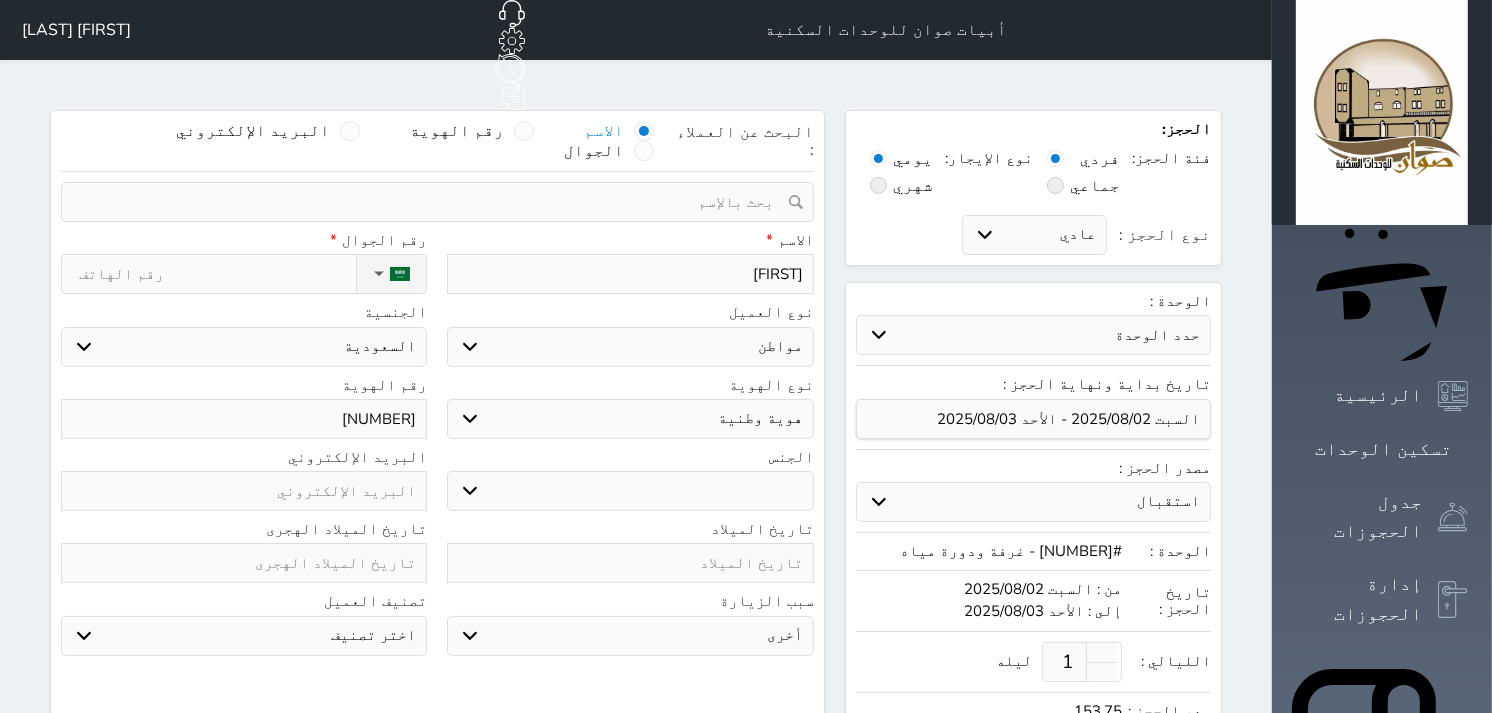type on "ع" 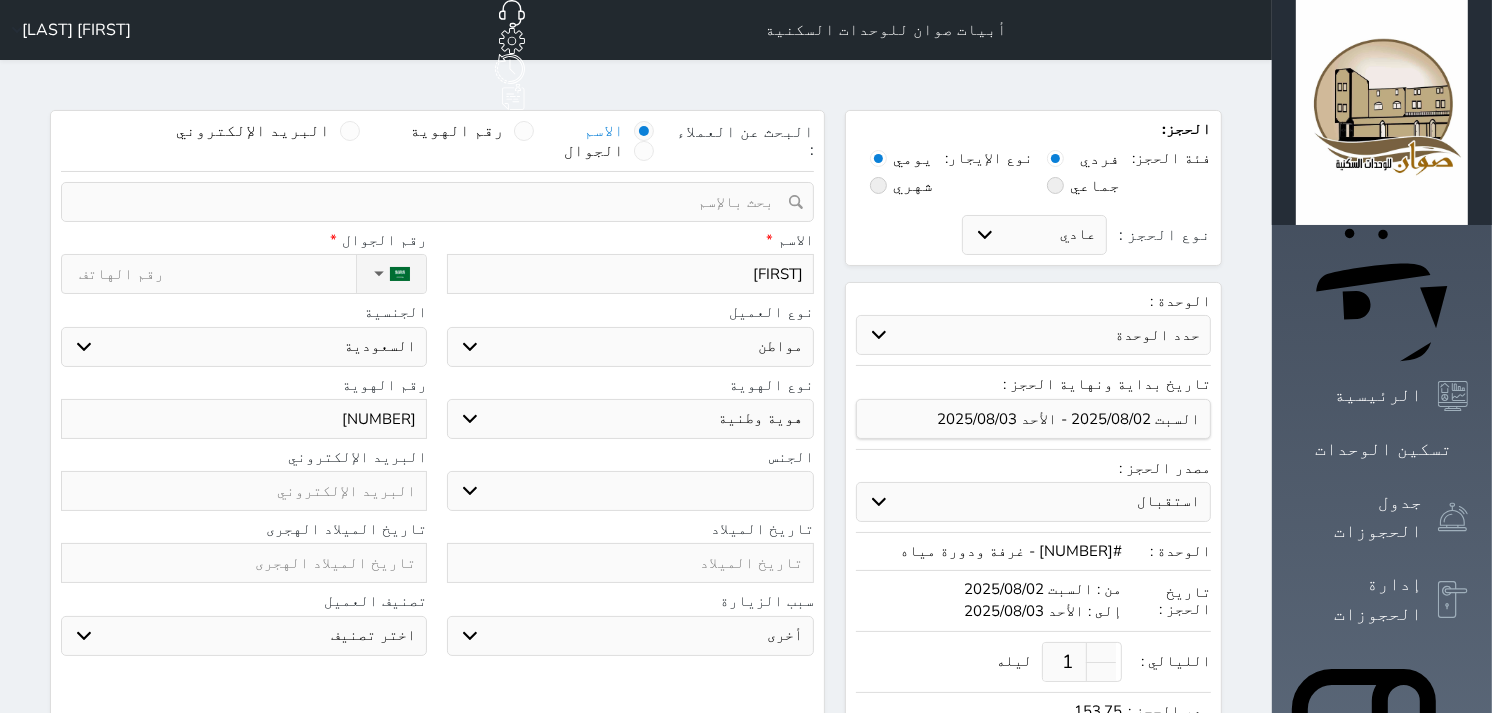 select 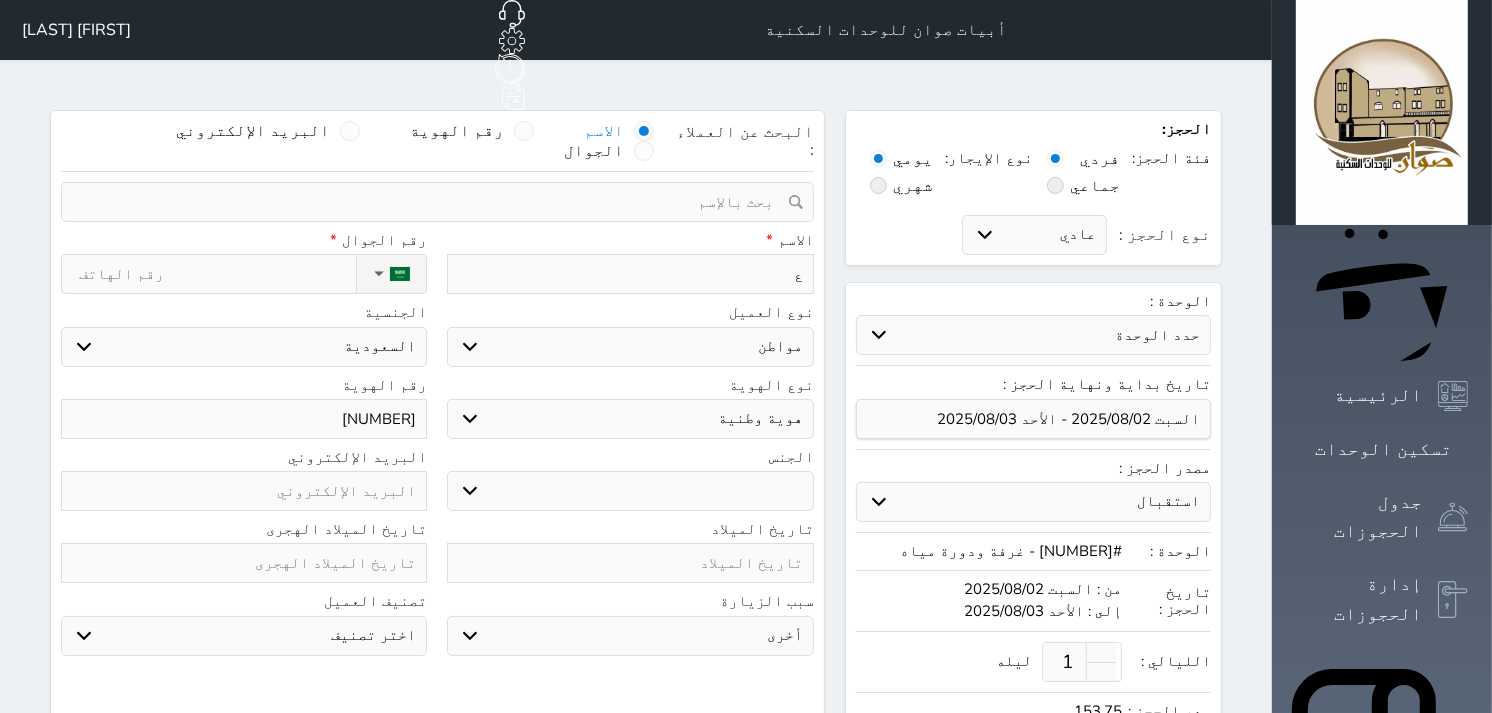 type on "عي" 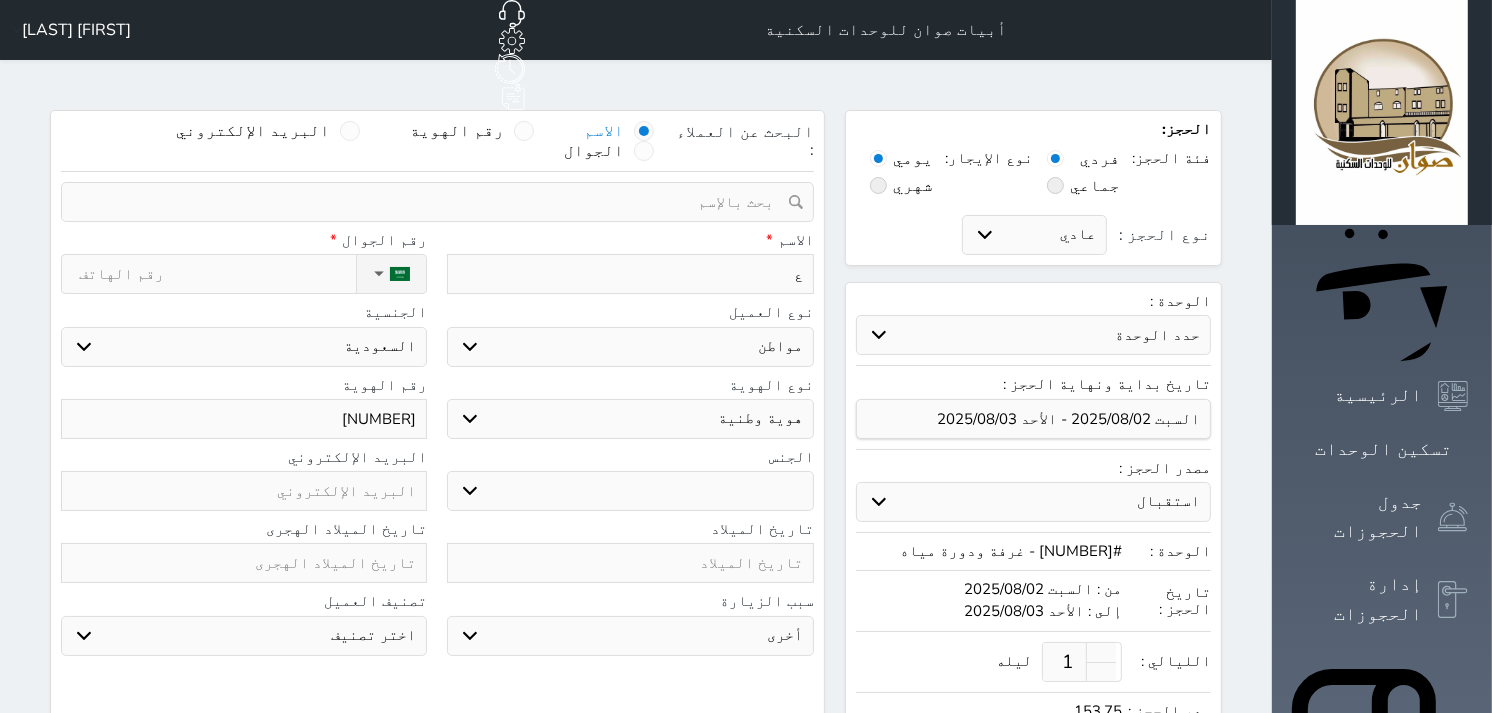 select 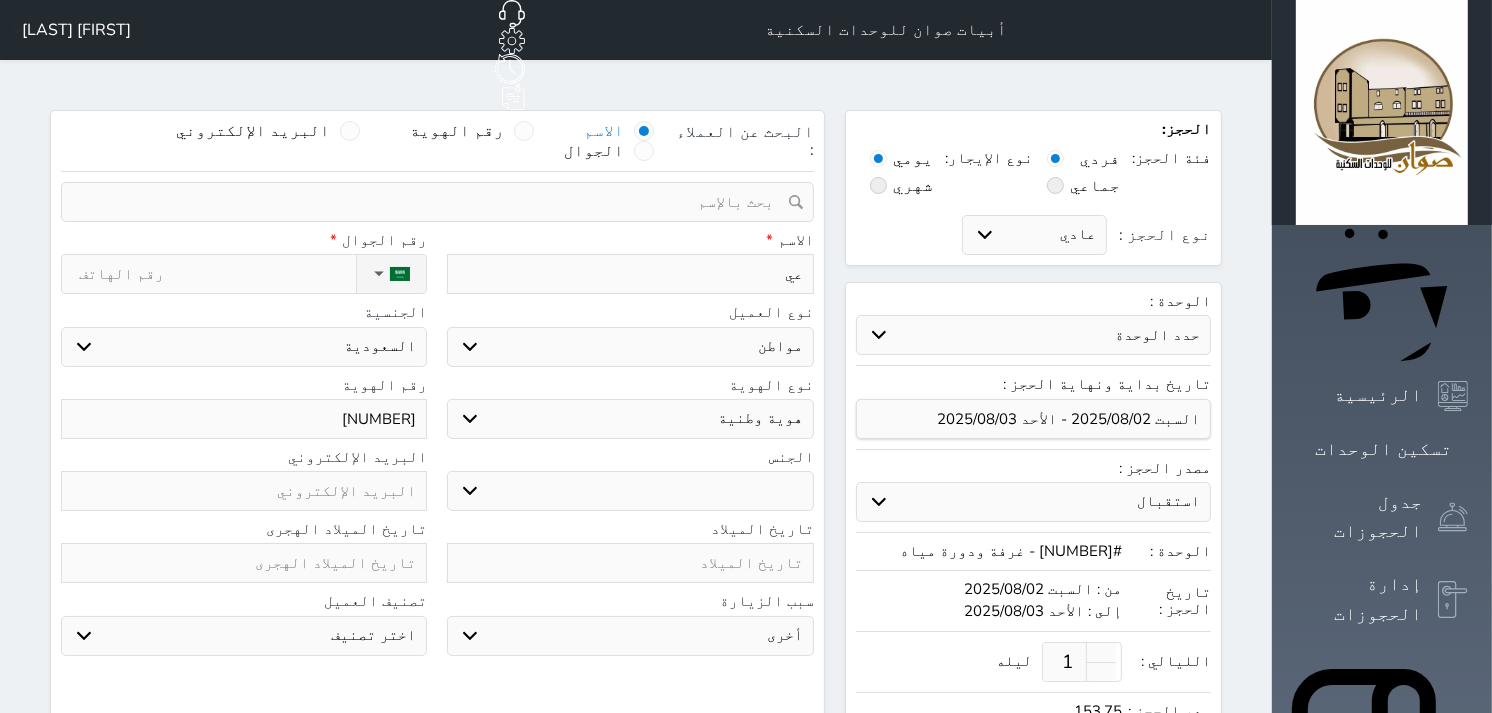 type on "عيد" 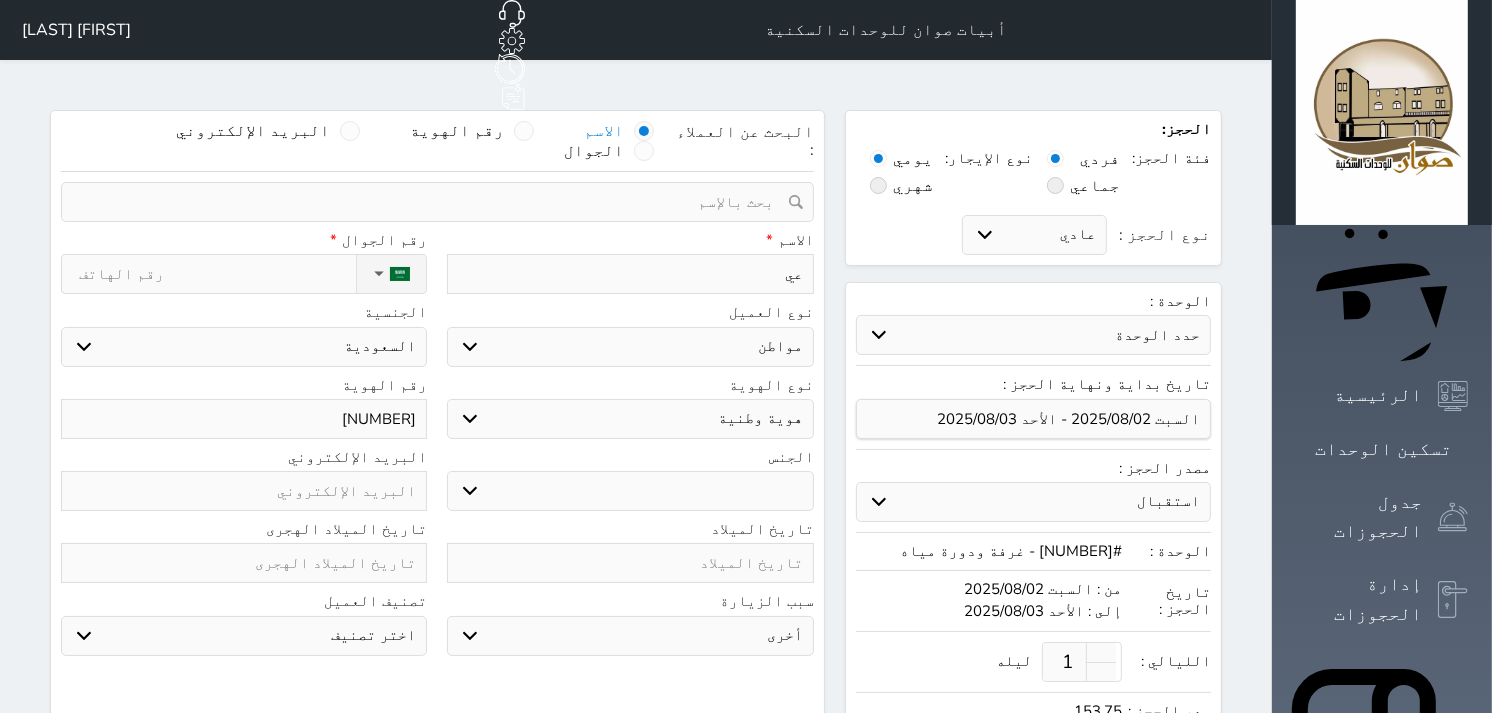 select 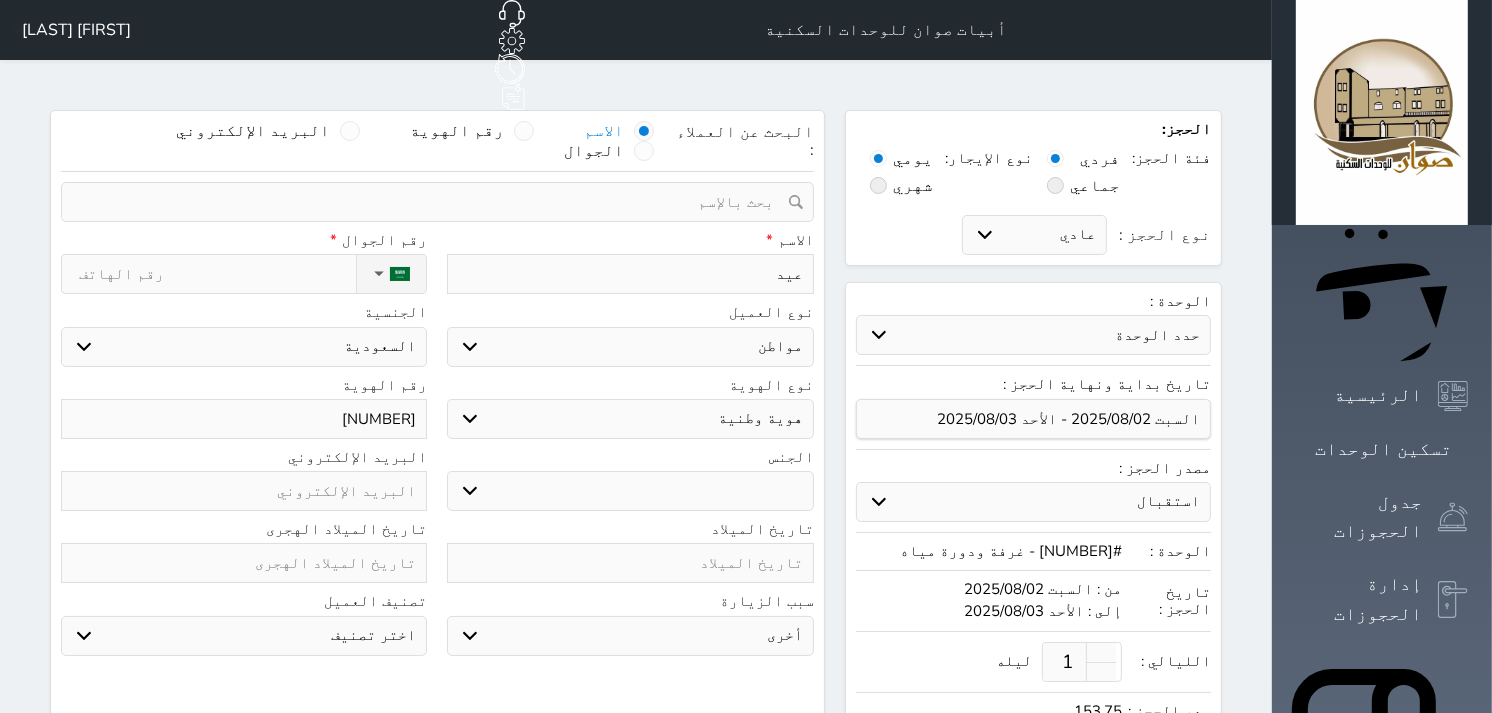 type on "عيد" 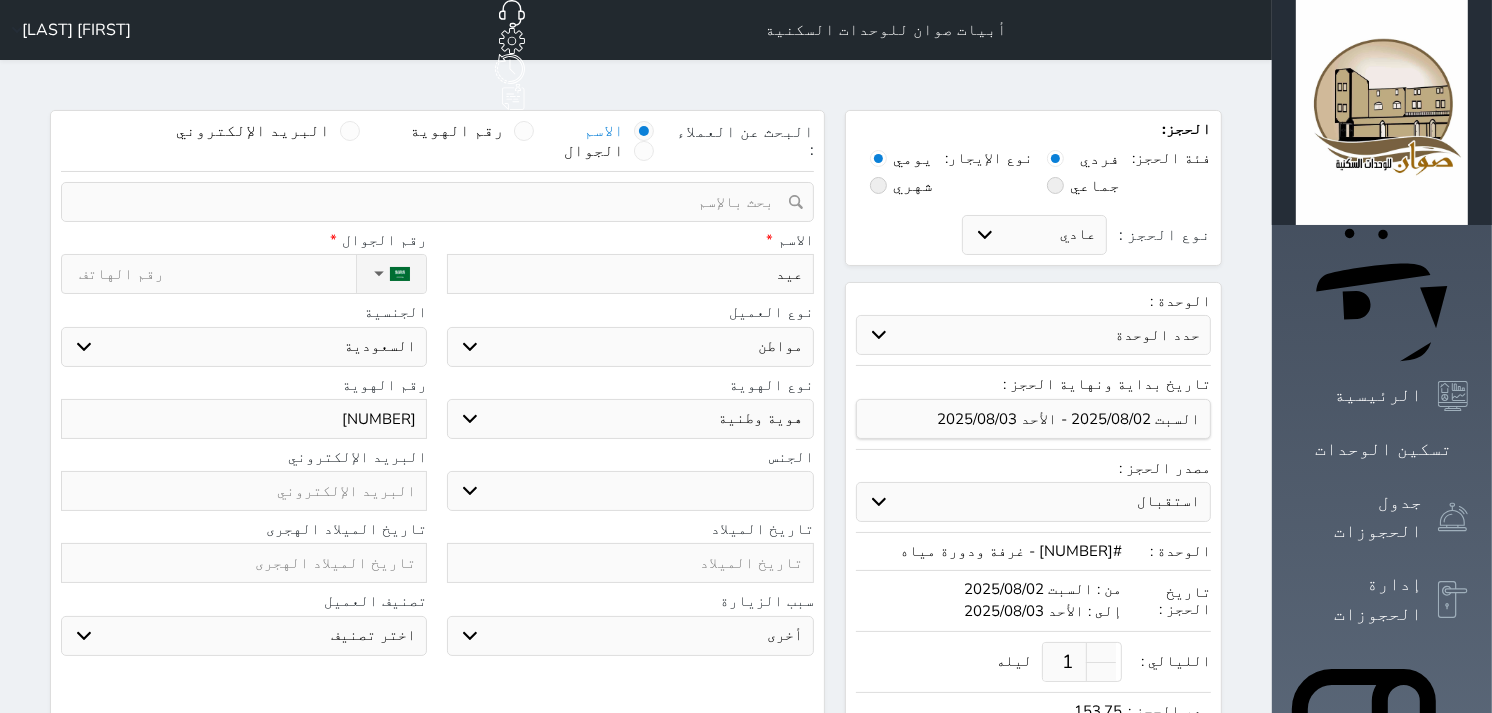 select 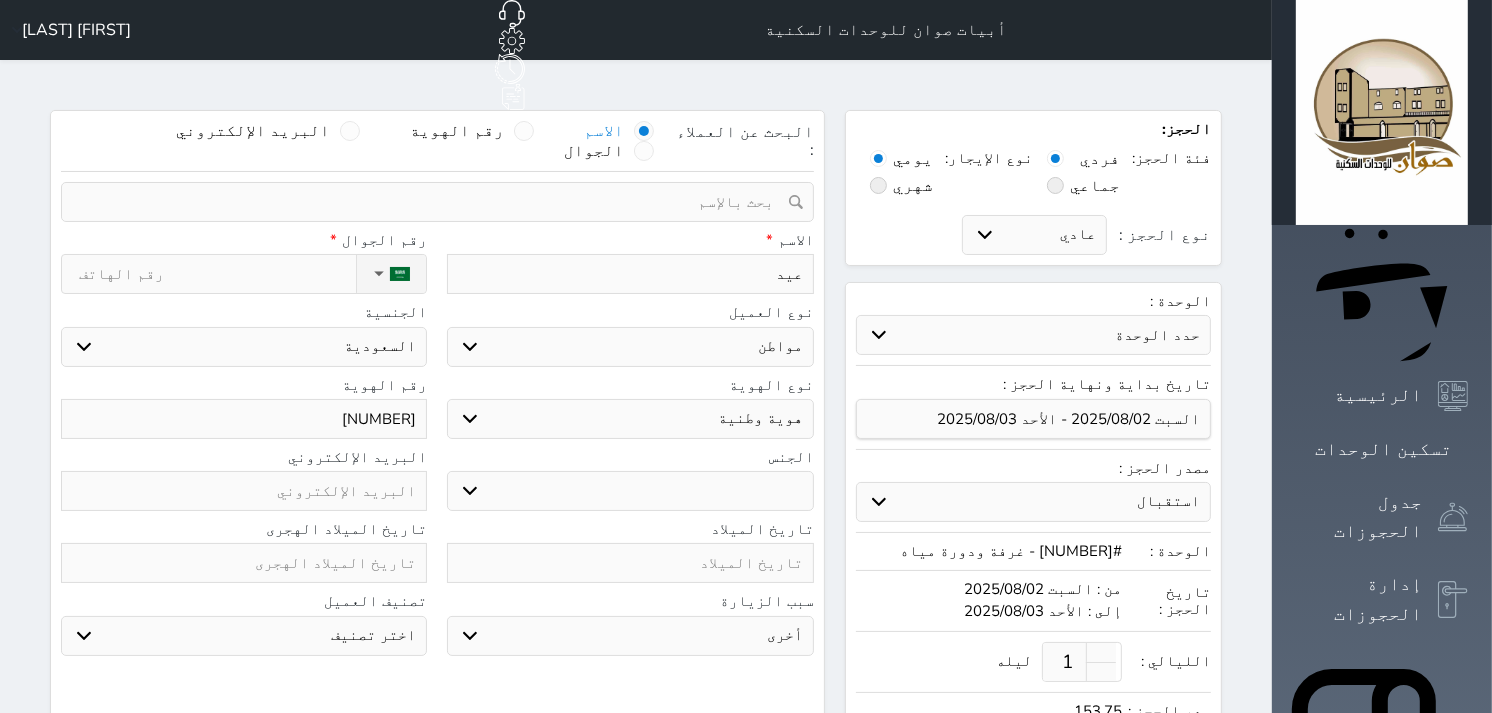 type on "[FIRST] [LAST]" 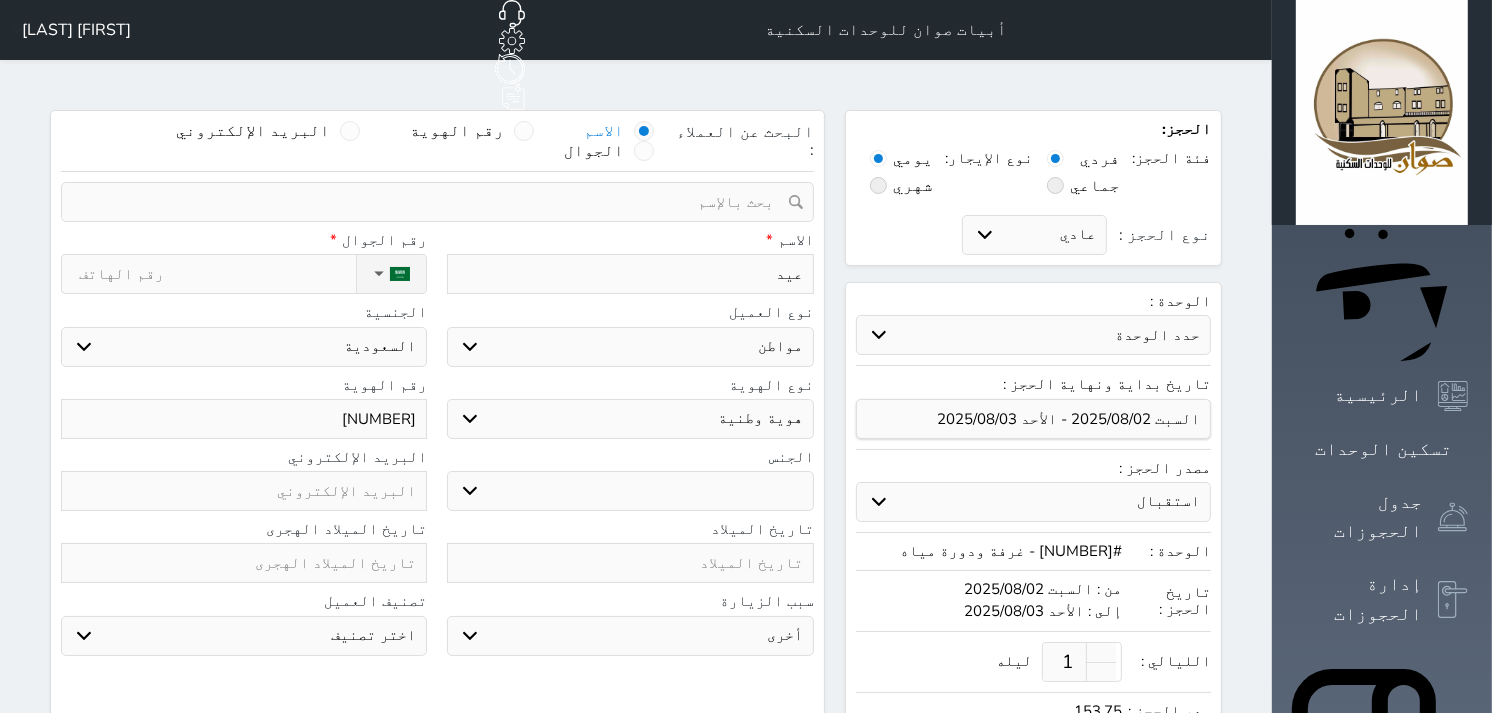 select 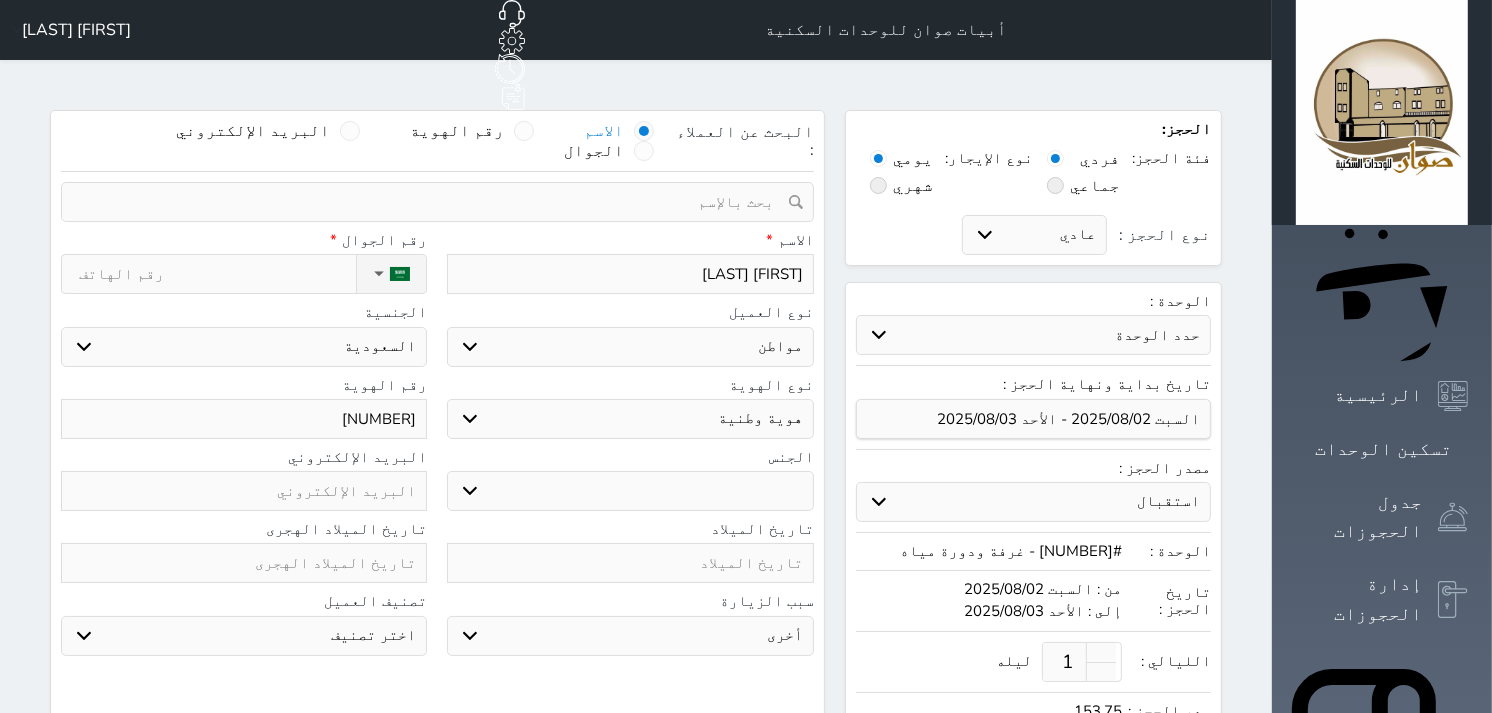 type on "[FIRST] [LAST]" 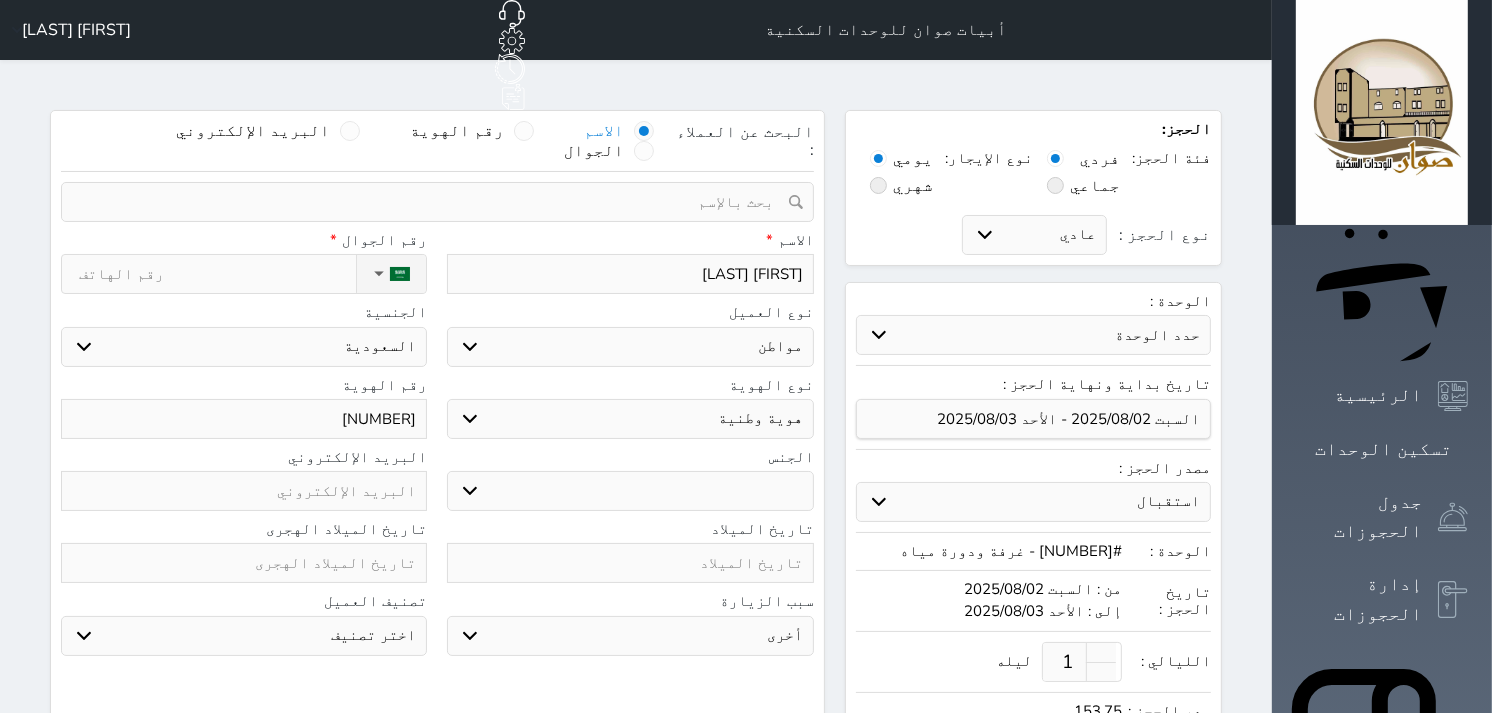 select 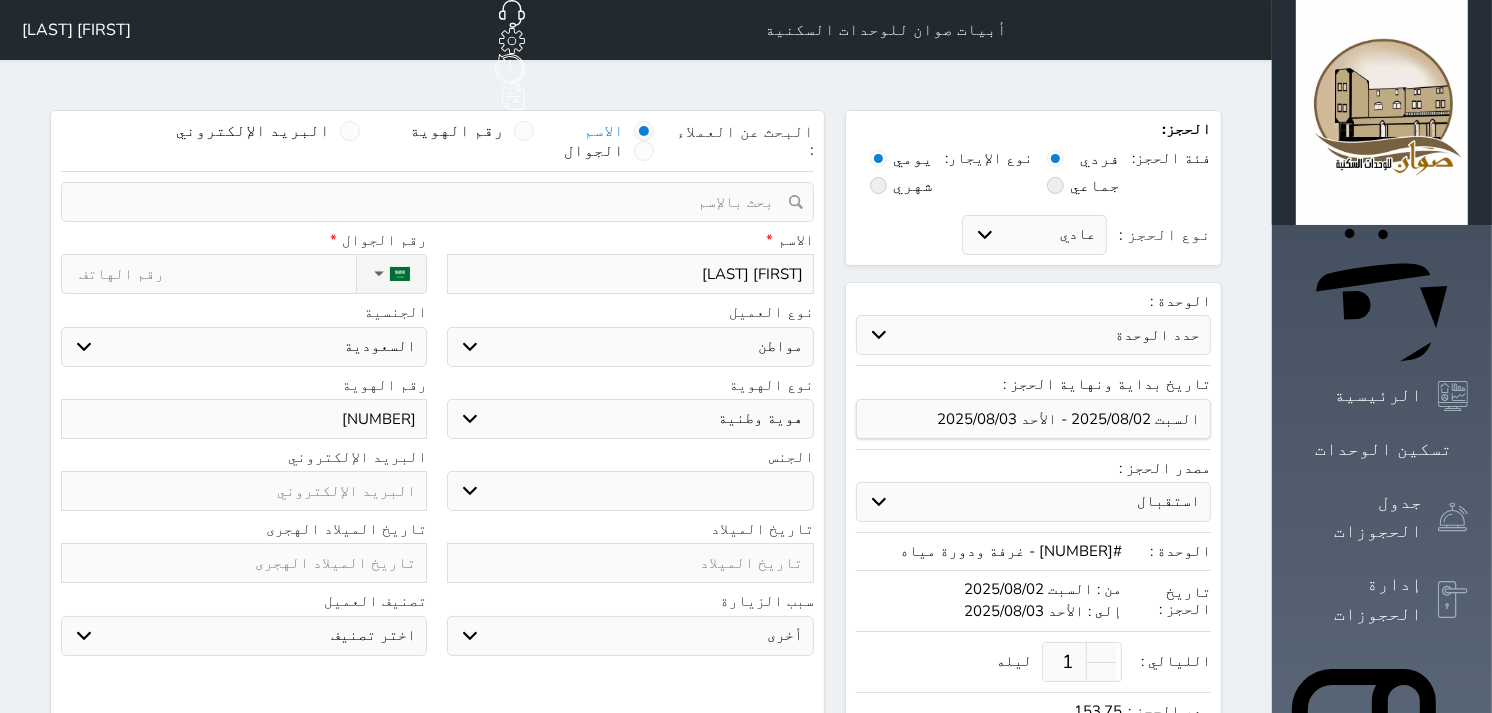 type on "[FIRST] [LAST]" 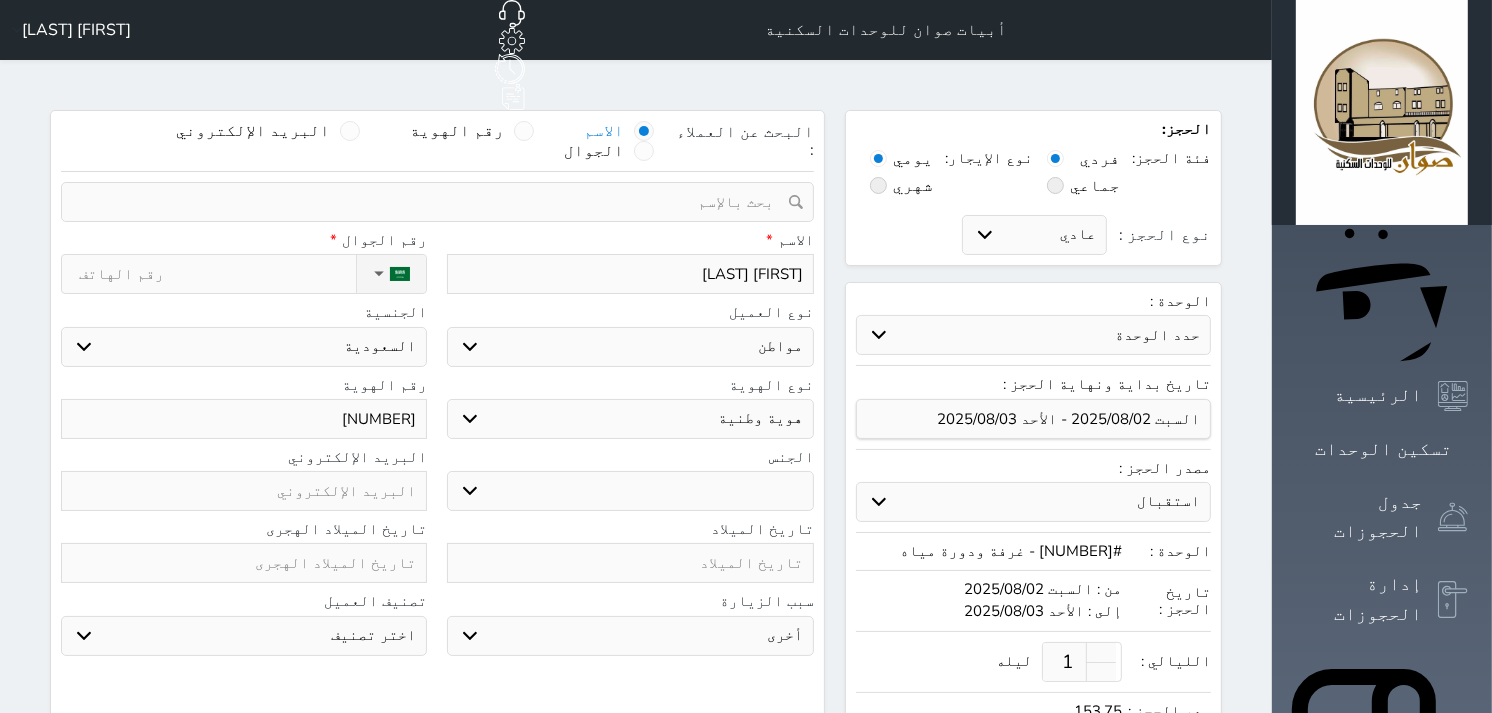 select 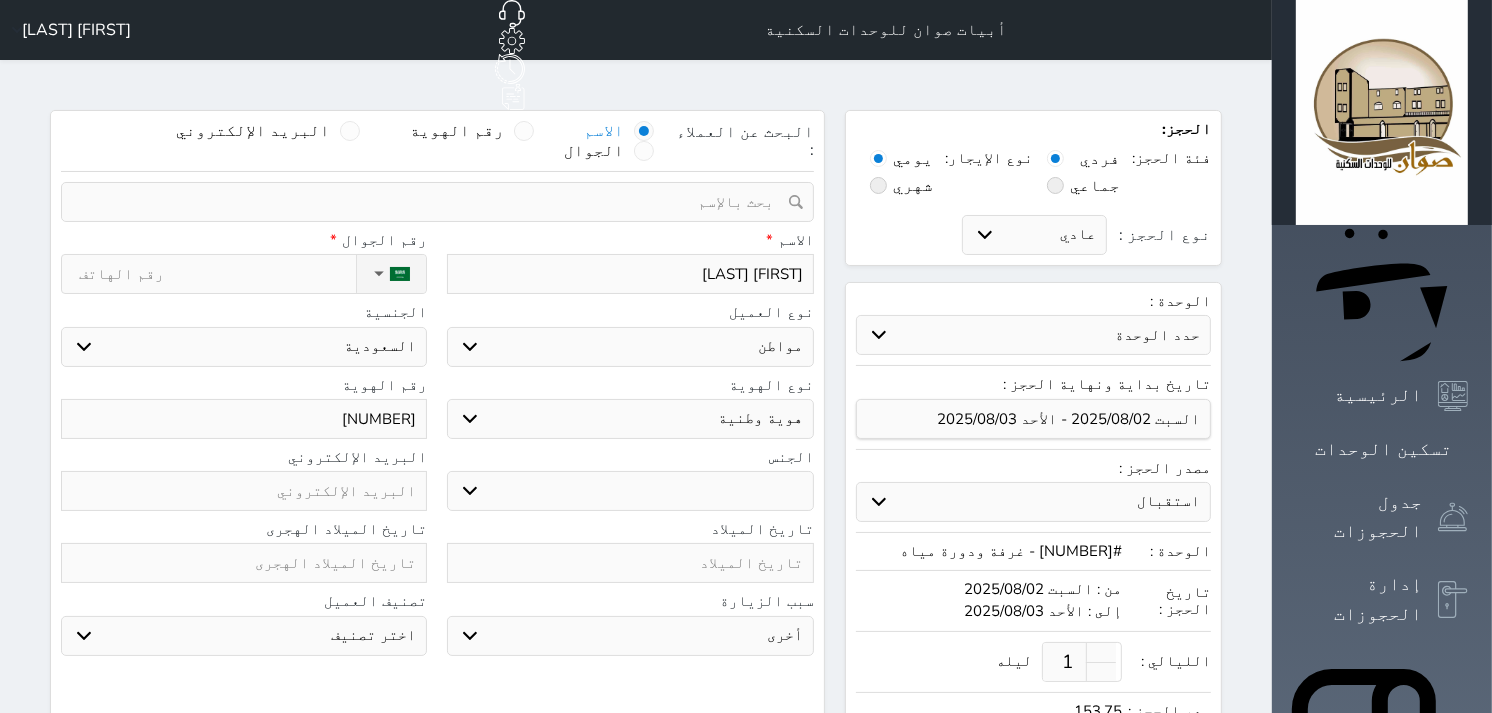 type on "[FIRST] [LAST]" 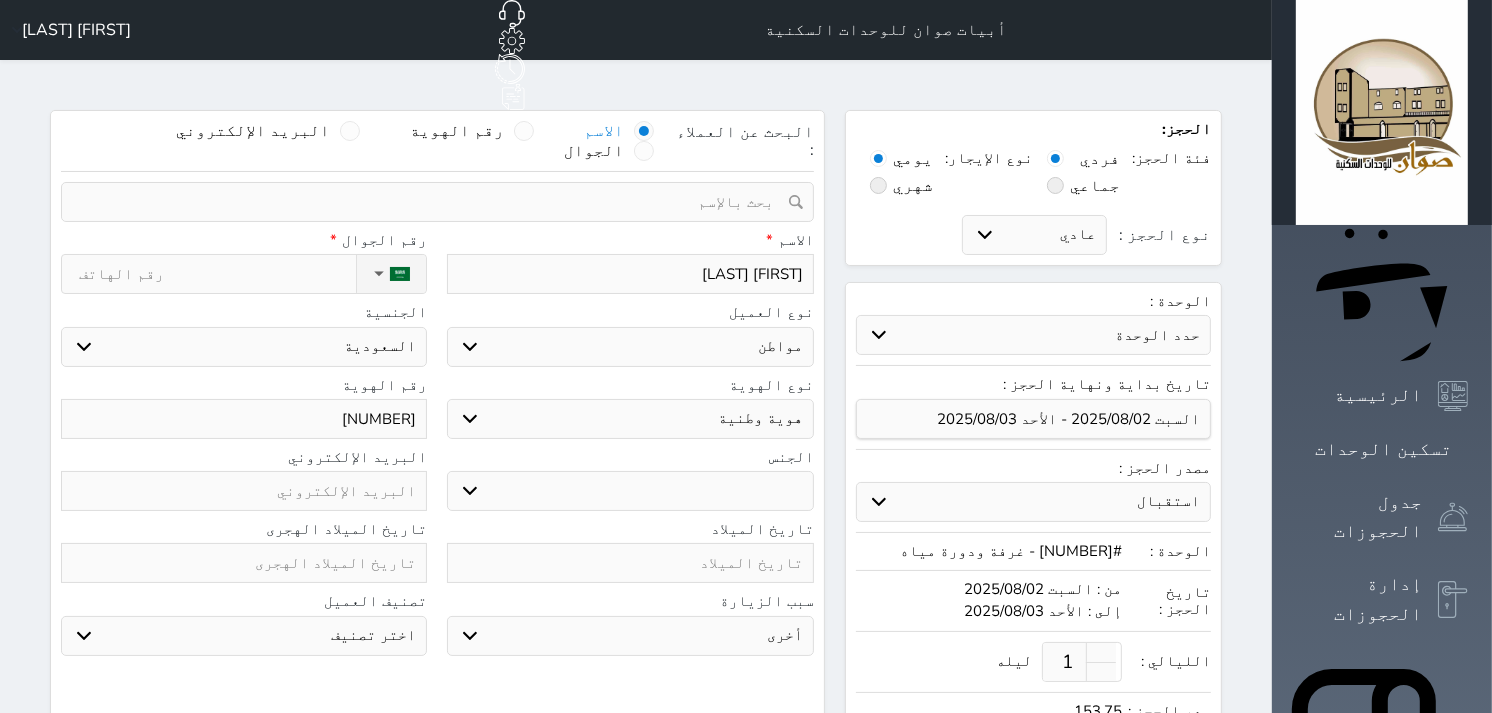 select 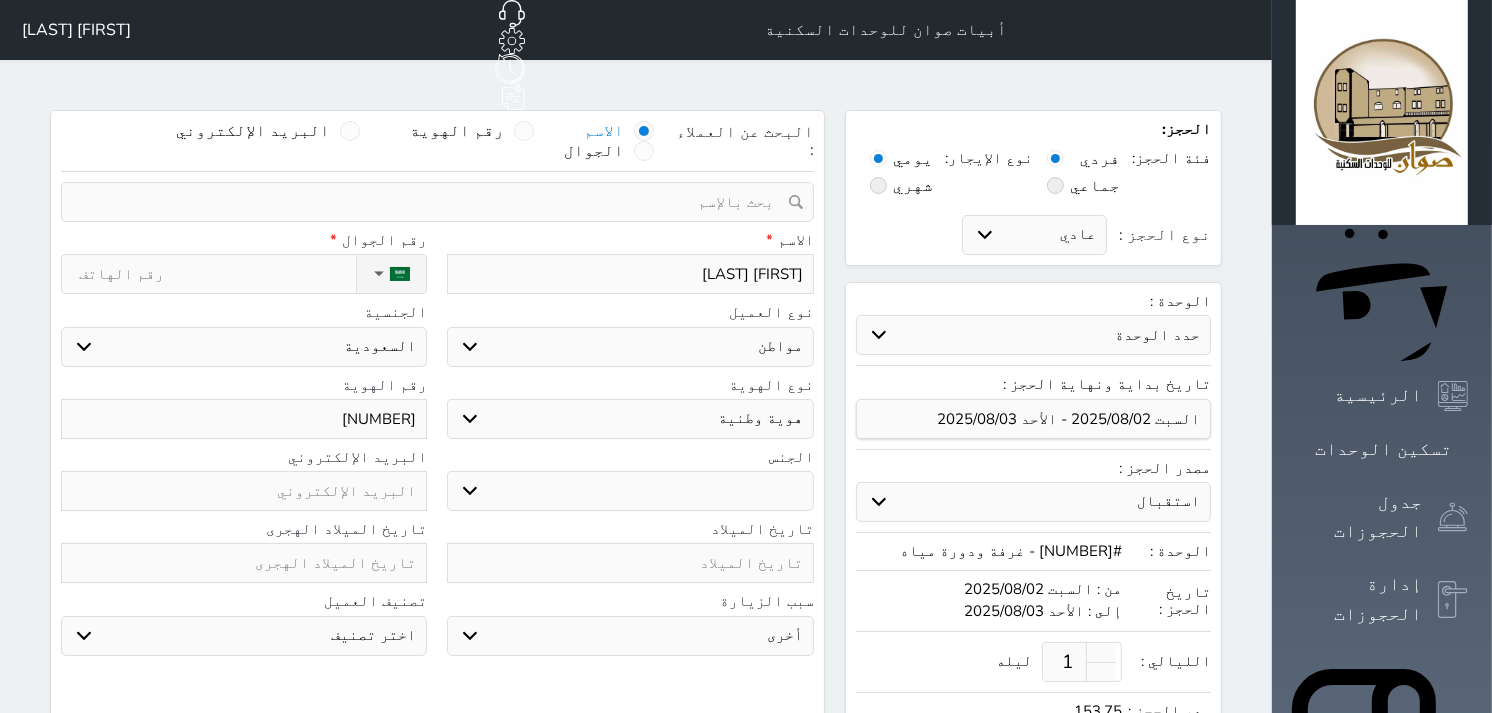 type on "[FIRST] [LAST]" 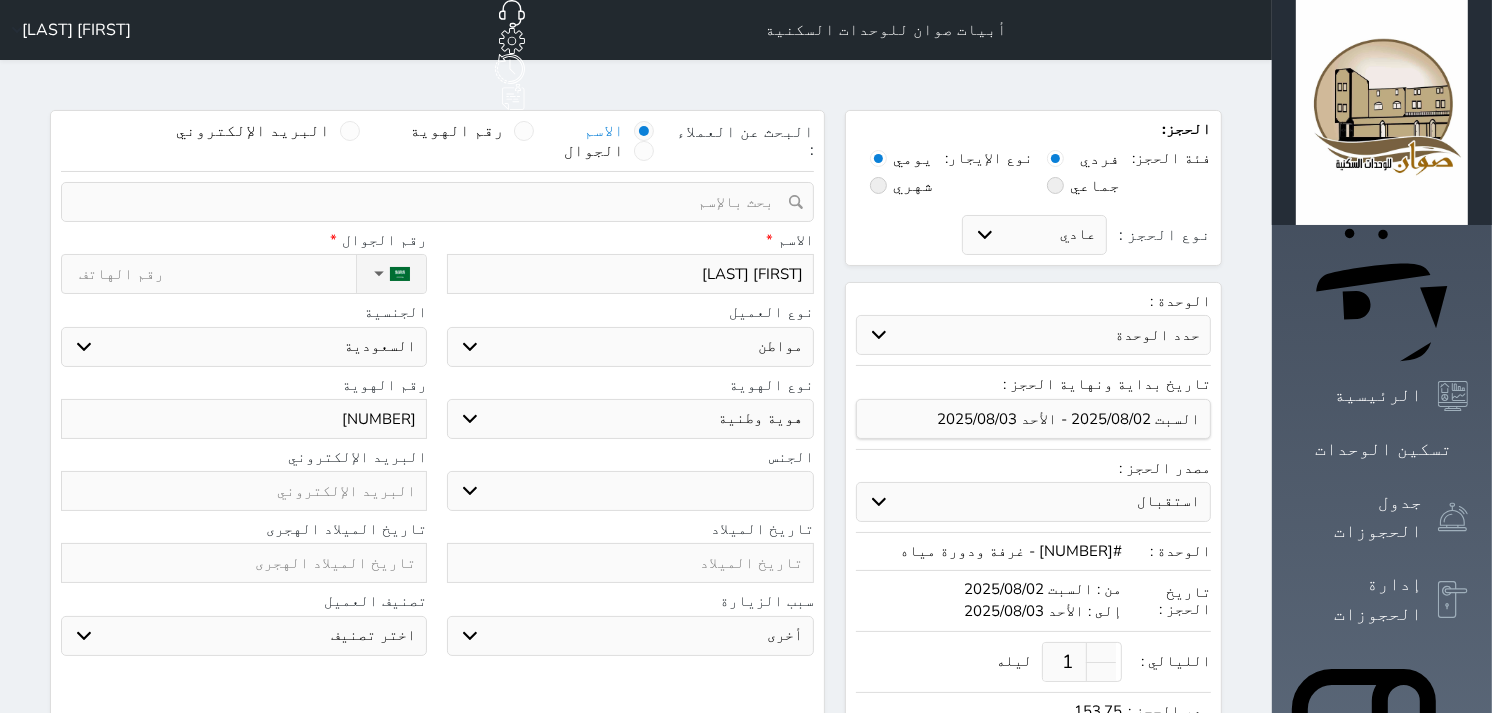 type on "0" 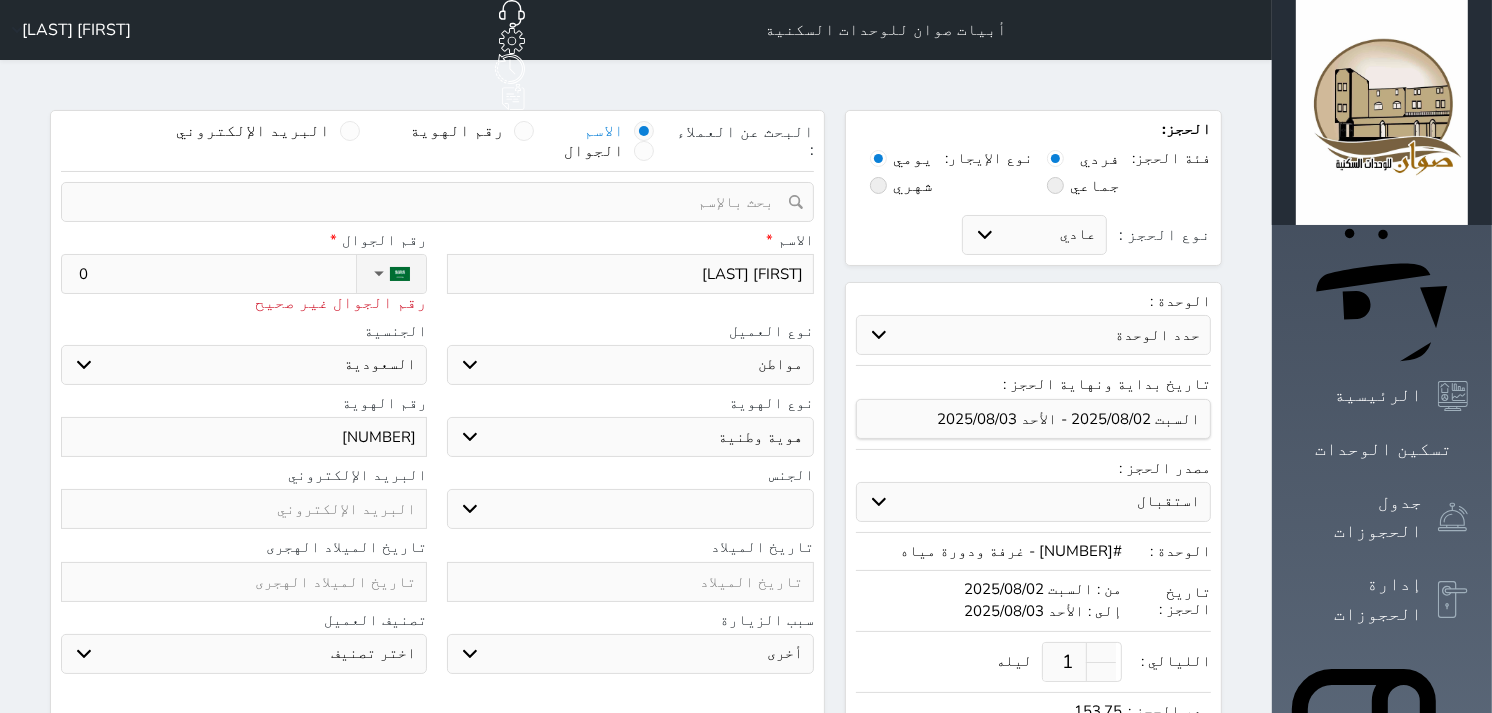 type on "05" 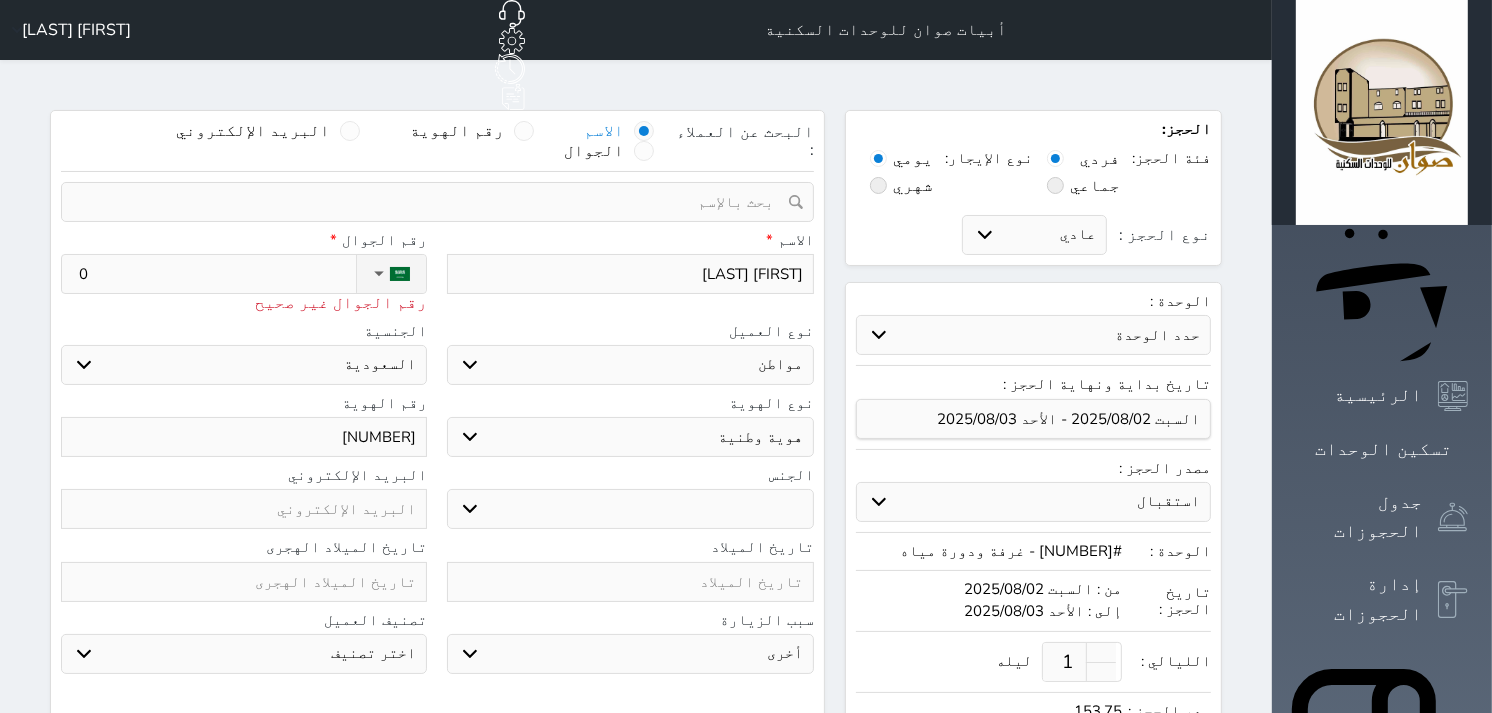 select 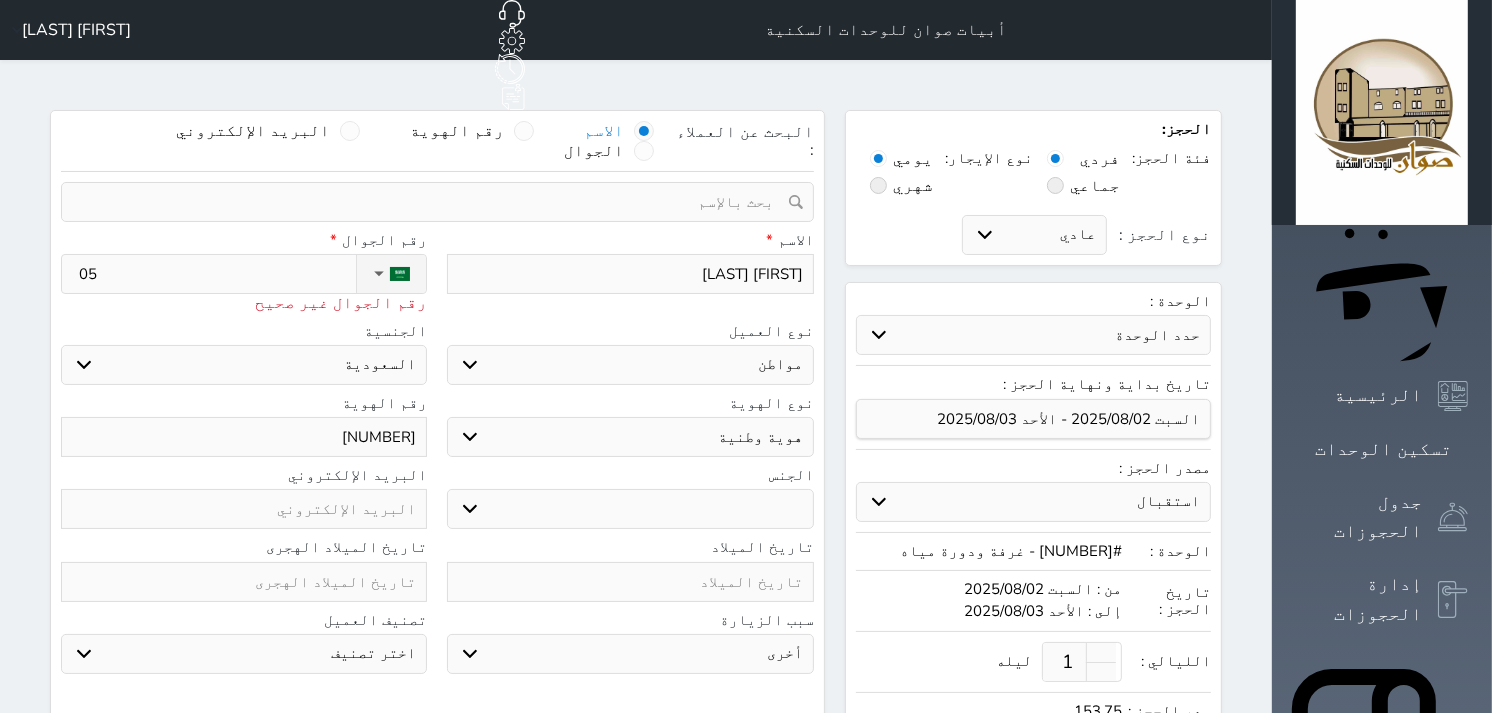 type on "055" 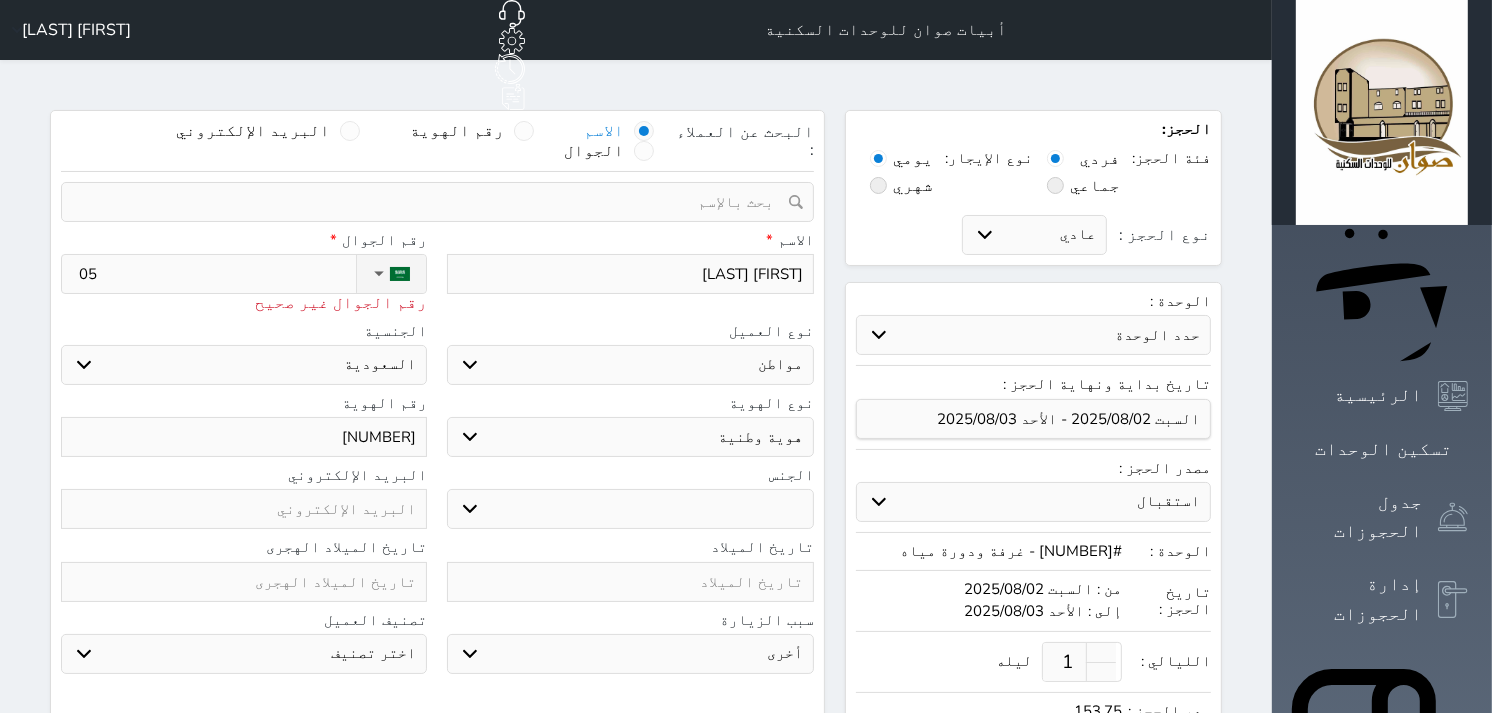 select 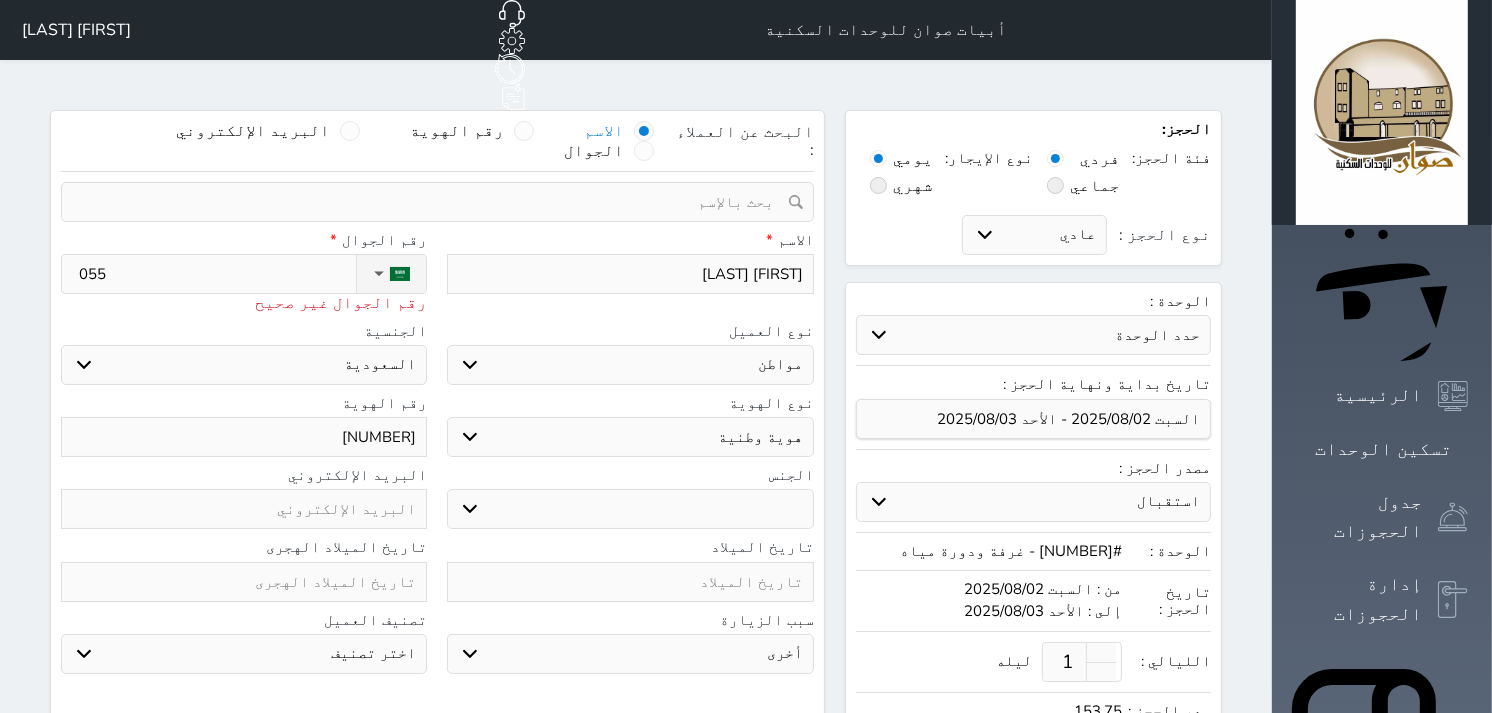 type on "0552" 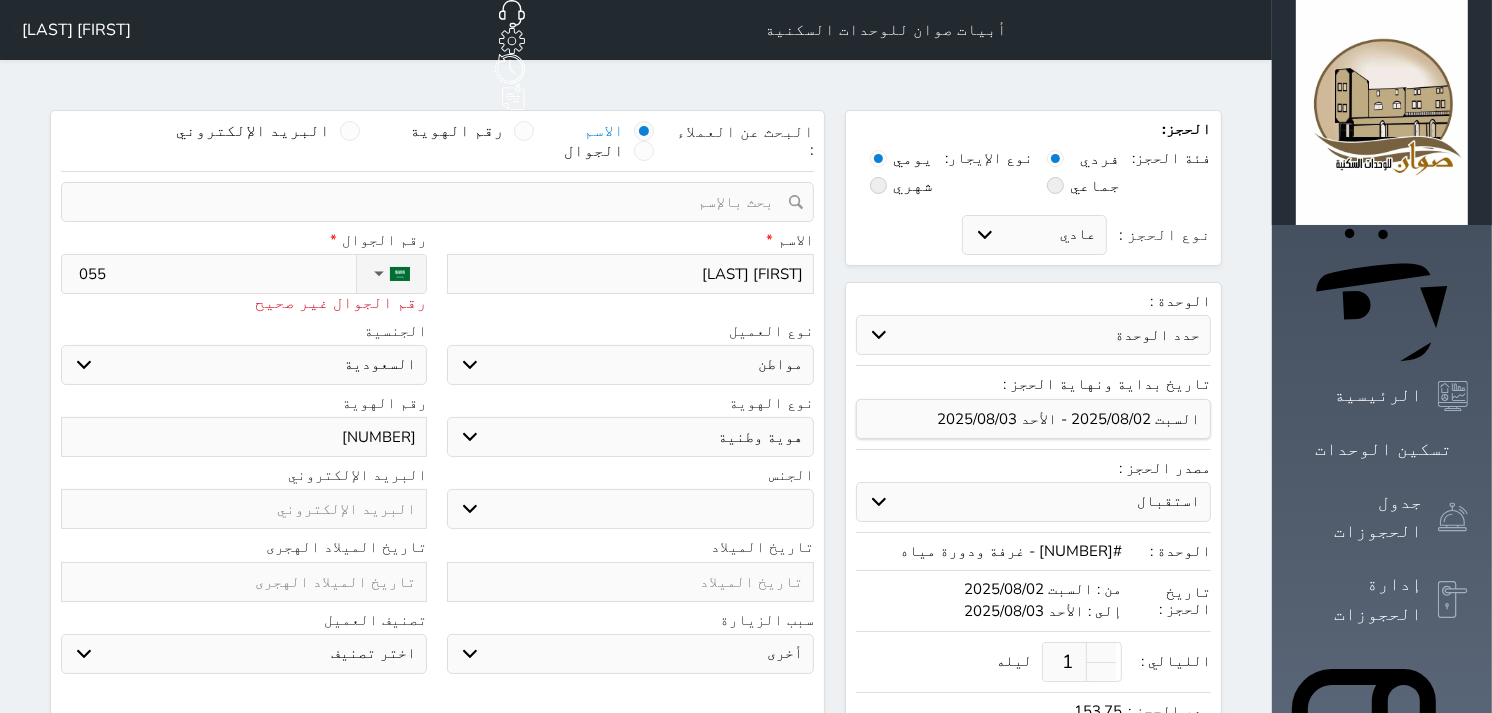 select 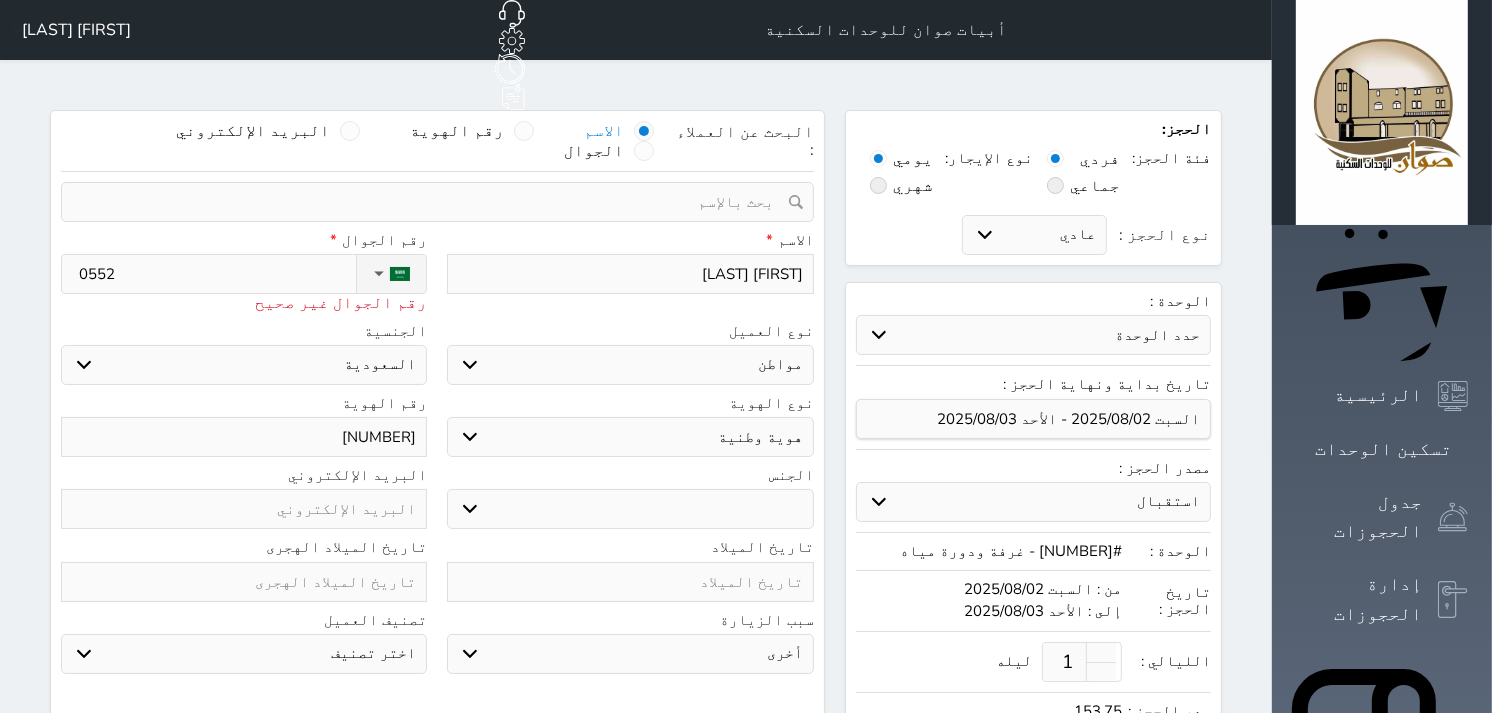 type on "[PHONE]" 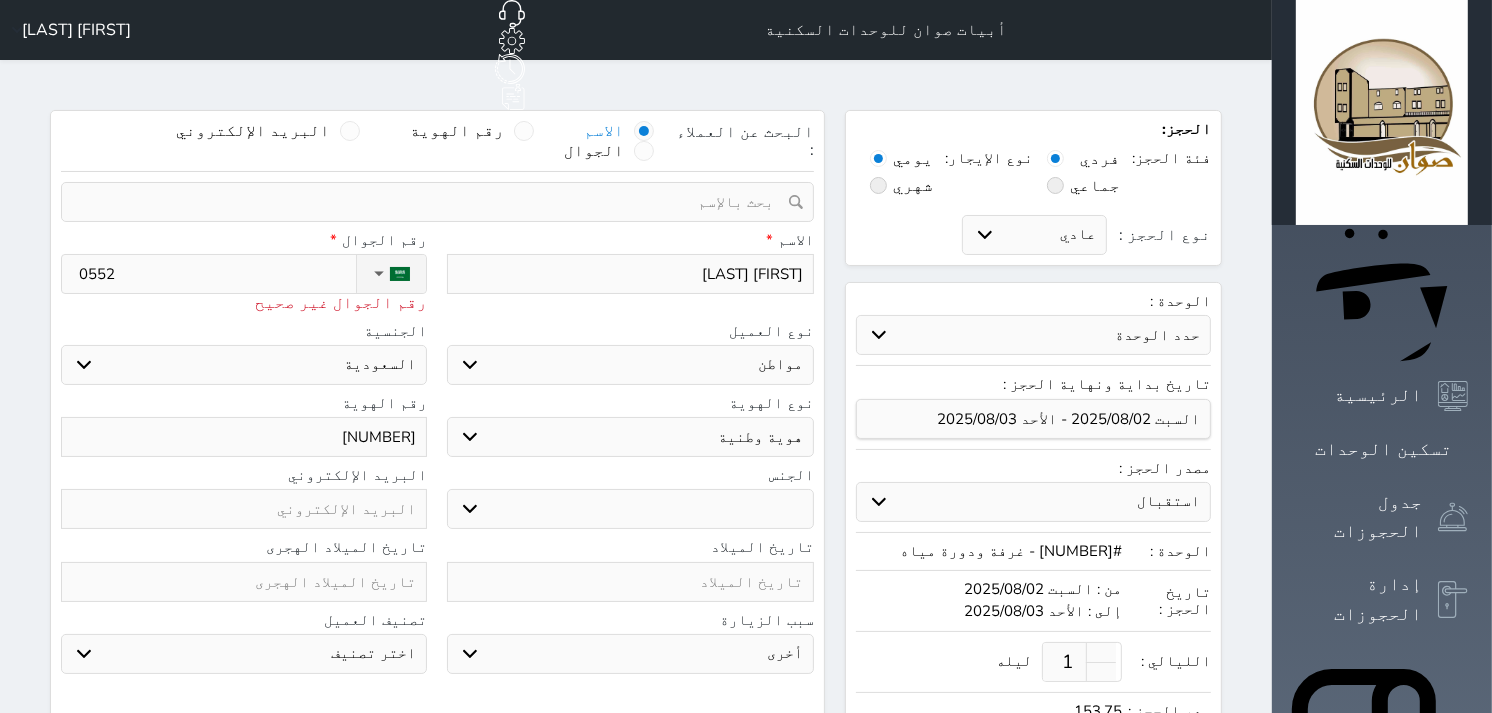 select 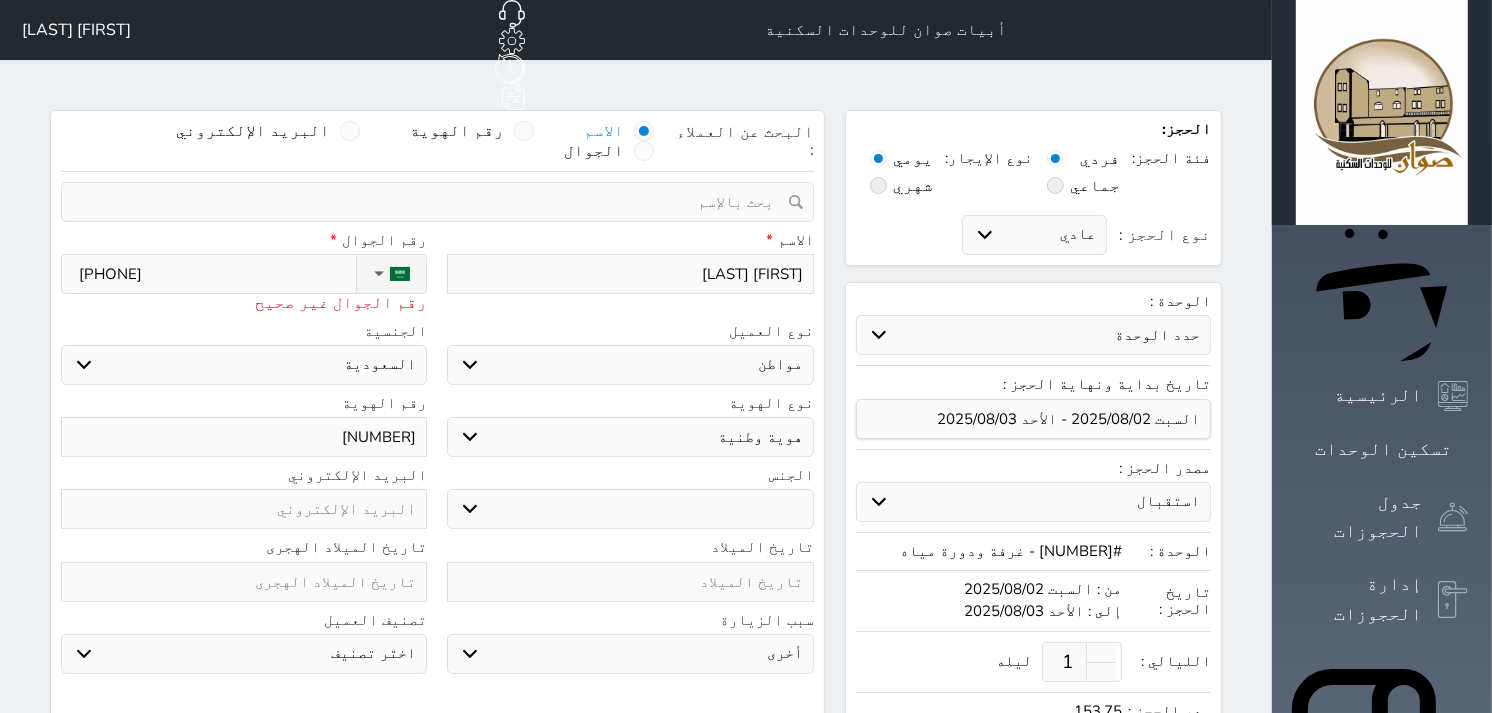 type on "[PHONE]" 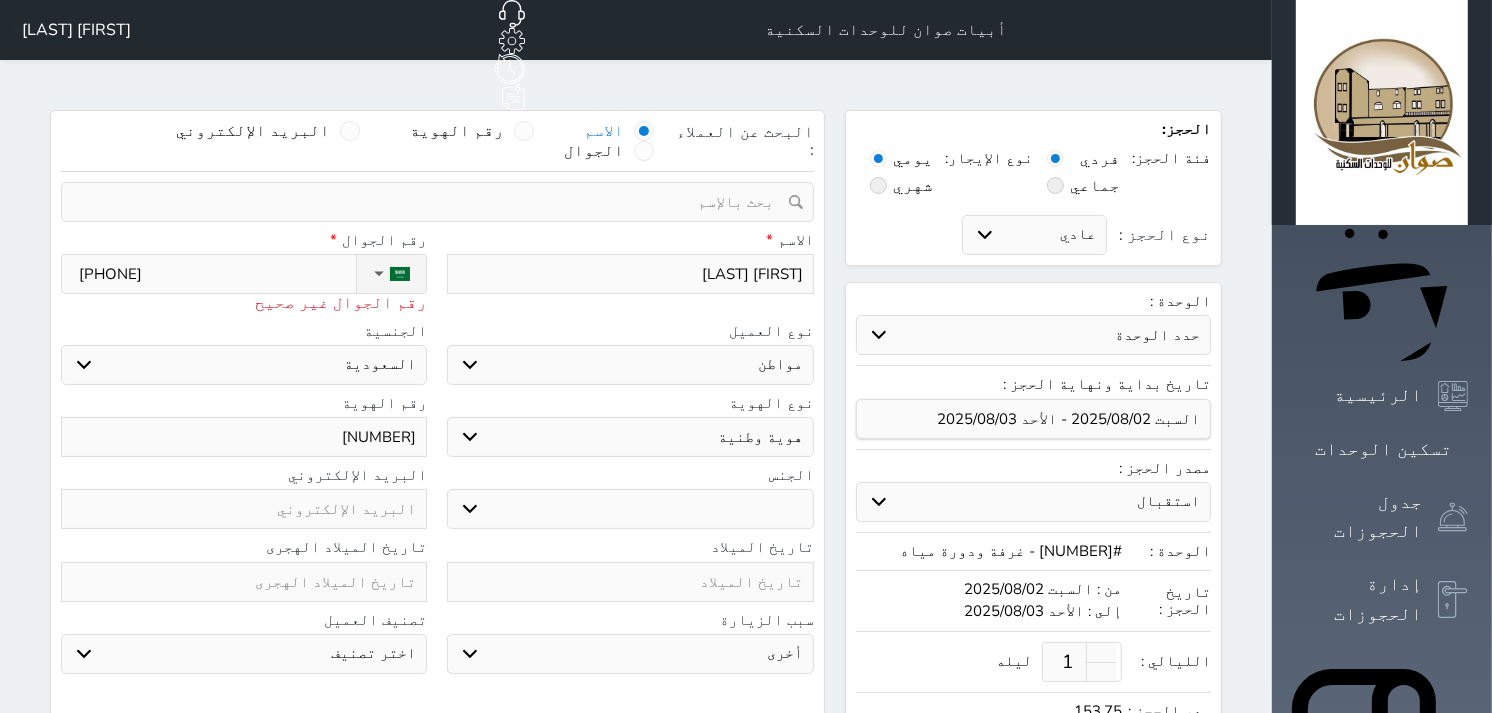 select 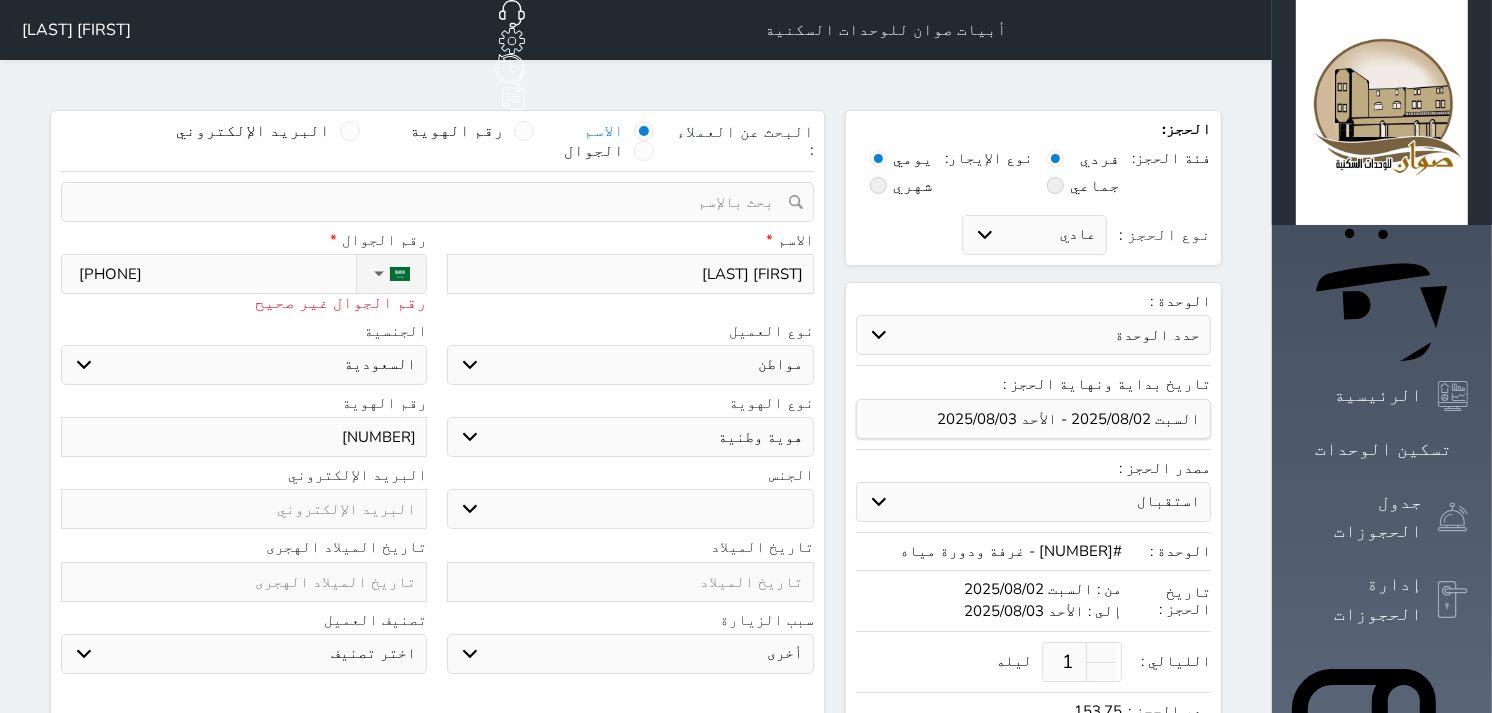 type on "[PHONE]" 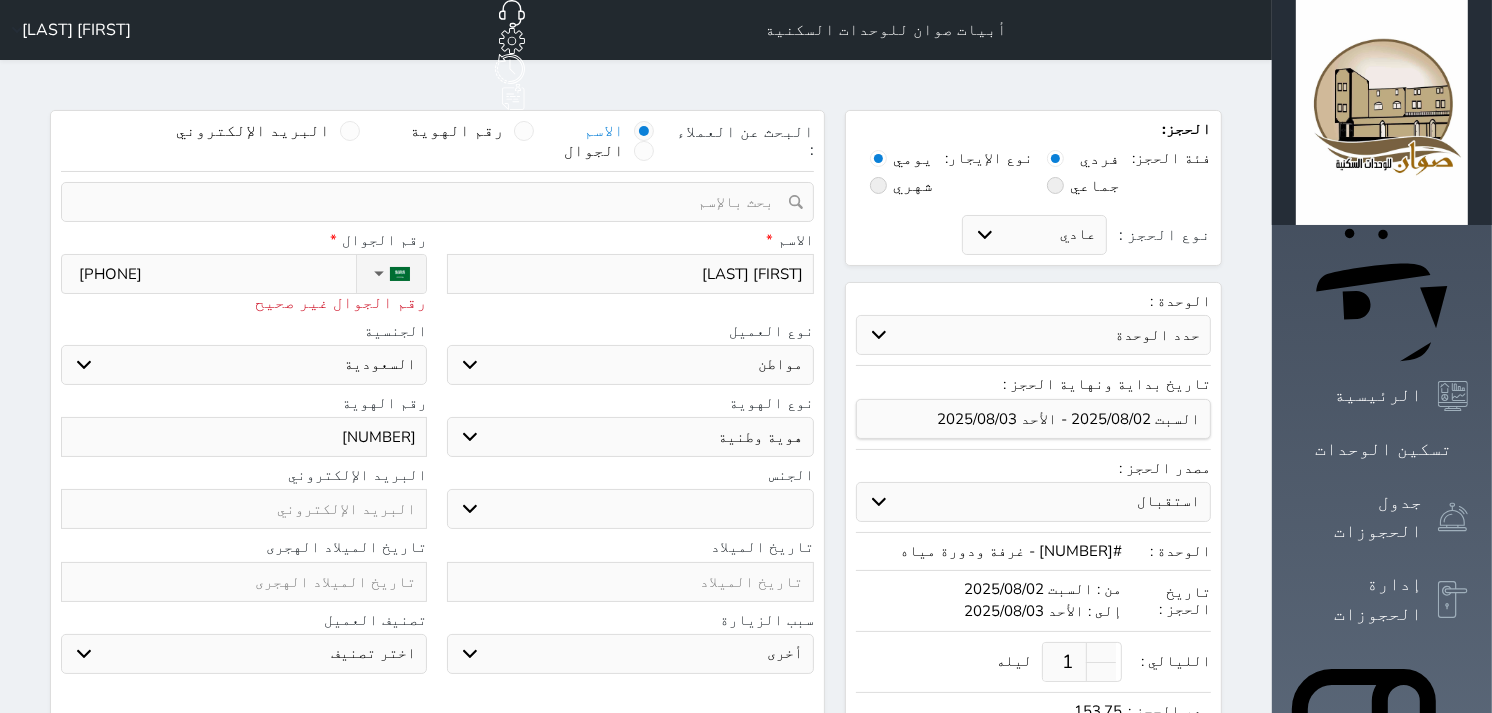 select 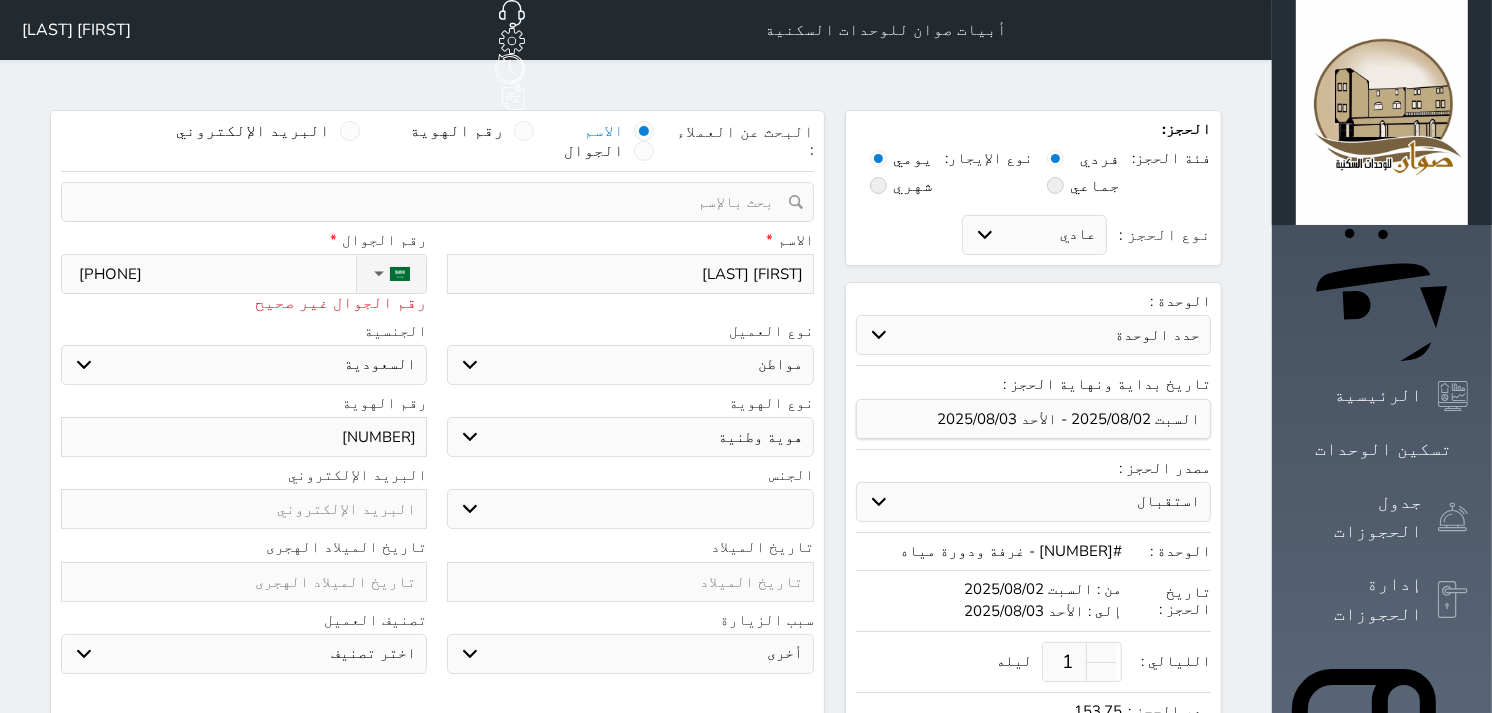 type on "[PHONE]" 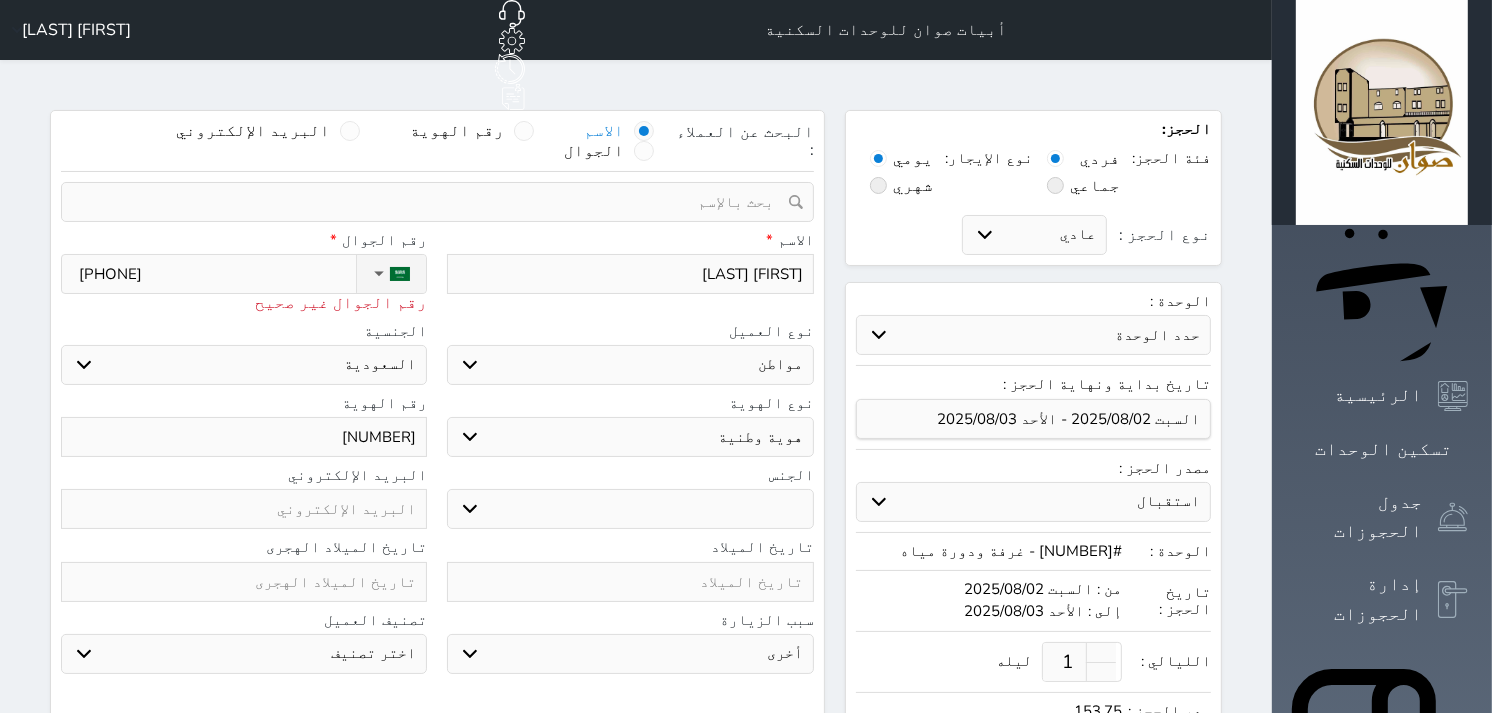 select 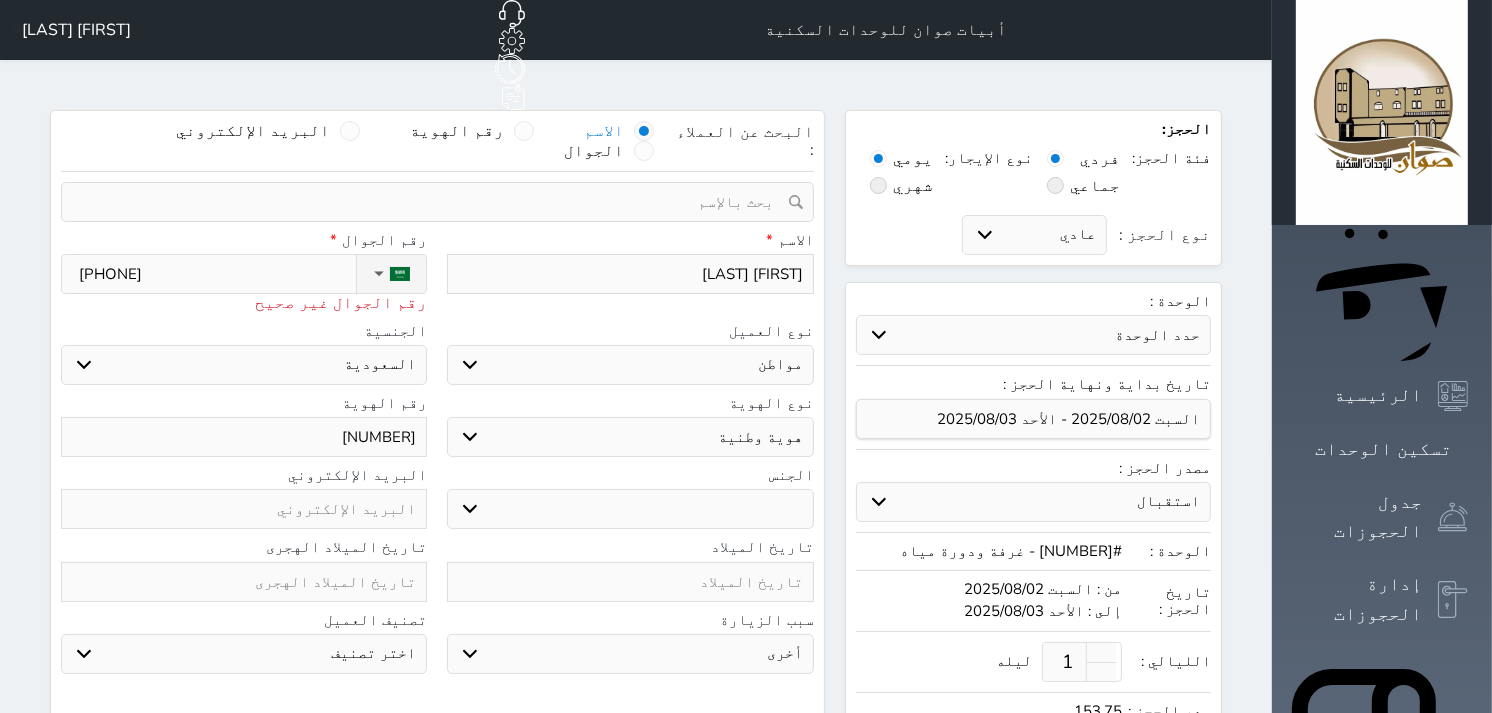 type on "[PHONE]" 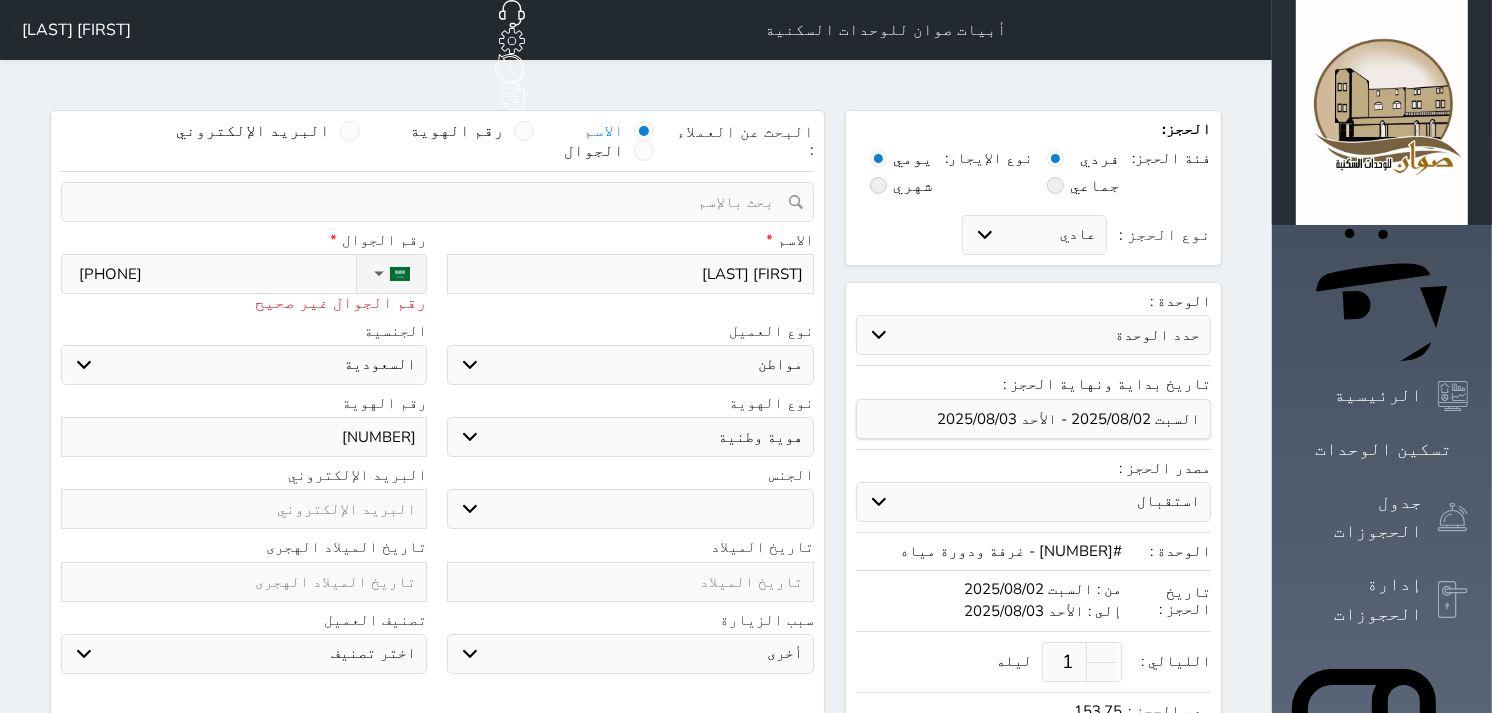 select 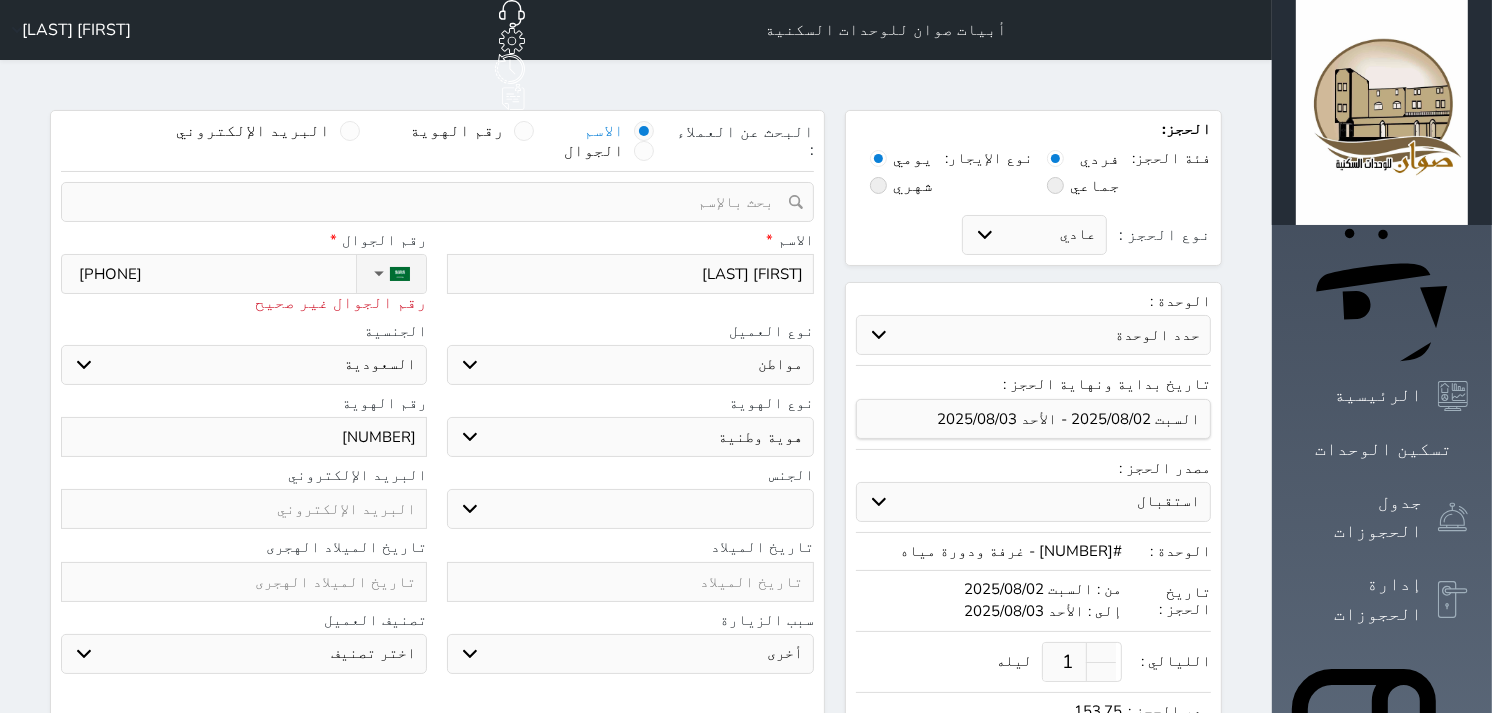 type on "+966 [PHONE]" 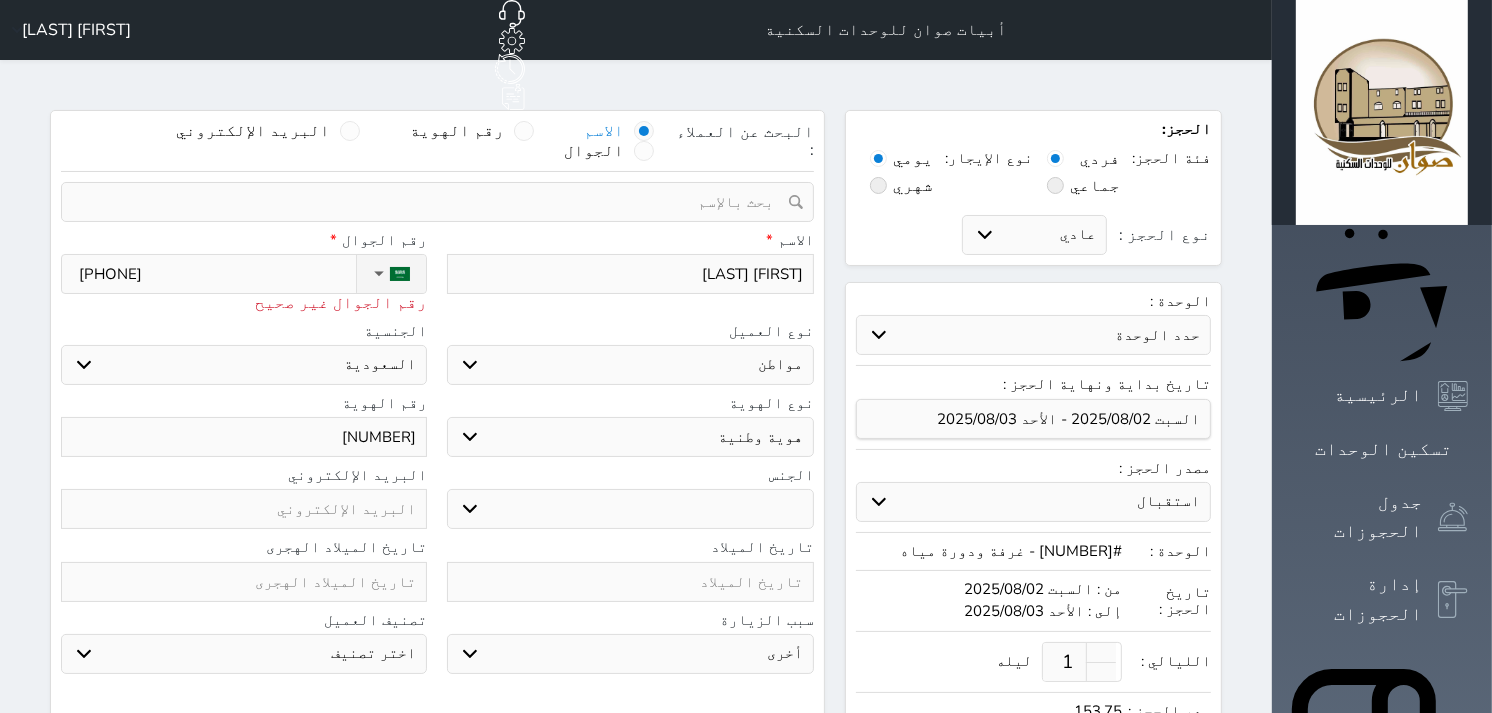 select 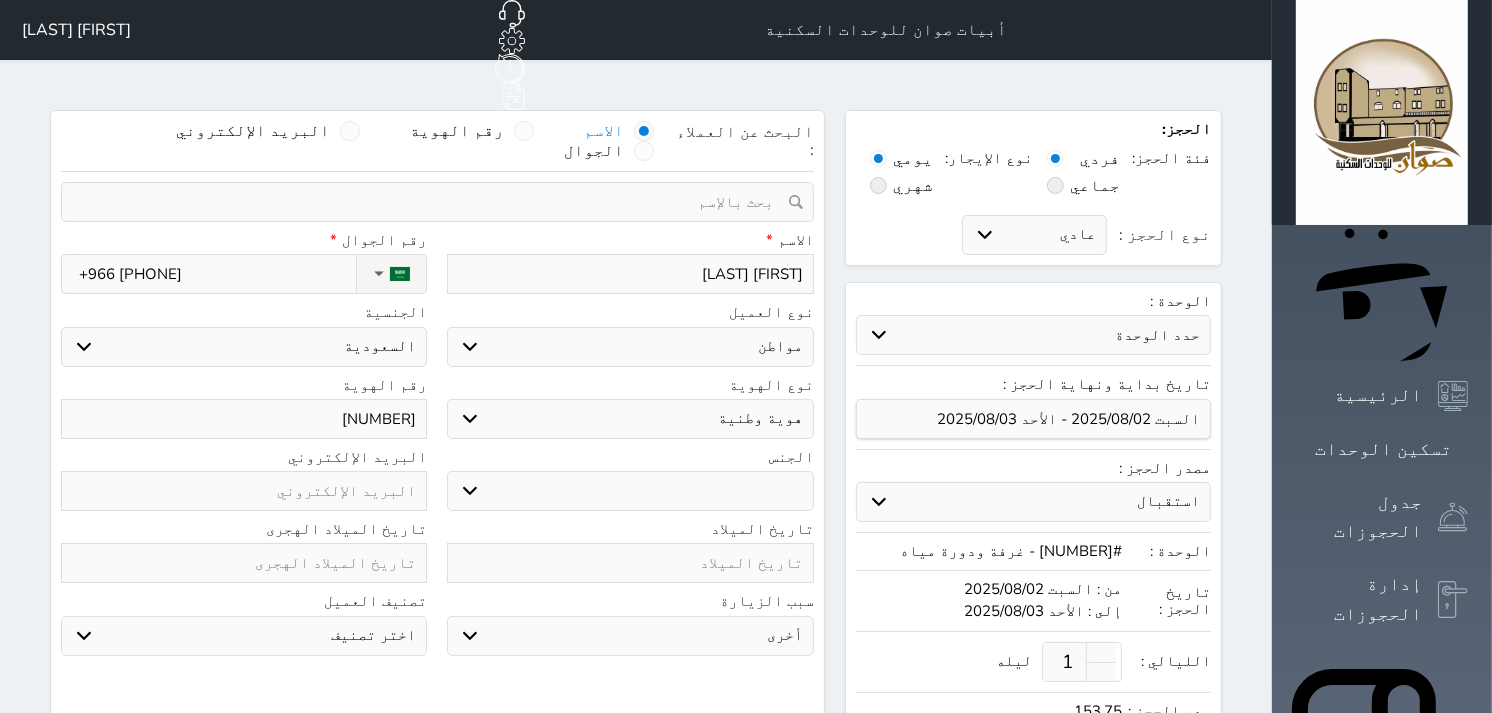 type on "+966 [PHONE]" 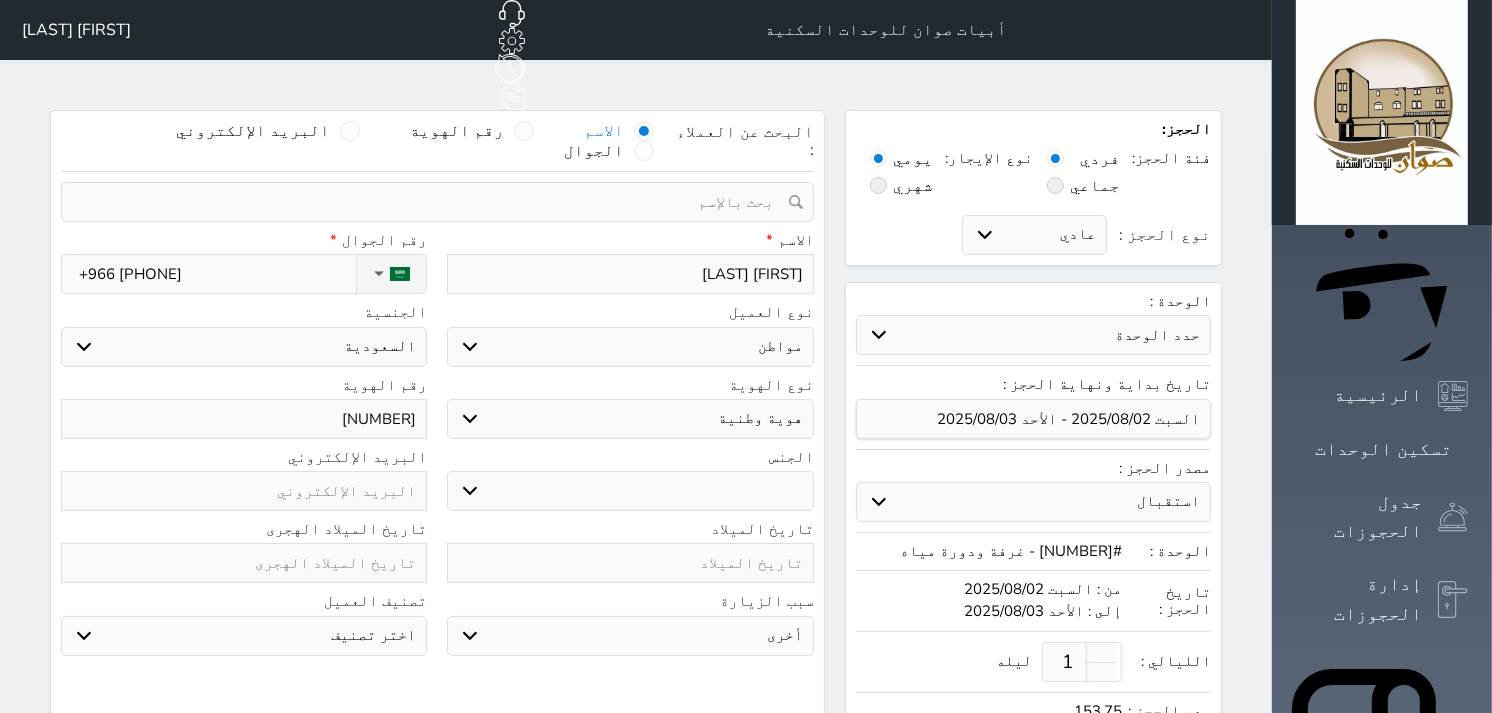click on "ذكر   انثى" at bounding box center (630, 491) 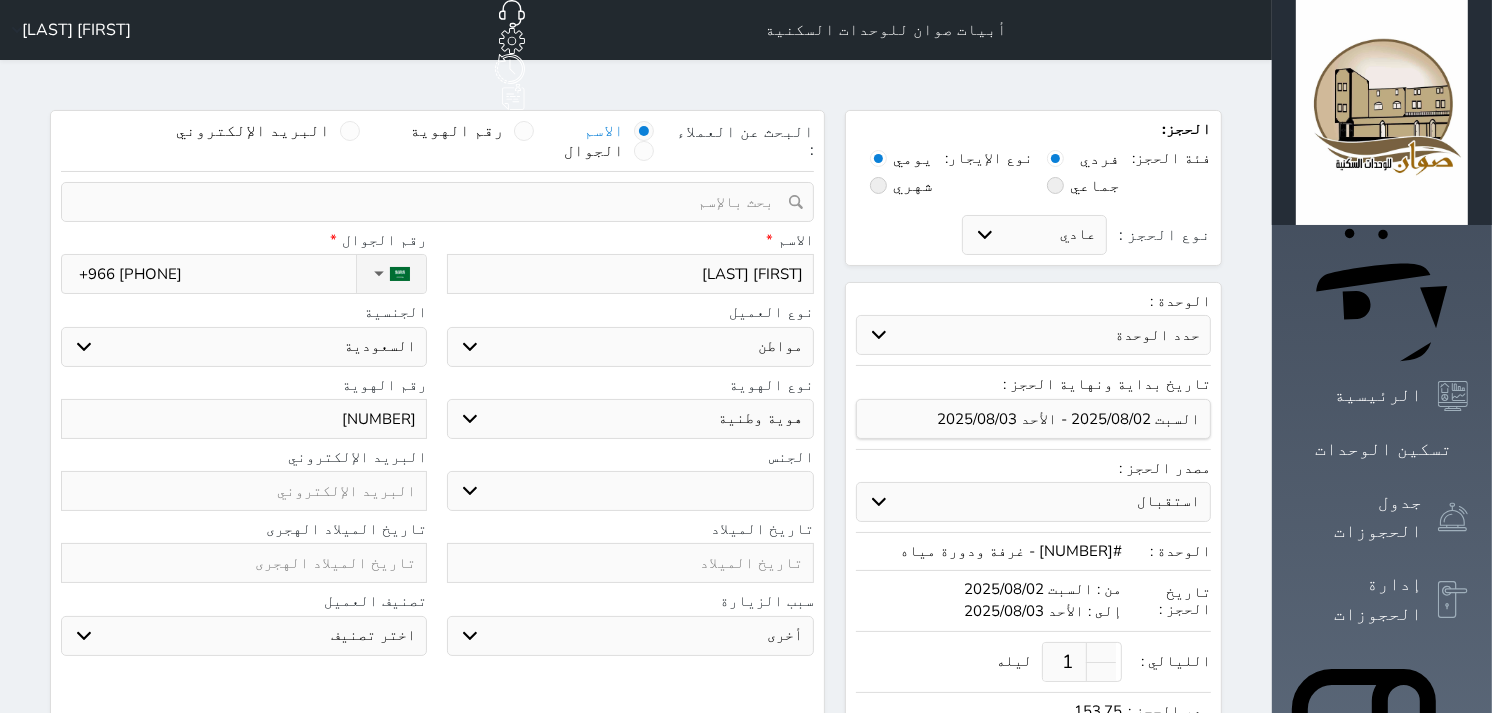 select on "male" 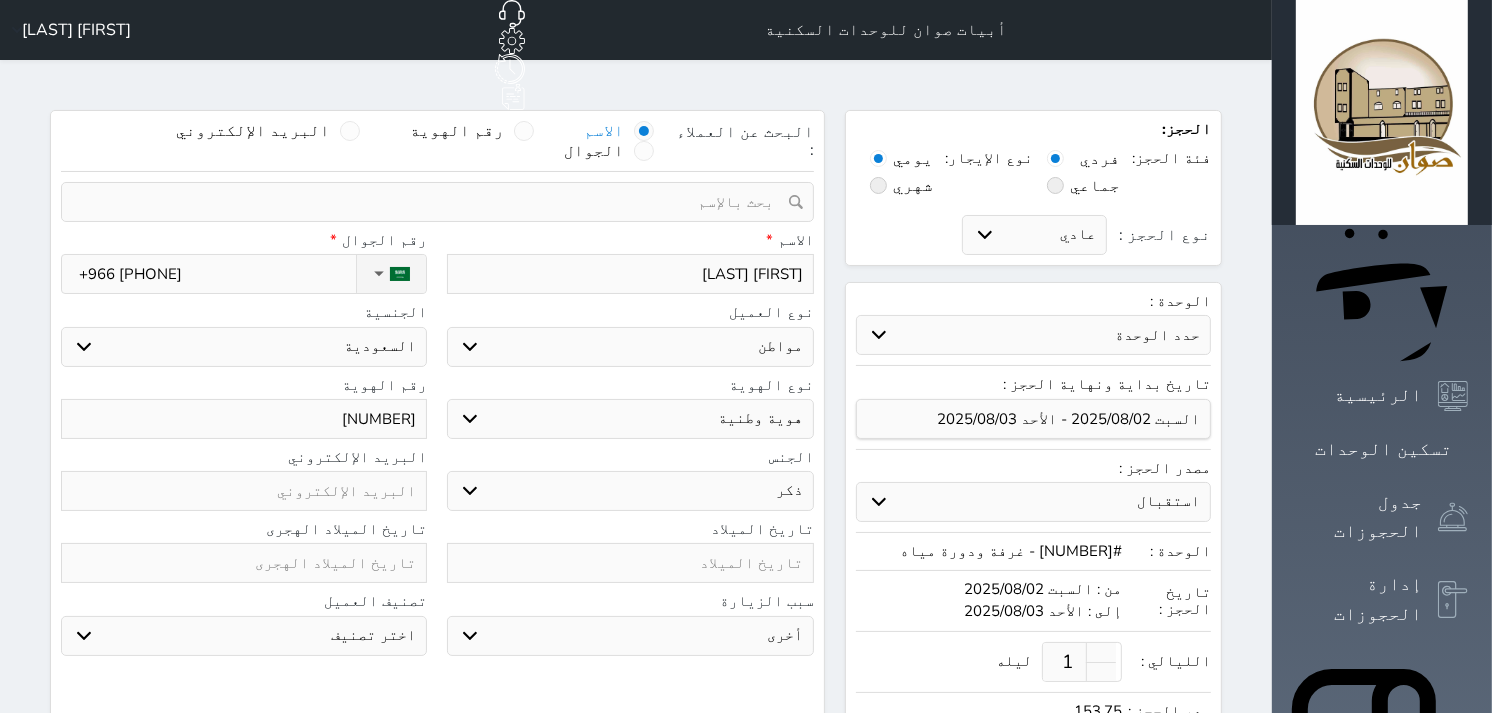 click on "ذكر   انثى" at bounding box center [630, 491] 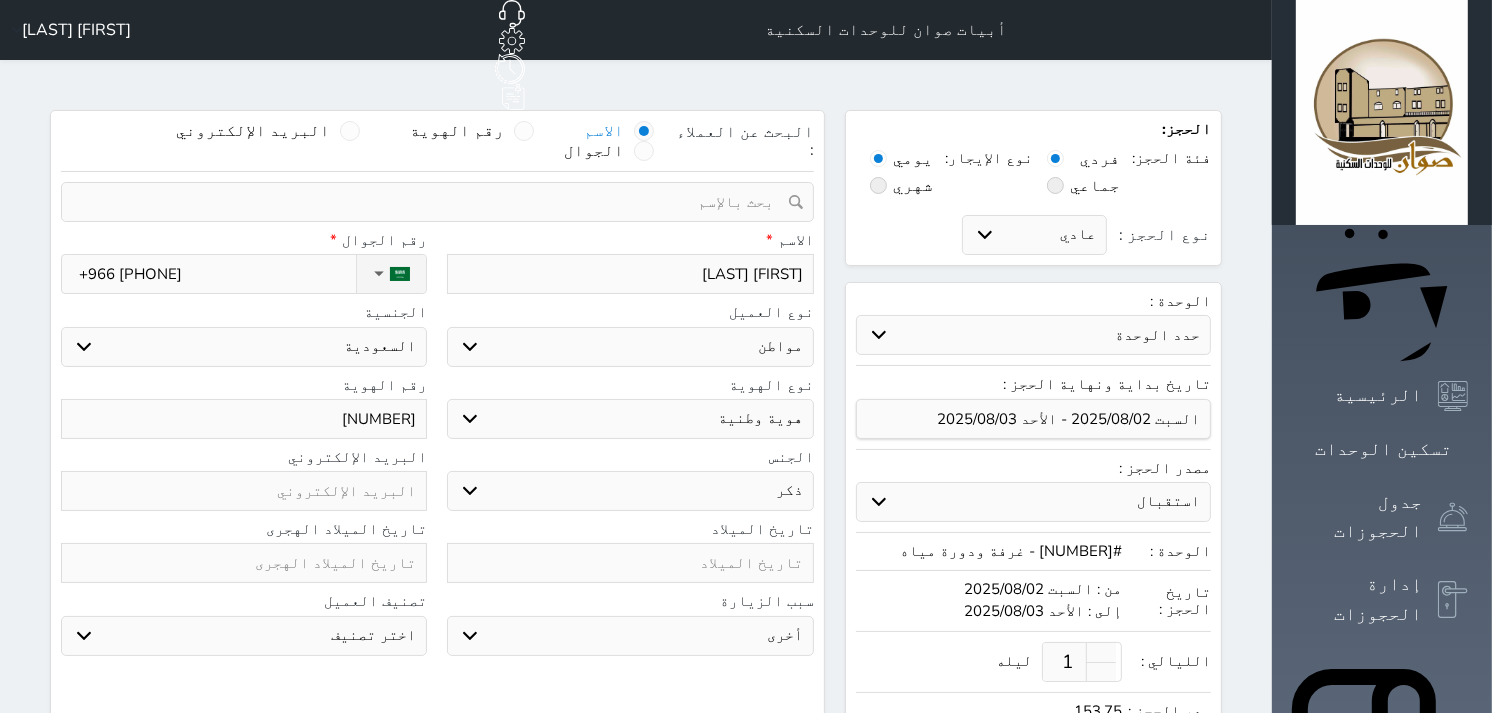 click on "سياحة زيارة الاهل والاصدقاء زيارة دينية زيارة عمل زيارة رياضية زيارة ترفيهية أخرى موظف ديوان عمل نزيل حجر موظف وزارة الصحة" at bounding box center (630, 636) 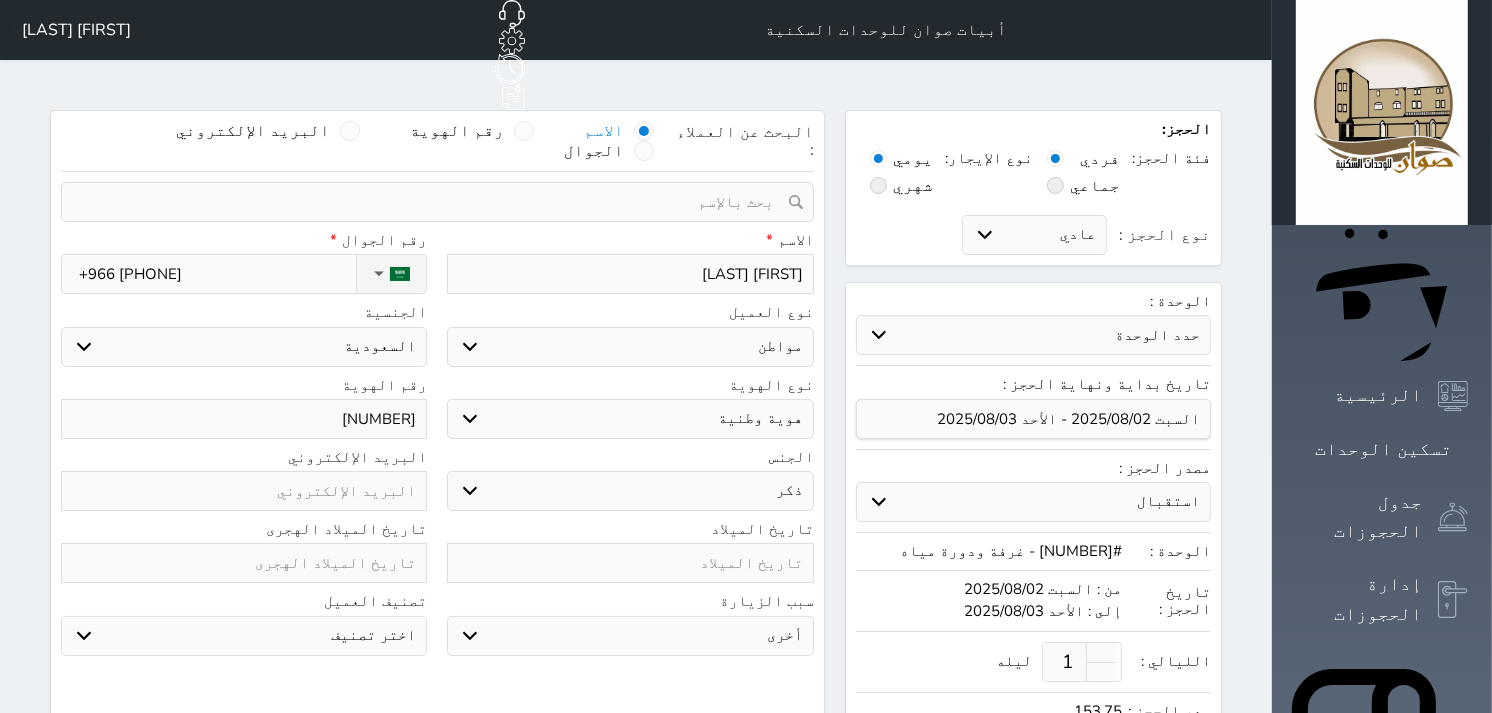 select on "1" 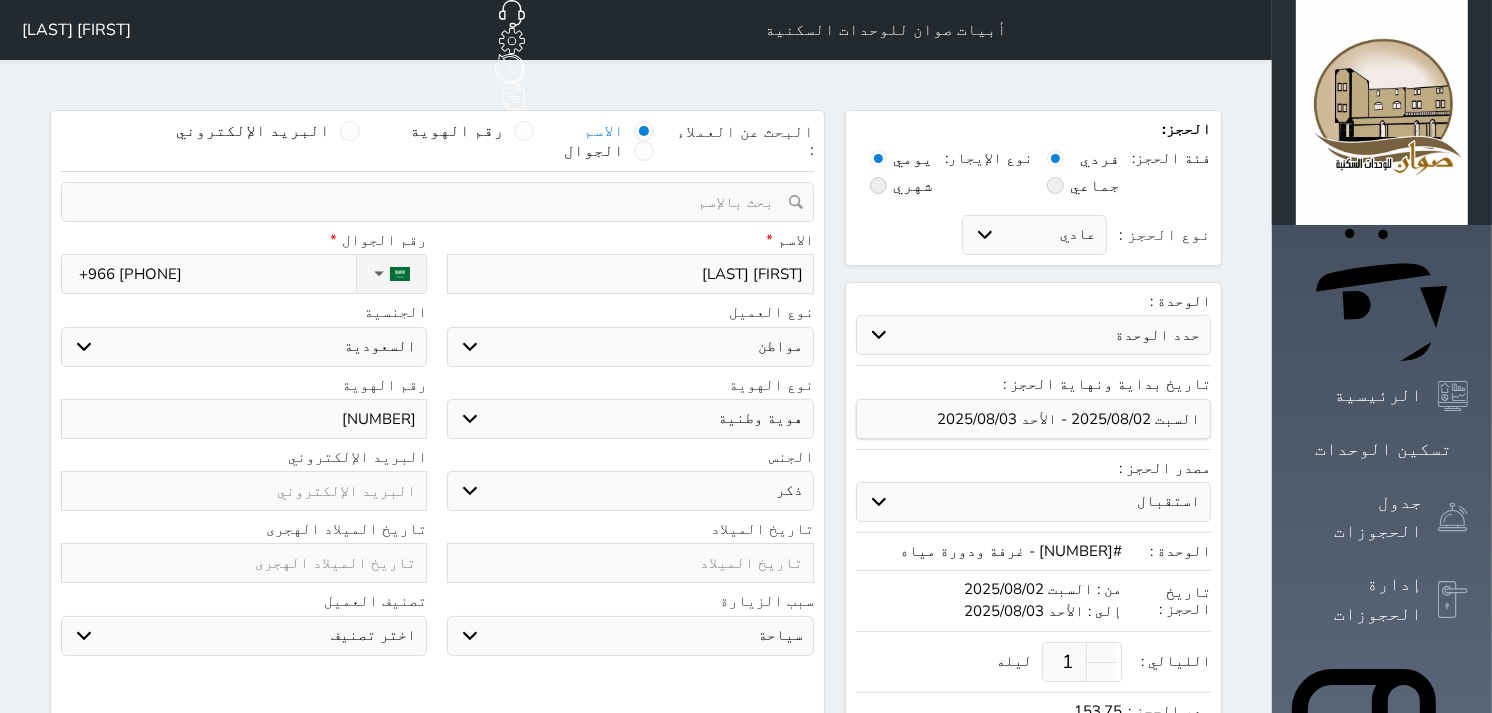 click on "سياحة زيارة الاهل والاصدقاء زيارة دينية زيارة عمل زيارة رياضية زيارة ترفيهية أخرى موظف ديوان عمل نزيل حجر موظف وزارة الصحة" at bounding box center [630, 636] 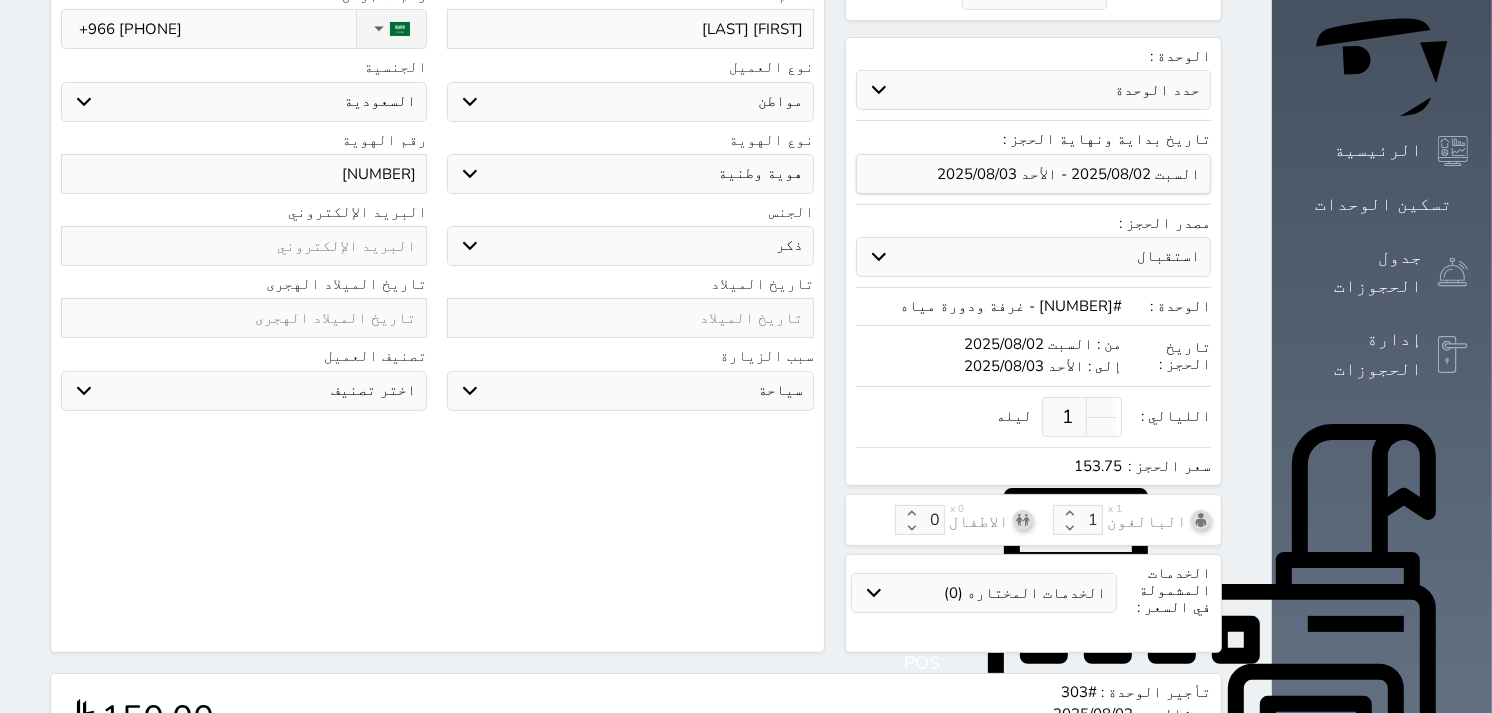 scroll, scrollTop: 333, scrollLeft: 0, axis: vertical 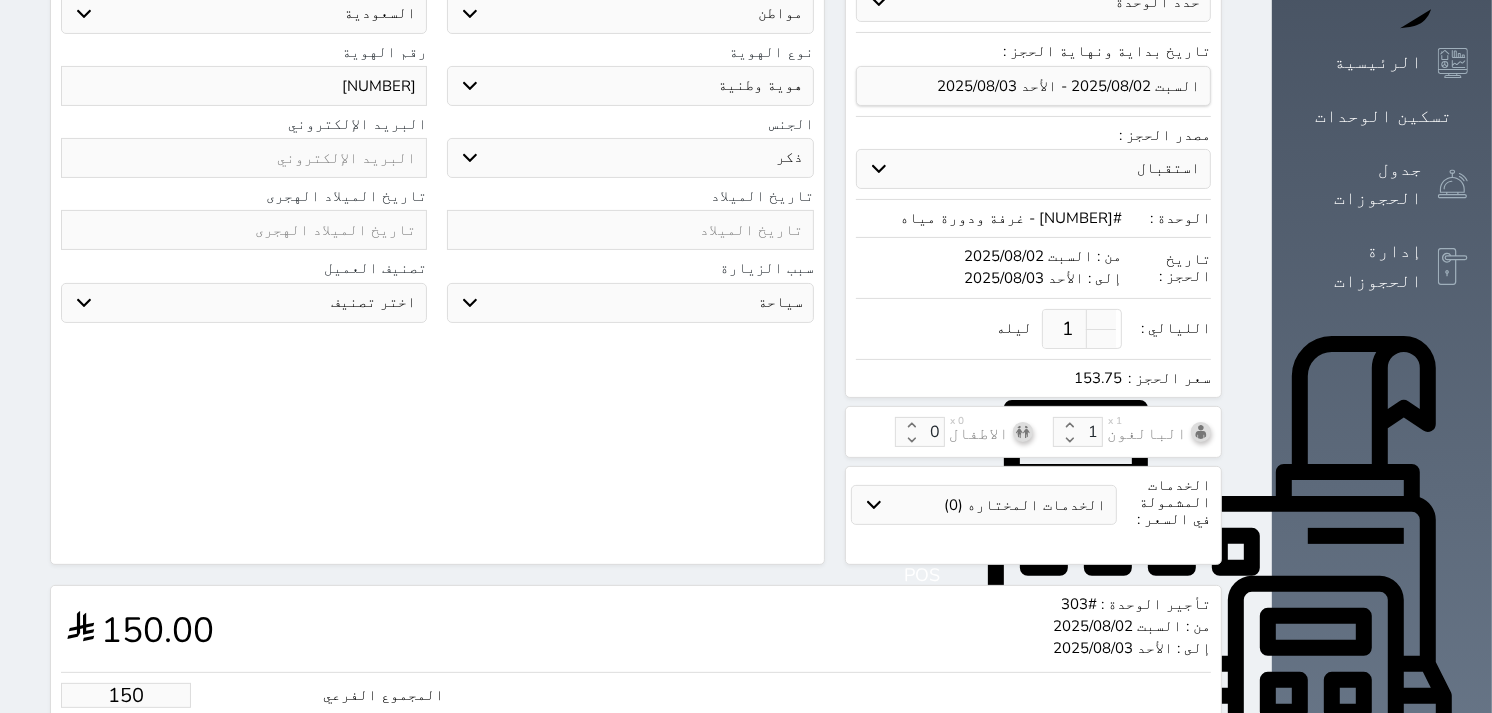 click on "150" at bounding box center (126, 695) 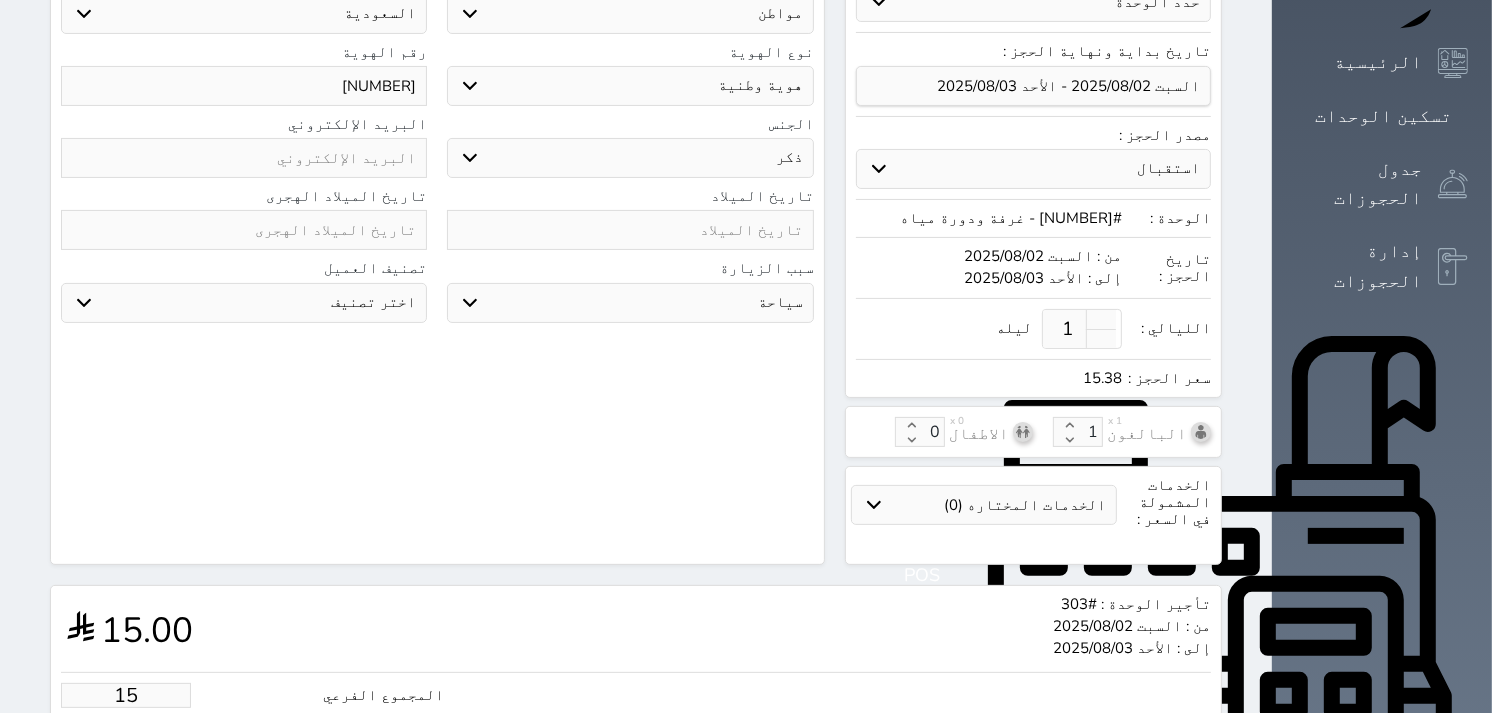 type on "1" 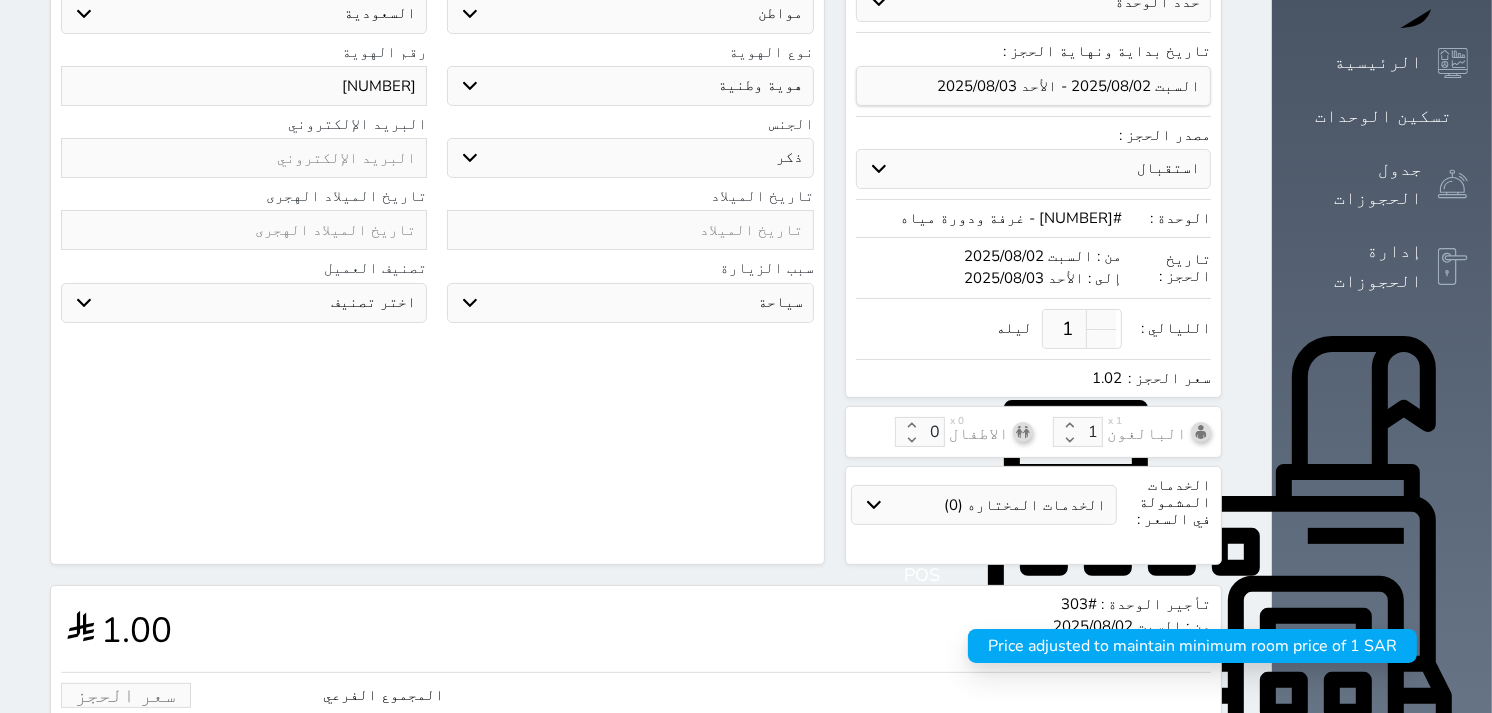 type on "5" 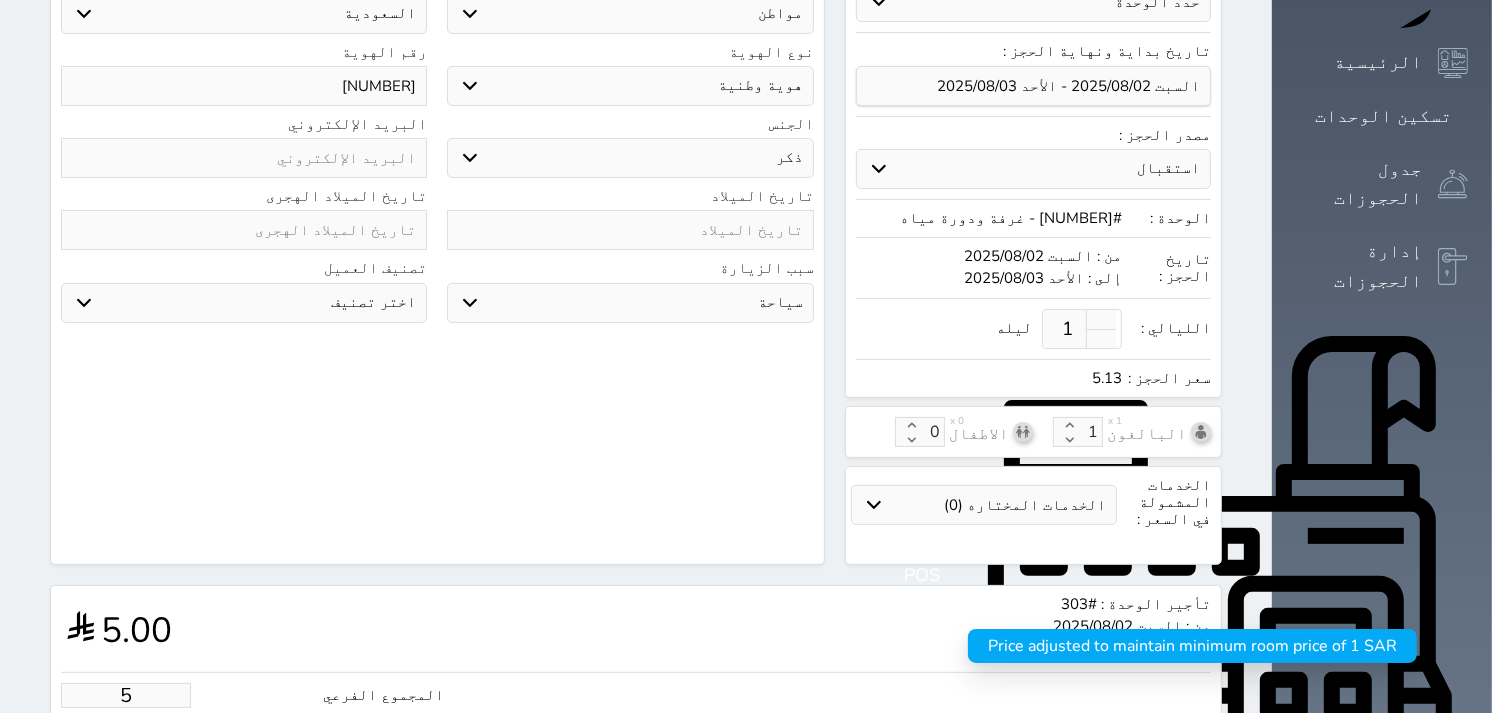 type on "50" 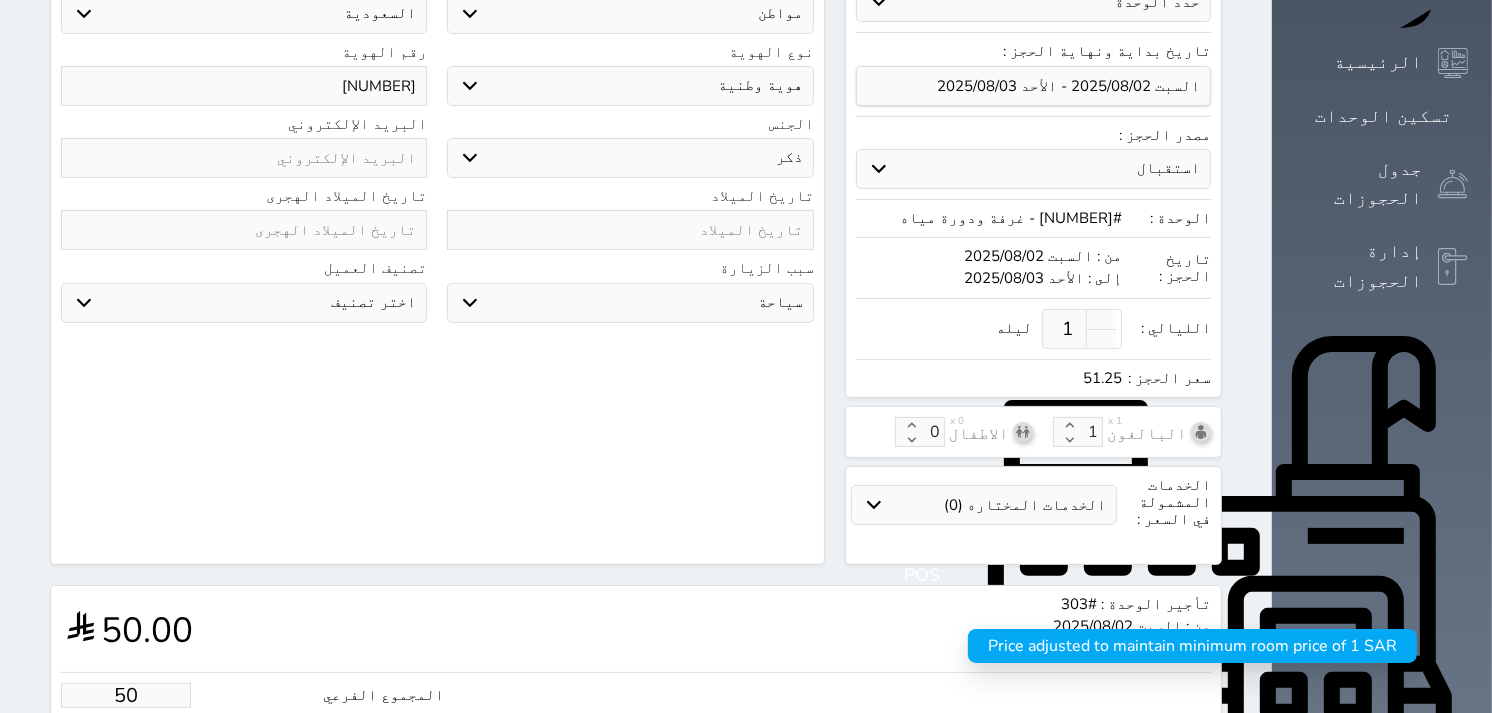 type on "500" 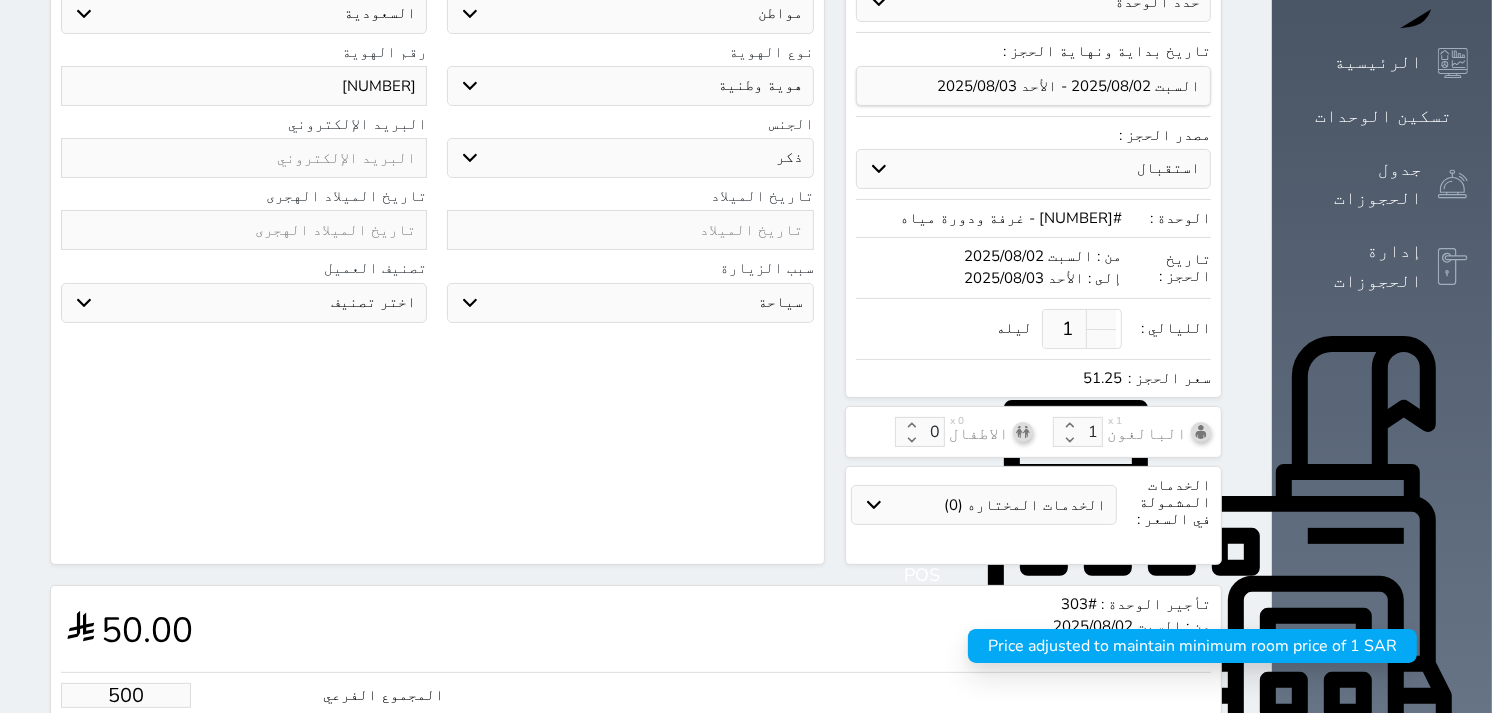 type on "512.50" 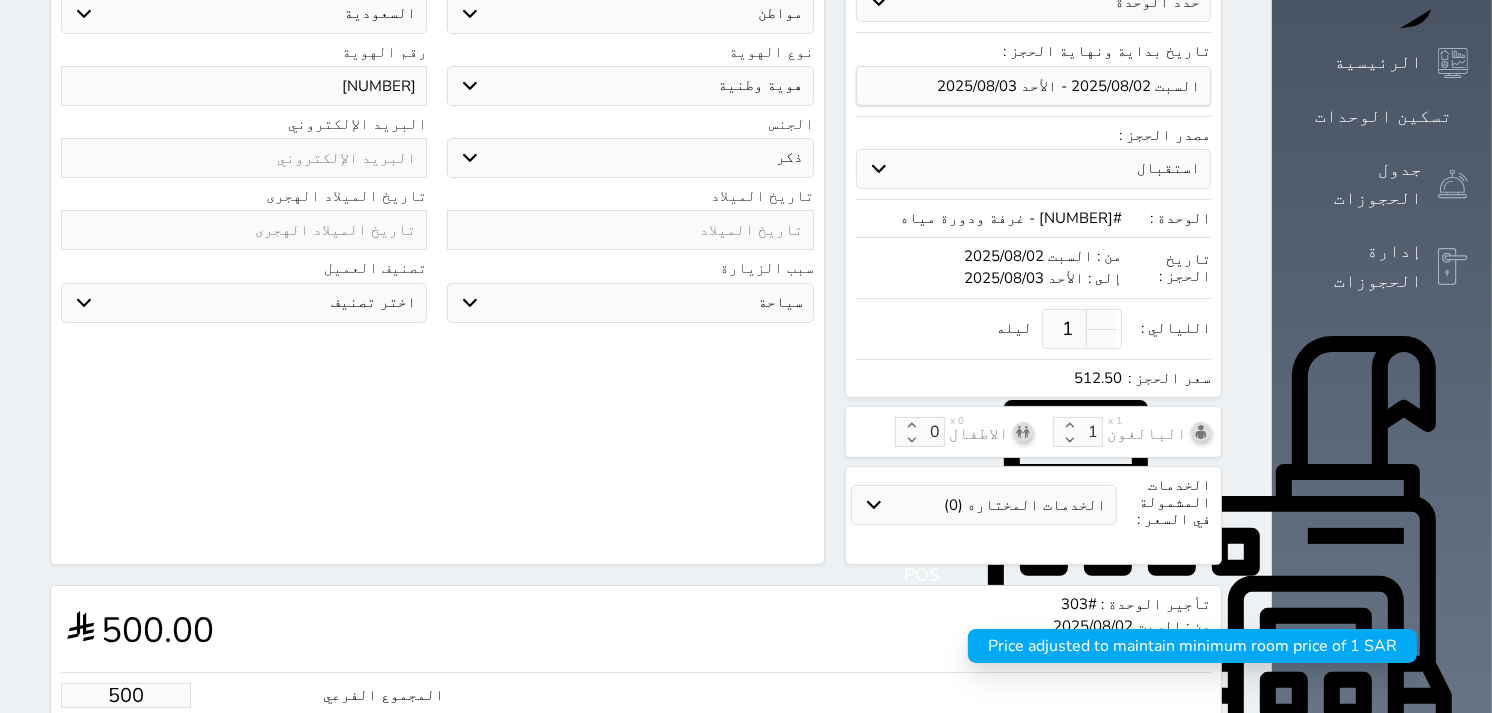 scroll, scrollTop: 4, scrollLeft: 0, axis: vertical 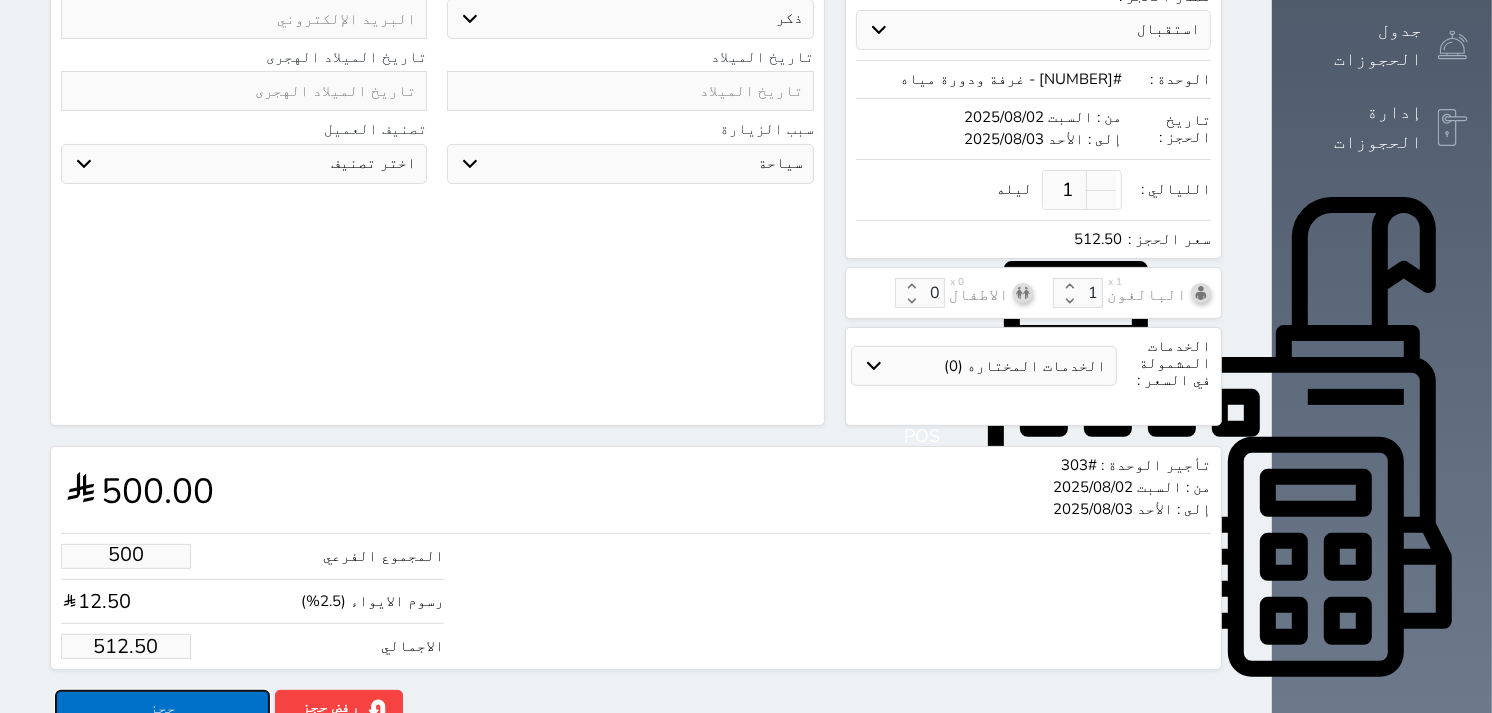 type on "500.00" 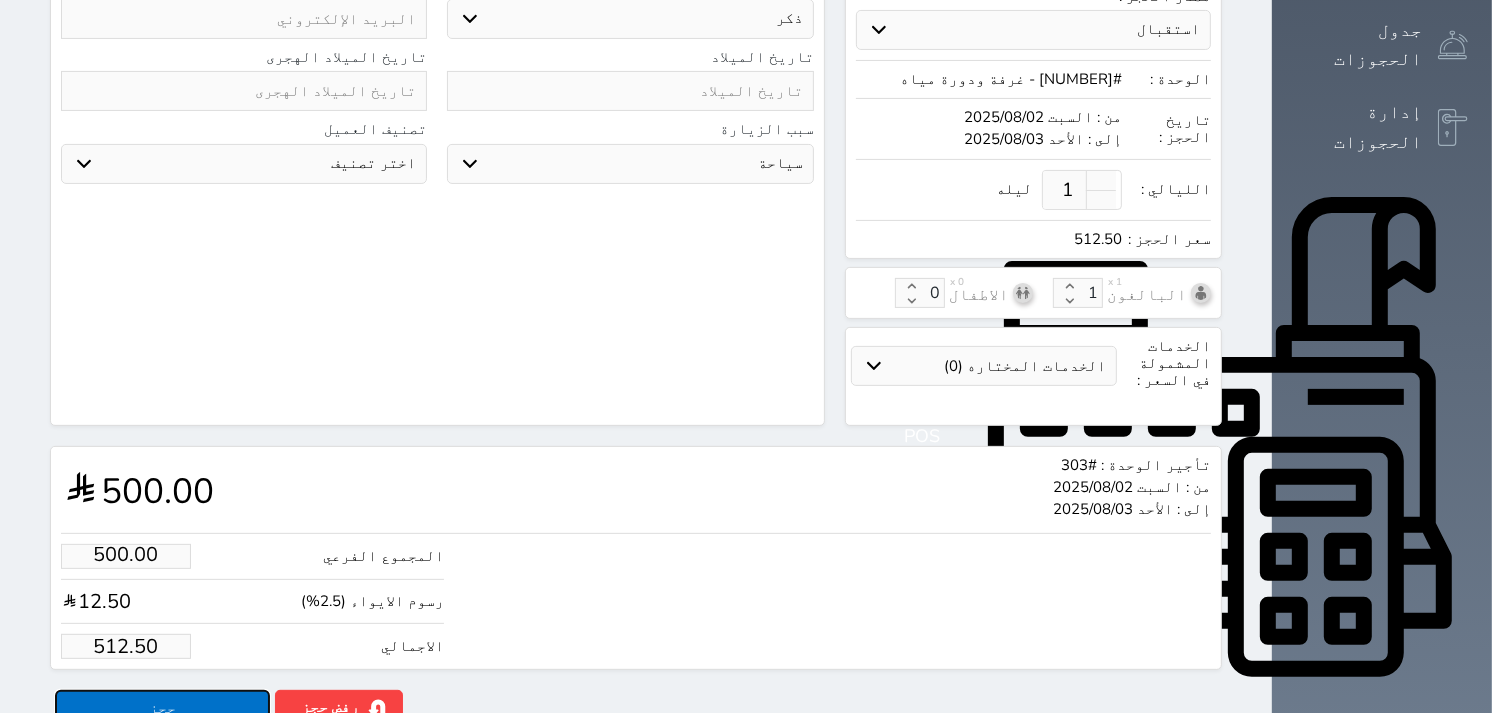 click on "حجز" at bounding box center [162, 707] 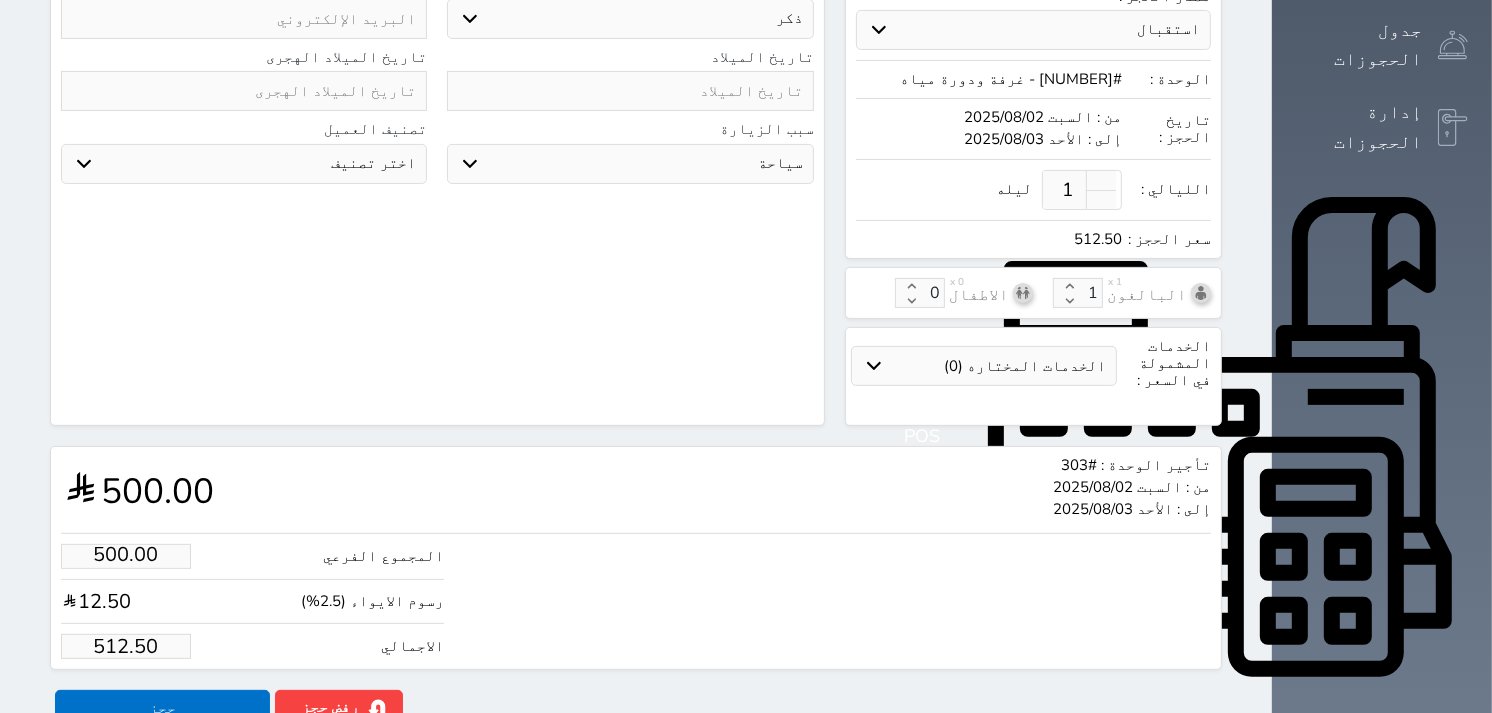 scroll, scrollTop: 0, scrollLeft: 0, axis: both 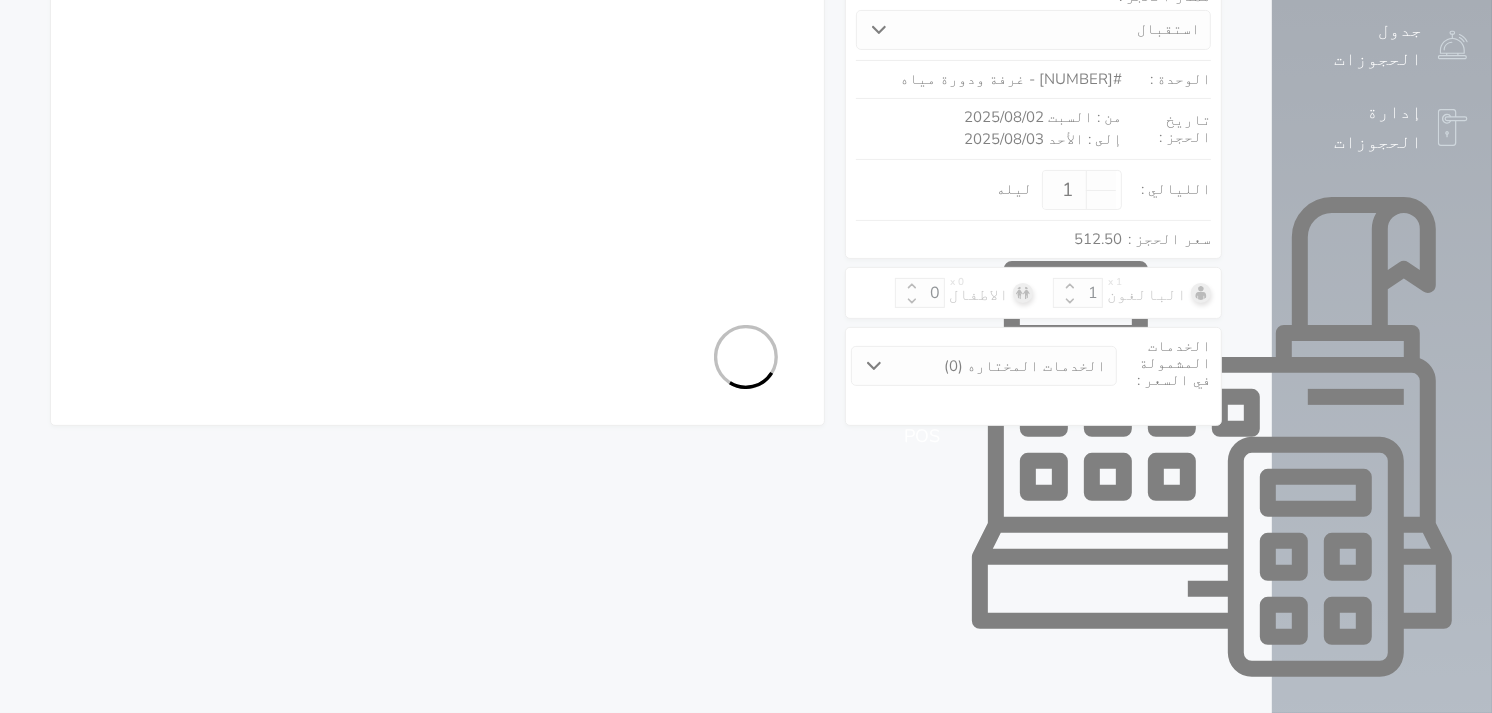 select on "1" 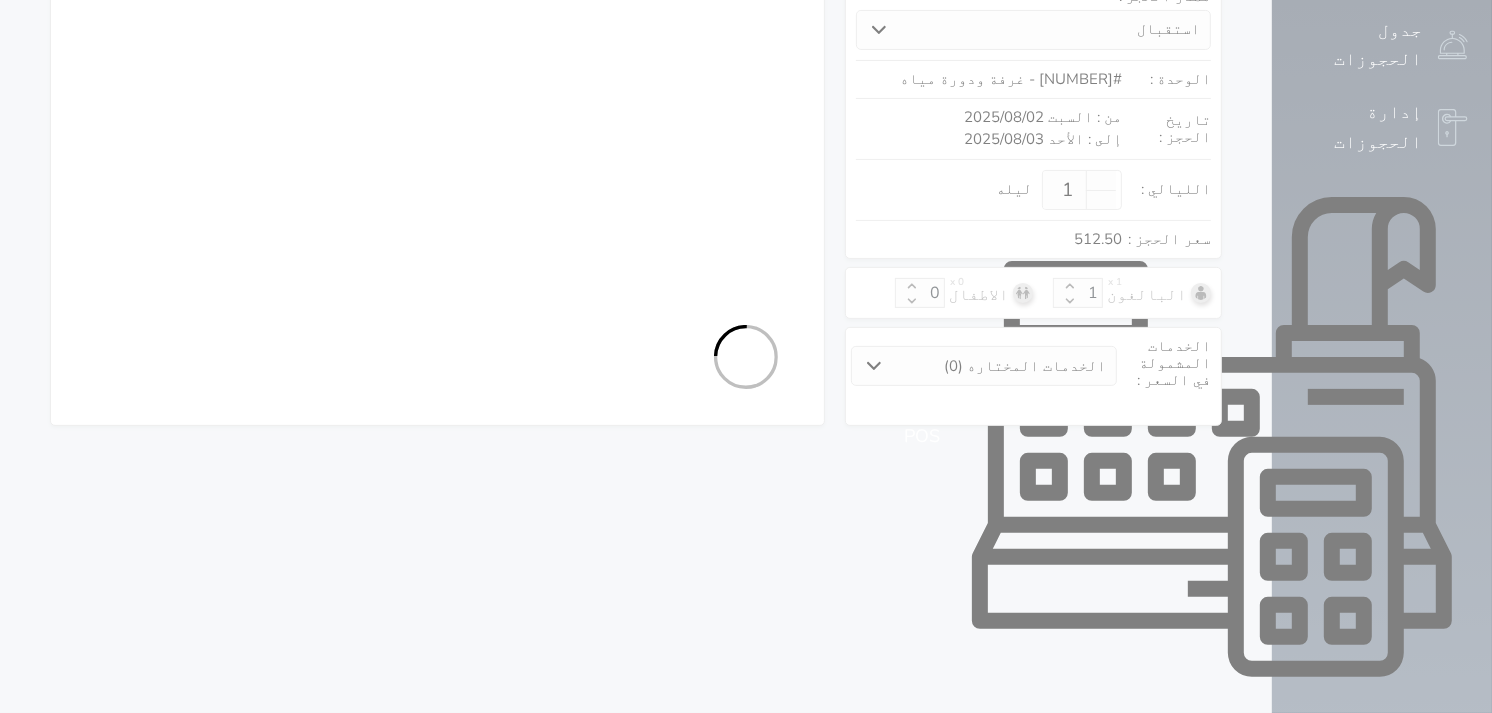 select on "113" 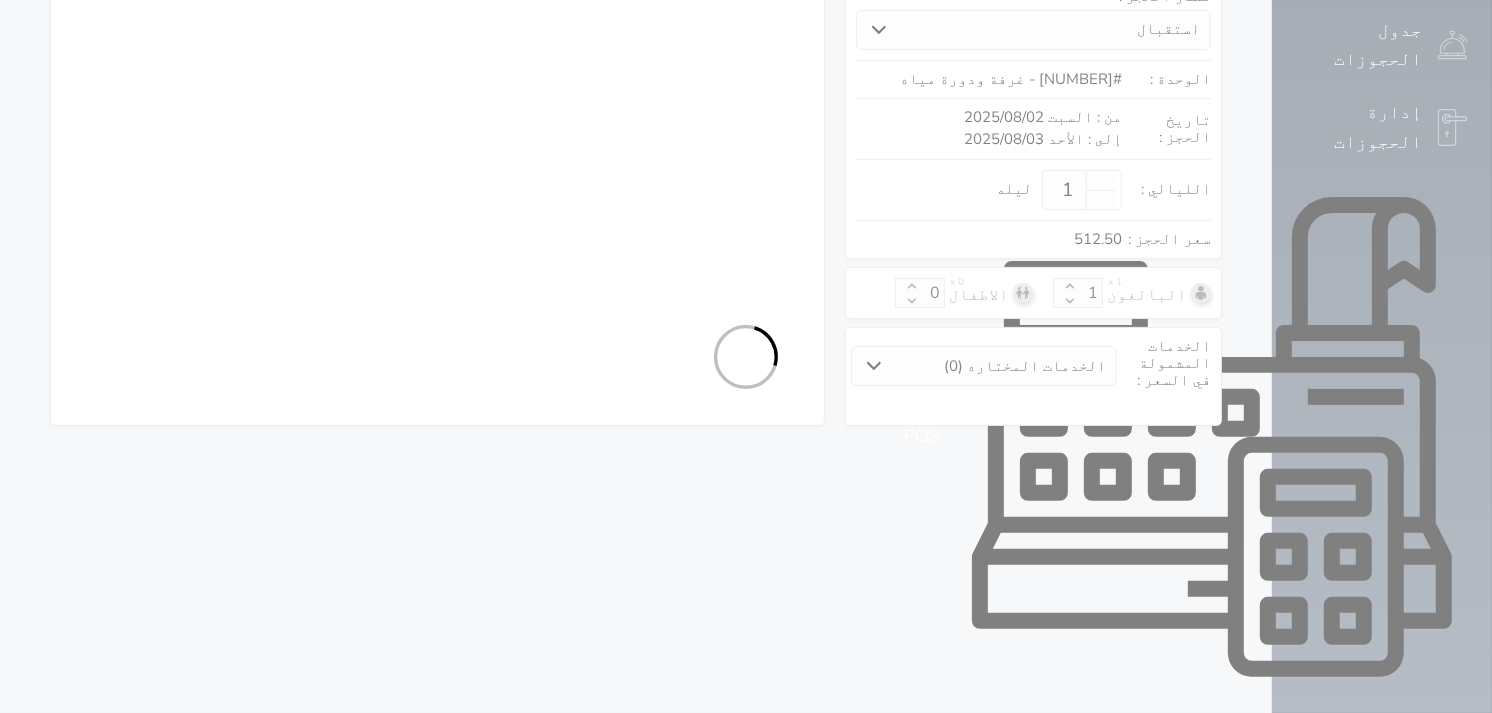 select on "1" 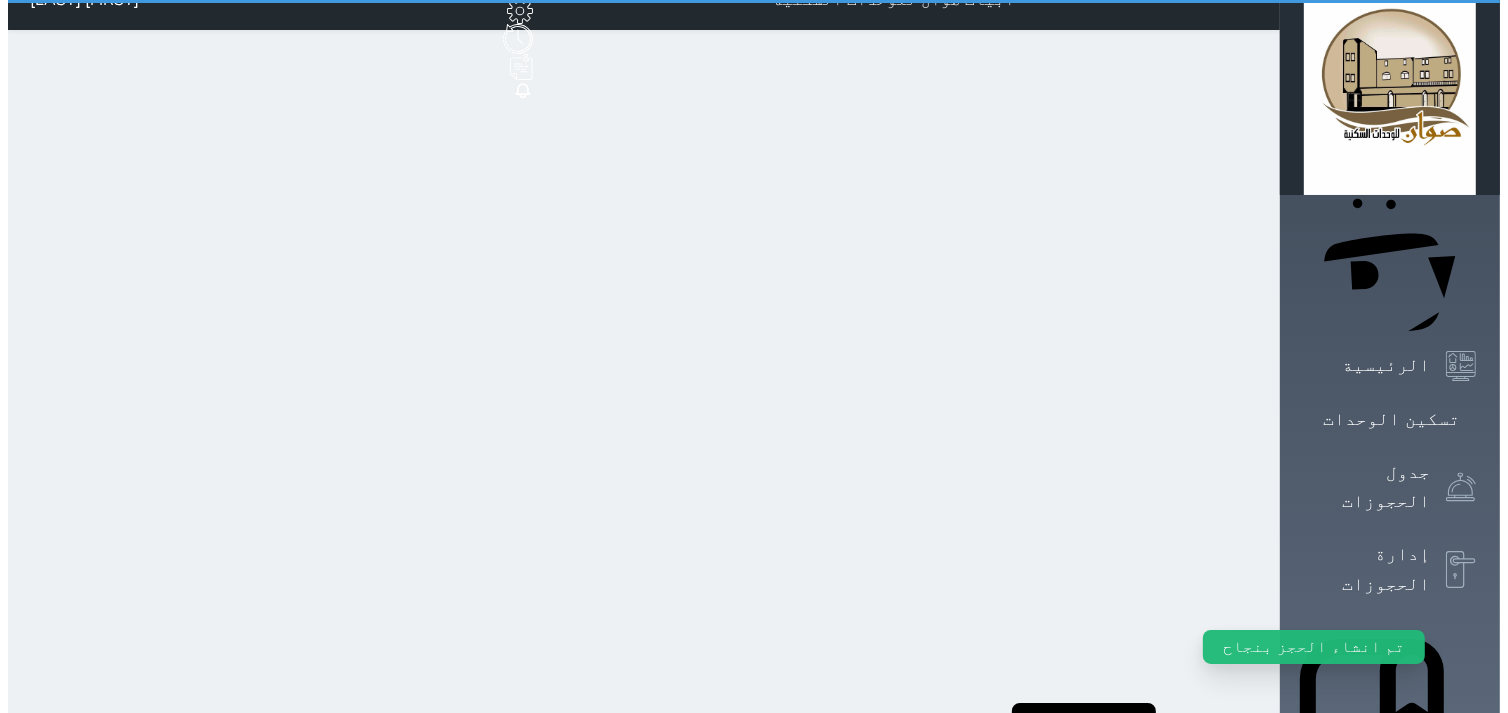 scroll, scrollTop: 0, scrollLeft: 0, axis: both 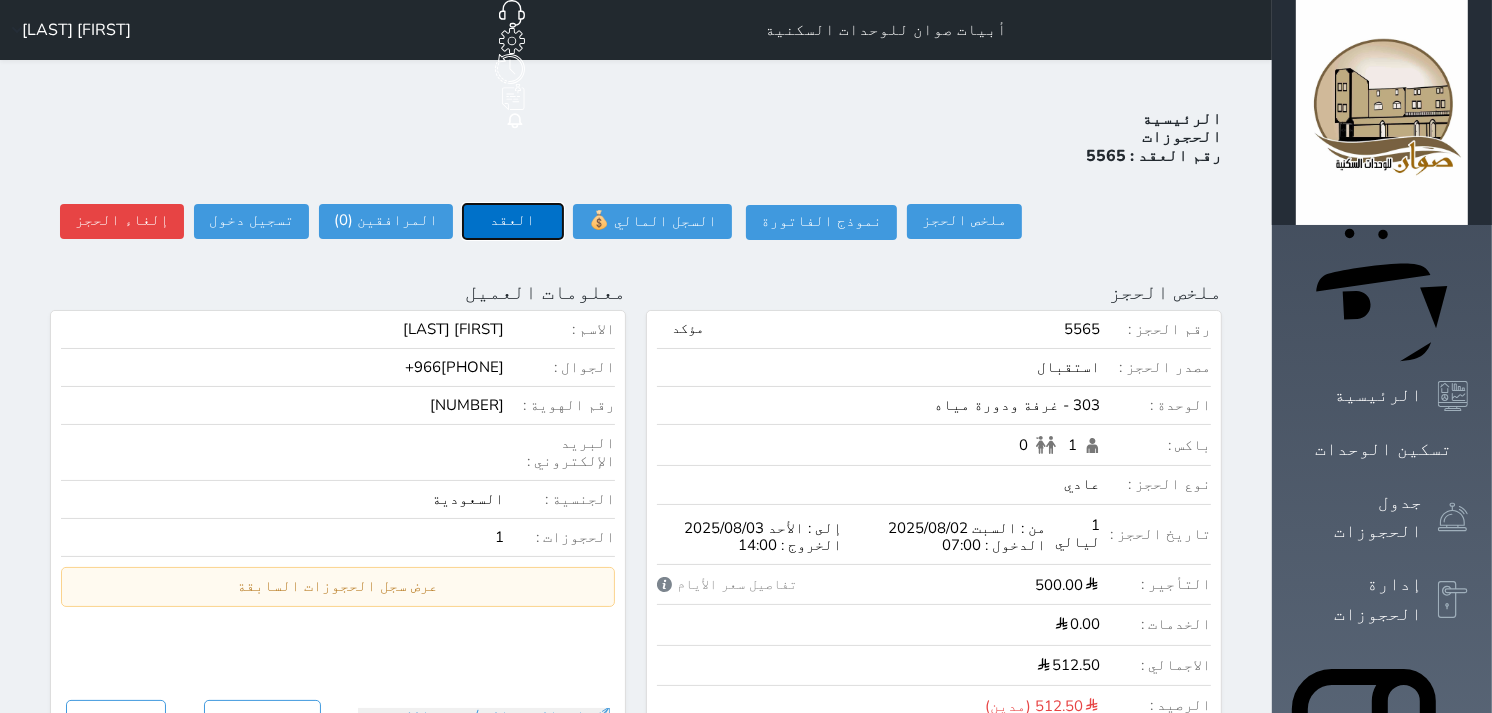click on "العقد" at bounding box center (513, 221) 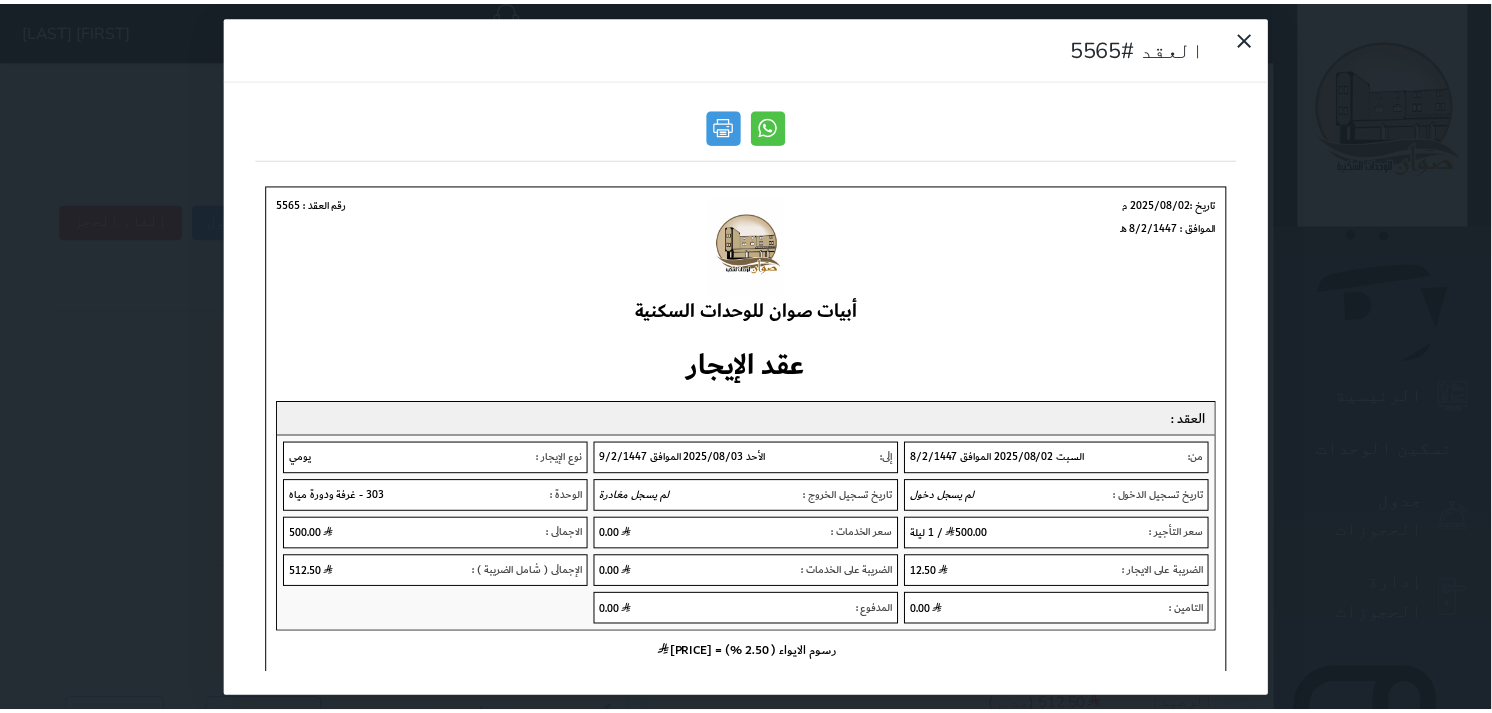 scroll, scrollTop: 0, scrollLeft: 0, axis: both 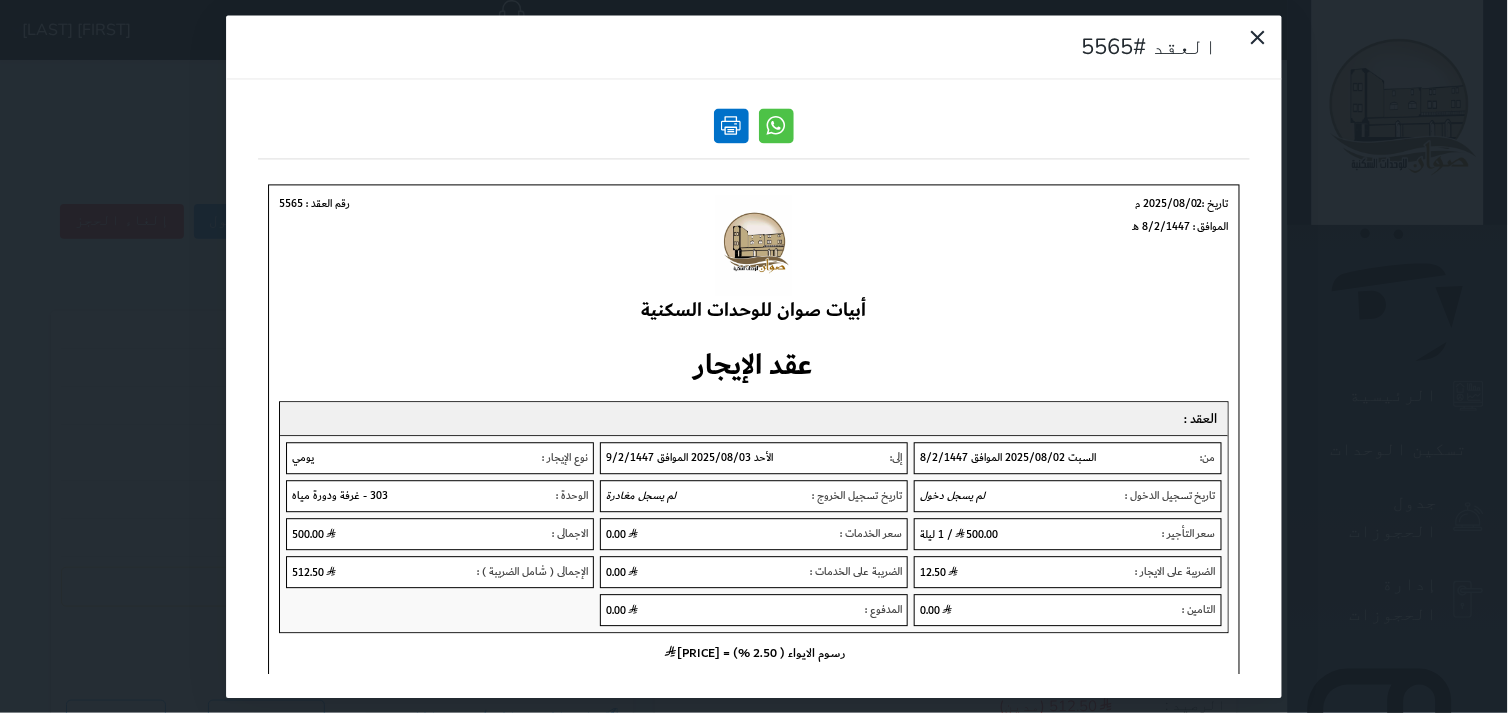 click at bounding box center [731, 125] 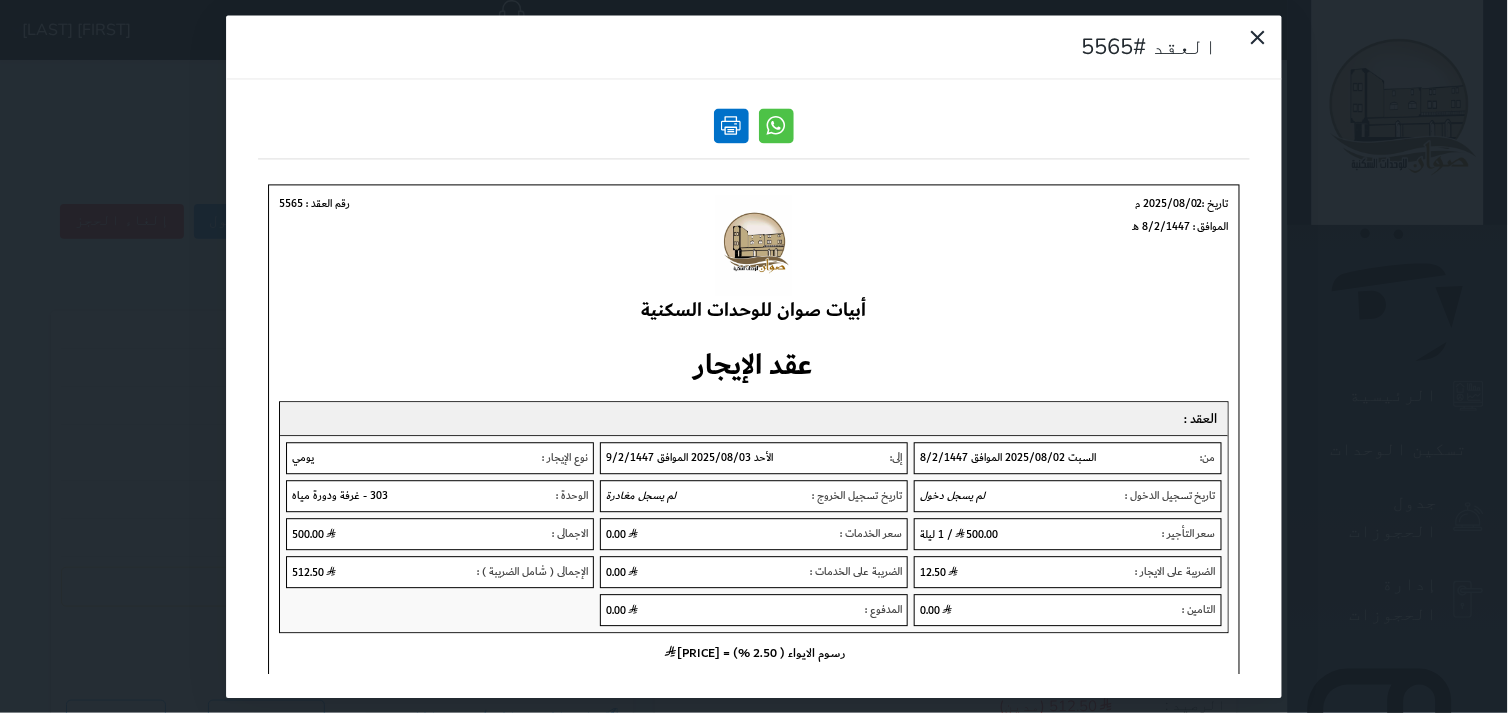 click at bounding box center (731, 125) 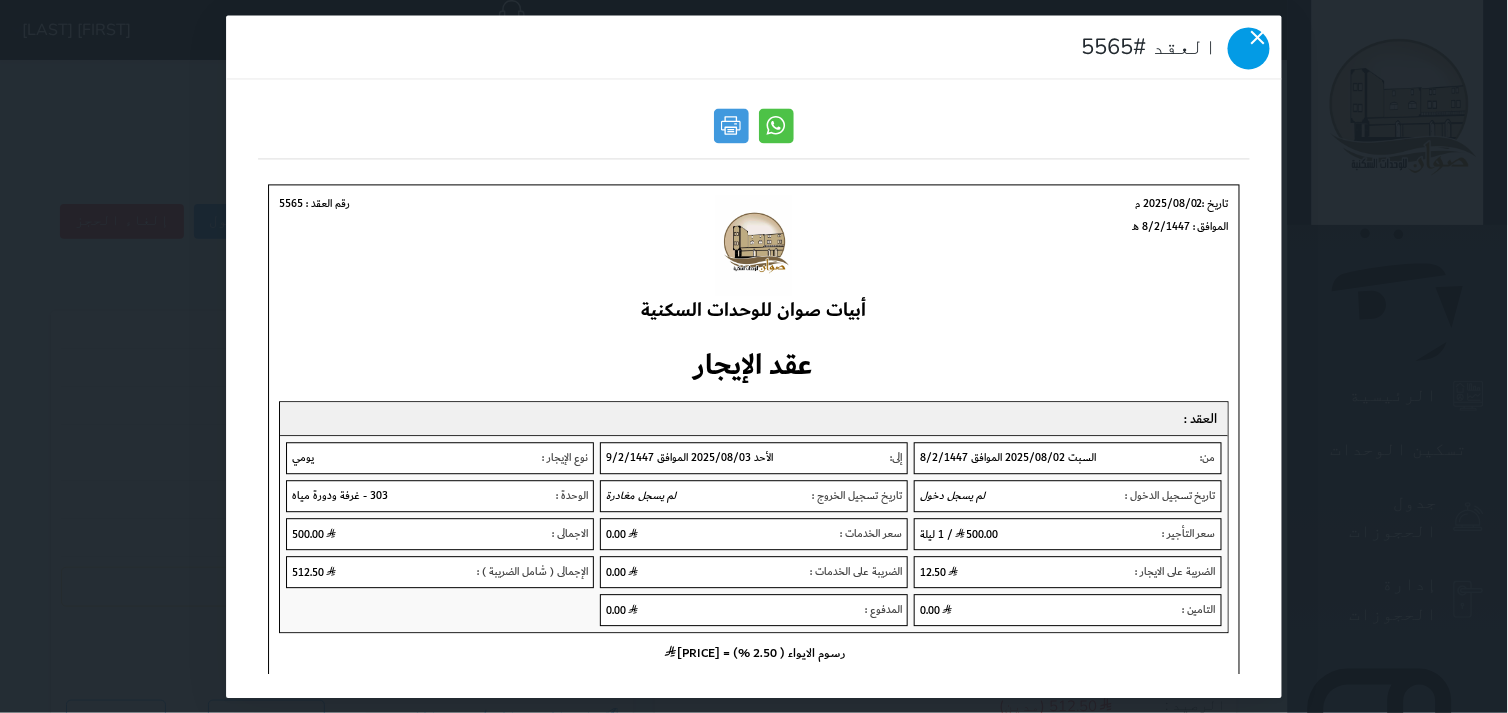 click 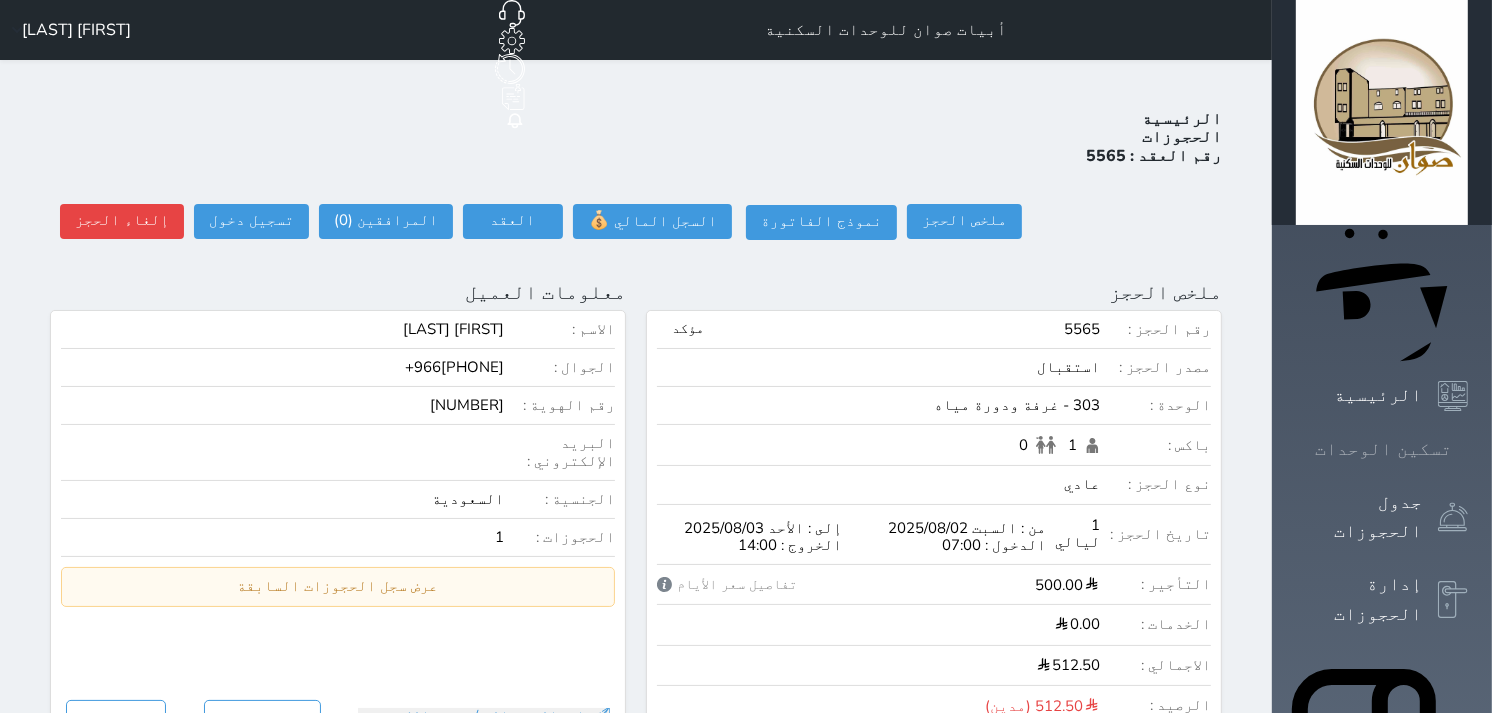 click at bounding box center [1468, 449] 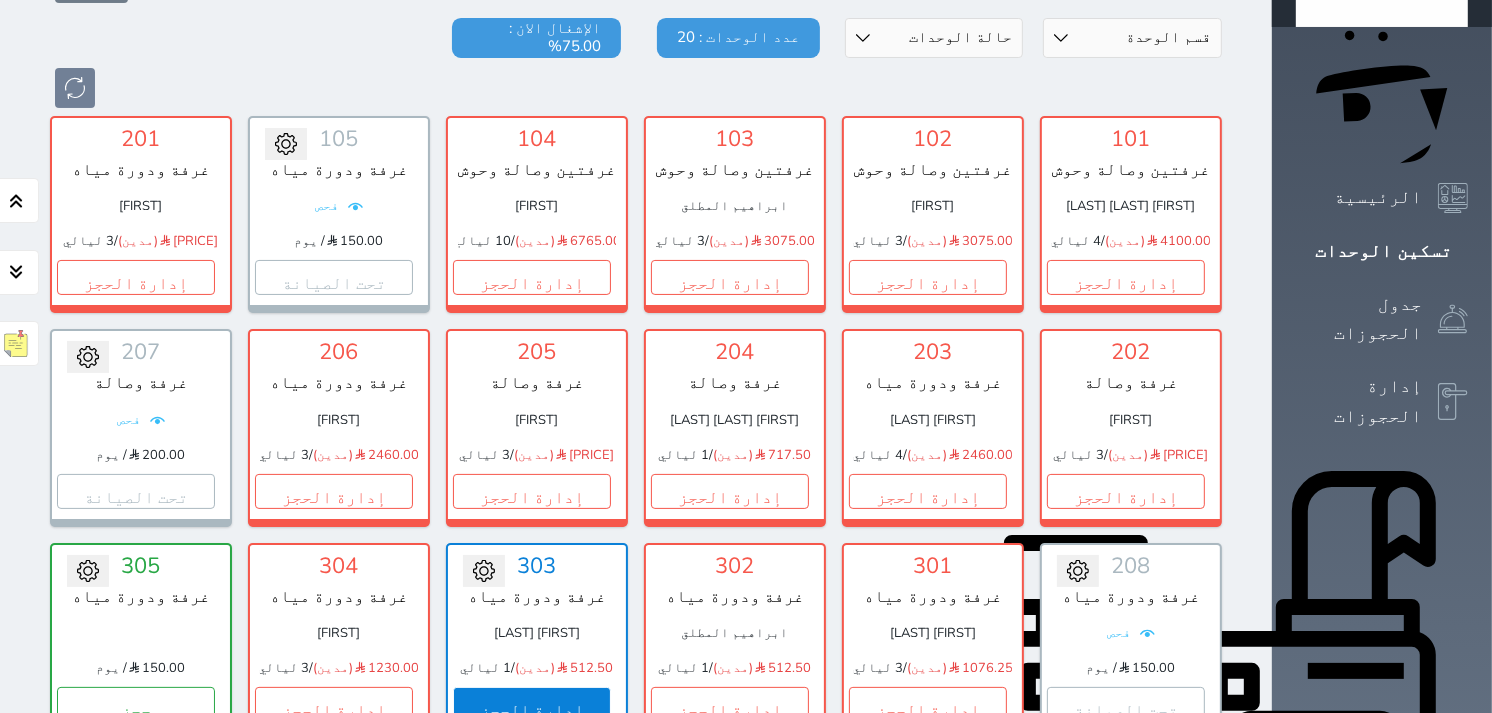 scroll, scrollTop: 411, scrollLeft: 0, axis: vertical 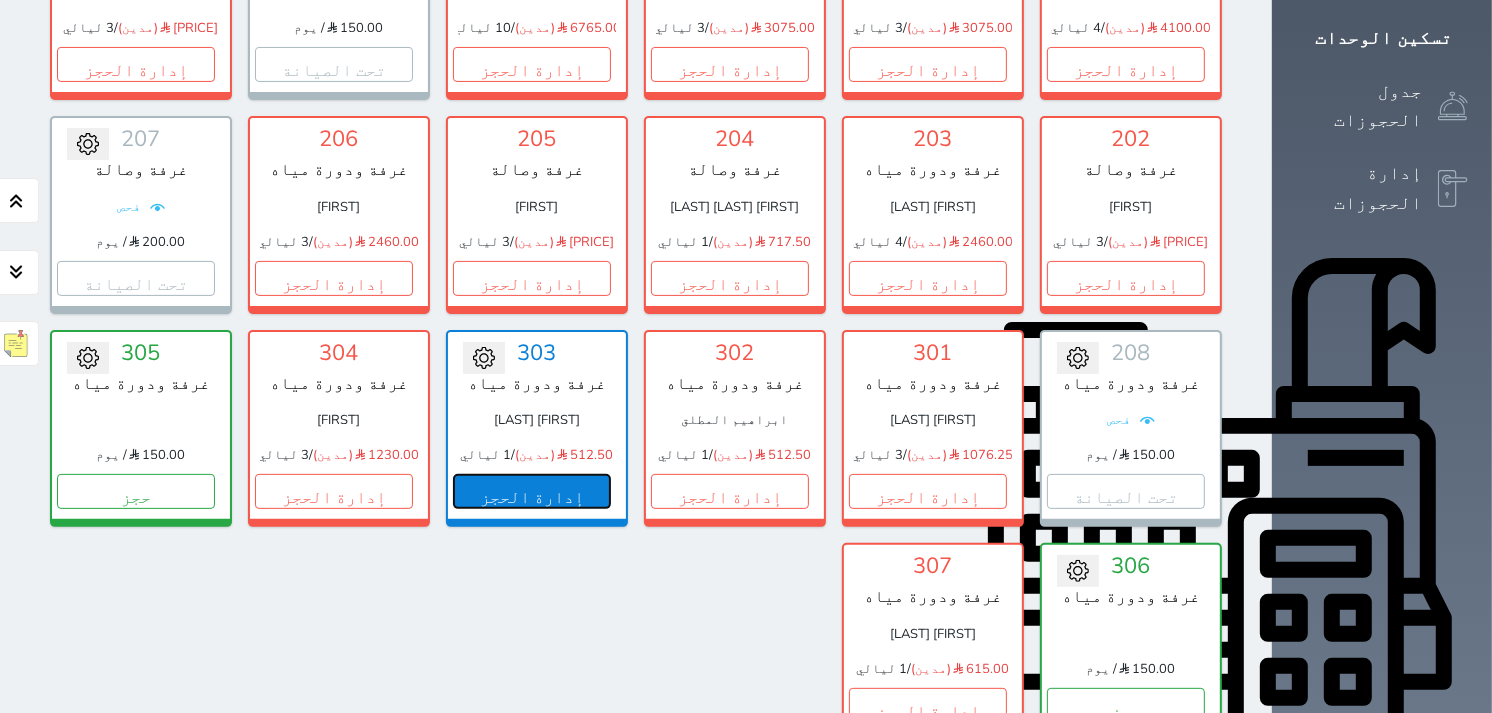 click on "إدارة الحجز" at bounding box center (532, 491) 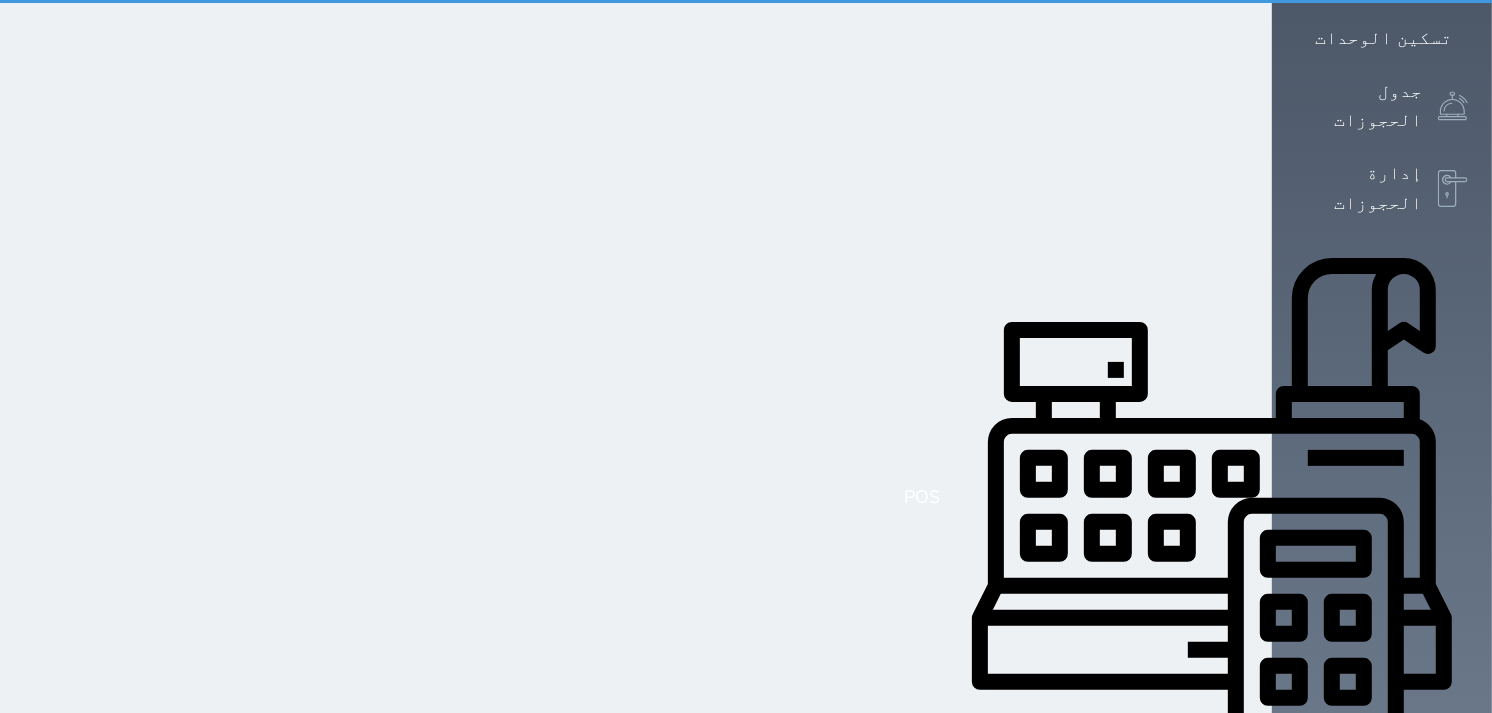 scroll, scrollTop: 0, scrollLeft: 0, axis: both 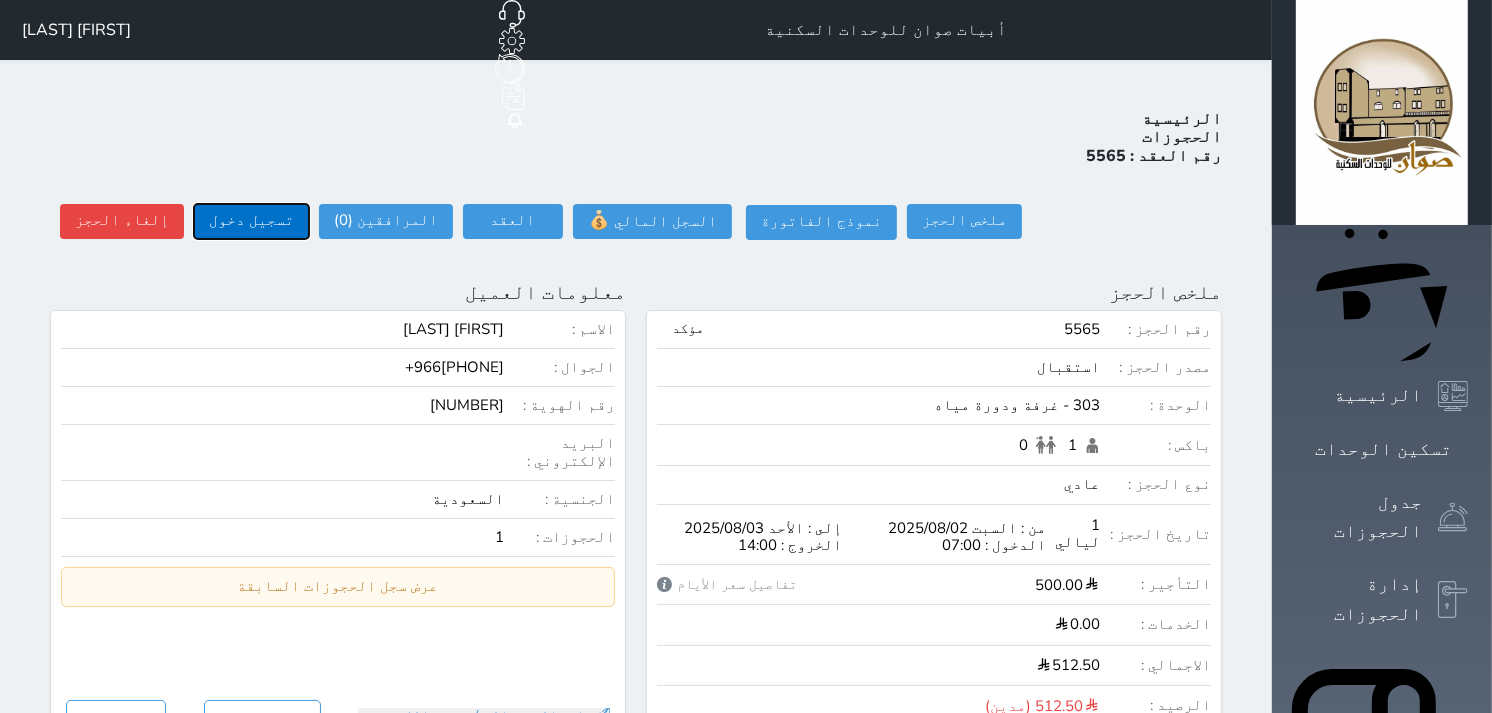 click on "تسجيل دخول" at bounding box center [251, 221] 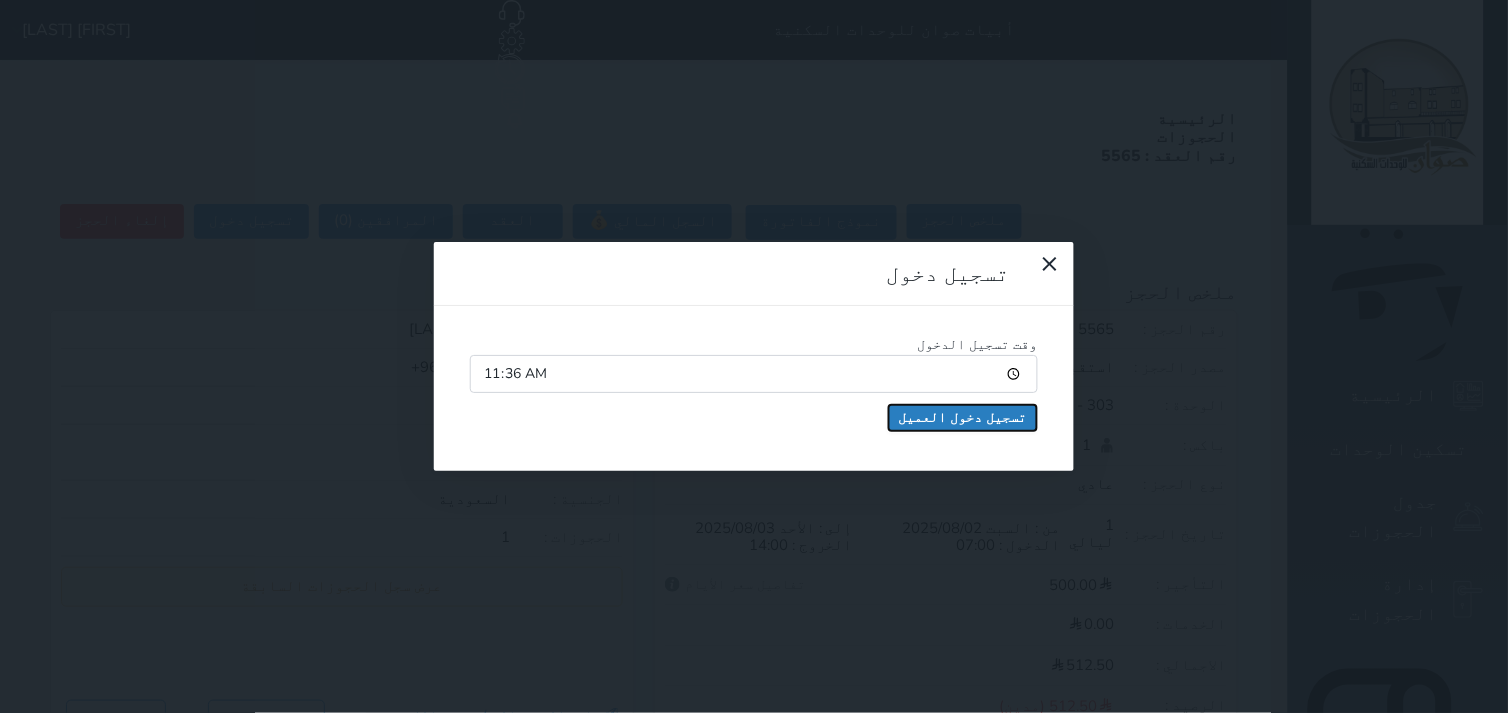 click on "تسجيل دخول العميل" at bounding box center [963, 418] 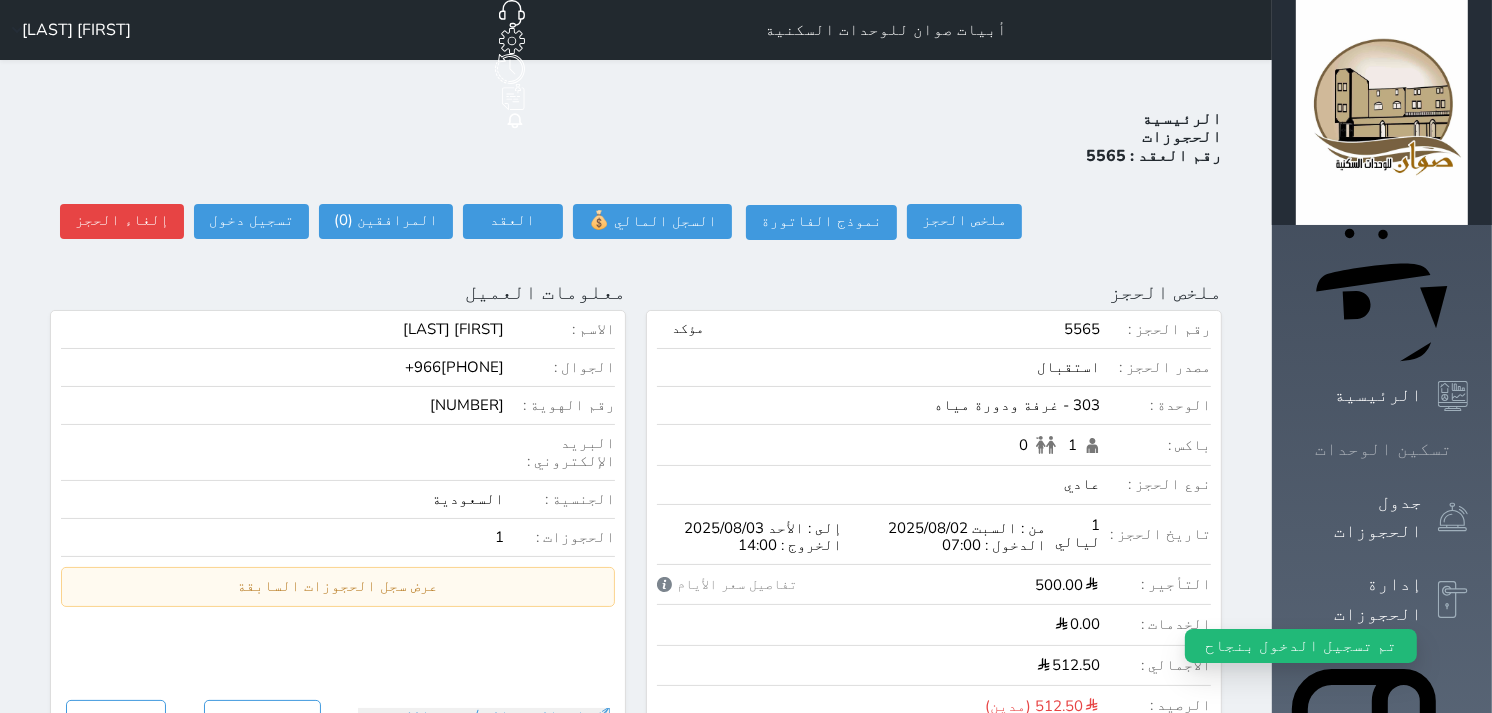 click at bounding box center [1468, 449] 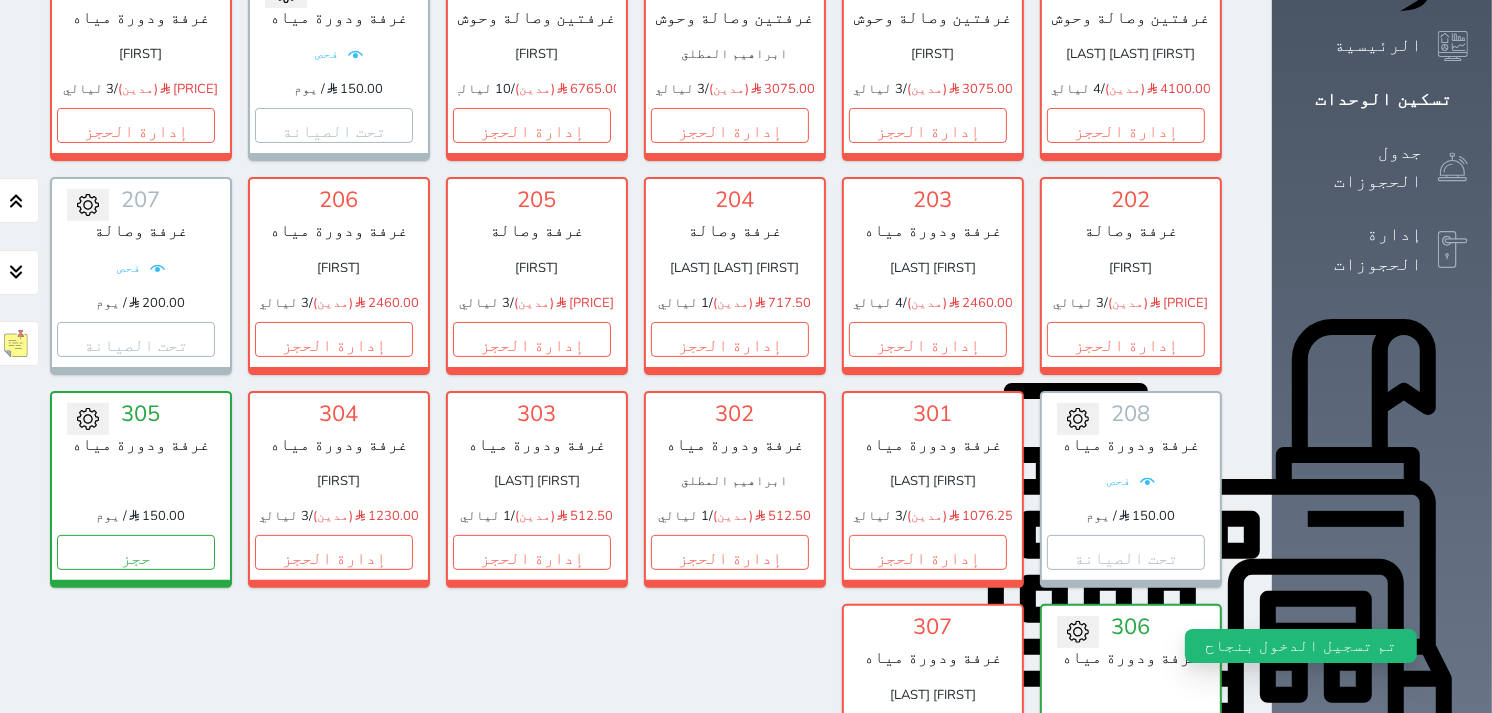 scroll, scrollTop: 411, scrollLeft: 0, axis: vertical 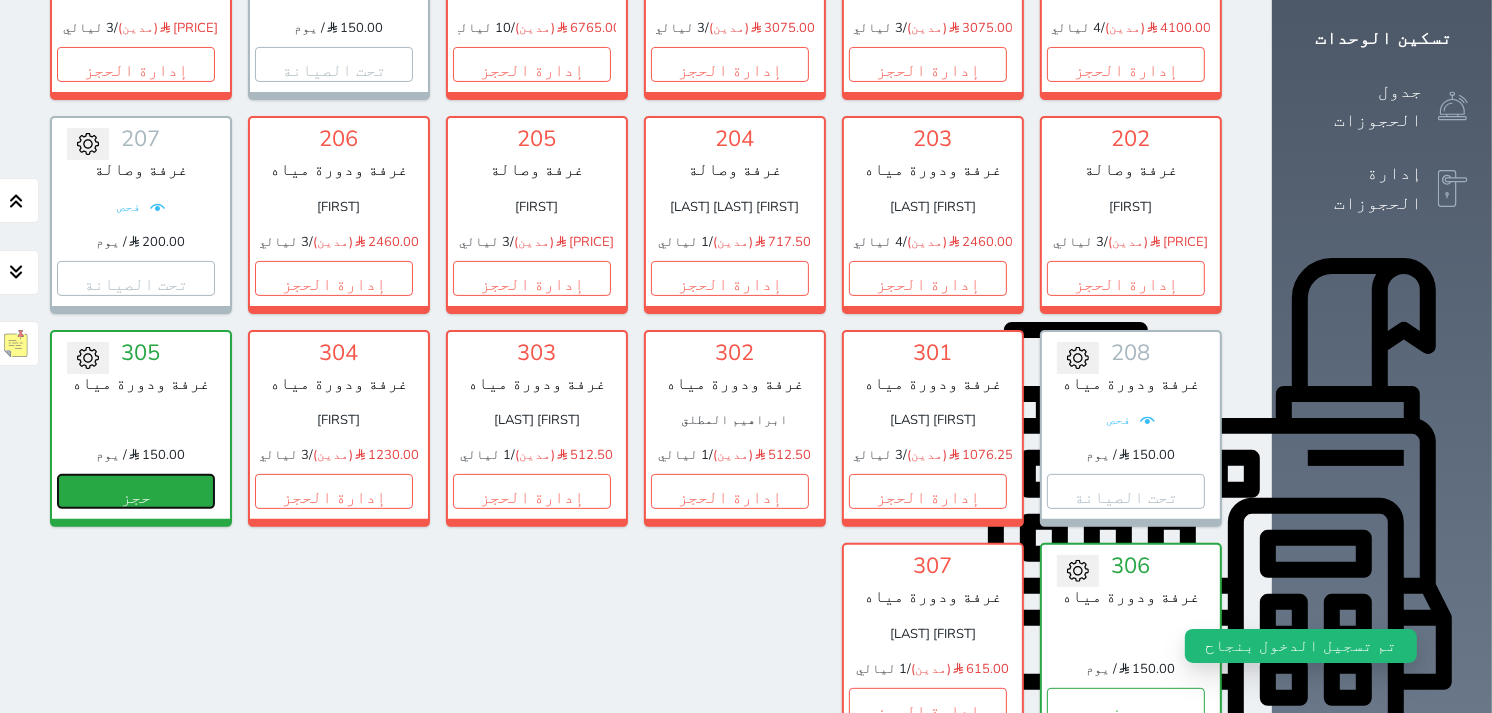 click on "حجز" at bounding box center [136, 491] 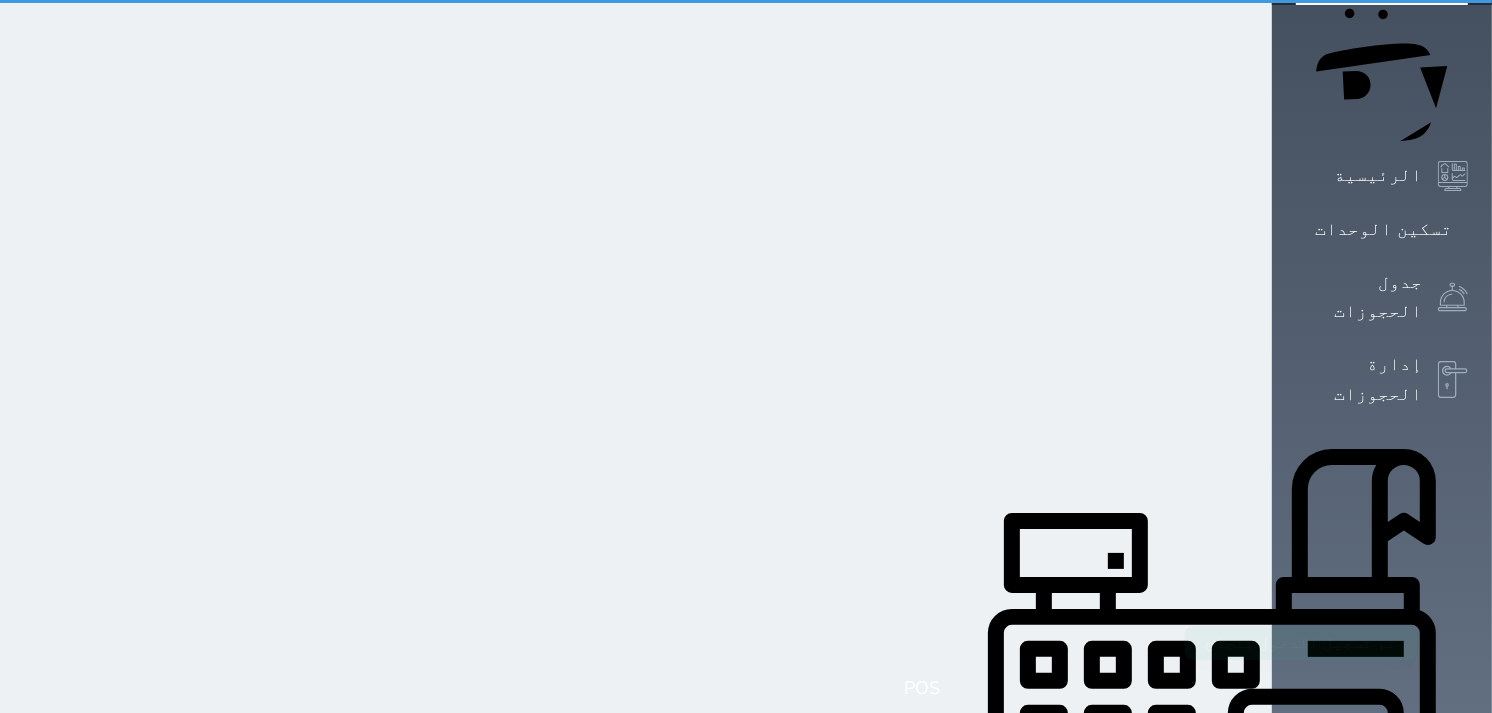 scroll, scrollTop: 1, scrollLeft: 0, axis: vertical 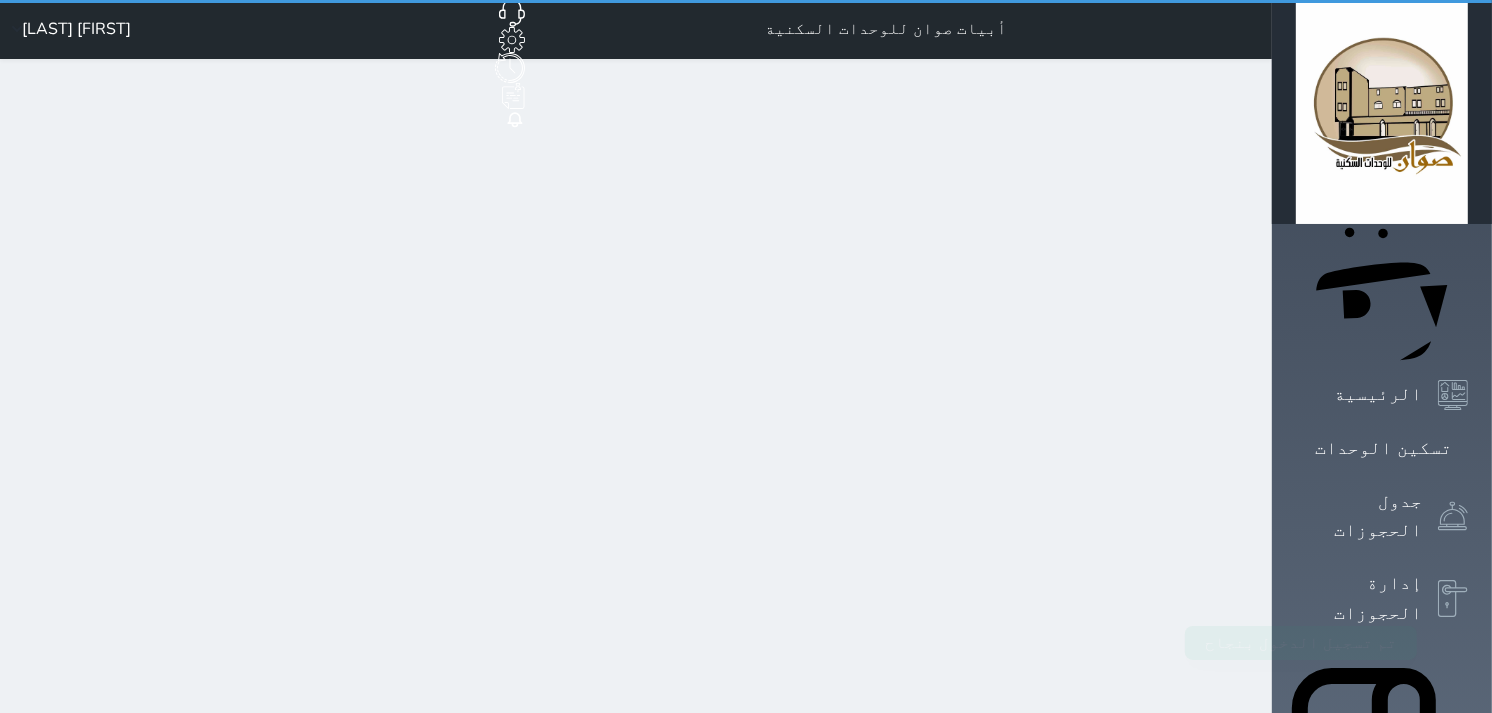 select on "1" 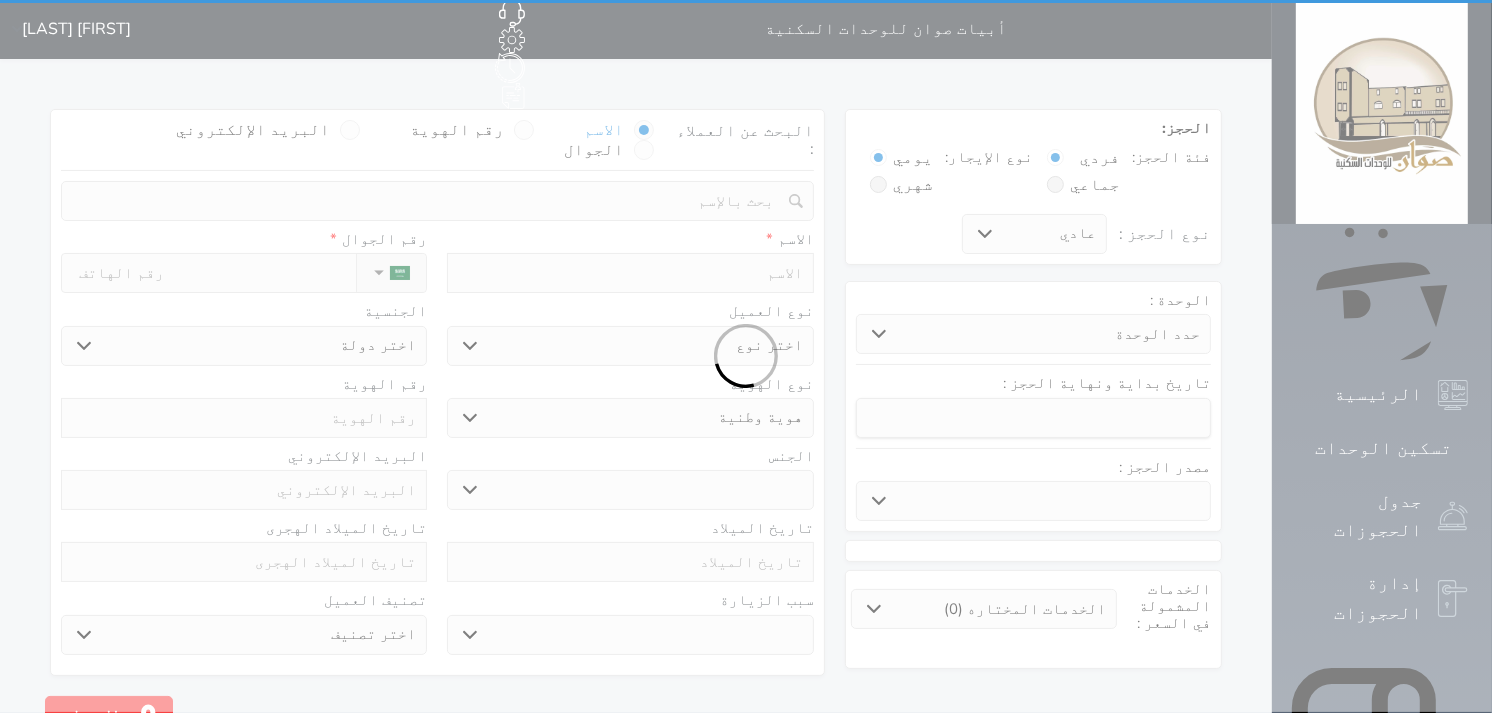 scroll, scrollTop: 0, scrollLeft: 0, axis: both 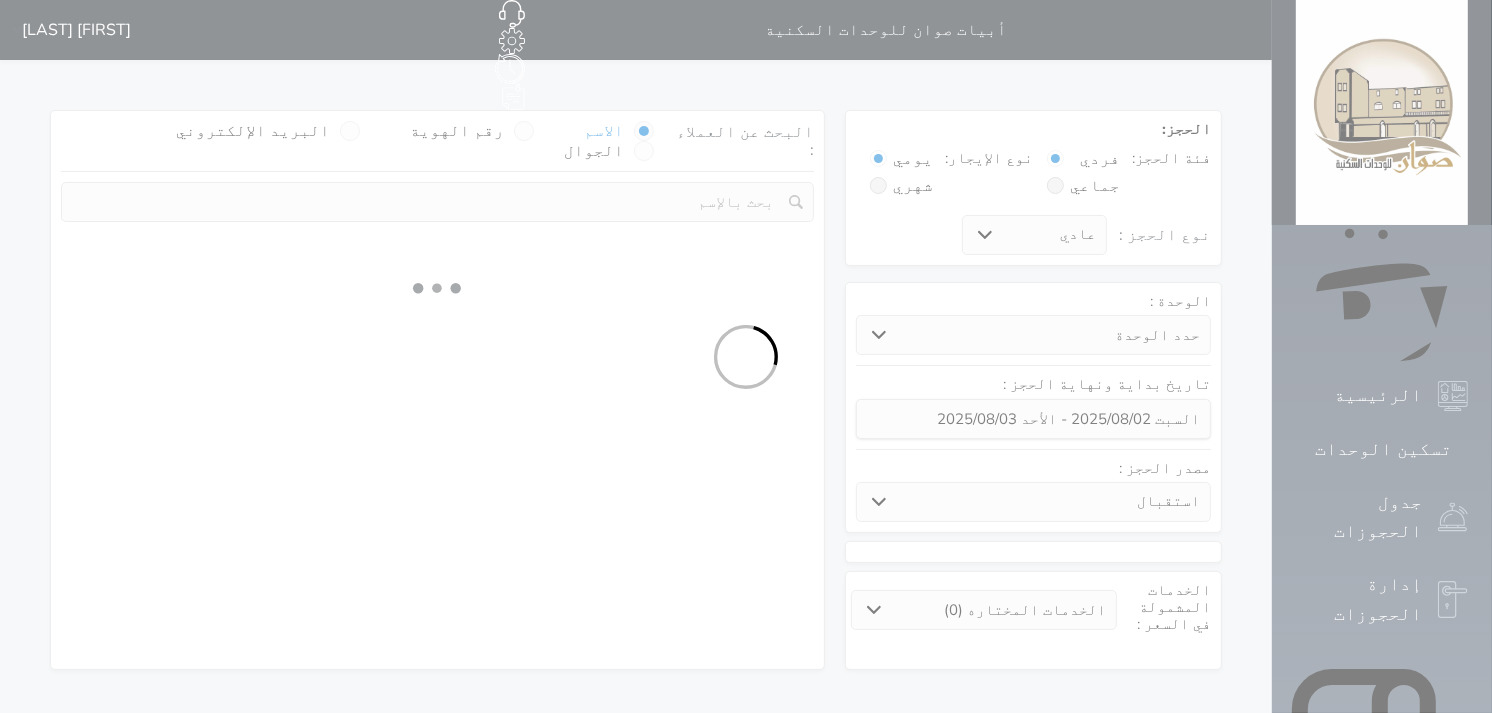 select 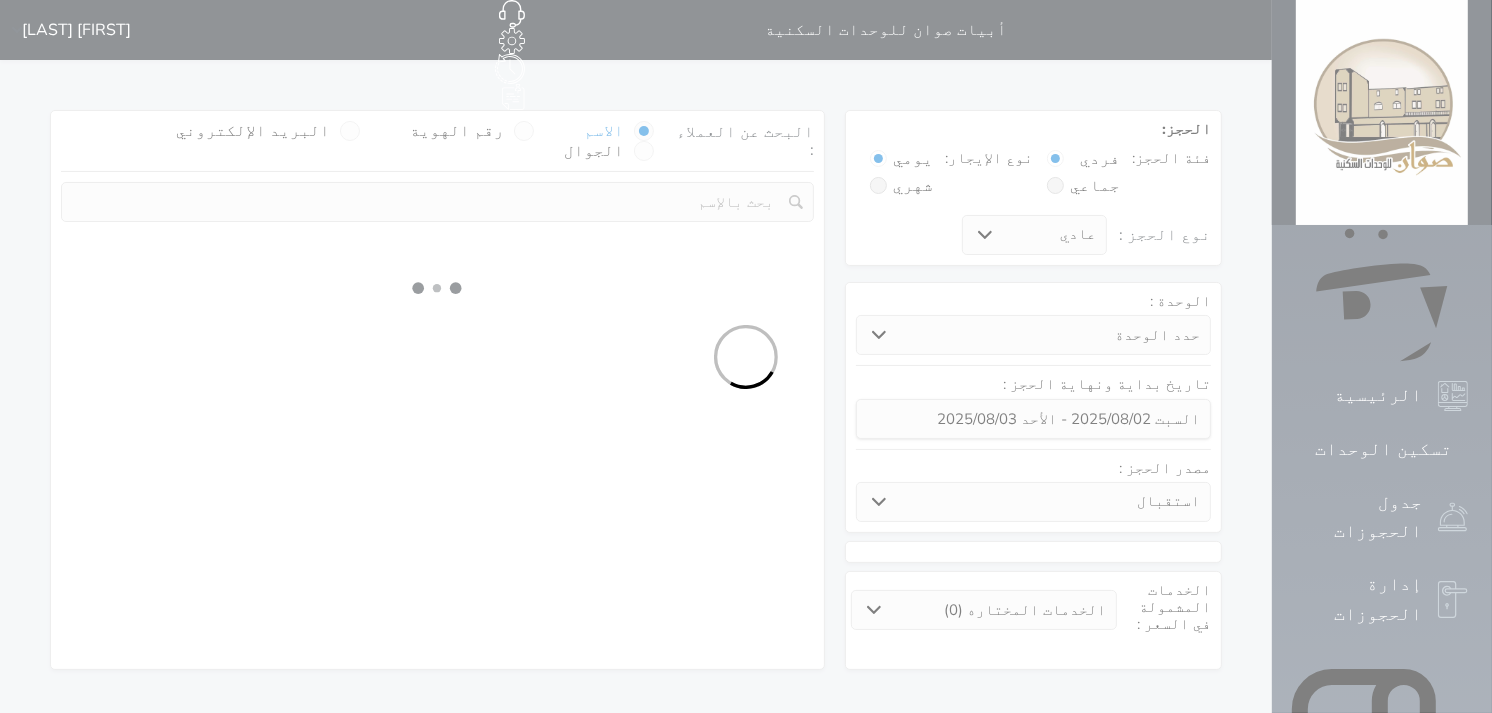 select on "1" 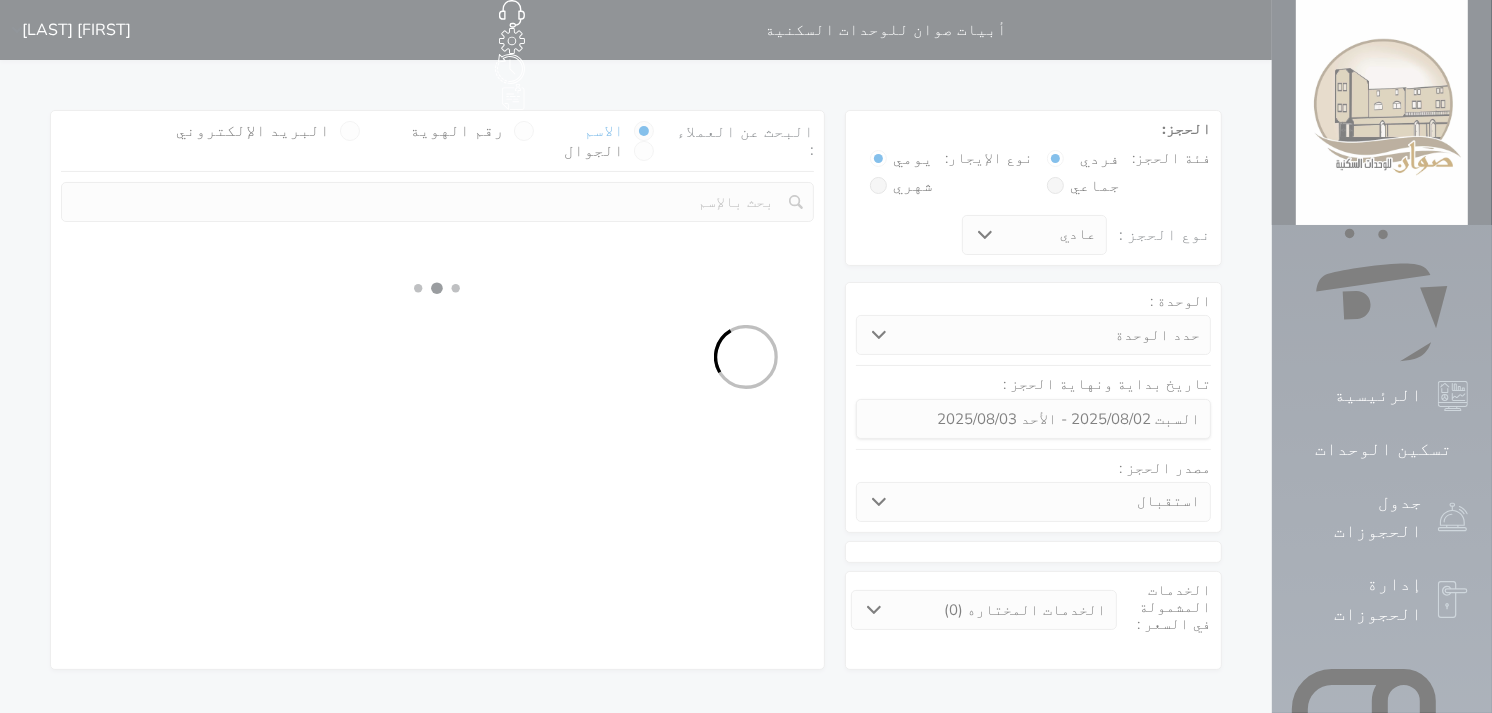select on "113" 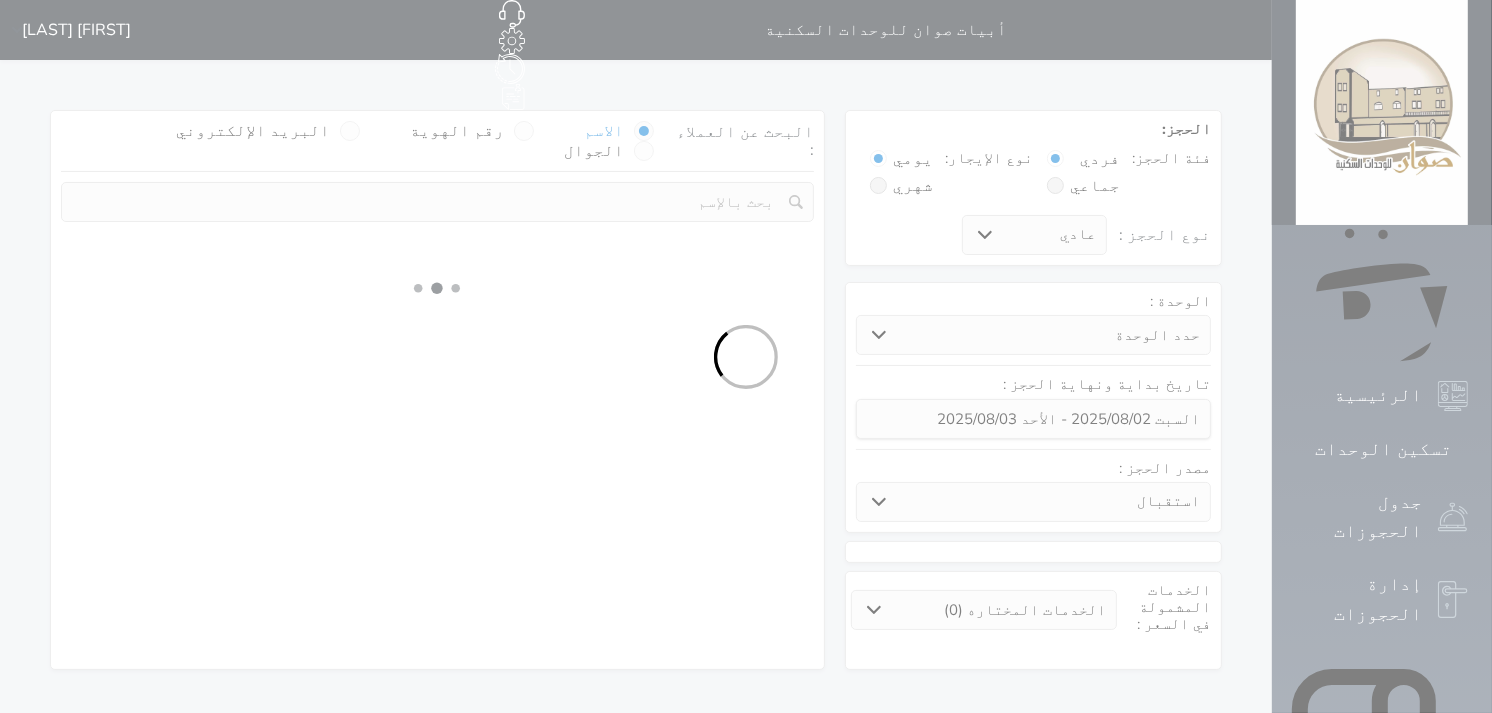 select on "1" 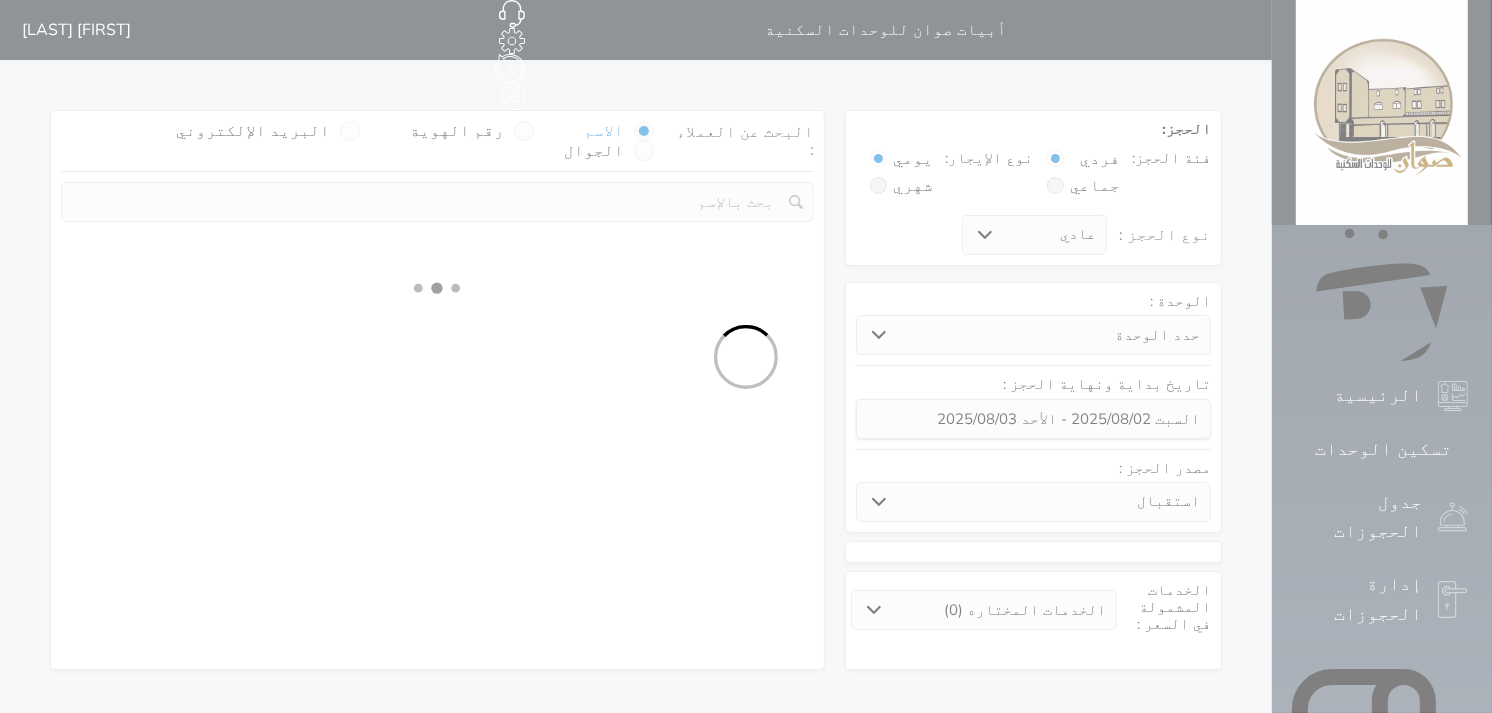 select 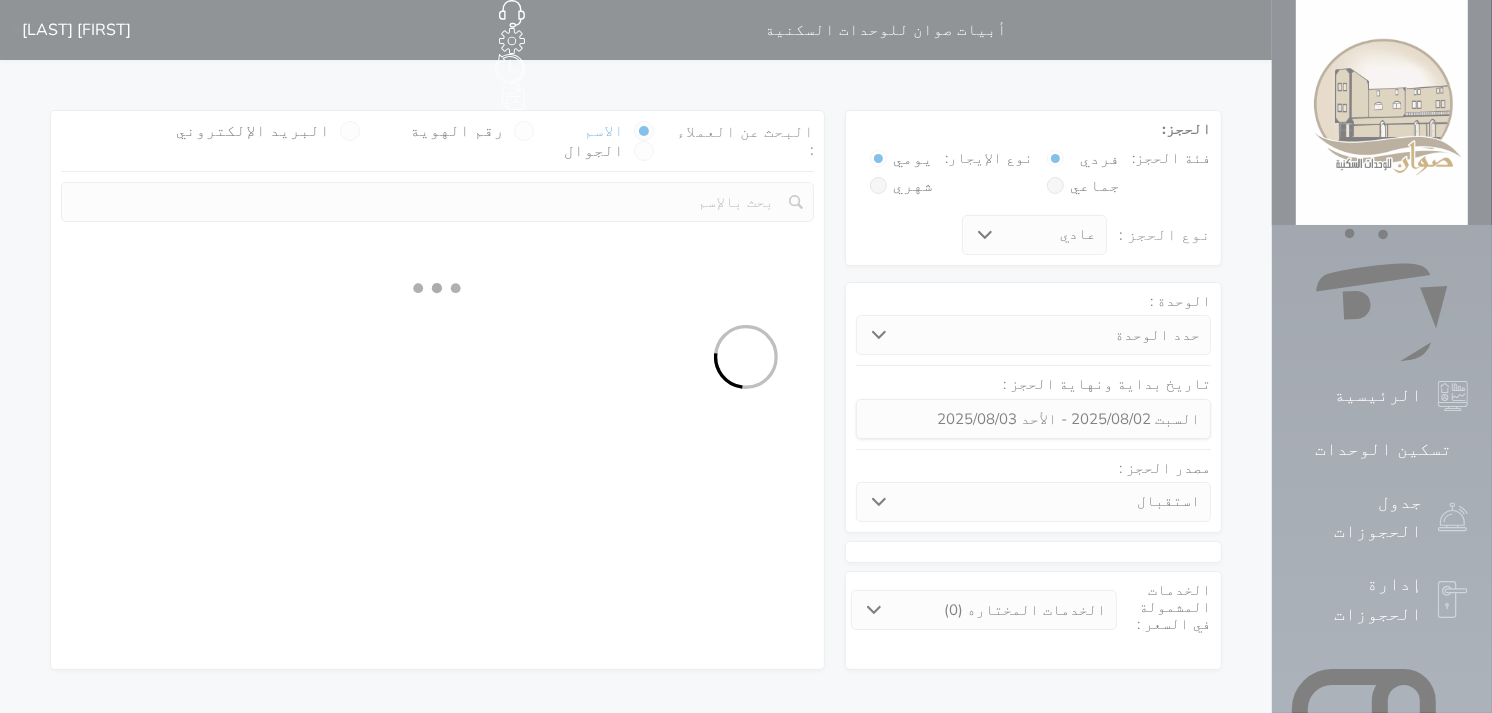 select on "7" 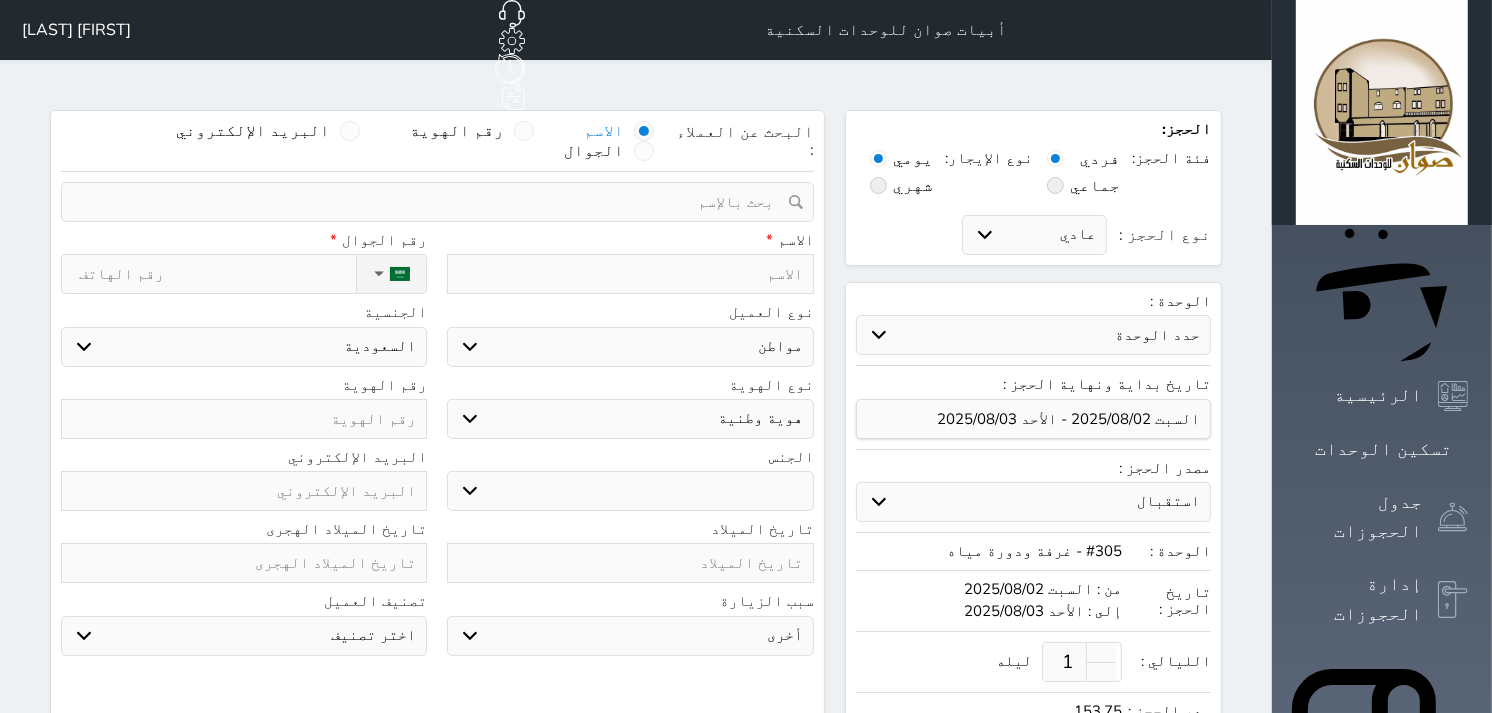 select 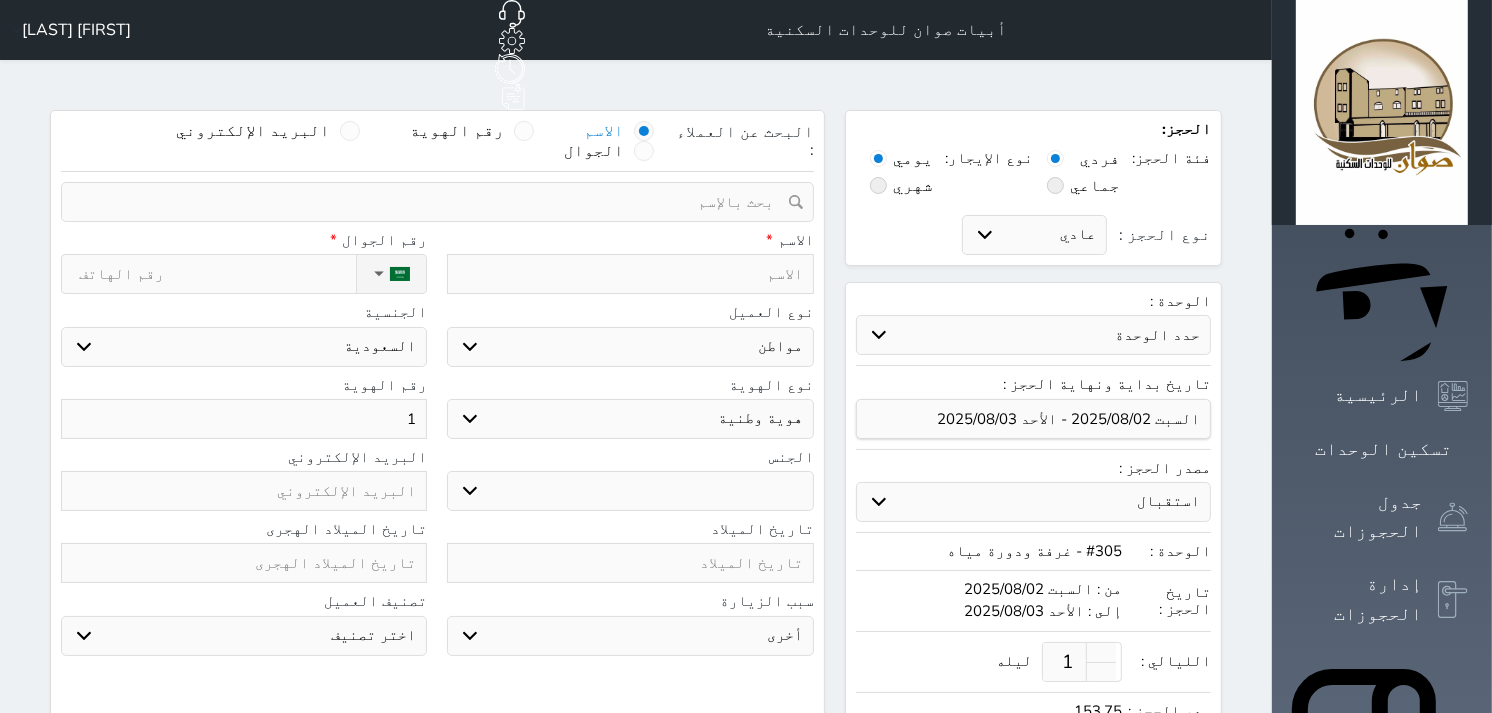 type on "10" 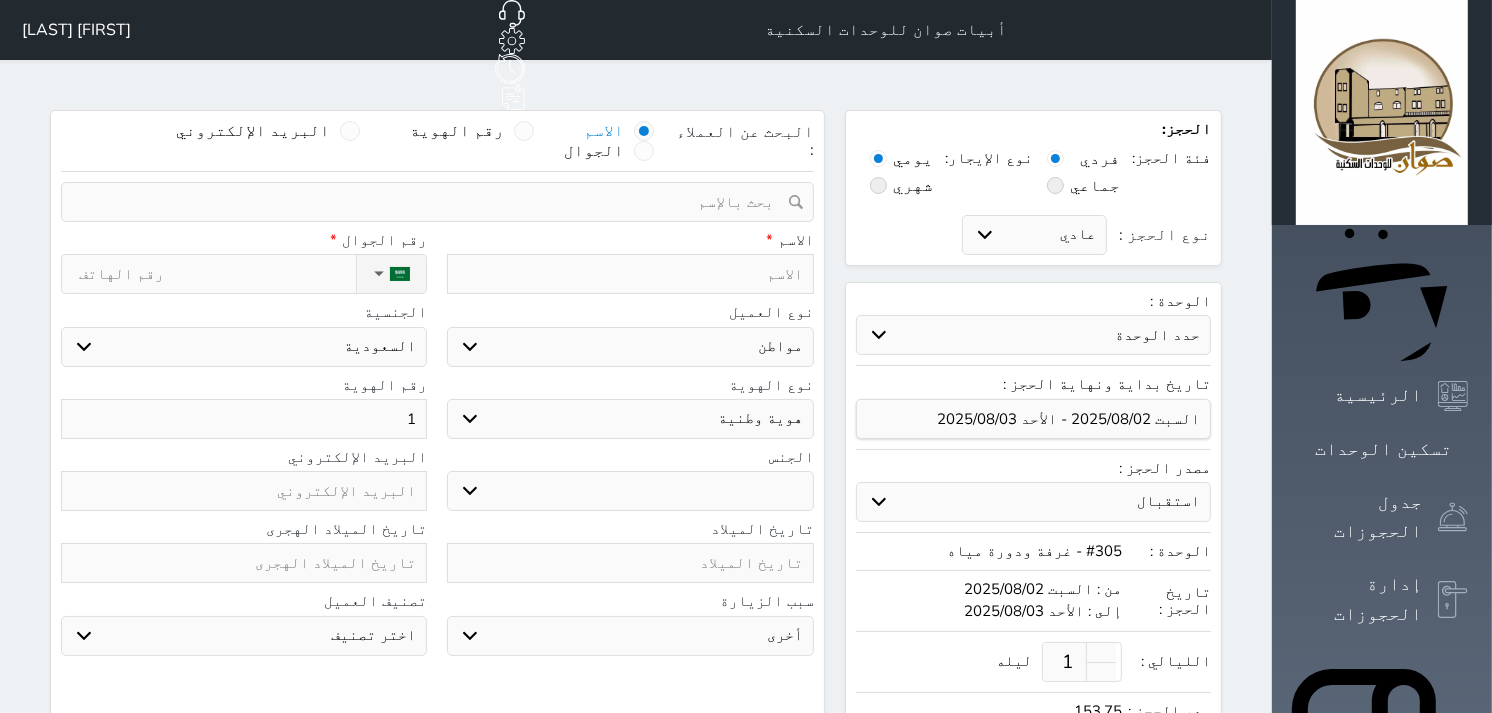 select 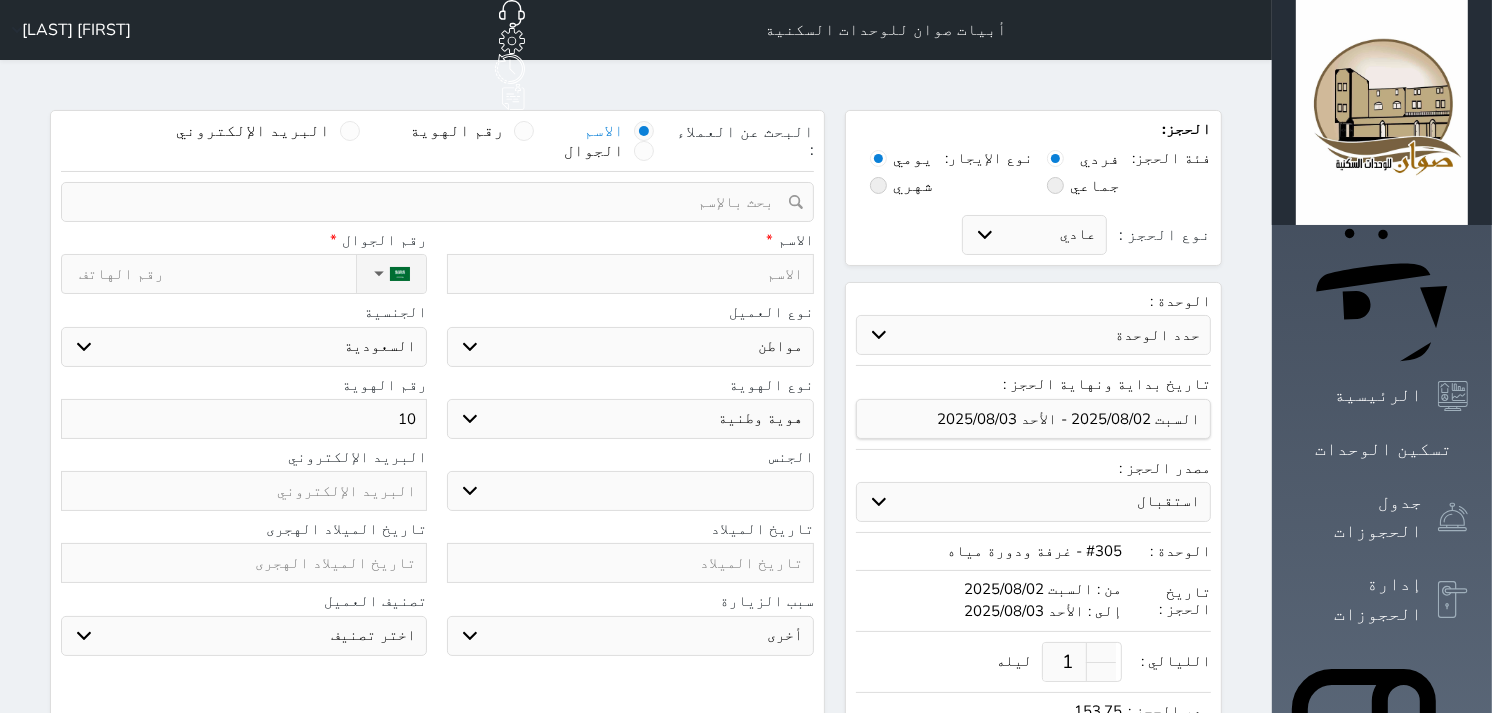 type on "105" 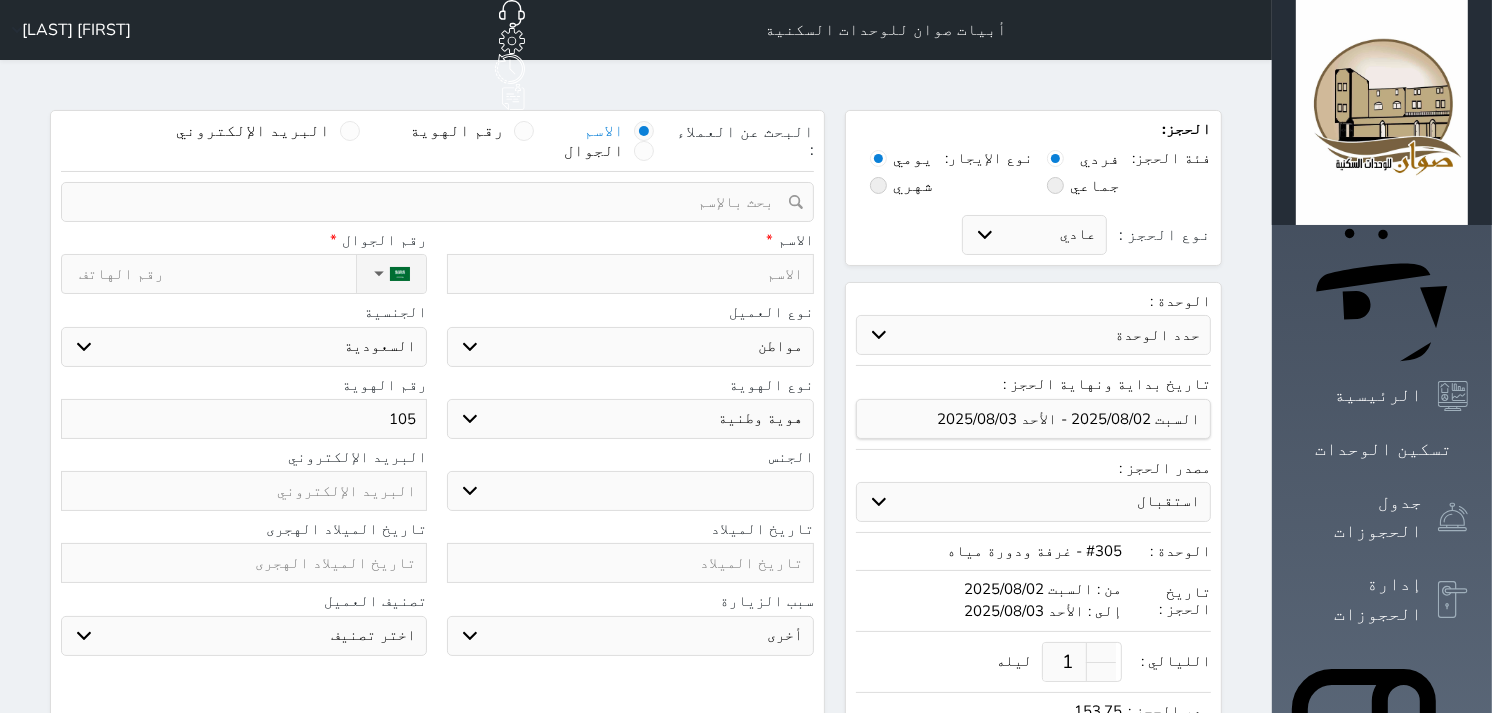 type on "10" 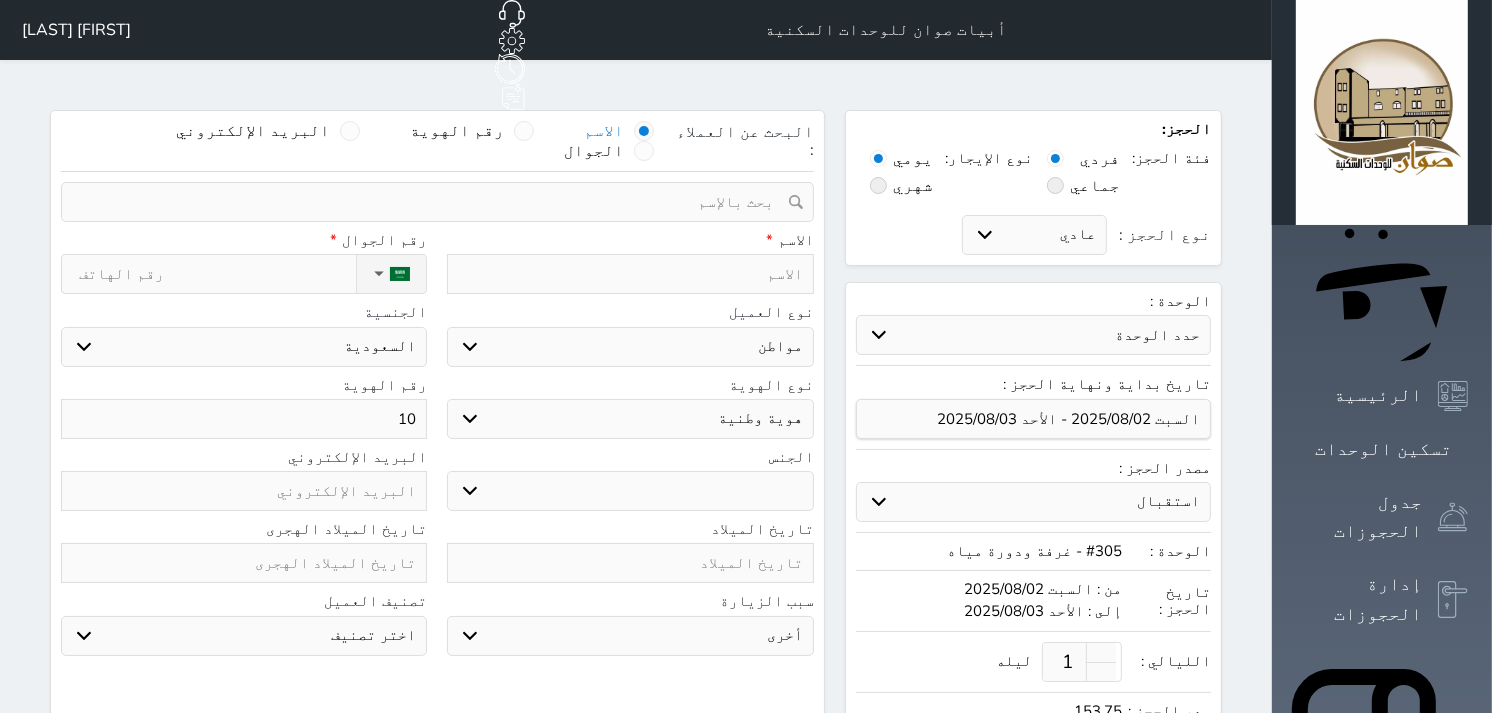 select 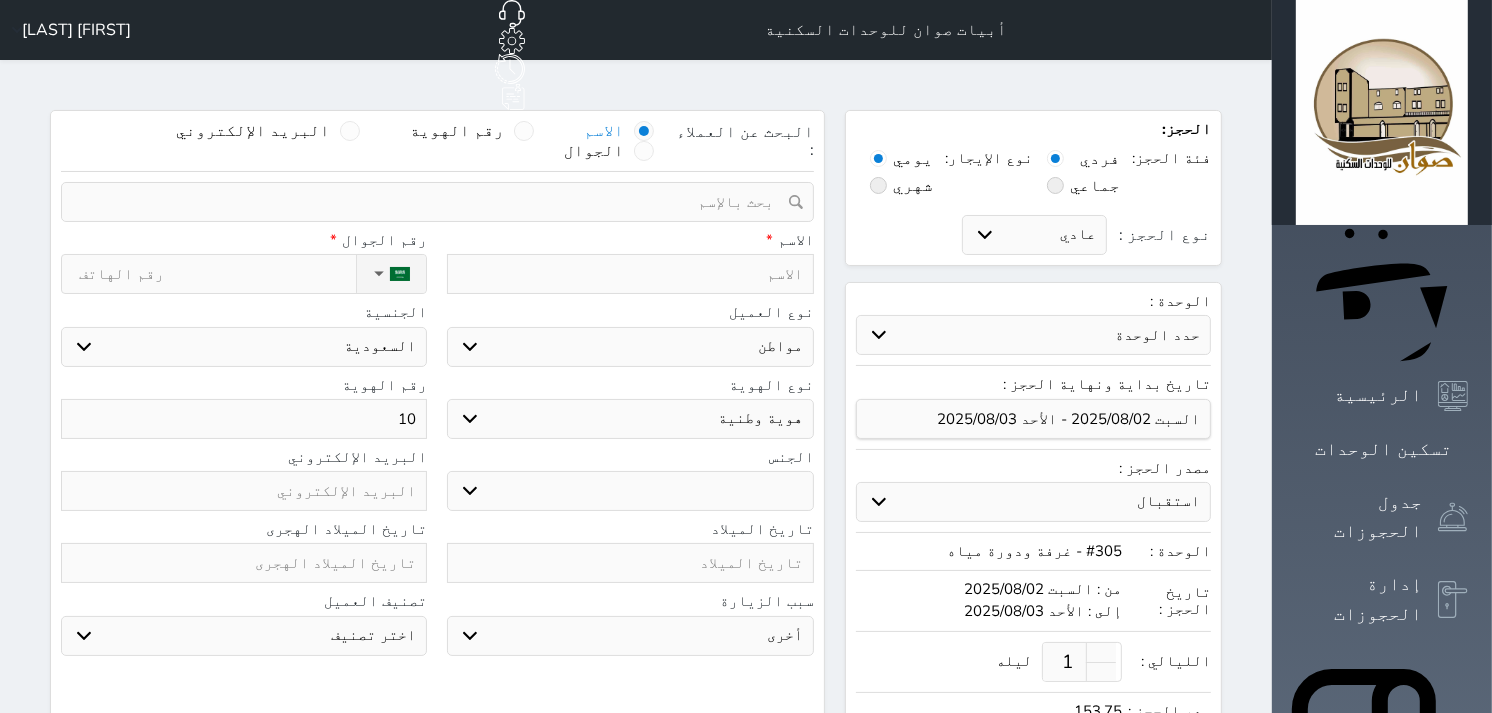 type on "106" 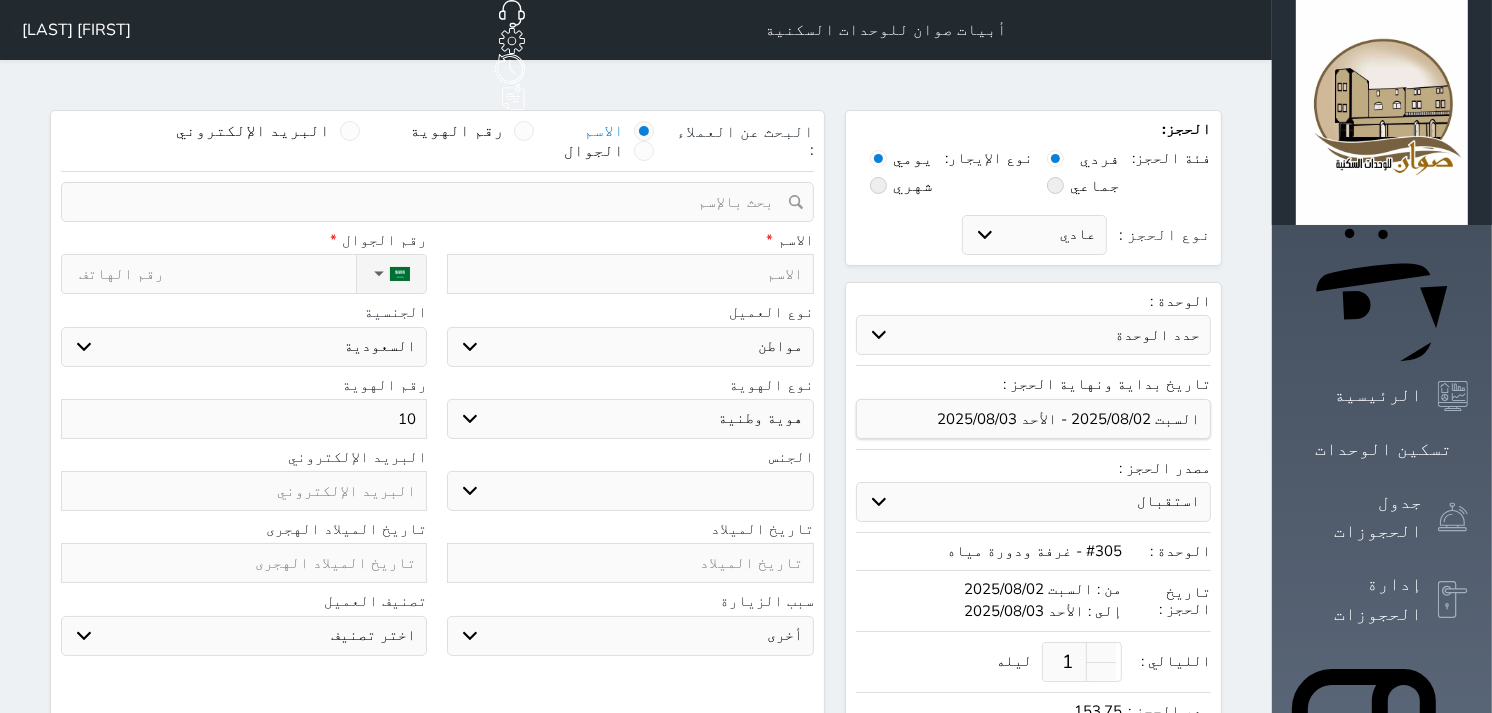 select 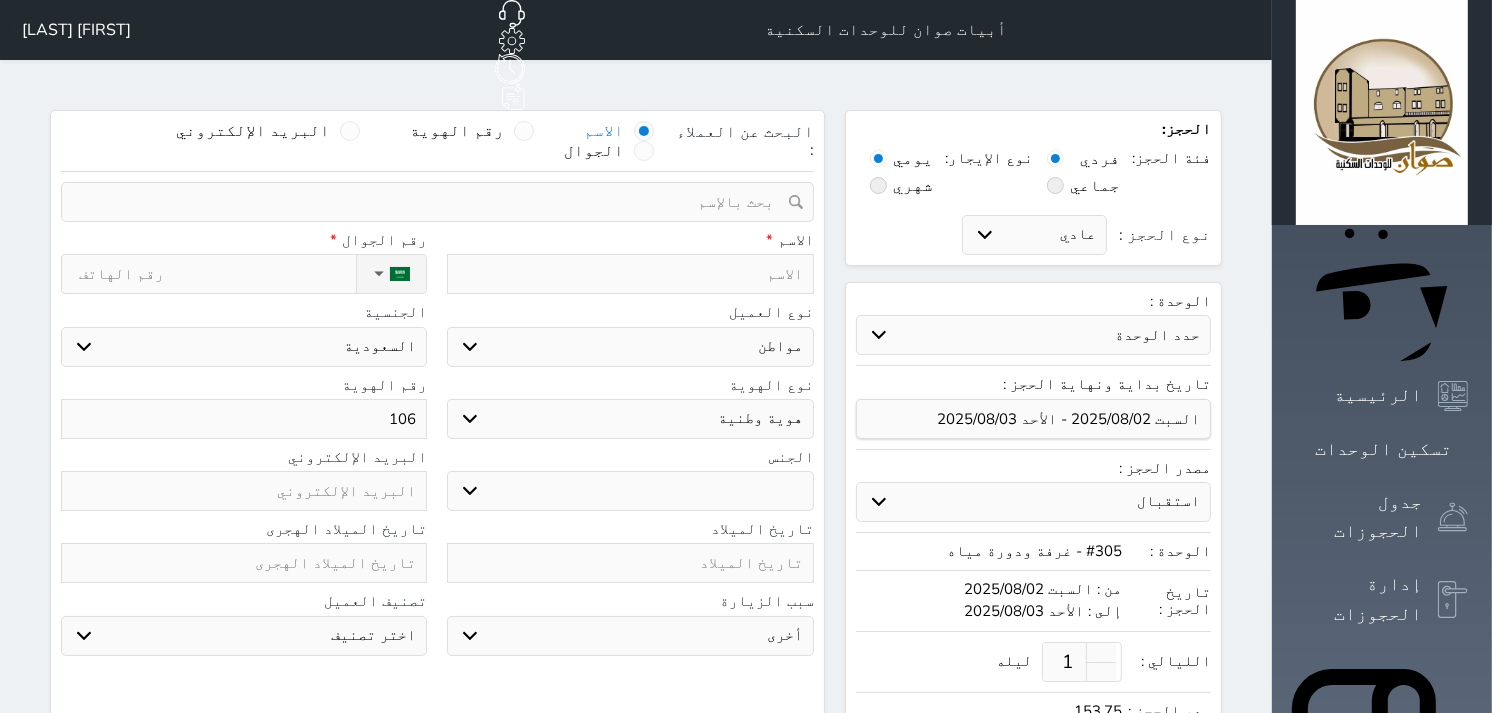 type on "1065" 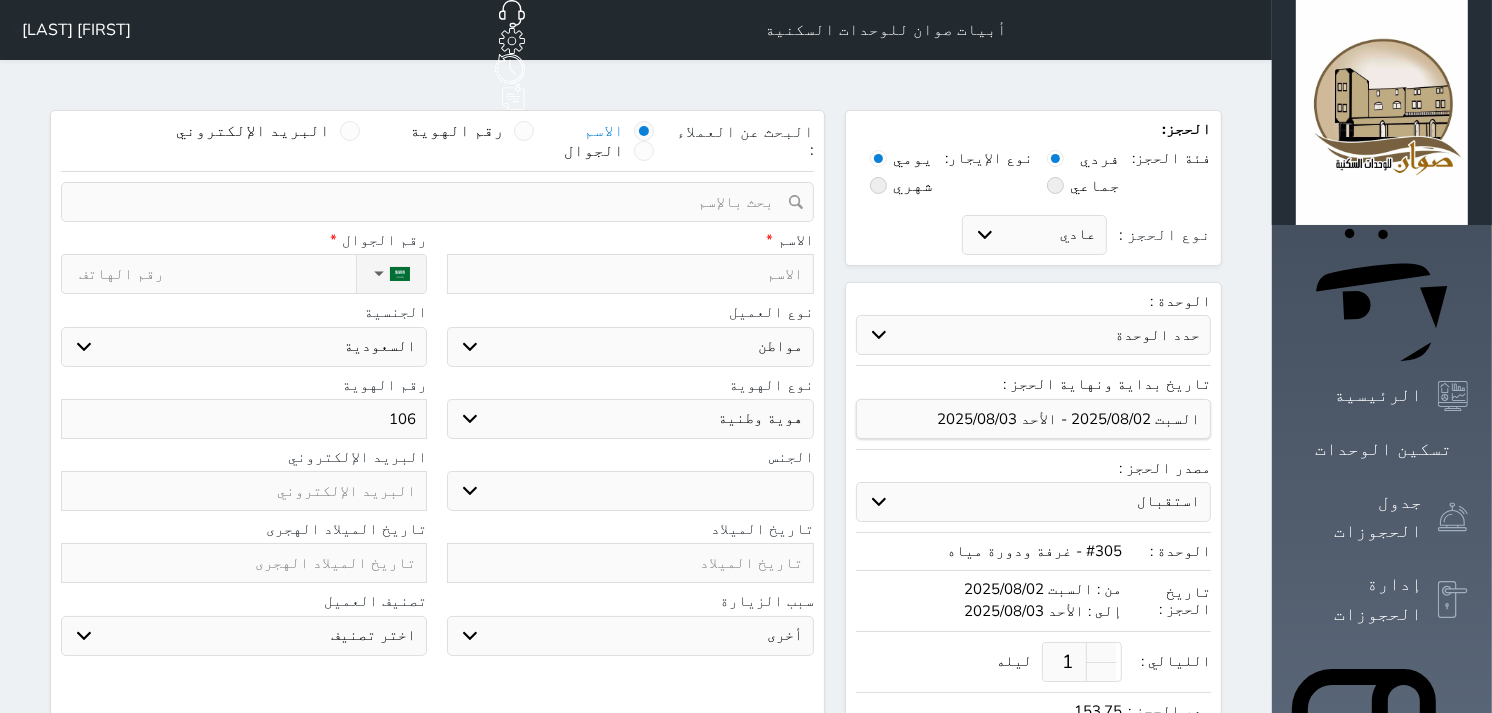 select 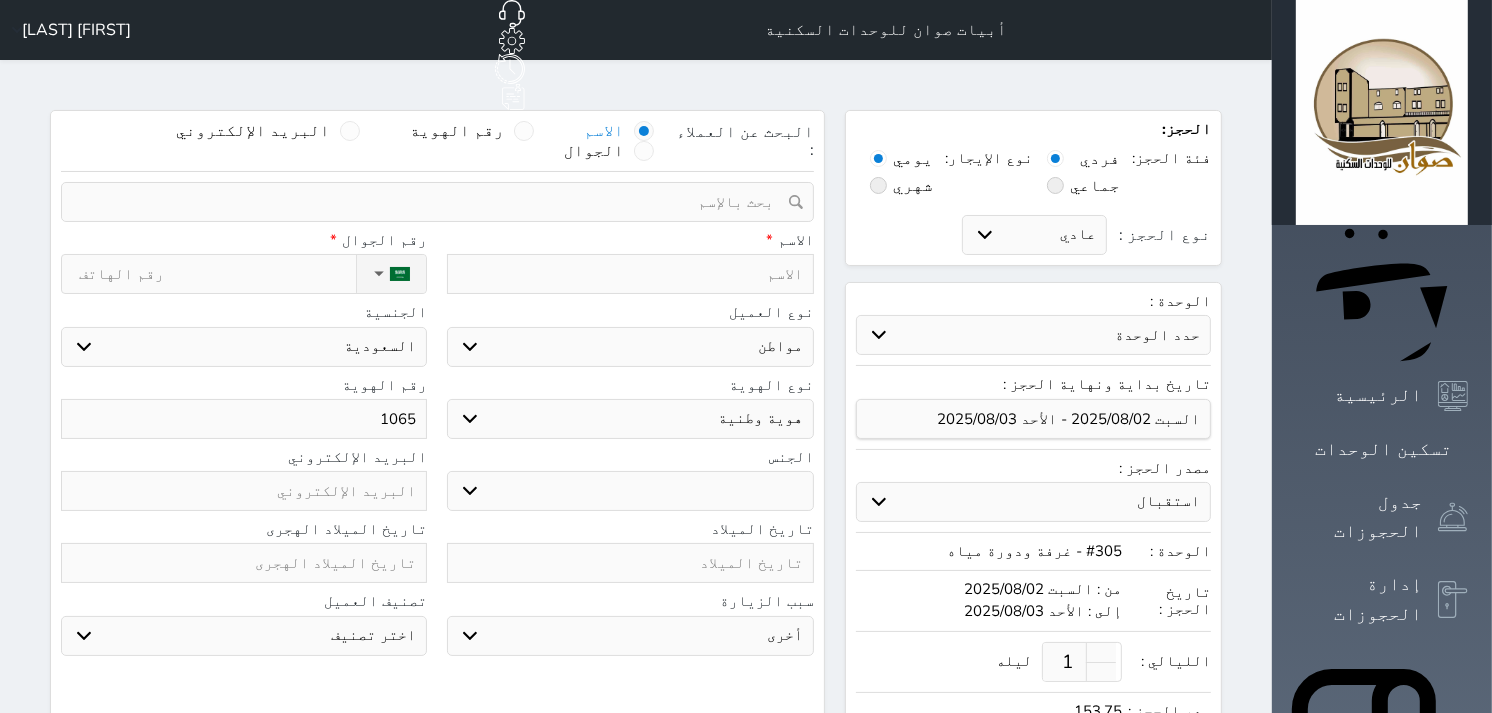 type on "[NUMBER]" 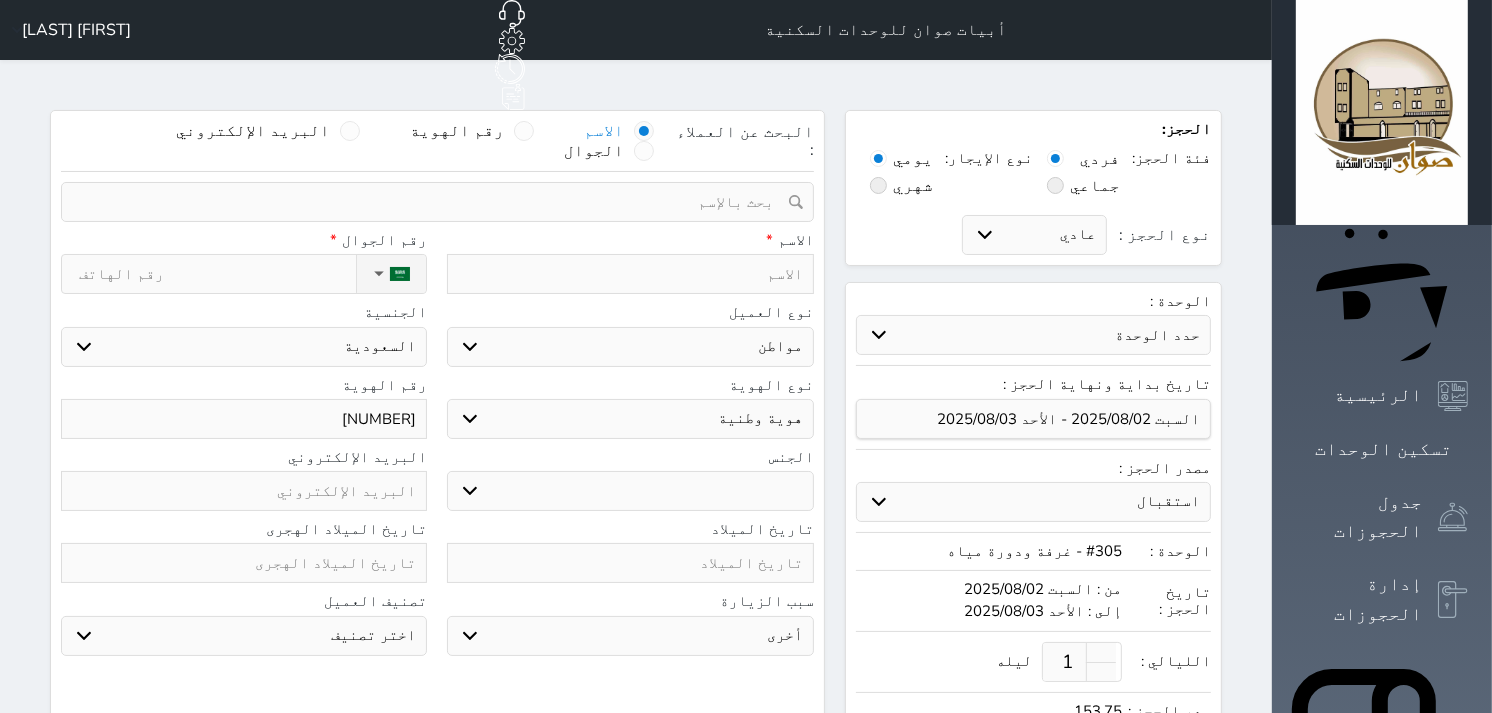 type on "[NUMBER]" 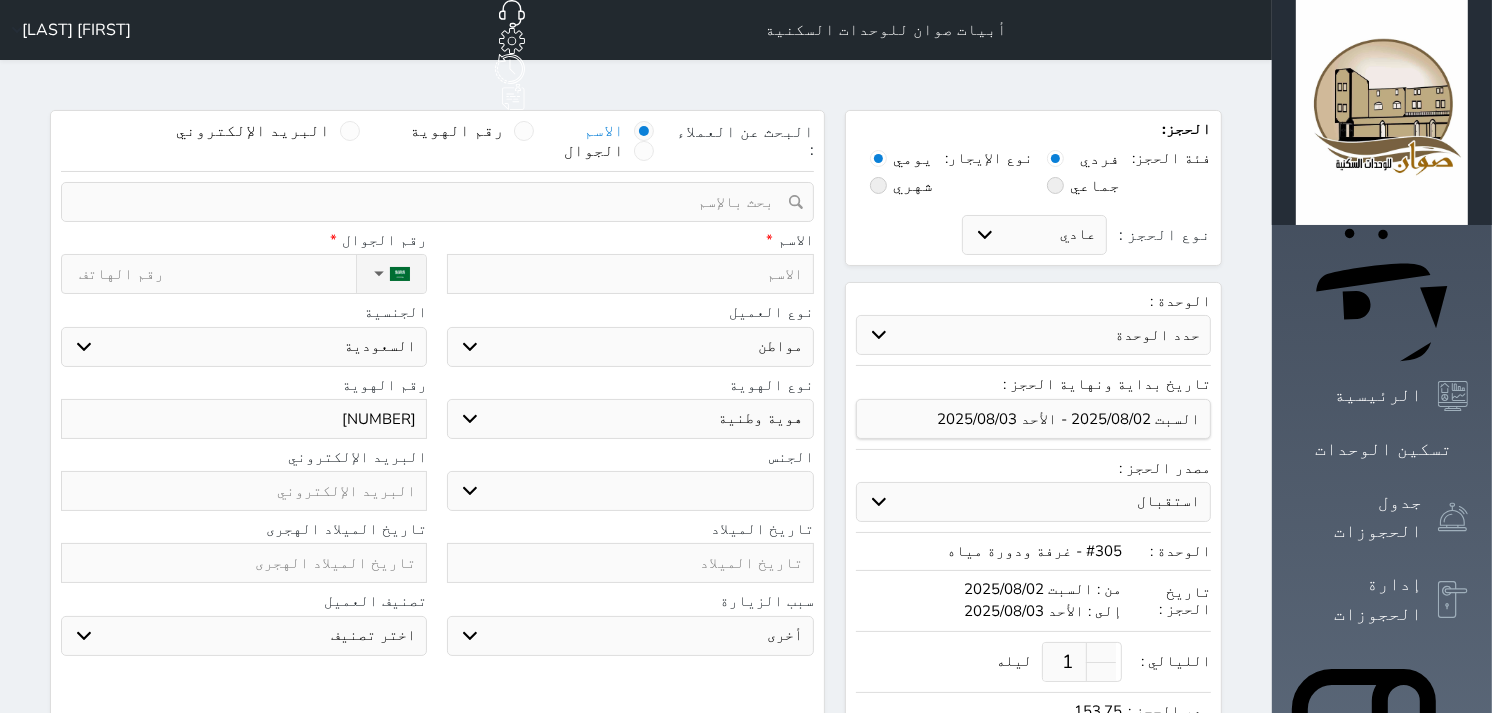 select 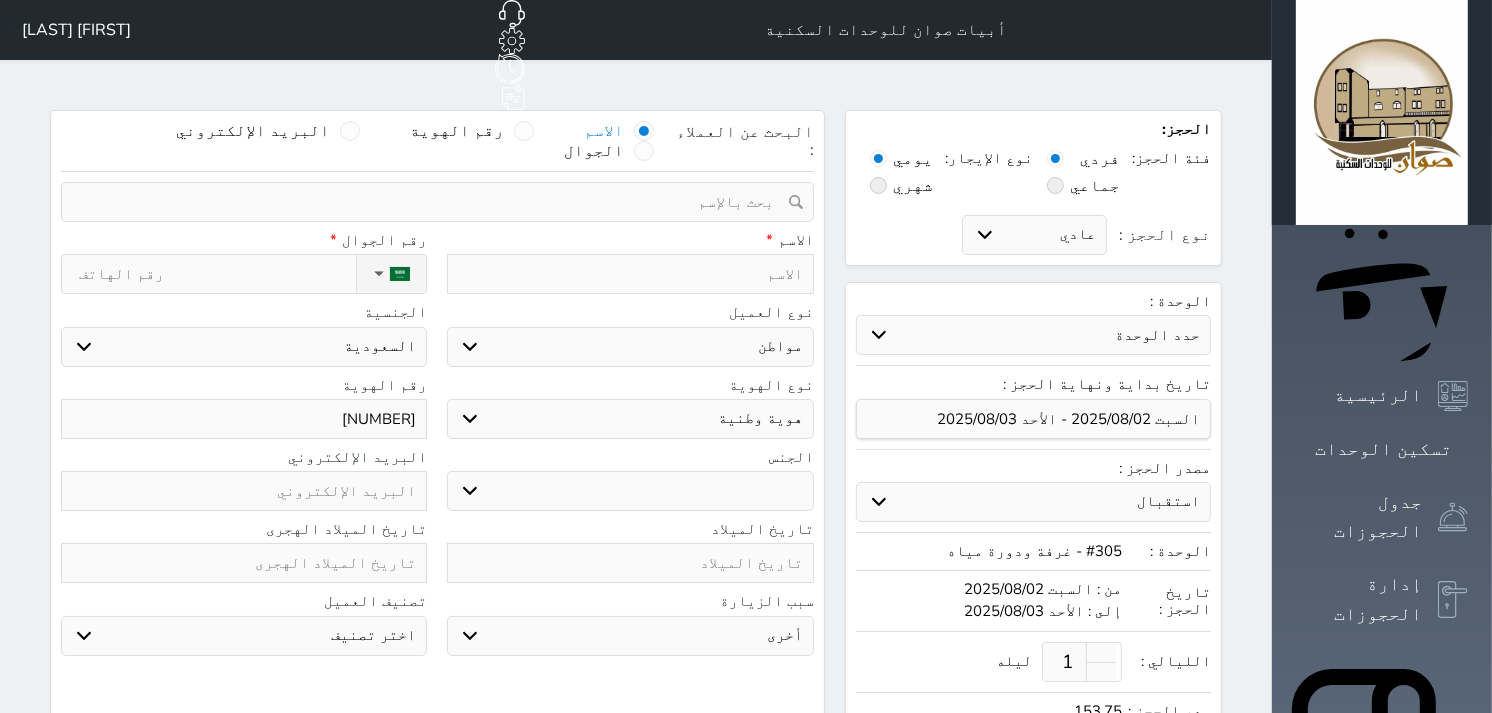 type on "10658699" 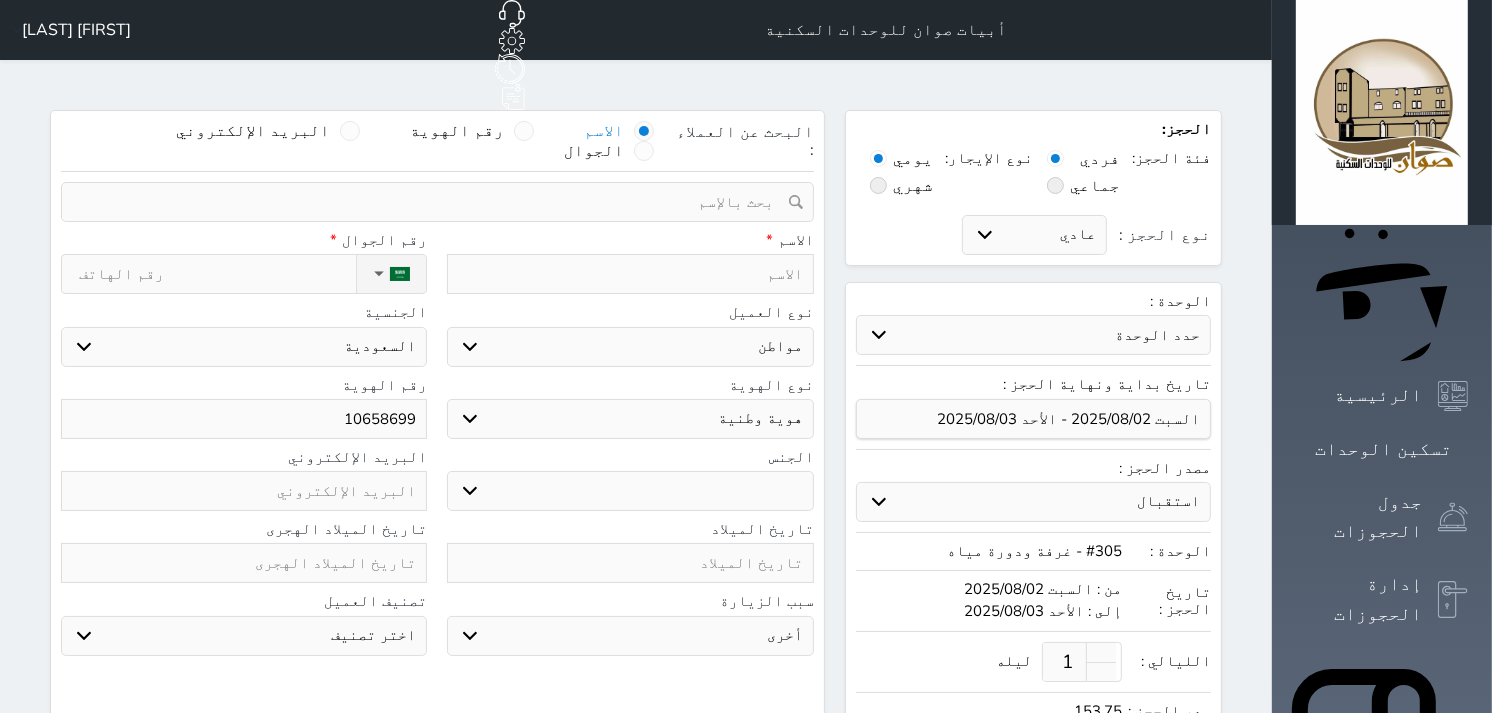 select 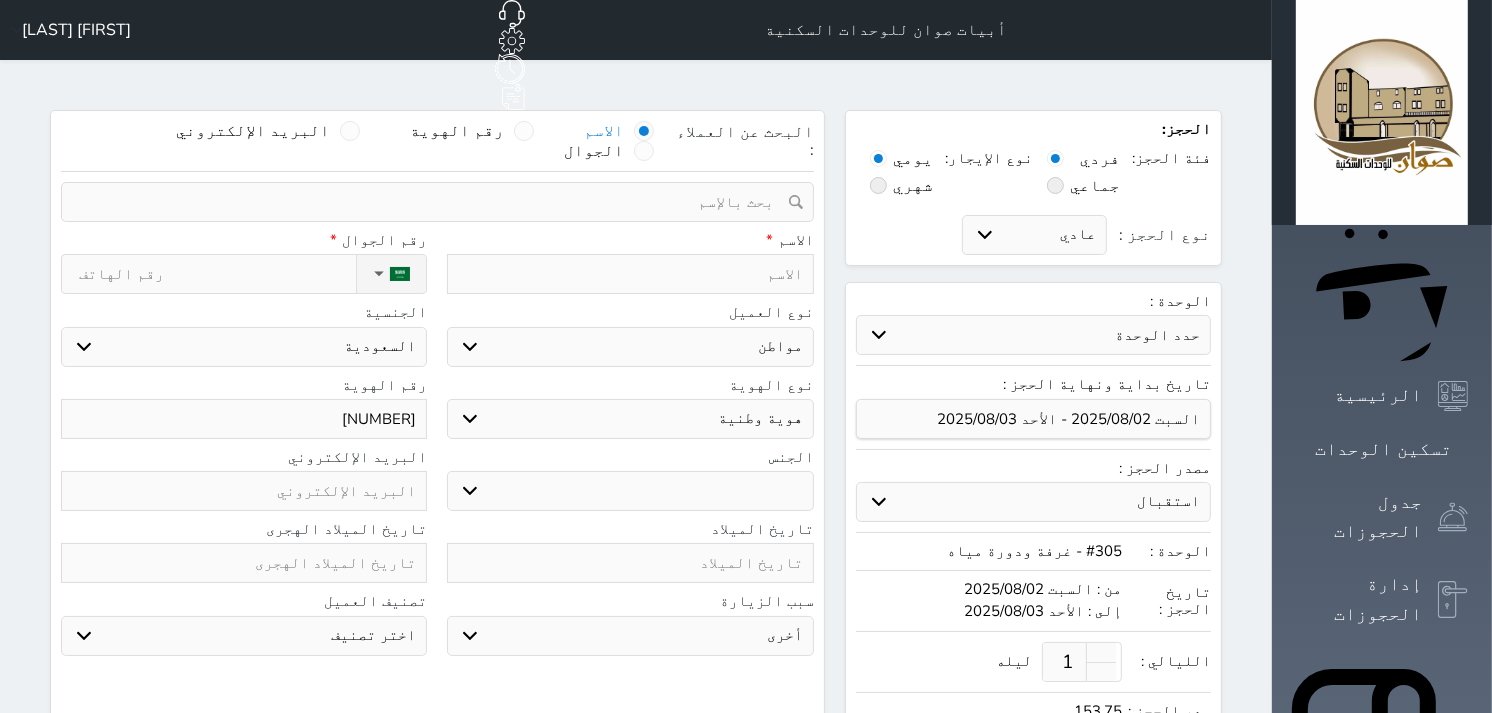 type on "[NUMBER]" 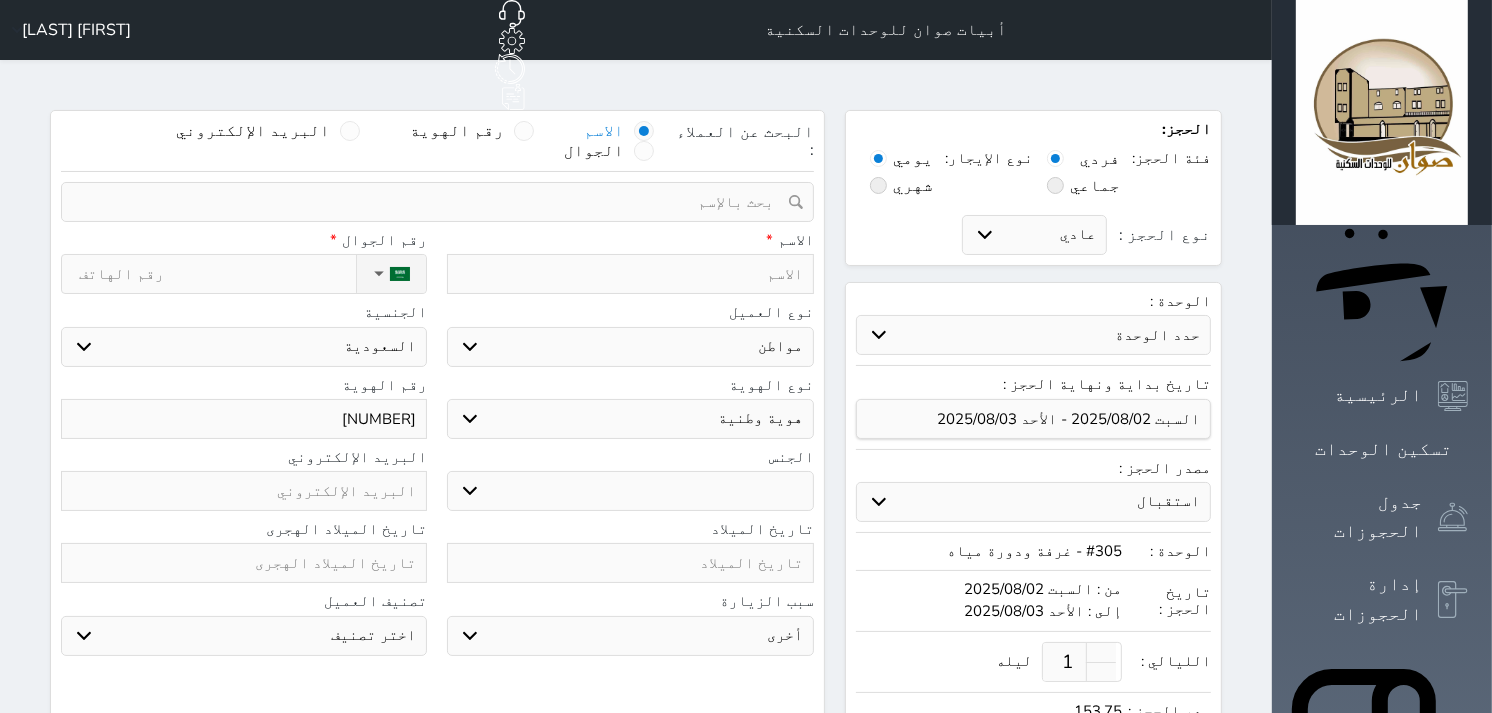 select 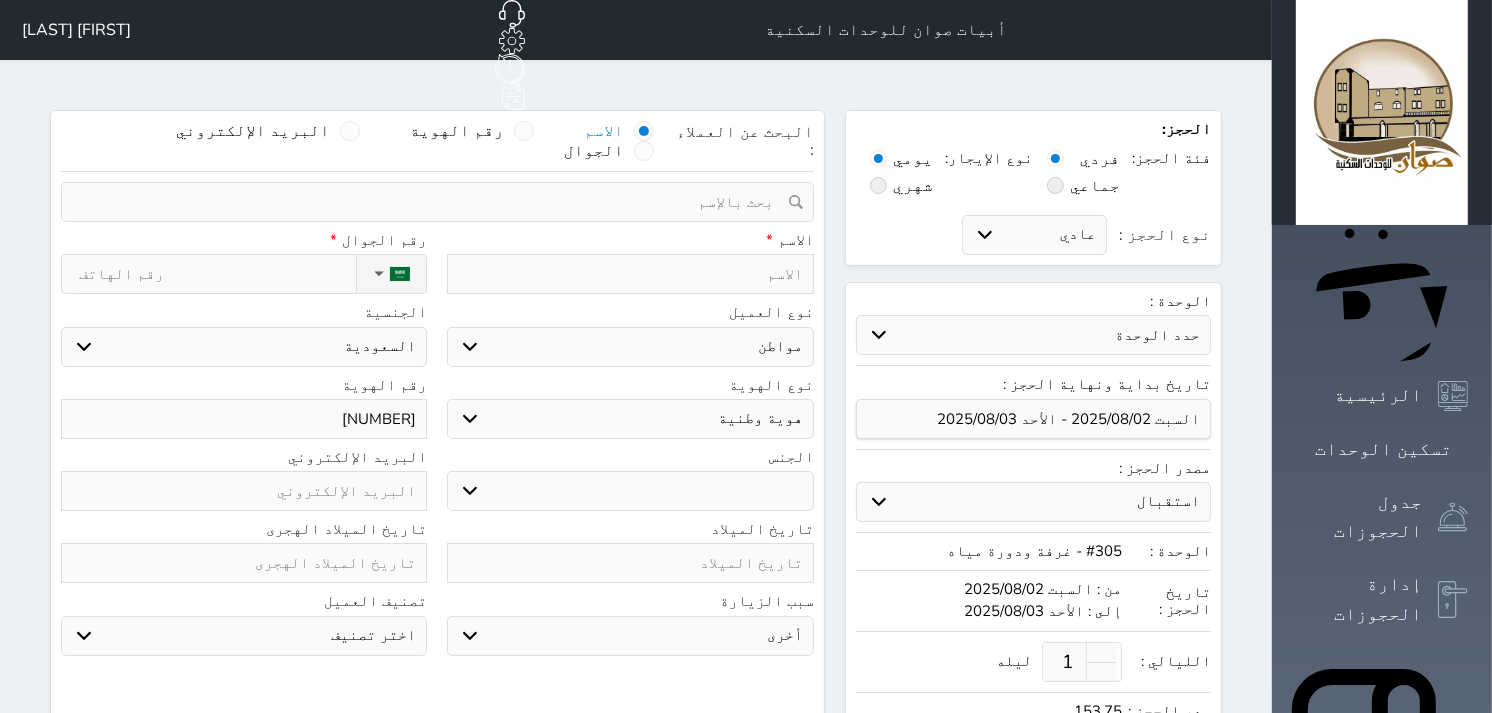 type on "[NUMBER]" 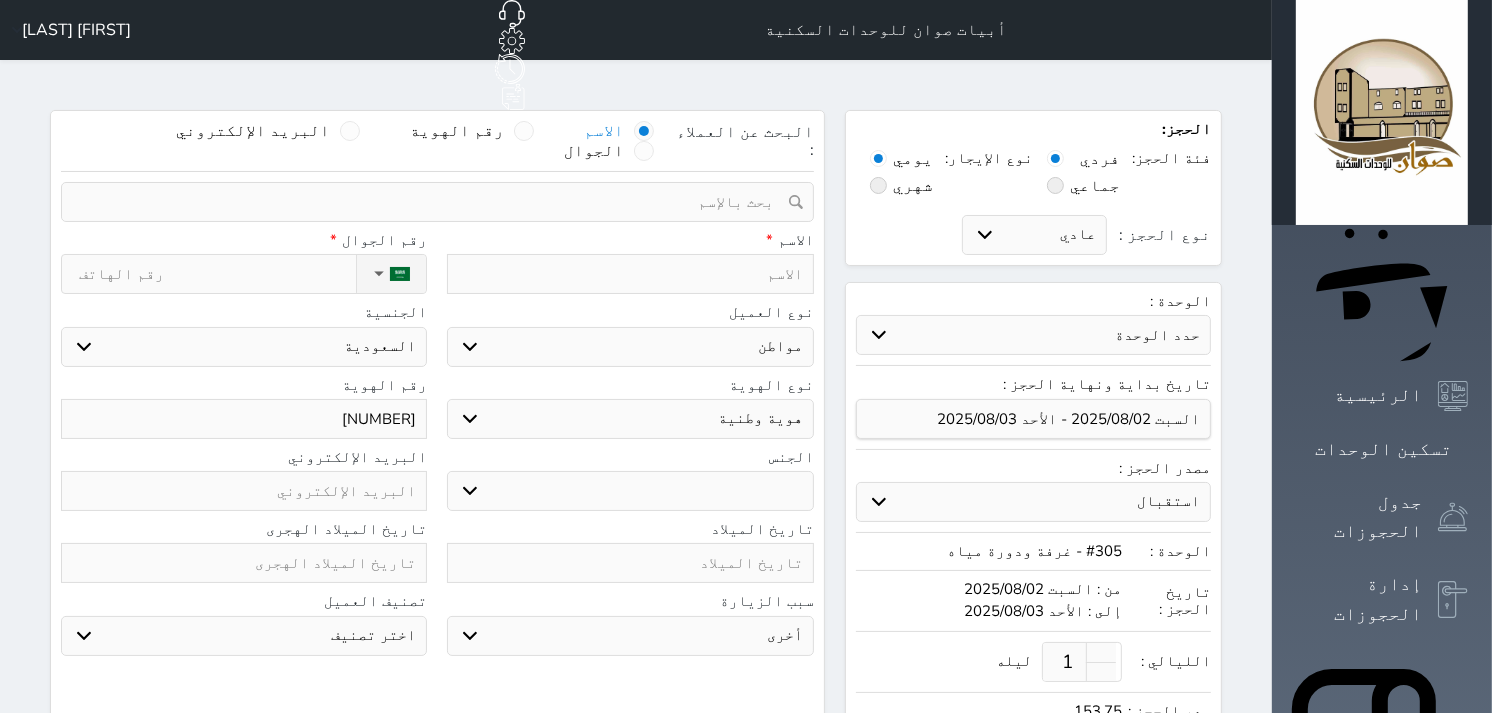 click on "نوع الحجز :" at bounding box center (217, 274) 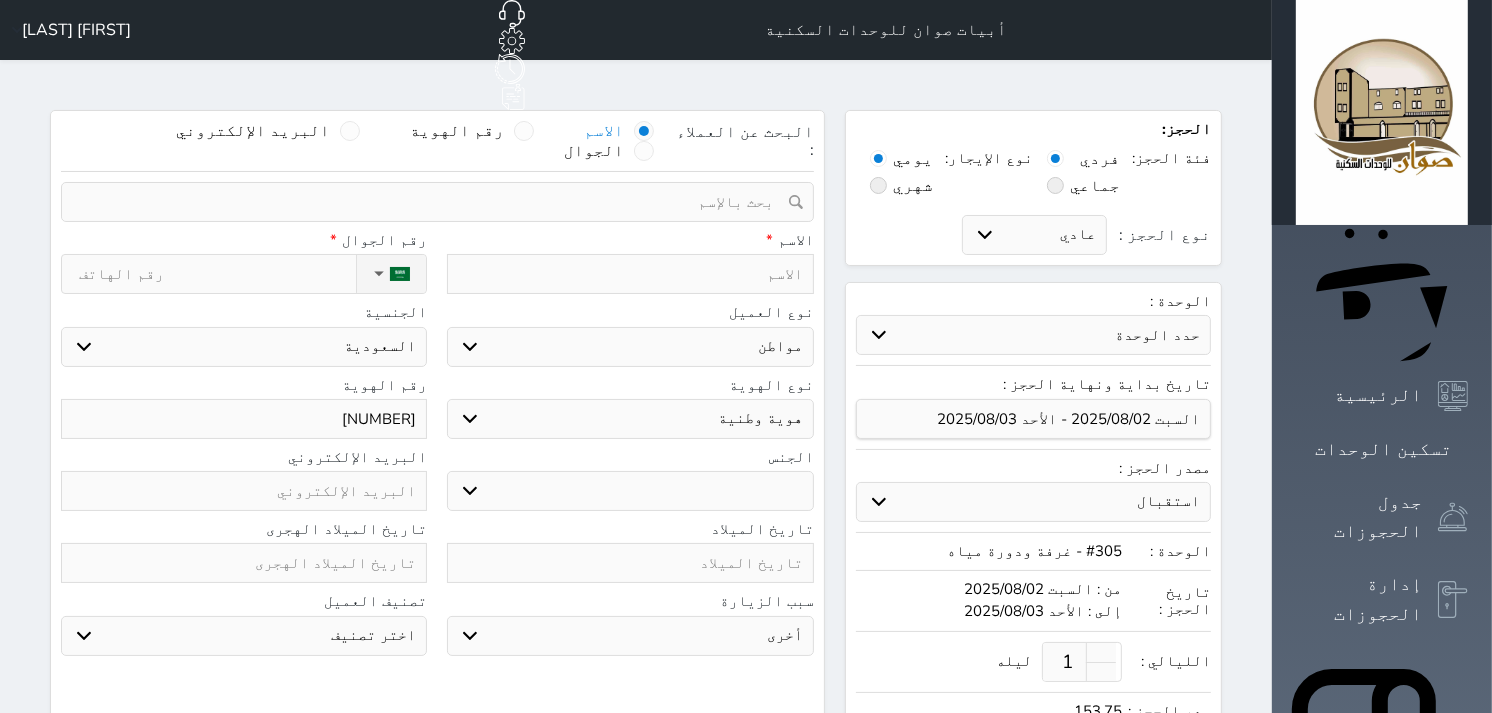 select 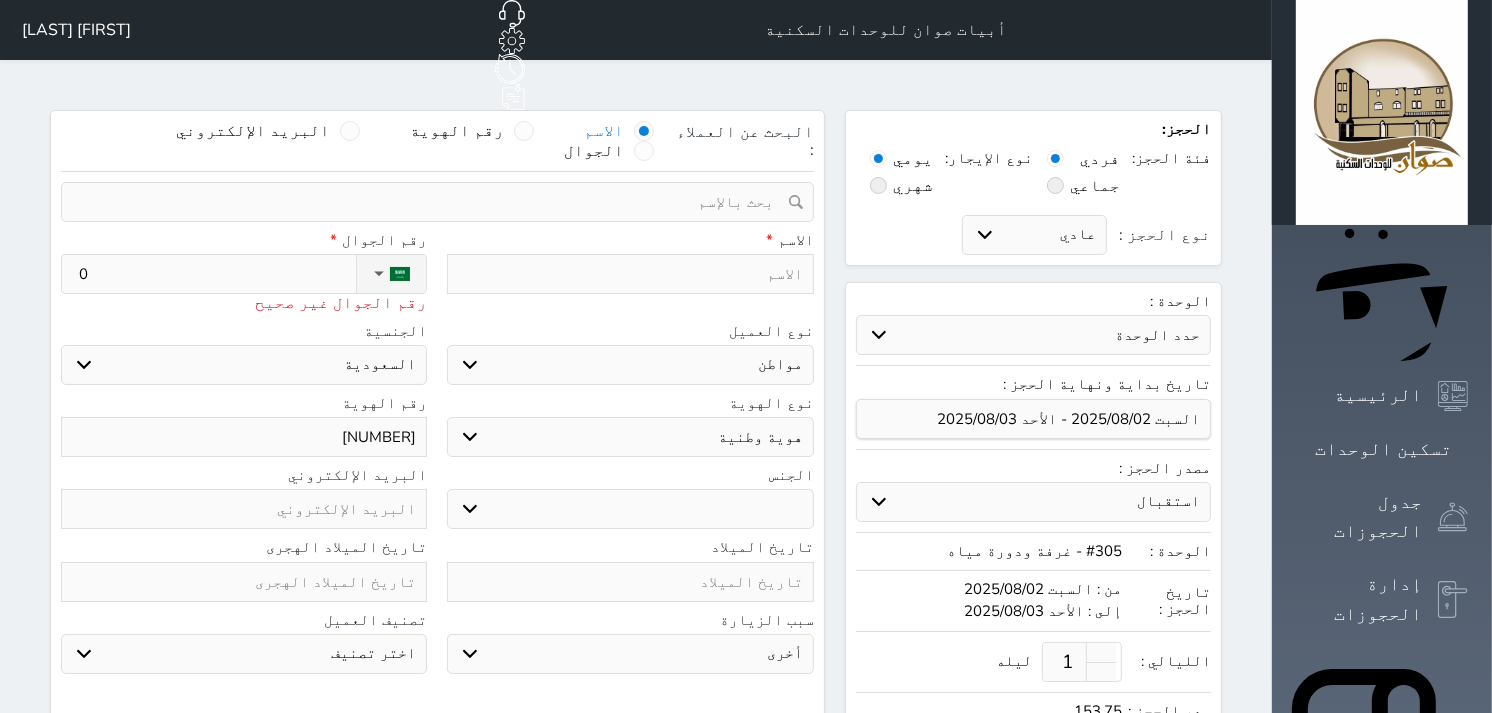 type on "05" 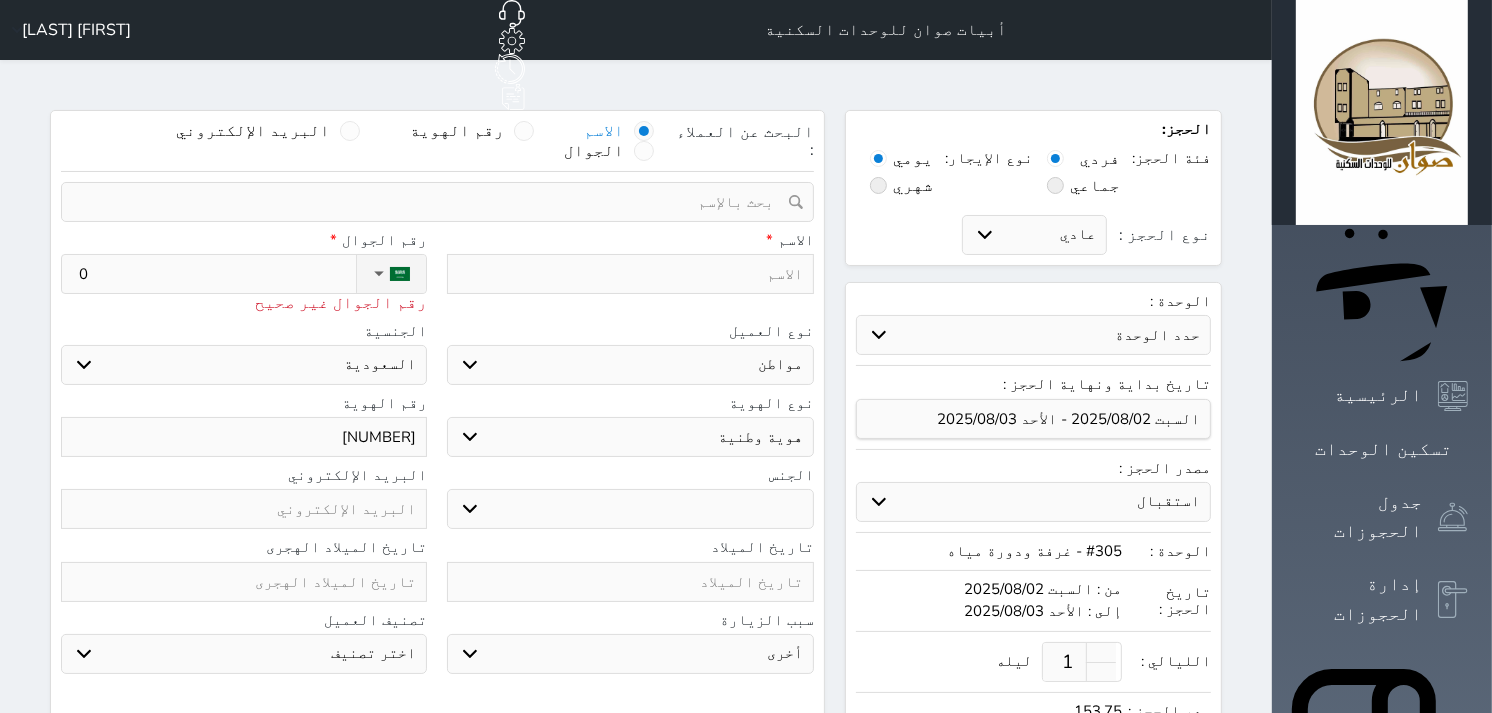 select 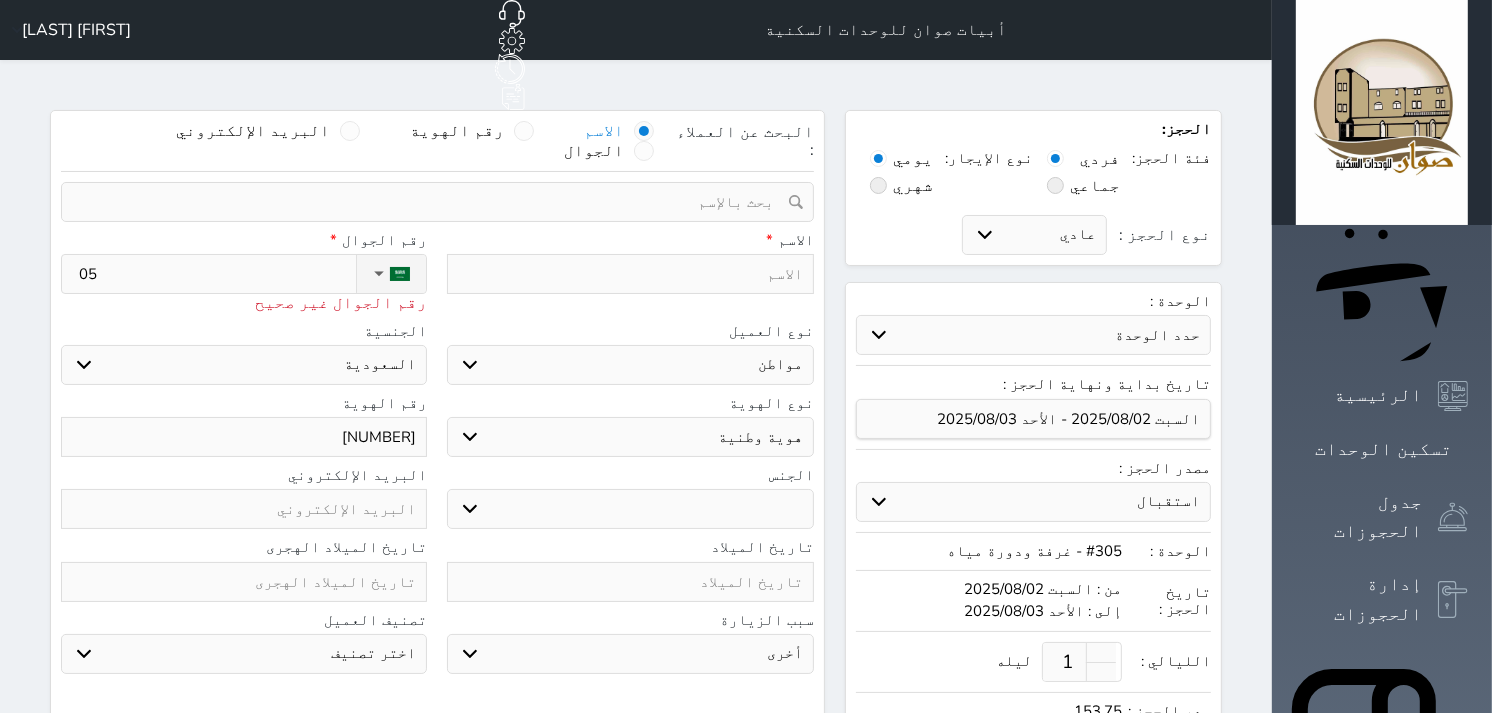 type on "053" 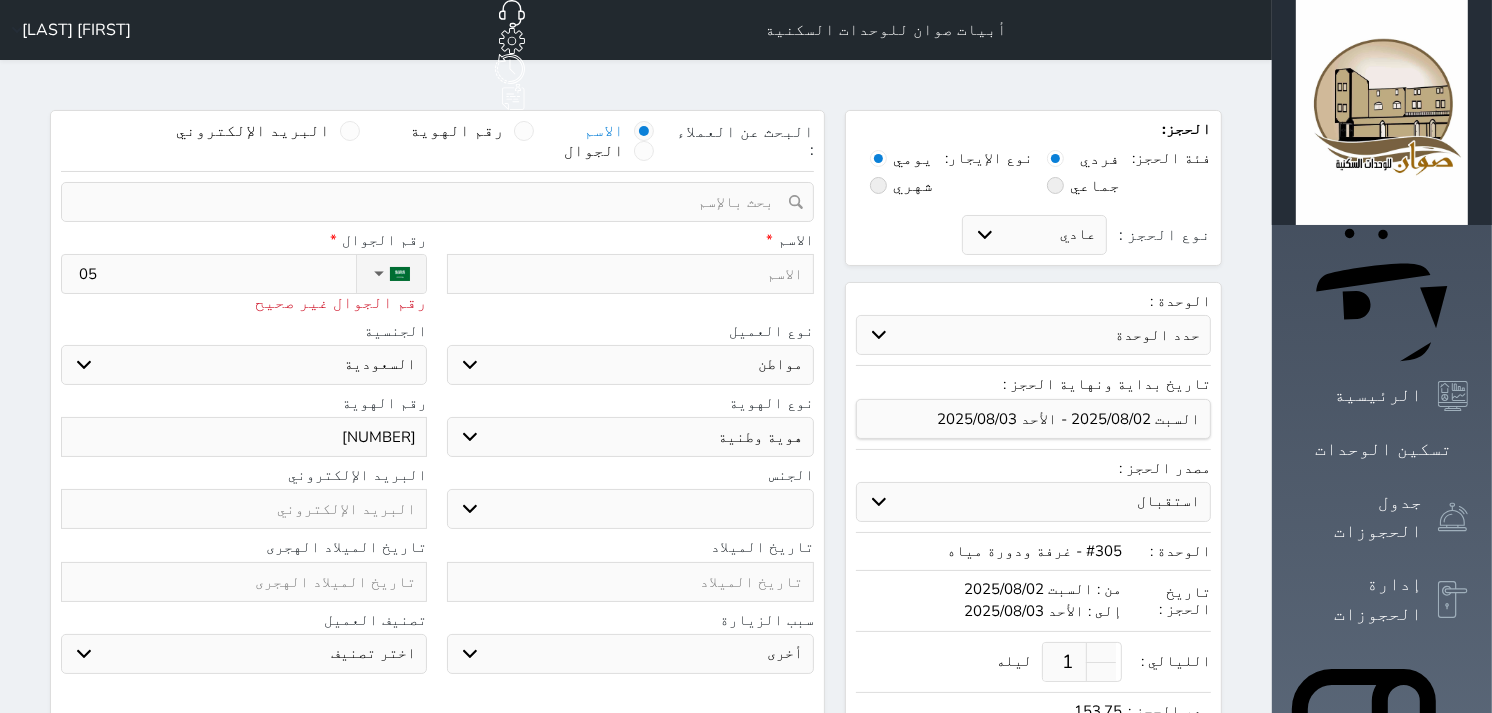 select 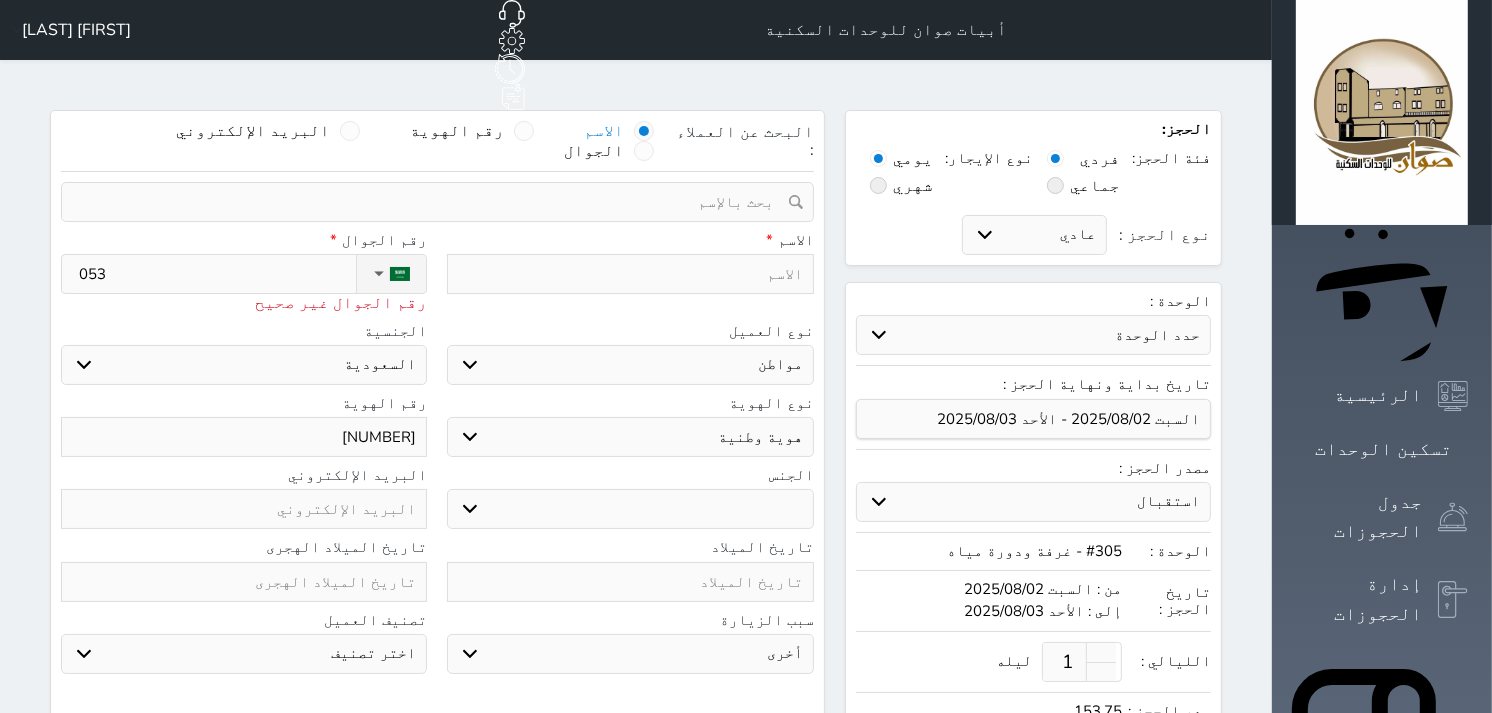 type on "0532" 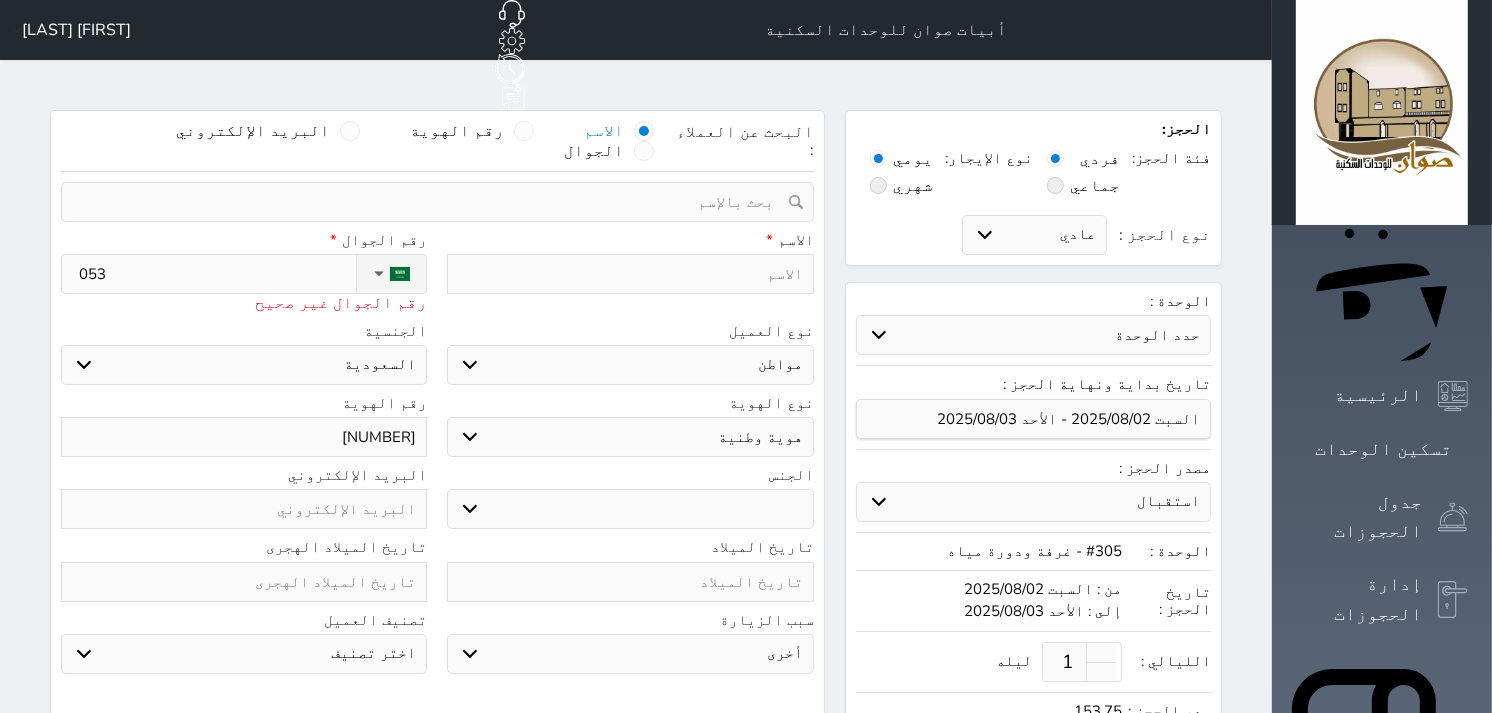 select 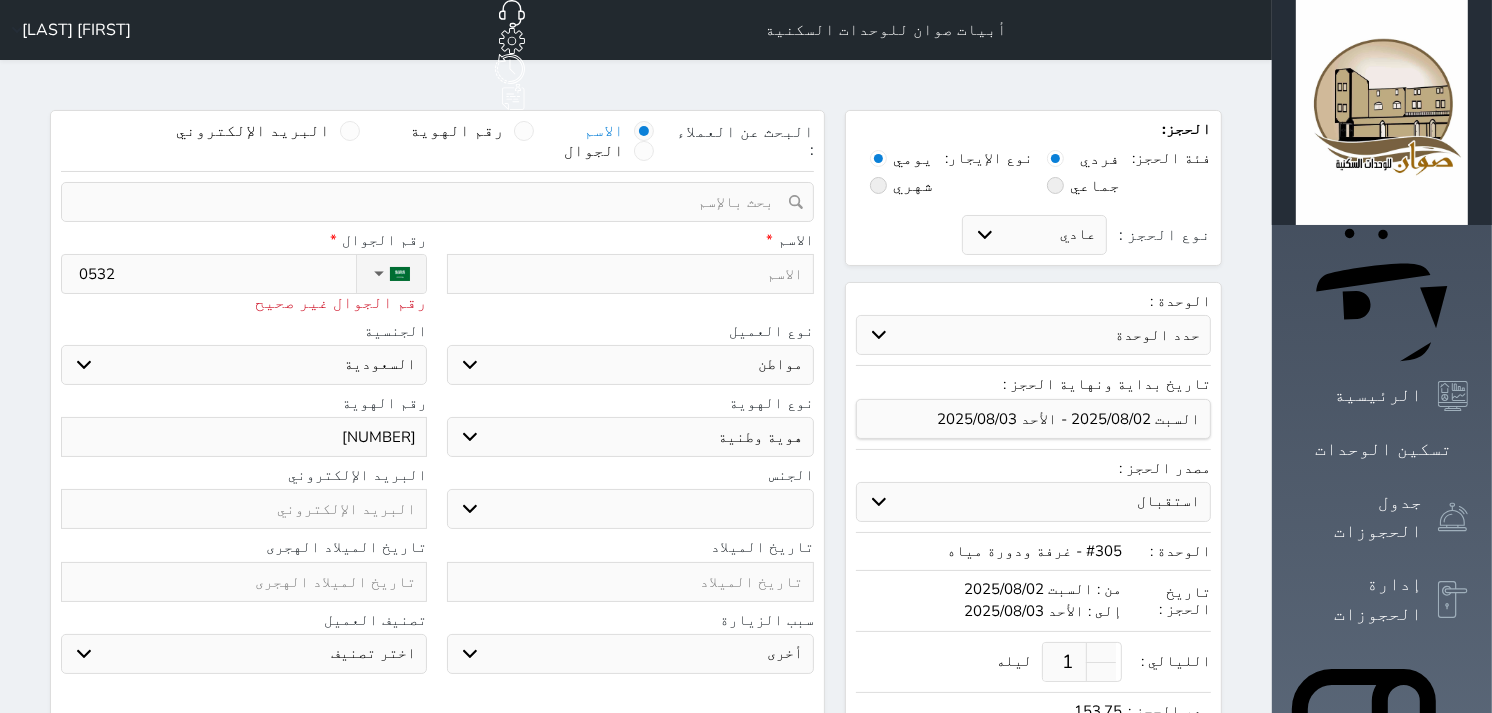 type on "[PHONE]" 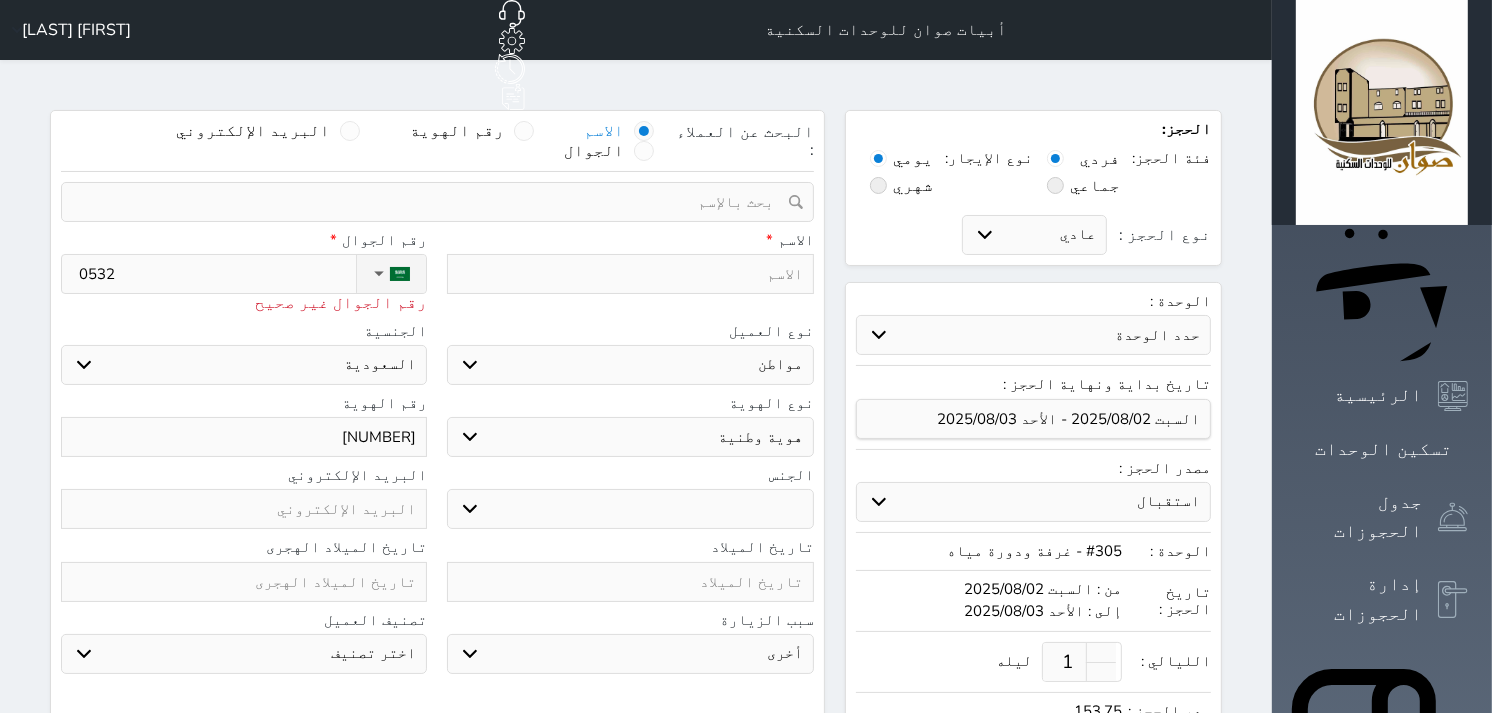 select 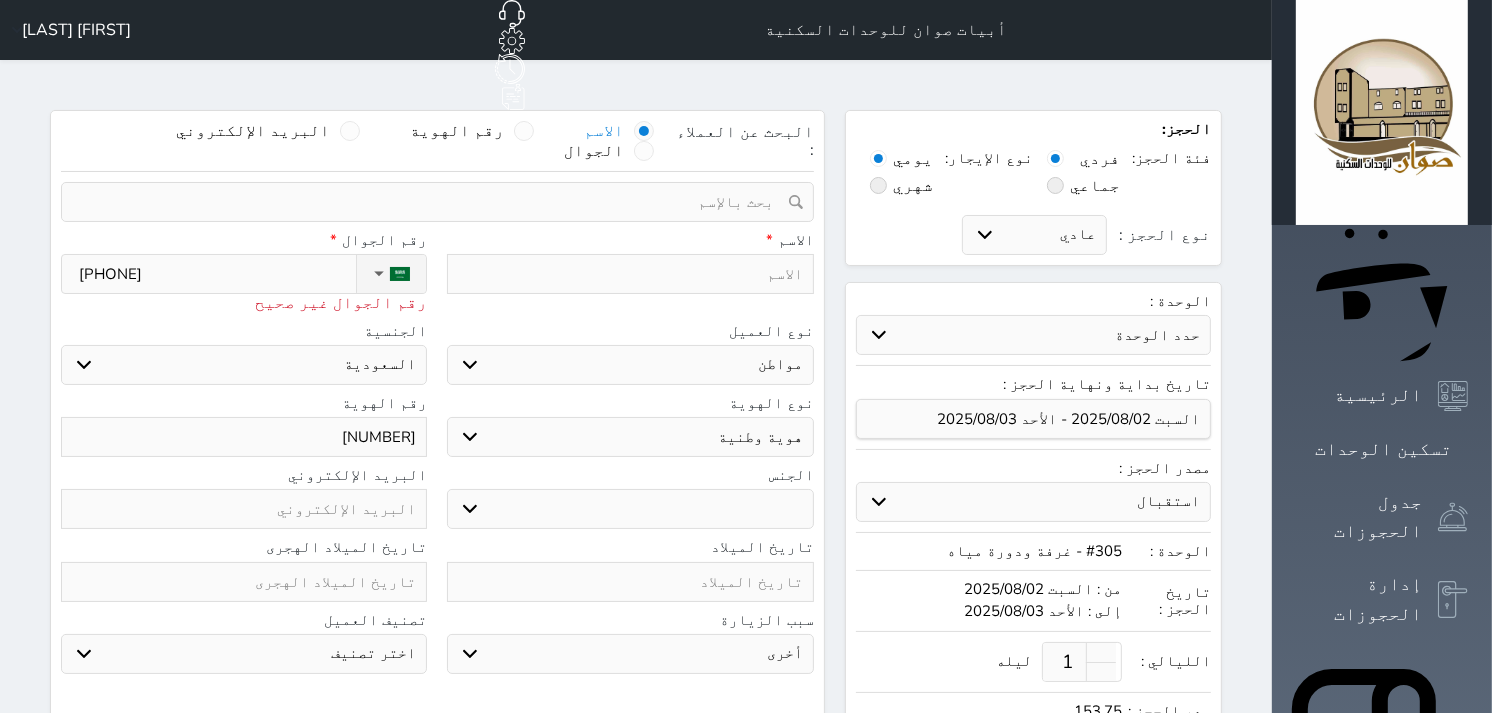type on "[PHONE]" 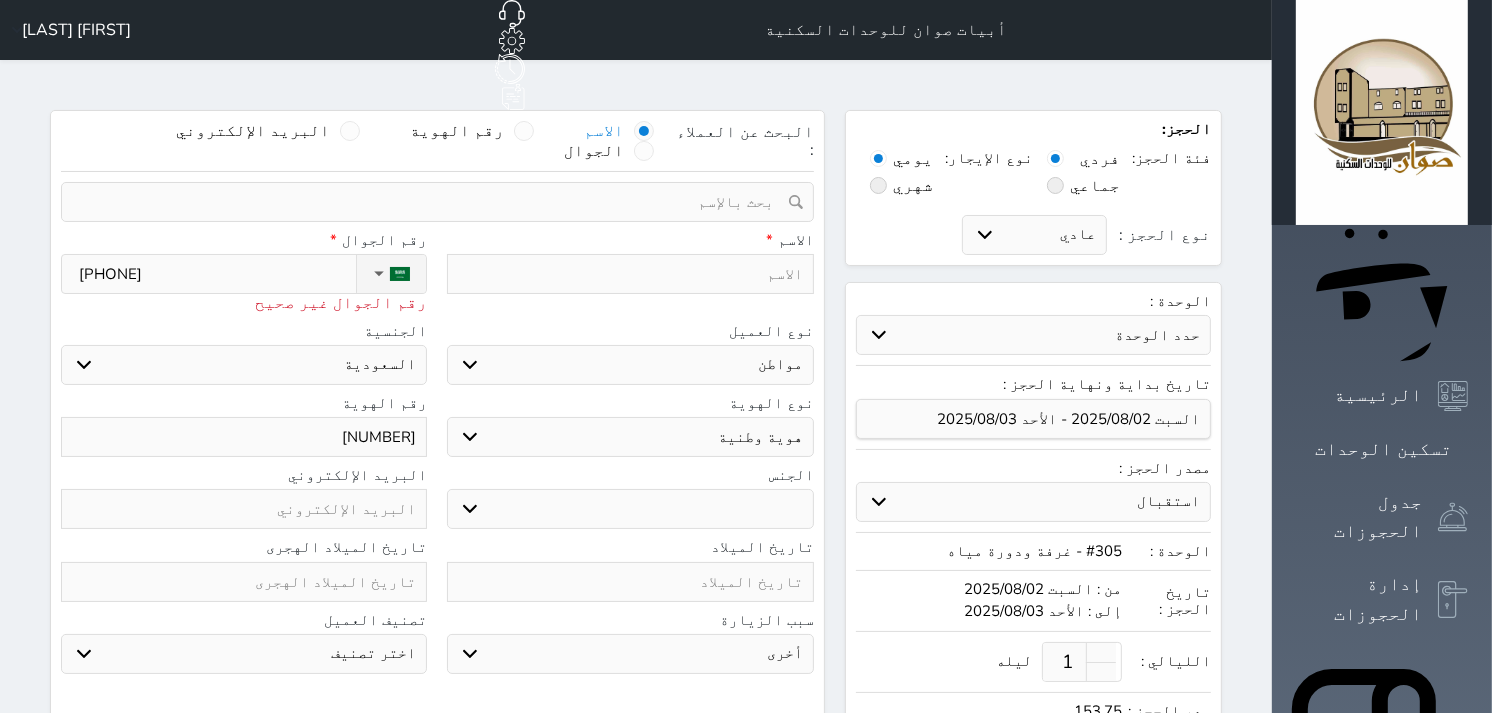 select 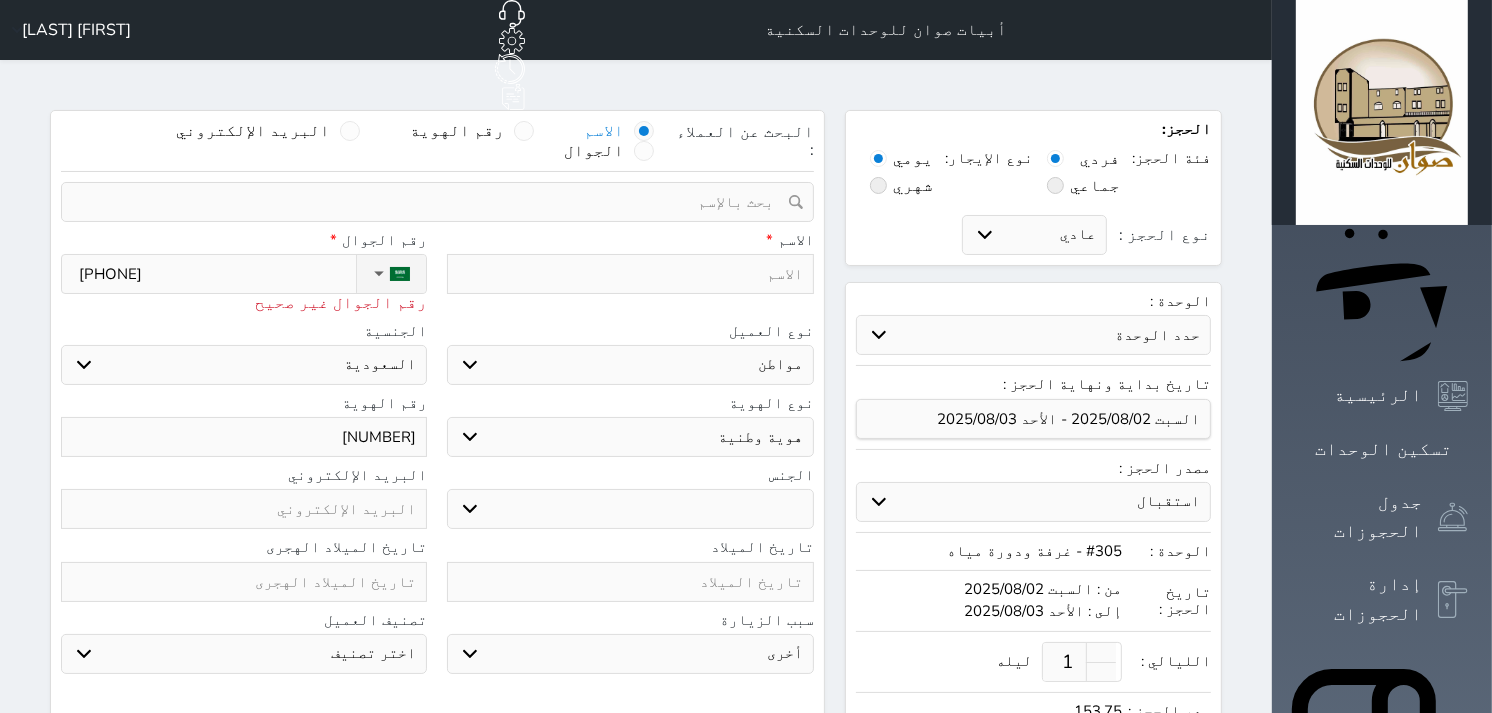 type on "[PHONE]" 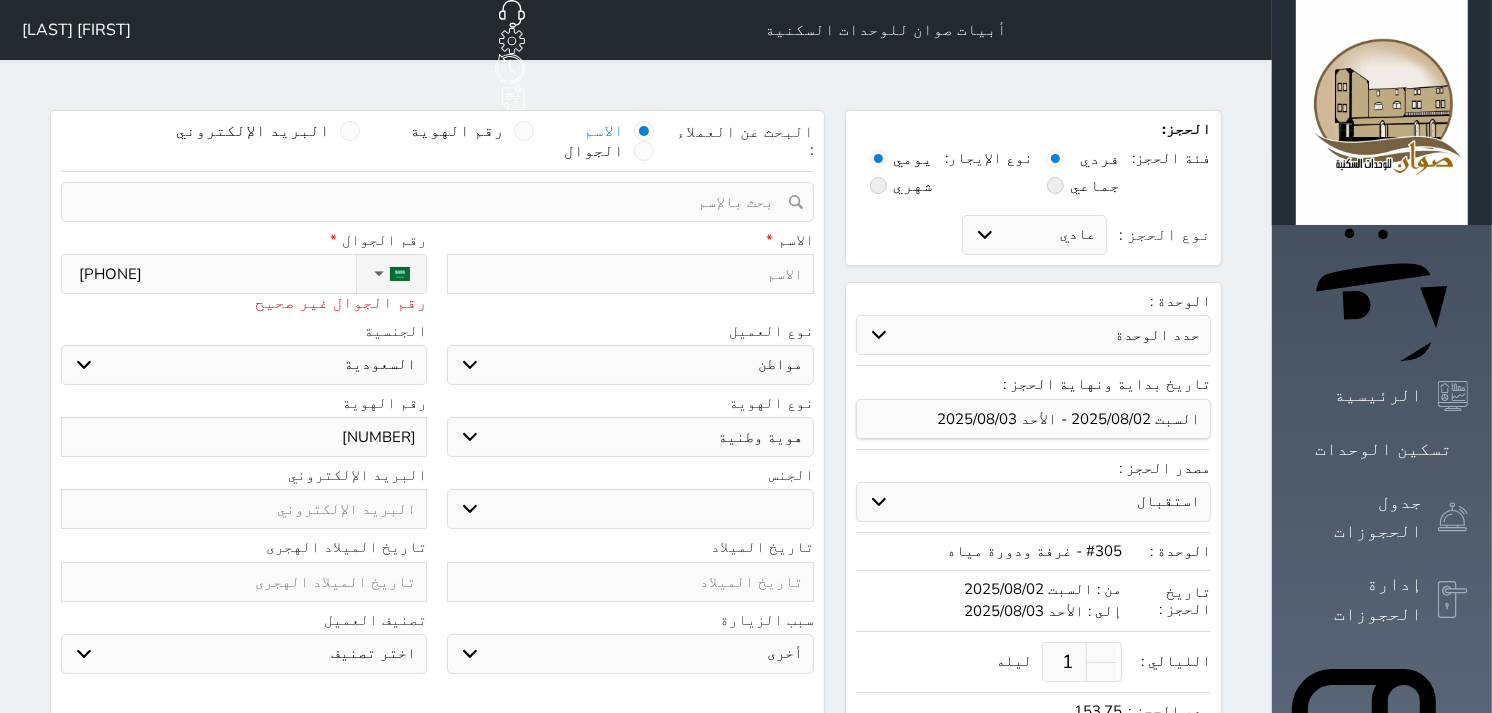 select 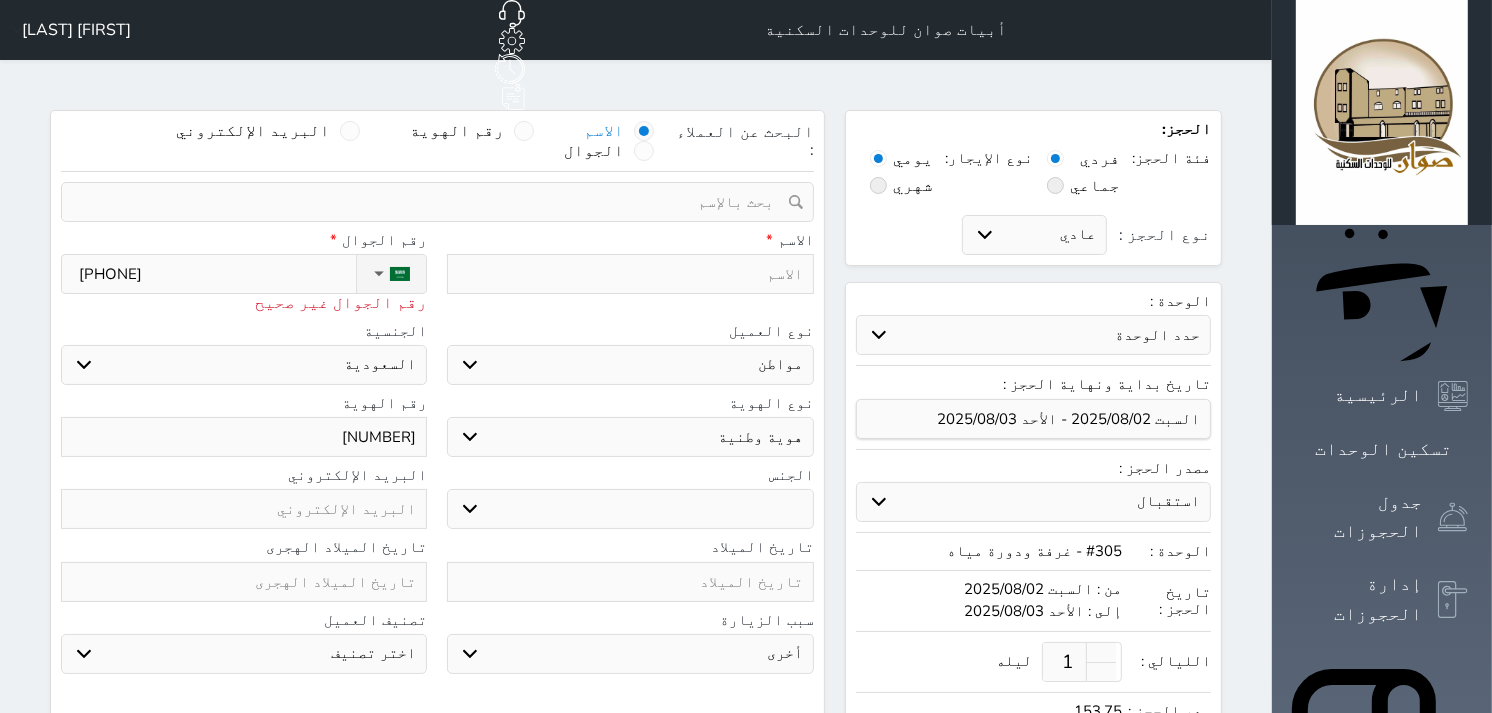 type on "[PHONE]" 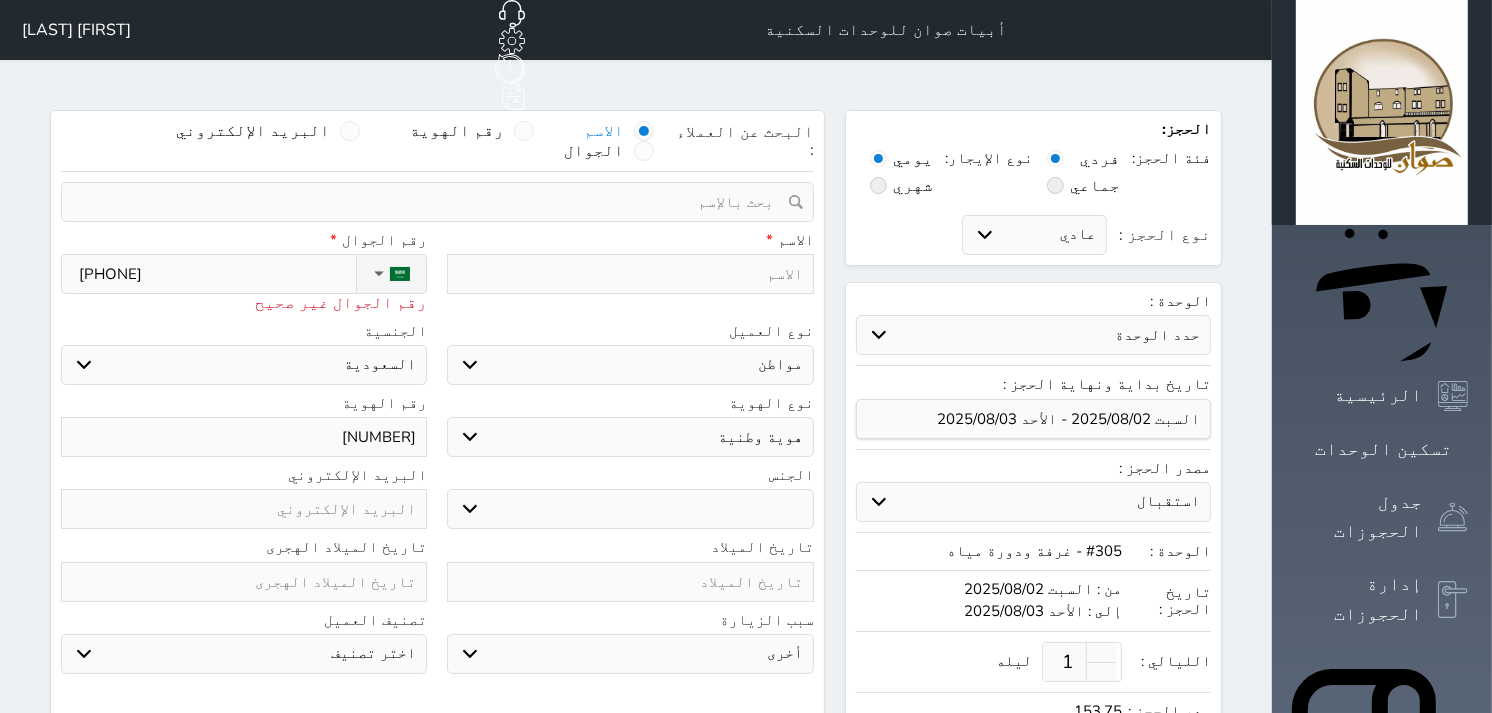 select 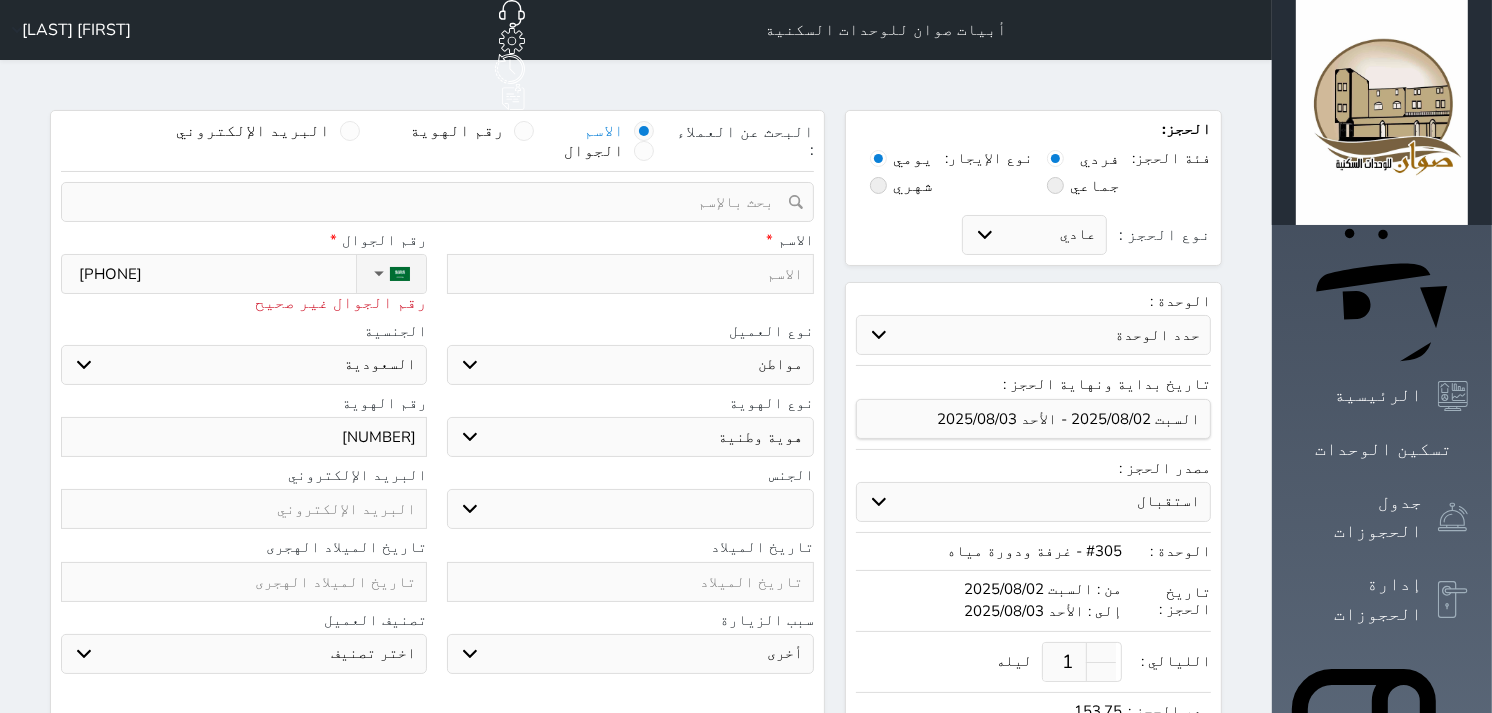type on "+966 [PHONE]" 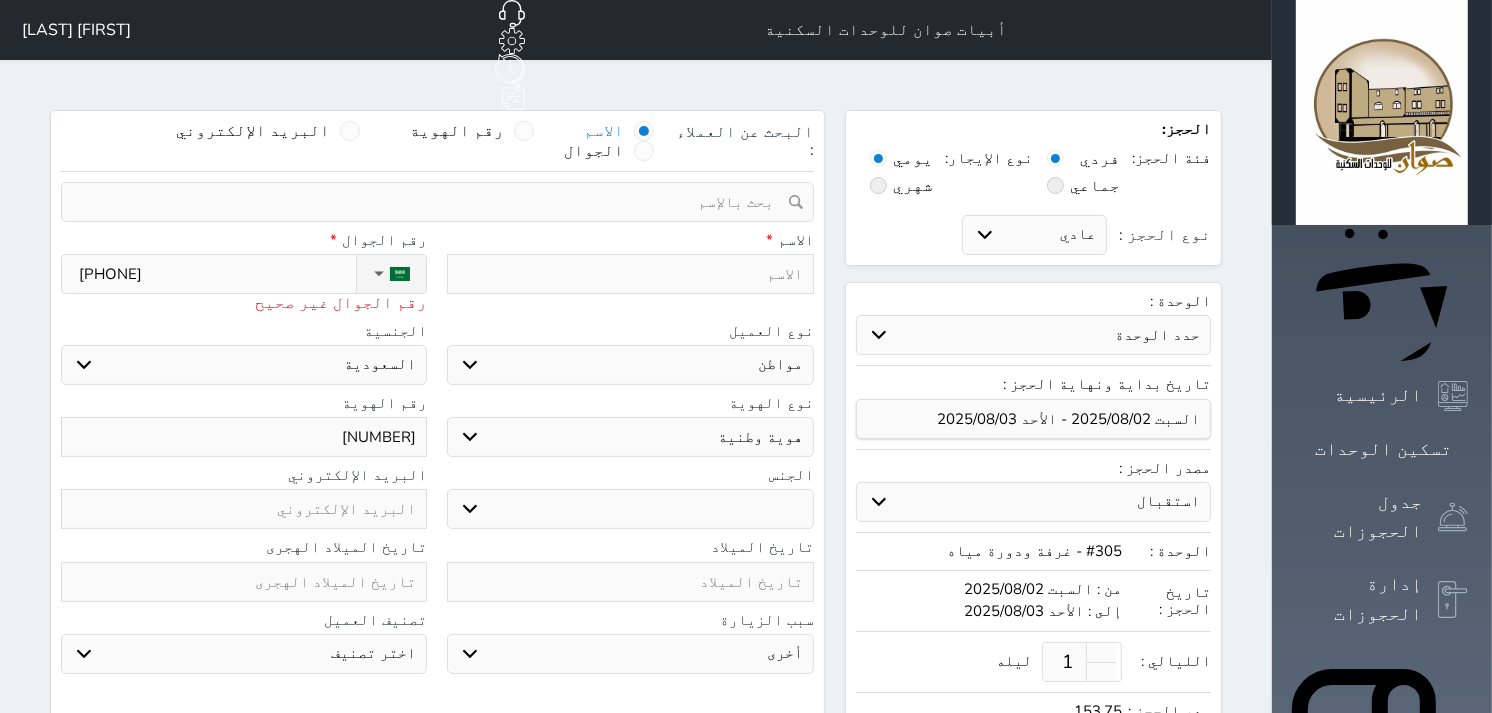 select 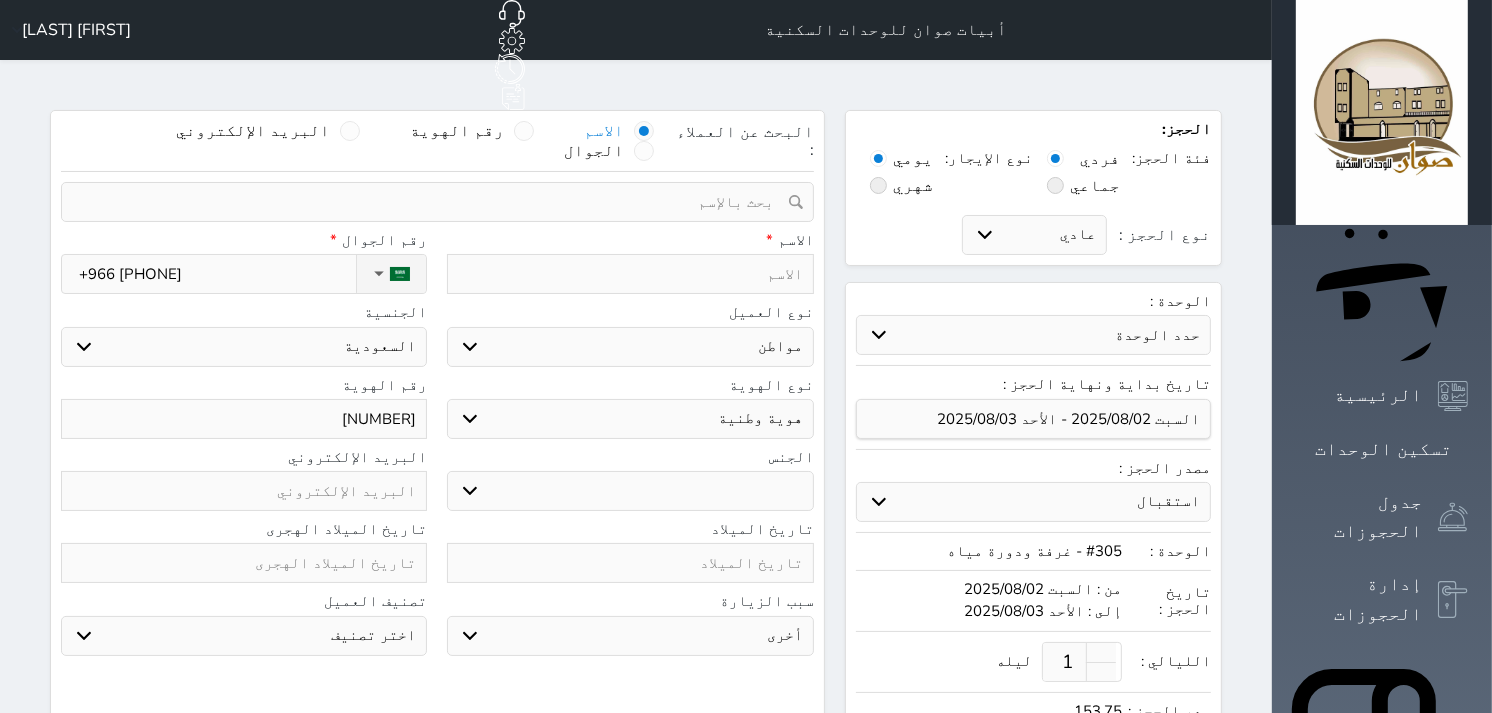type on "+966 [PHONE]" 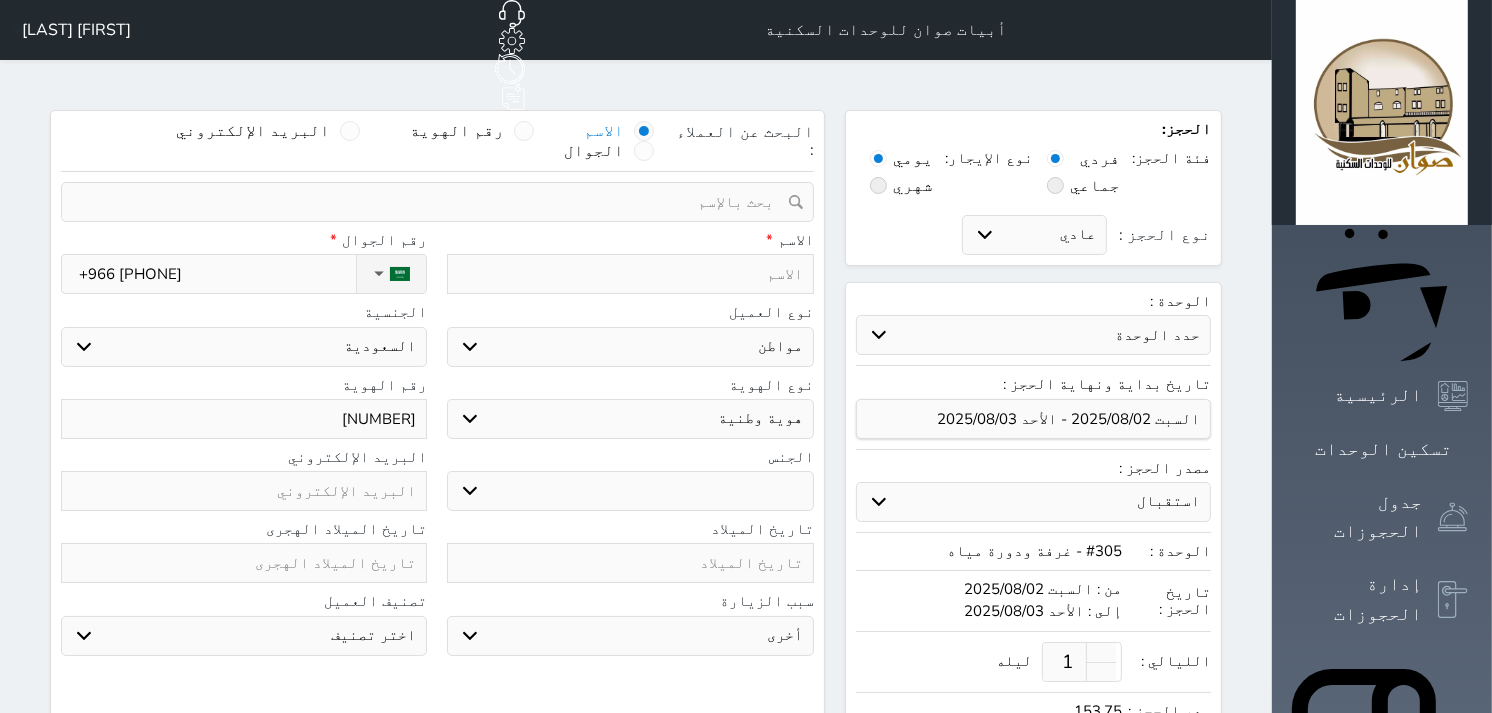 click at bounding box center [630, 274] 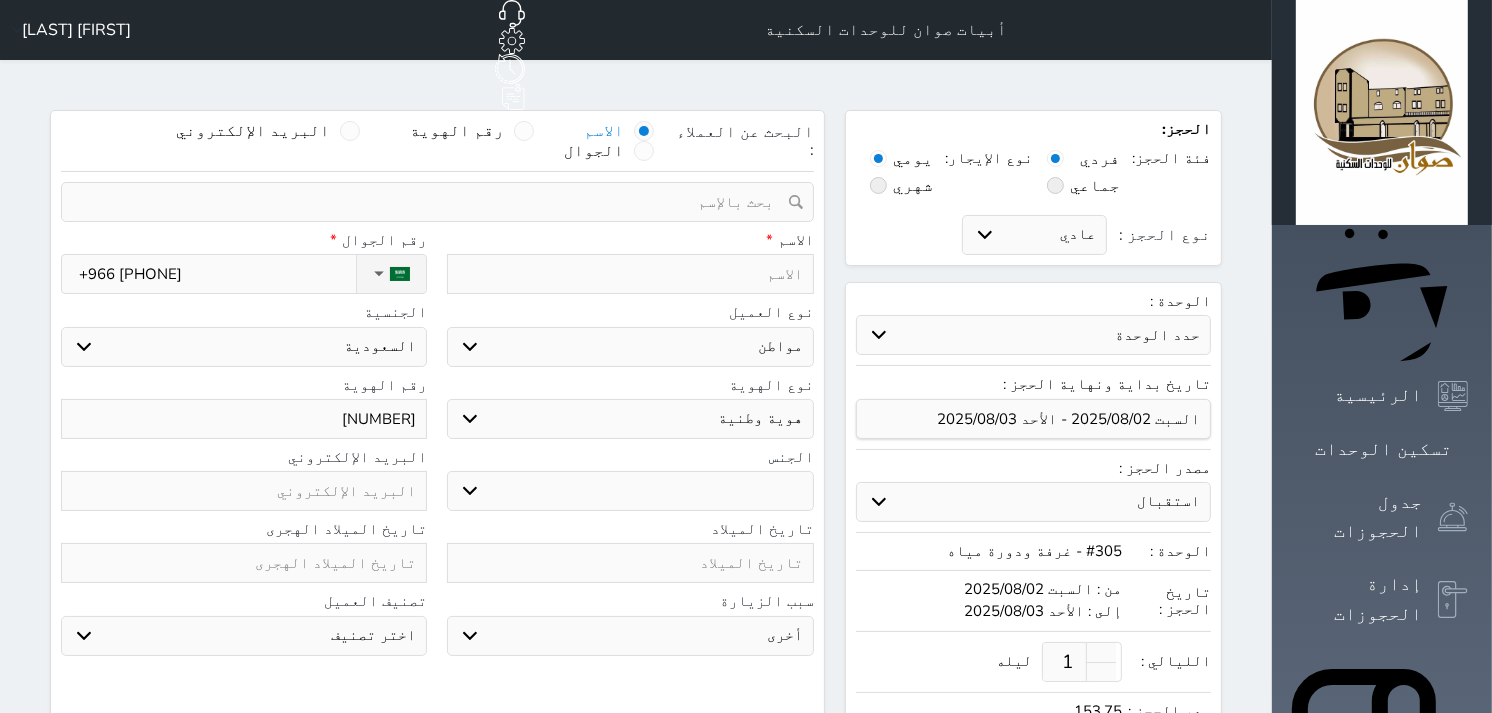 type on "س" 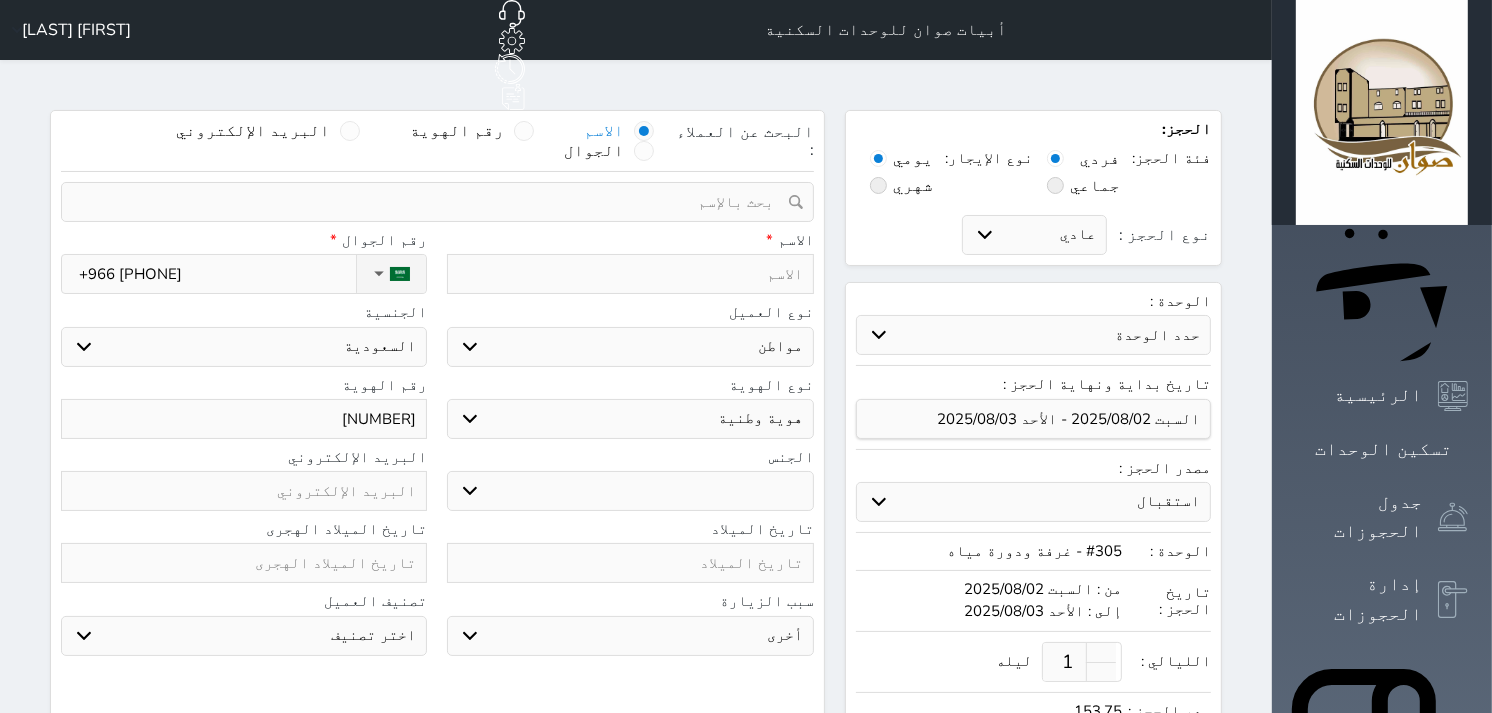 select 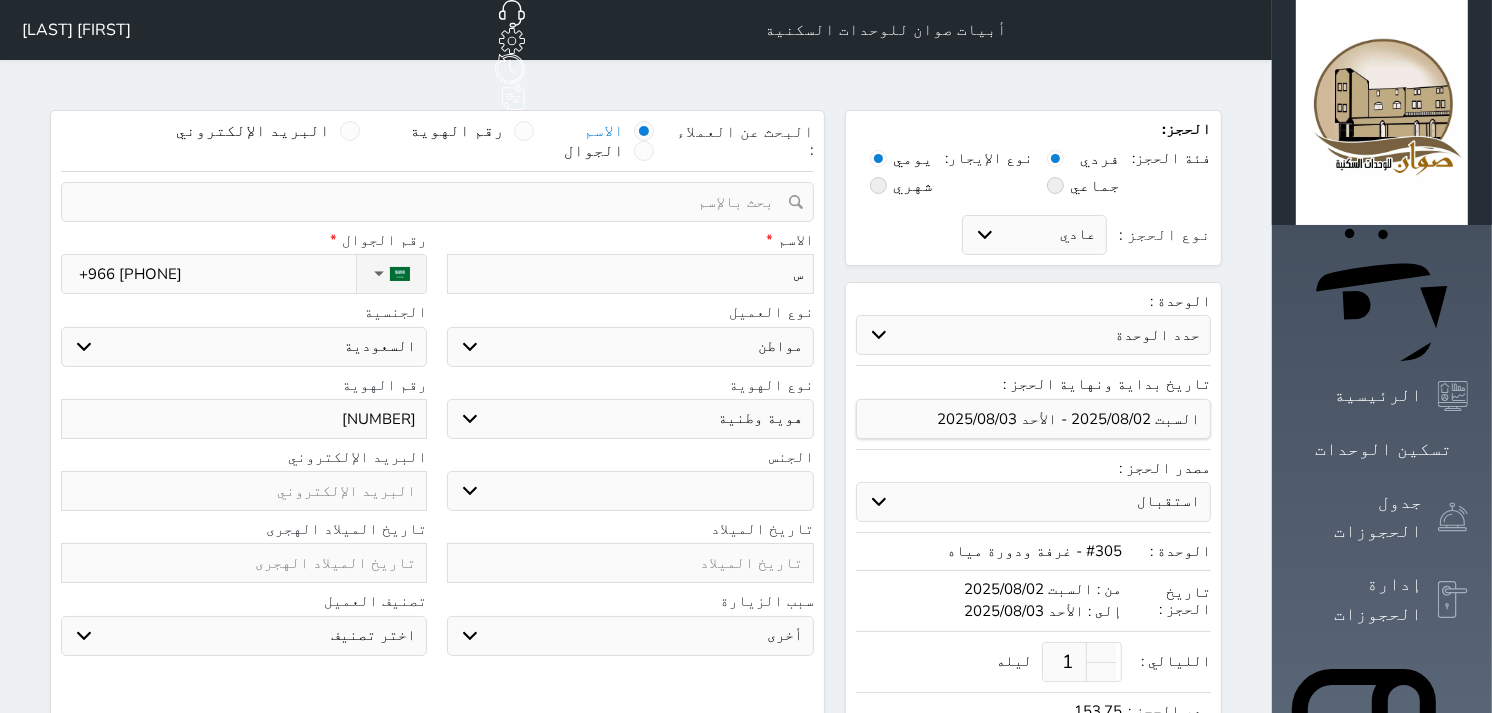 type on "سع" 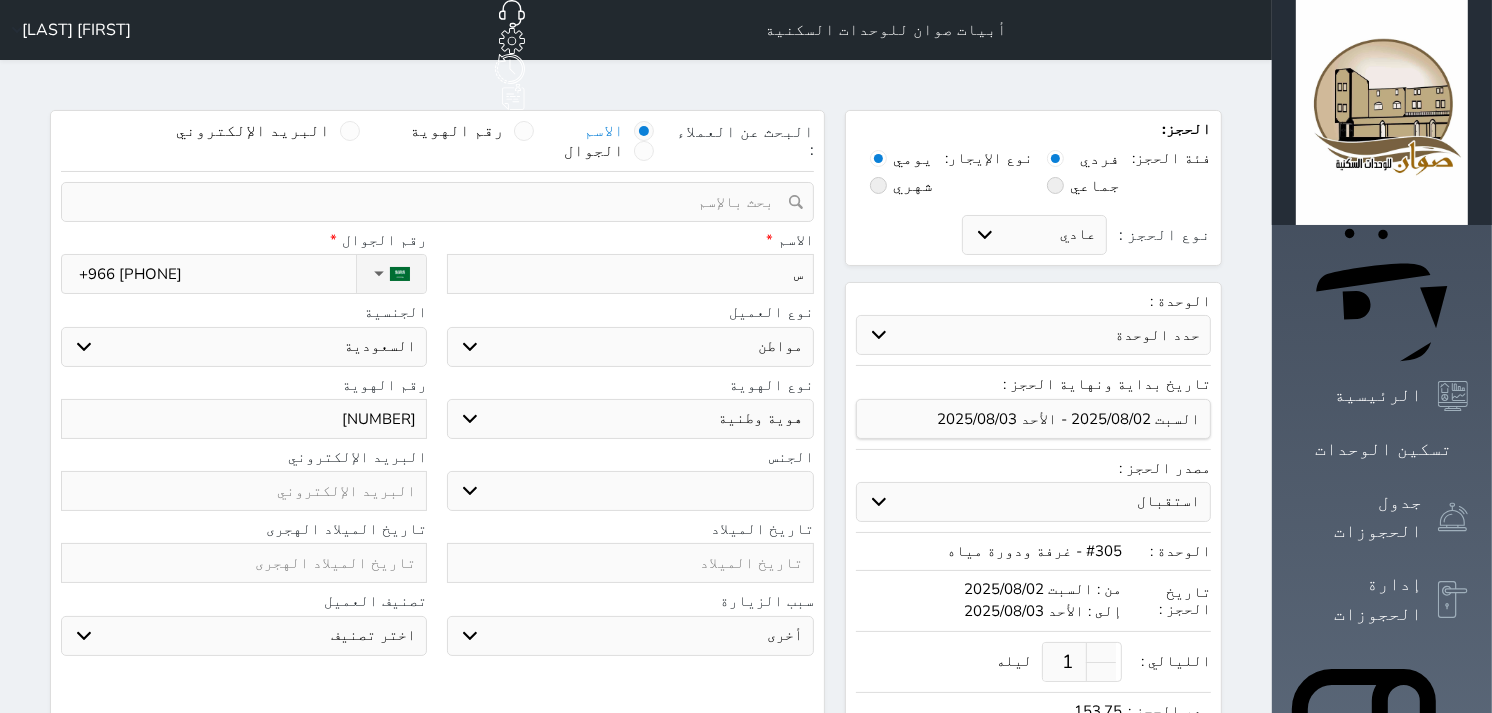 select 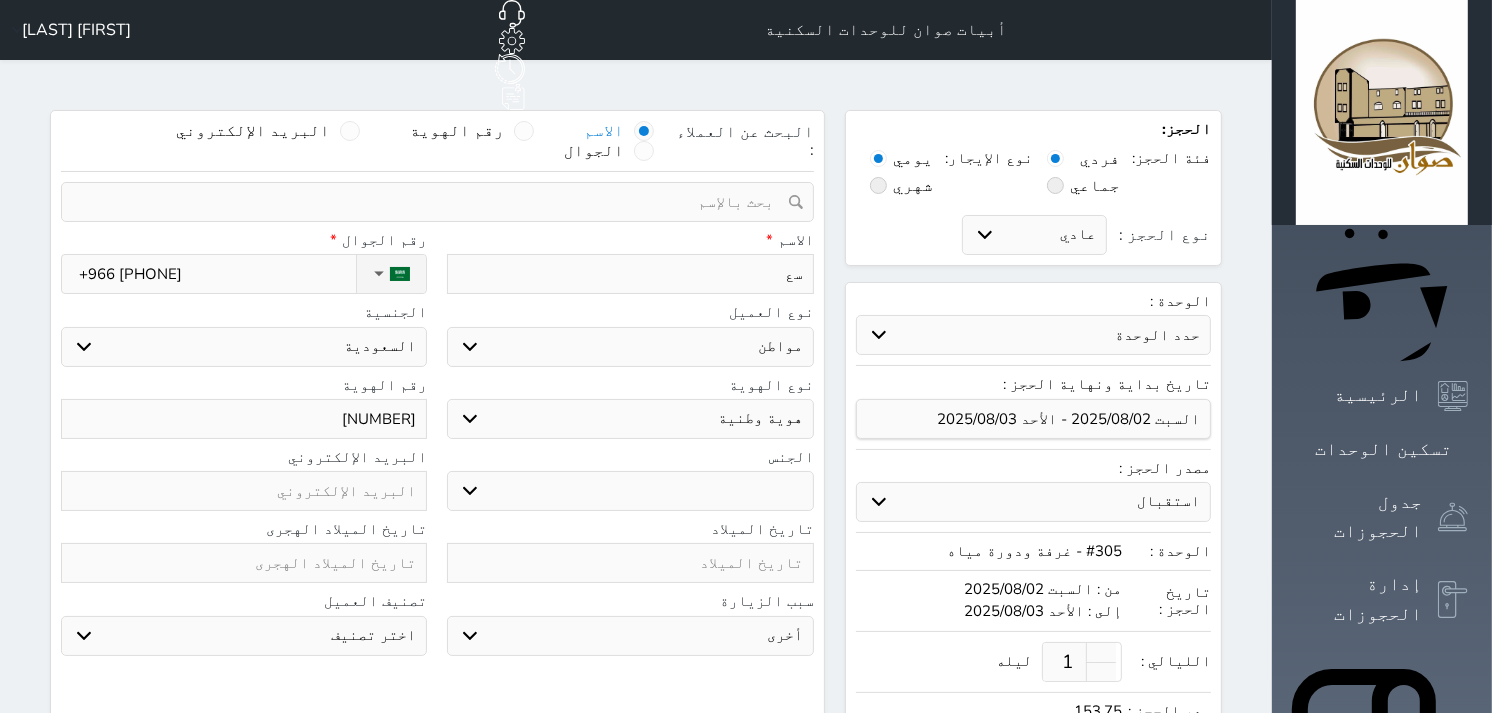 type on "[FIRST]" 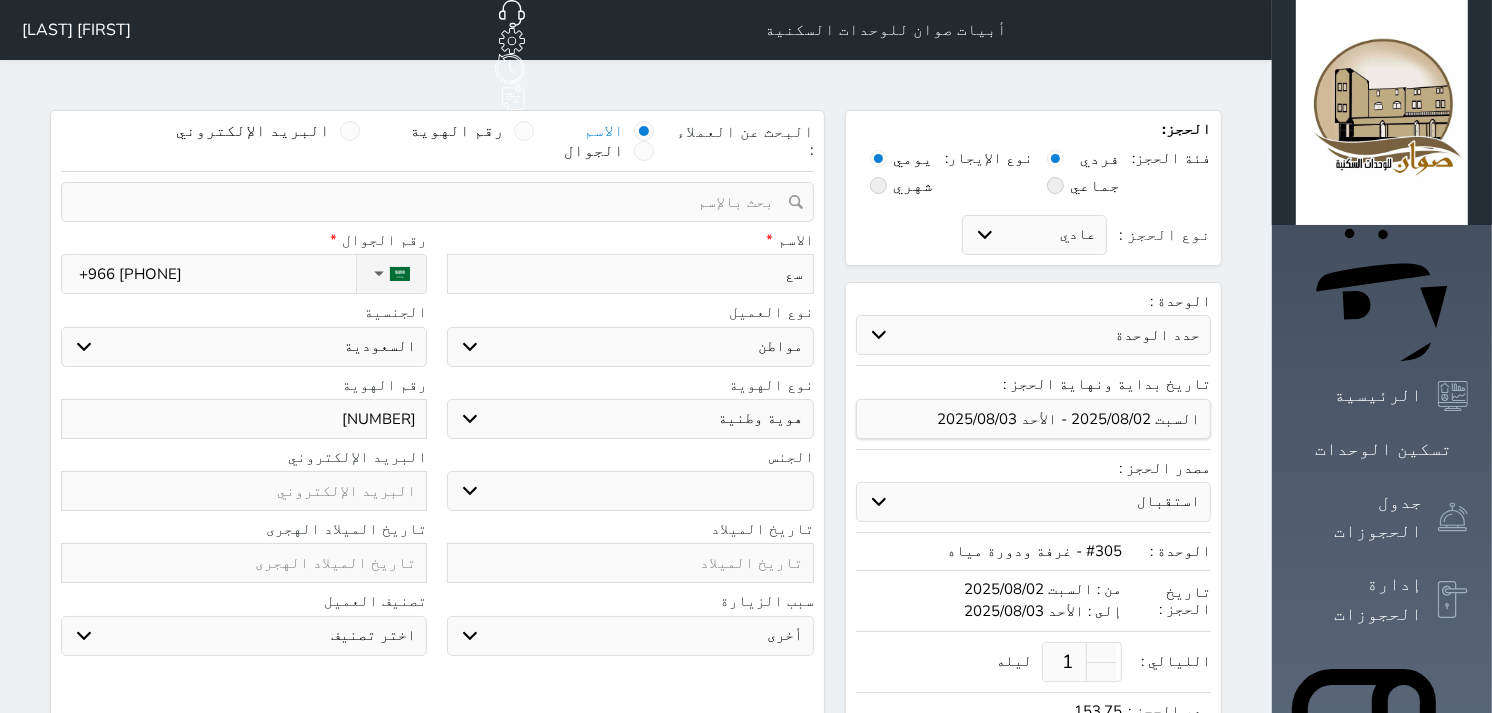 select 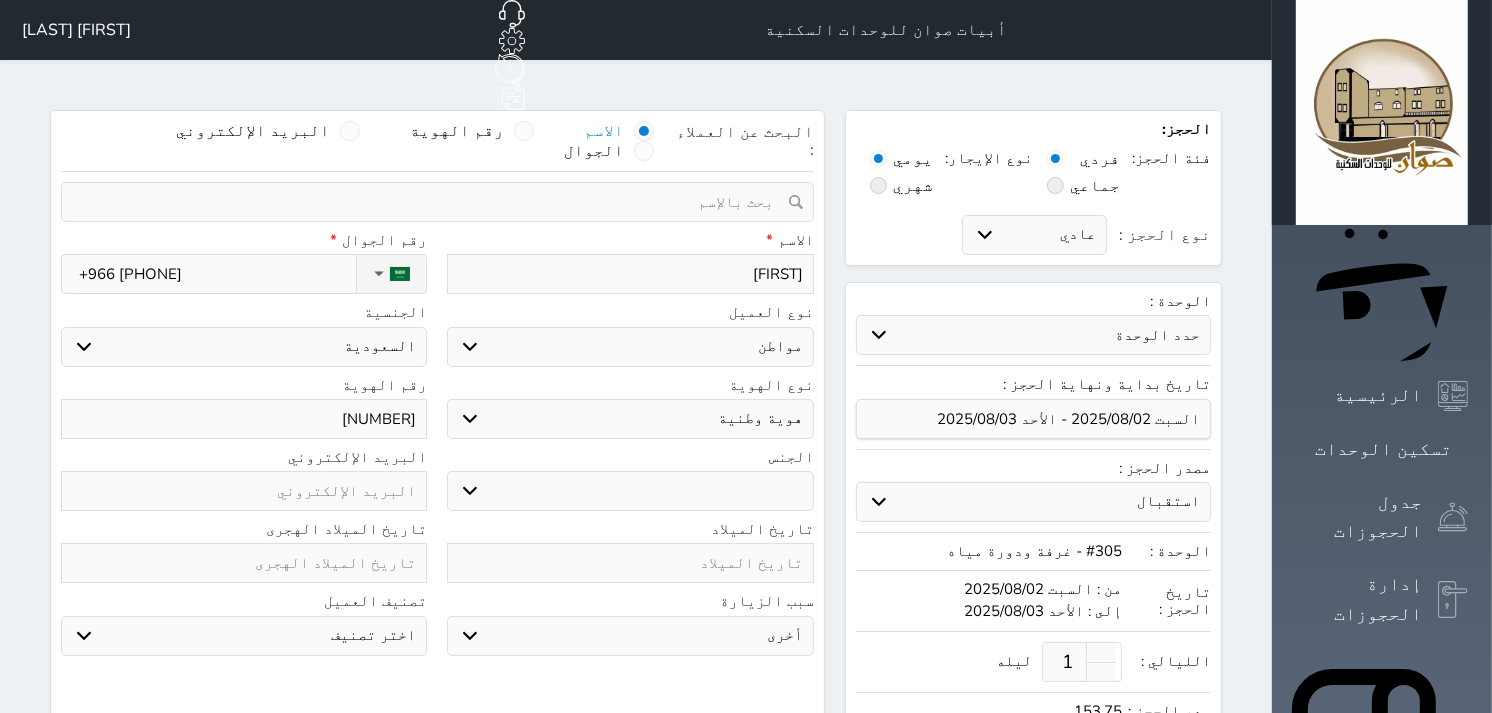 type on "[FIRST]" 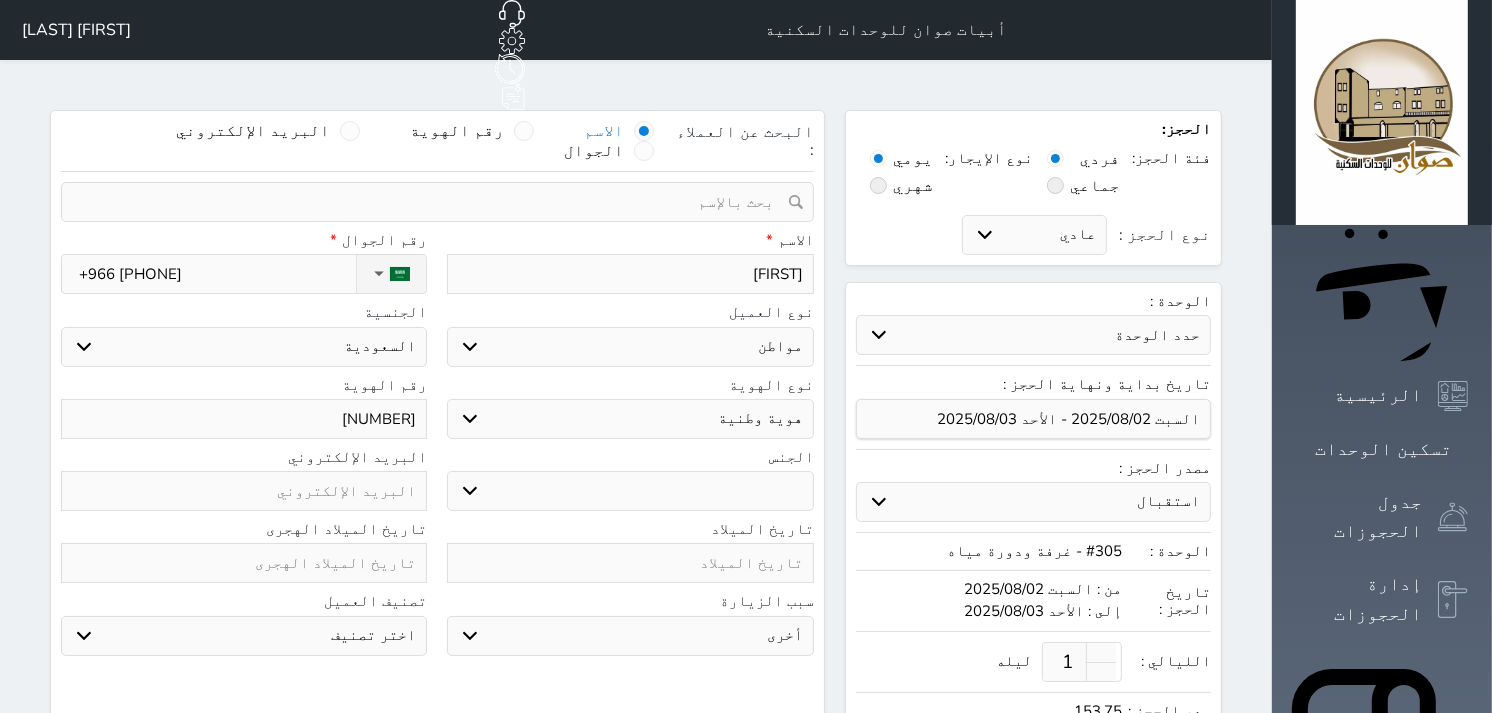 select 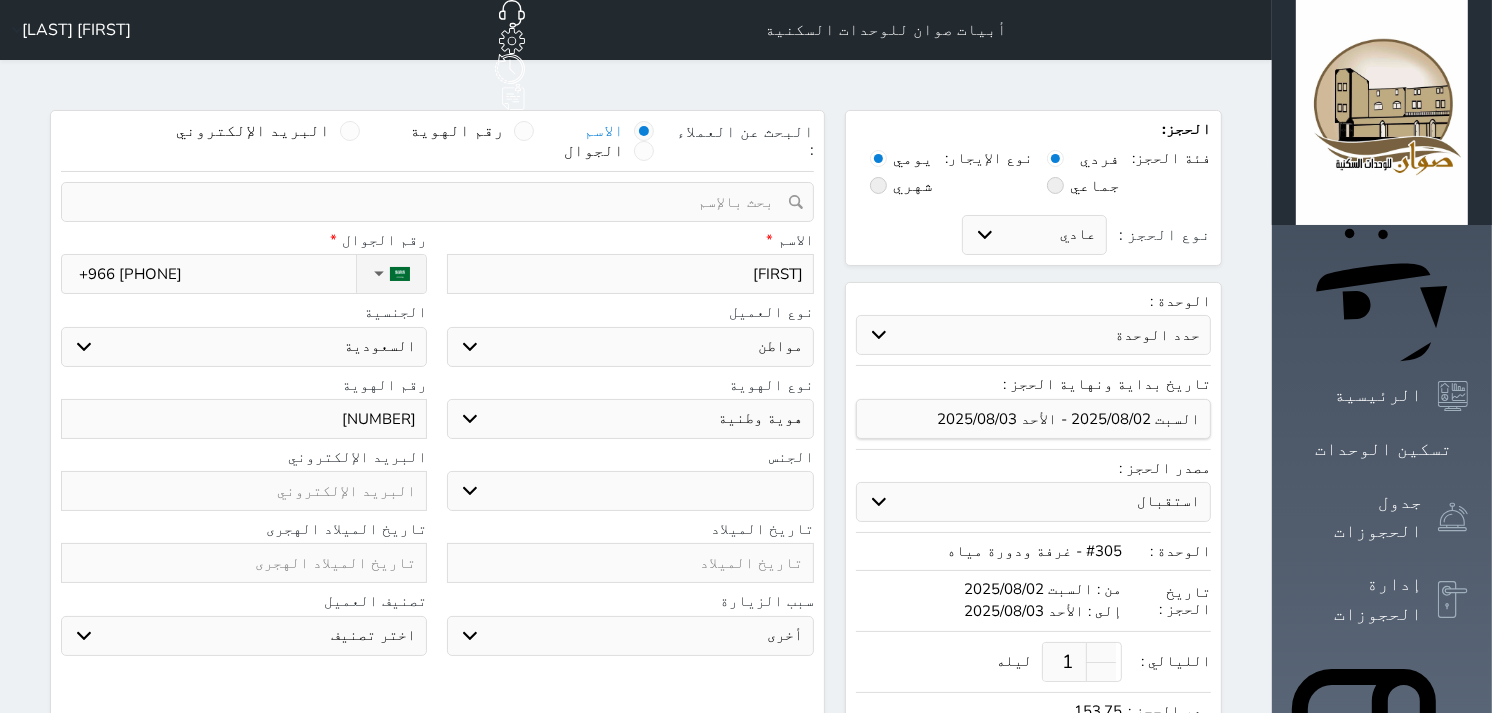 type on "سجل حجوزات العميل [FIRST] [LAST]" 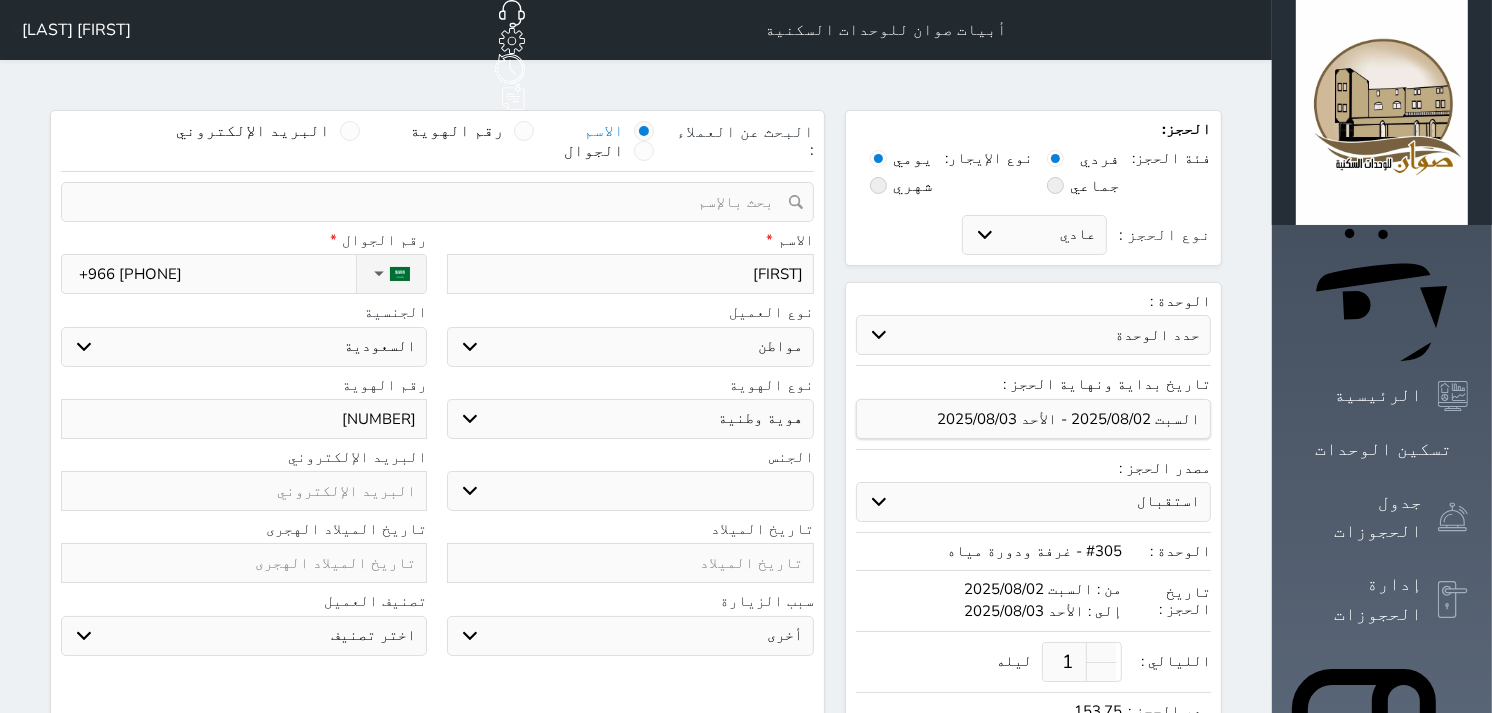 select 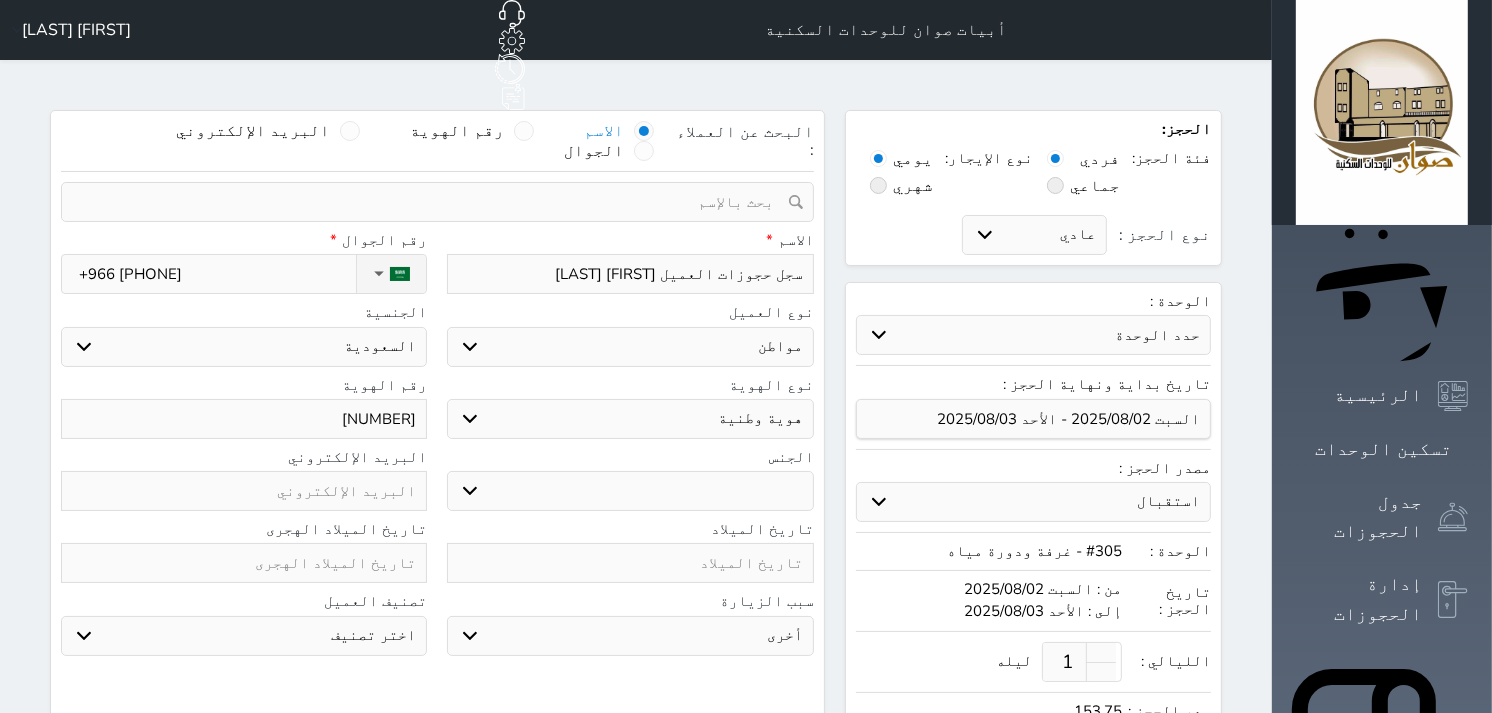 type on "سجل حجوزات العميل [FIRST] [LAST]" 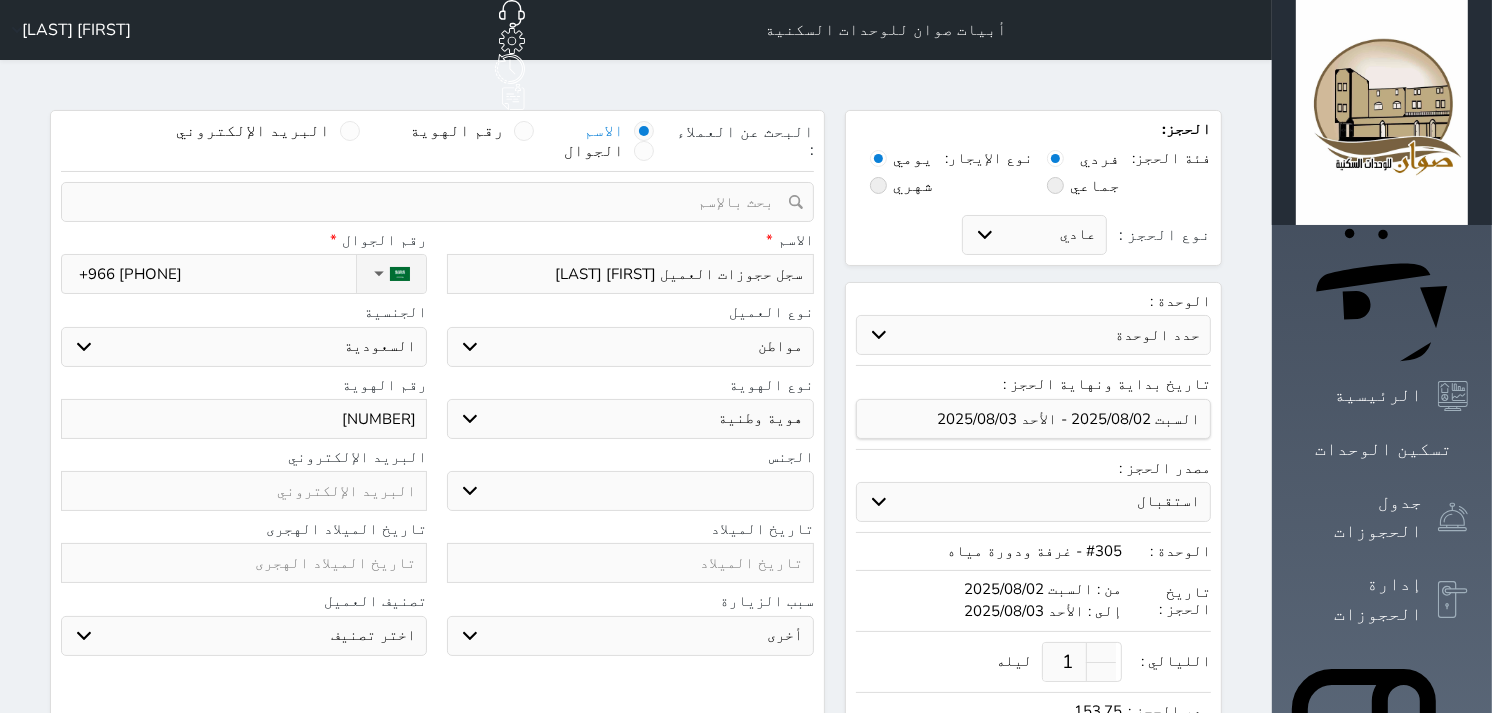 select 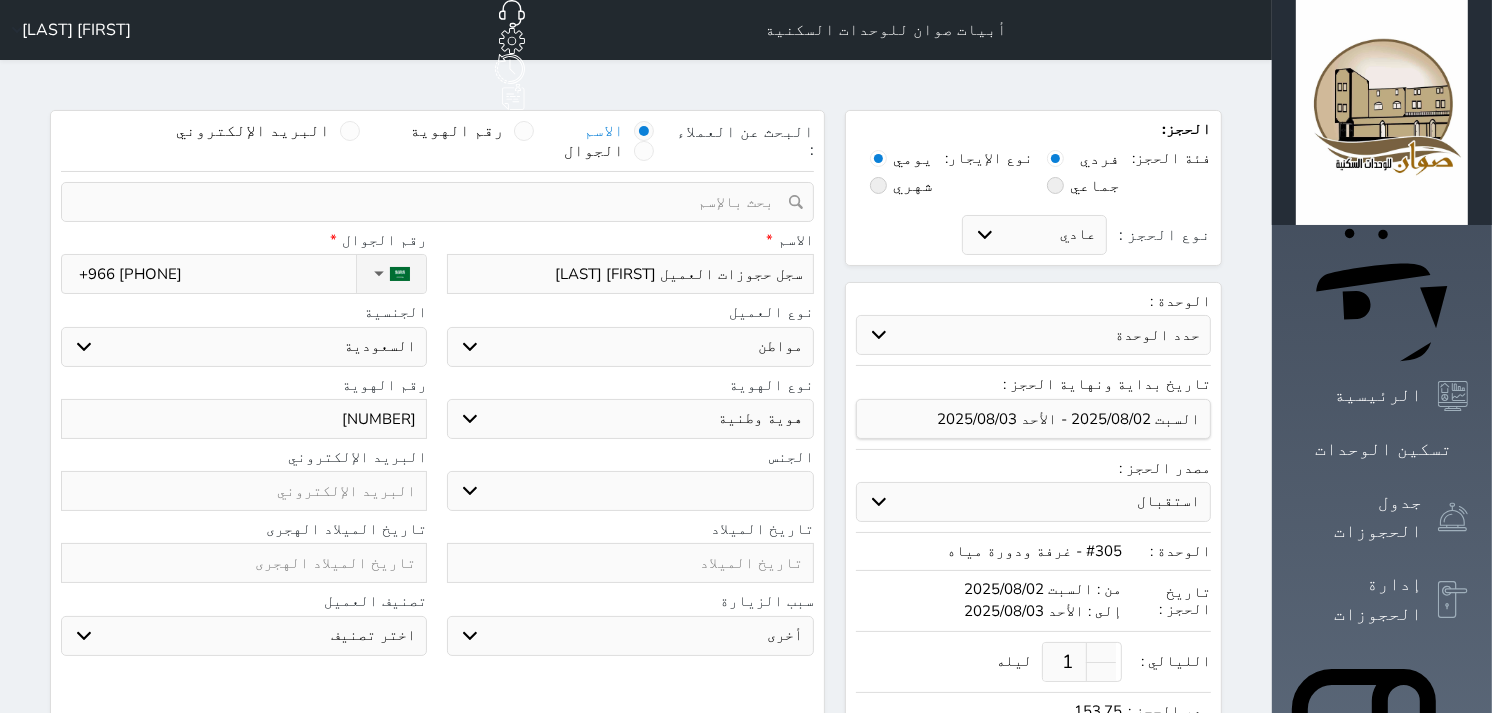 type on "سجل حجوزات العميل [FIRST] [LAST]" 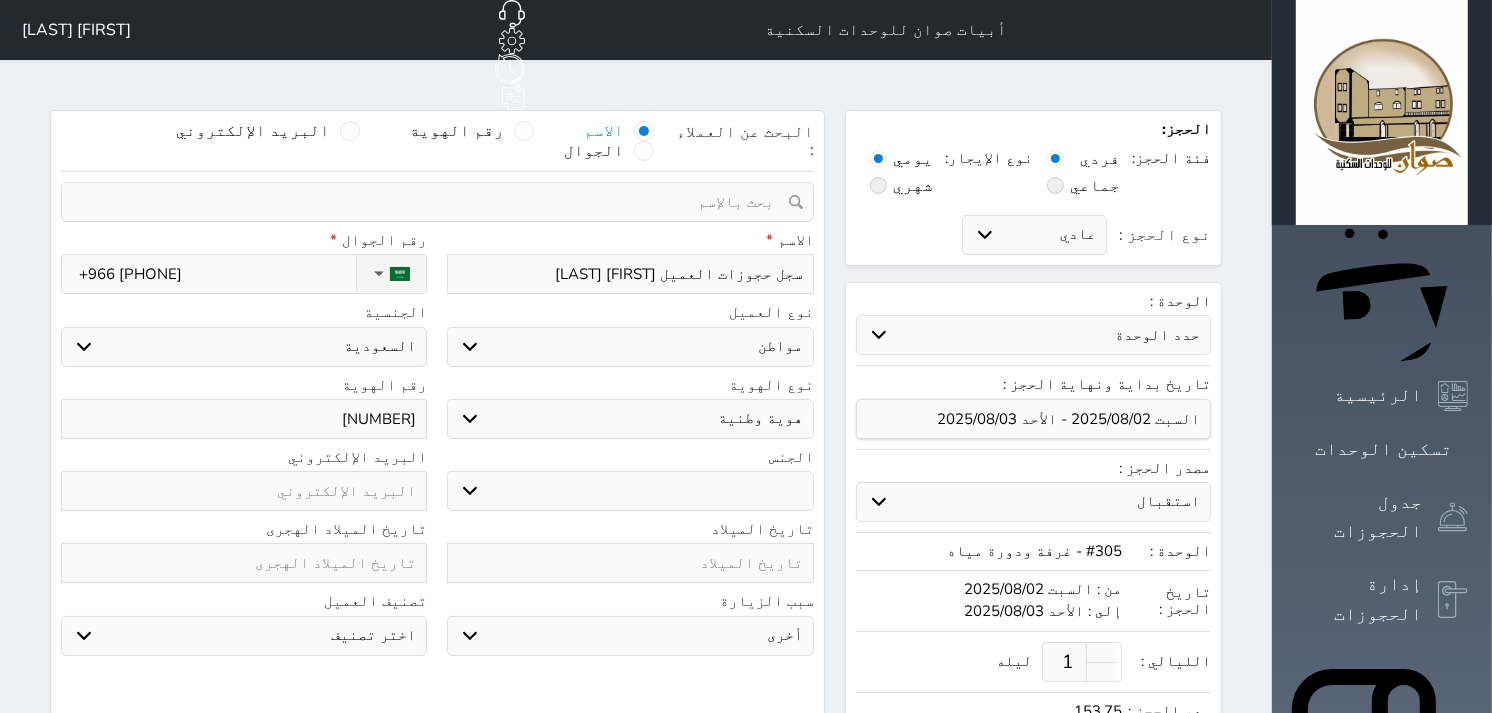 select 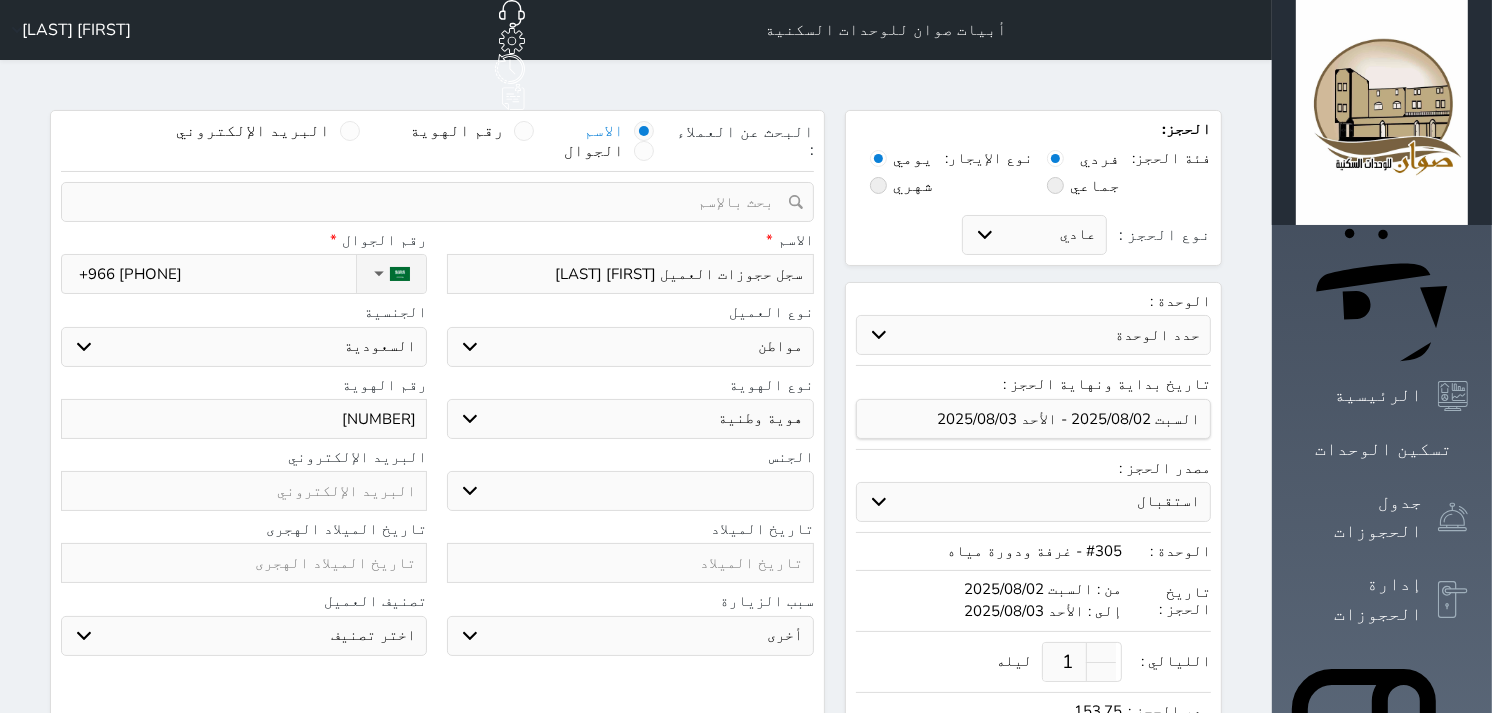 type on "سجل حجوزات العميل [FIRST] [LAST]" 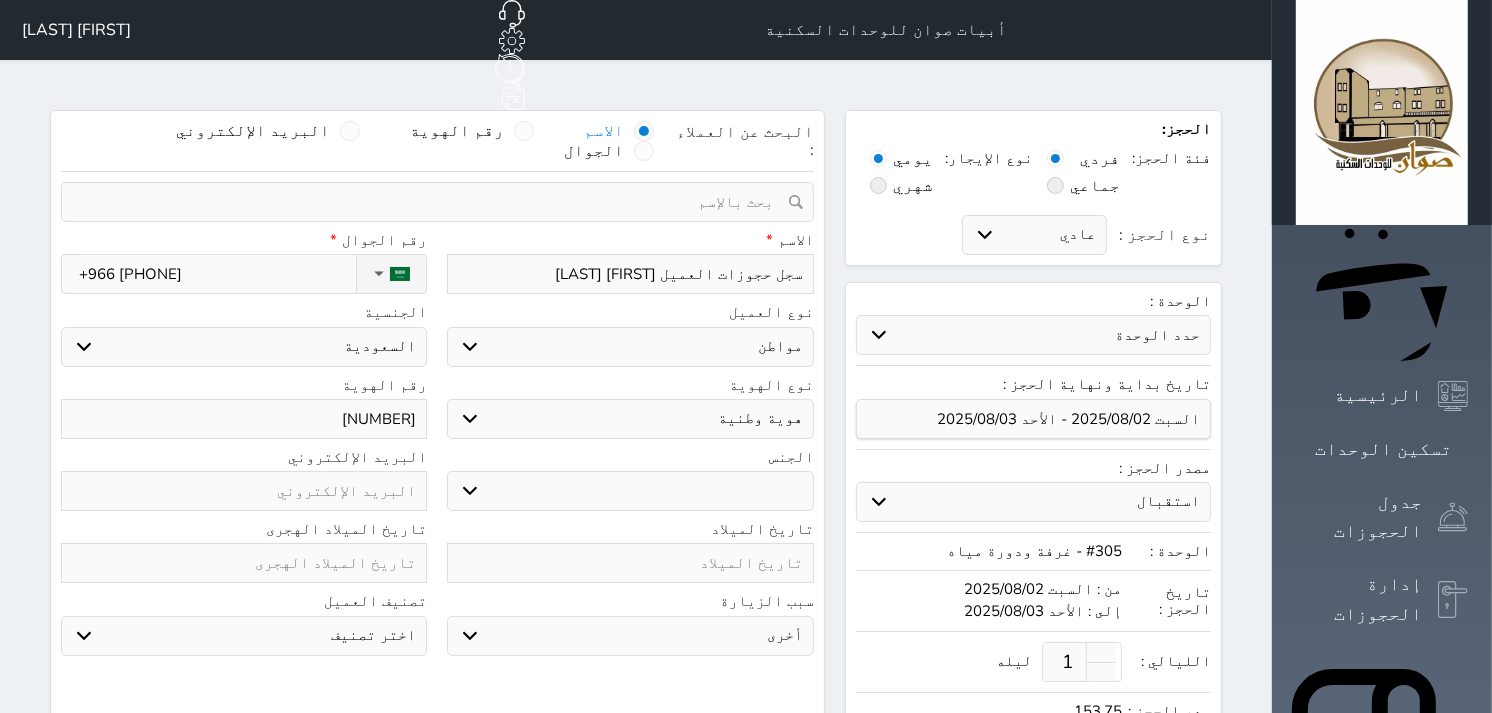 select 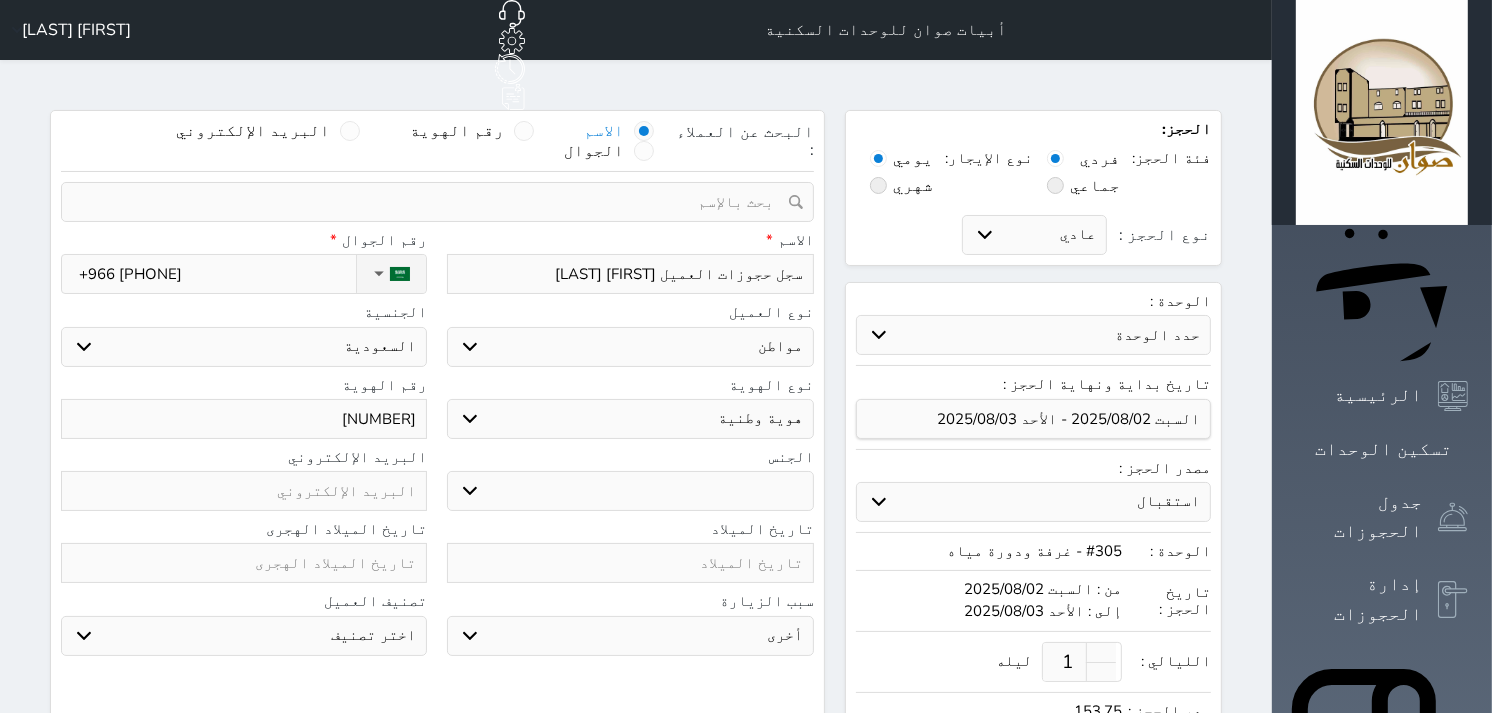 select 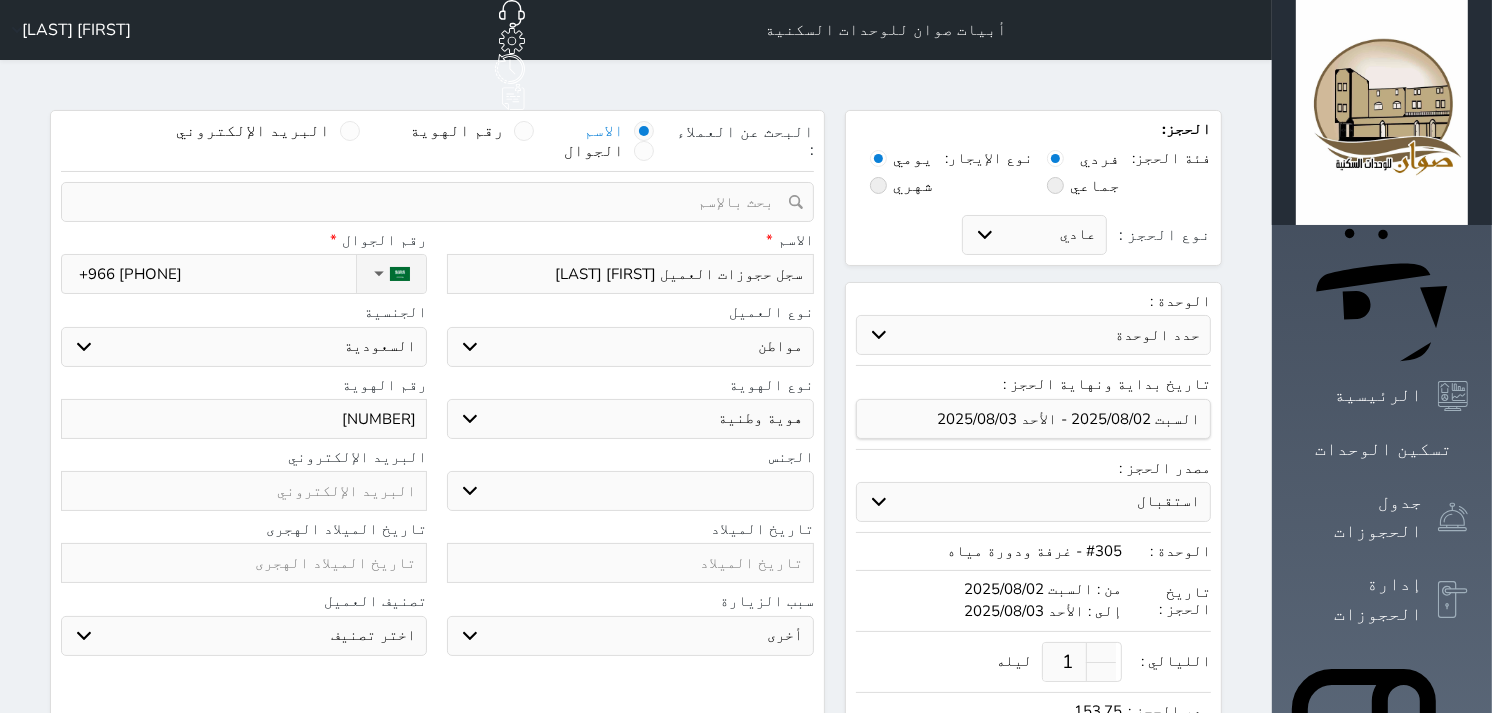 type on "سجل حجوزات العميل [FIRST] [LAST]" 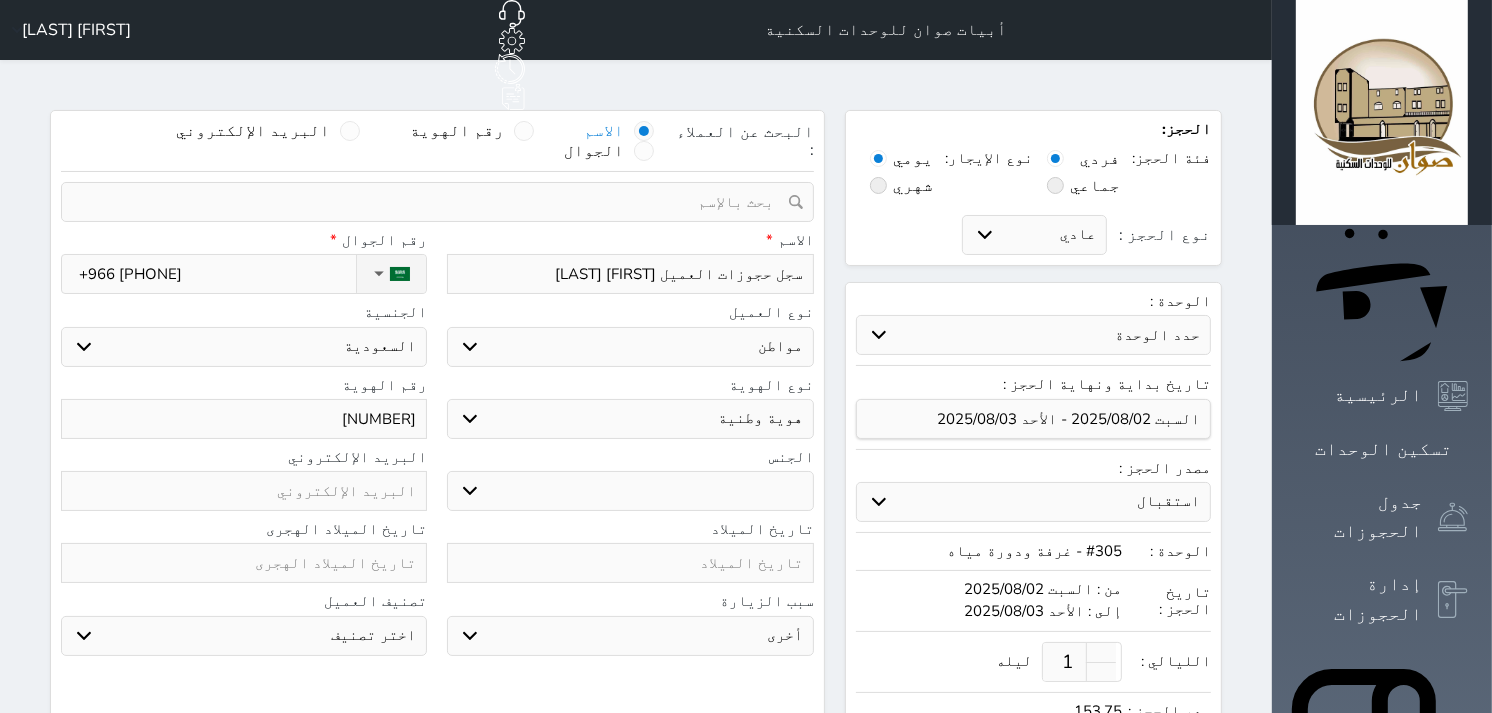 select 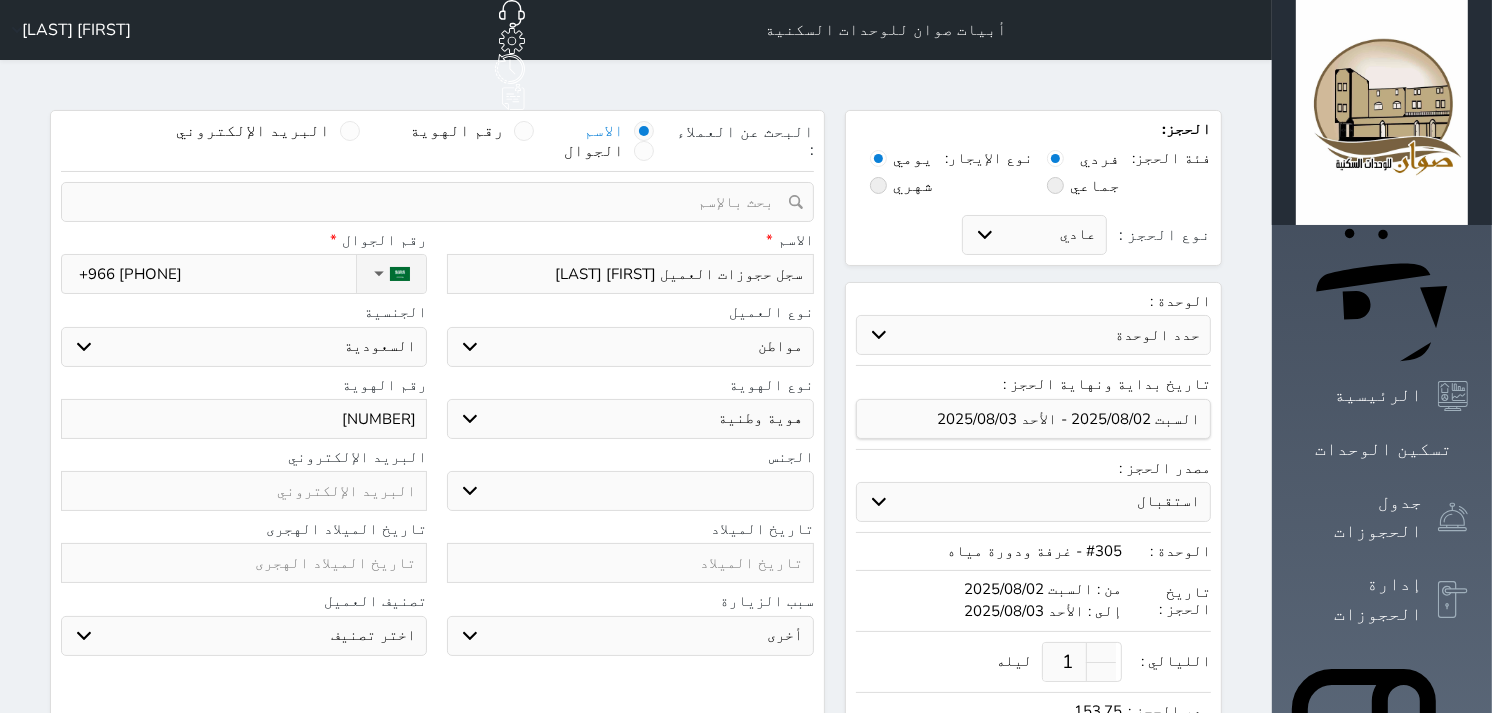 type on "سجل حجوزات العميل [FIRST] [LAST]" 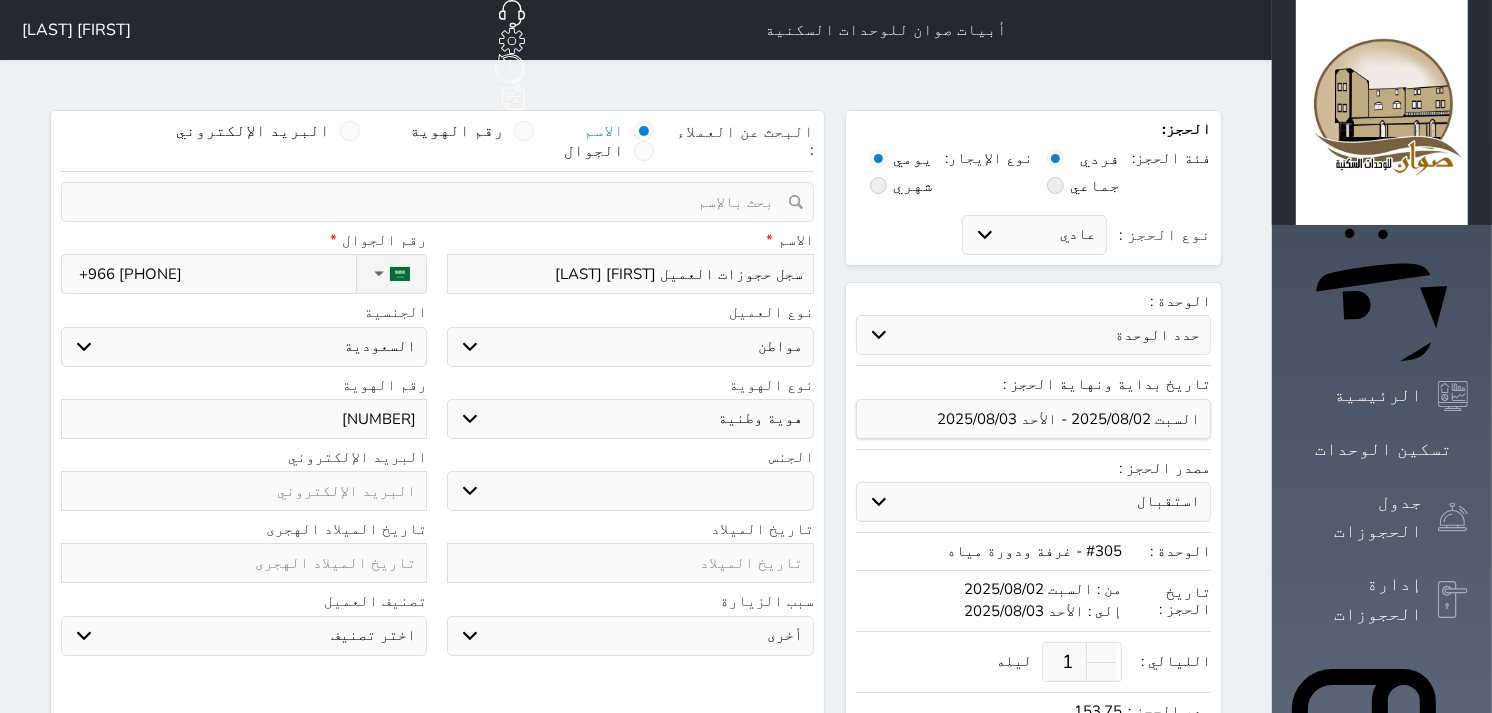 select 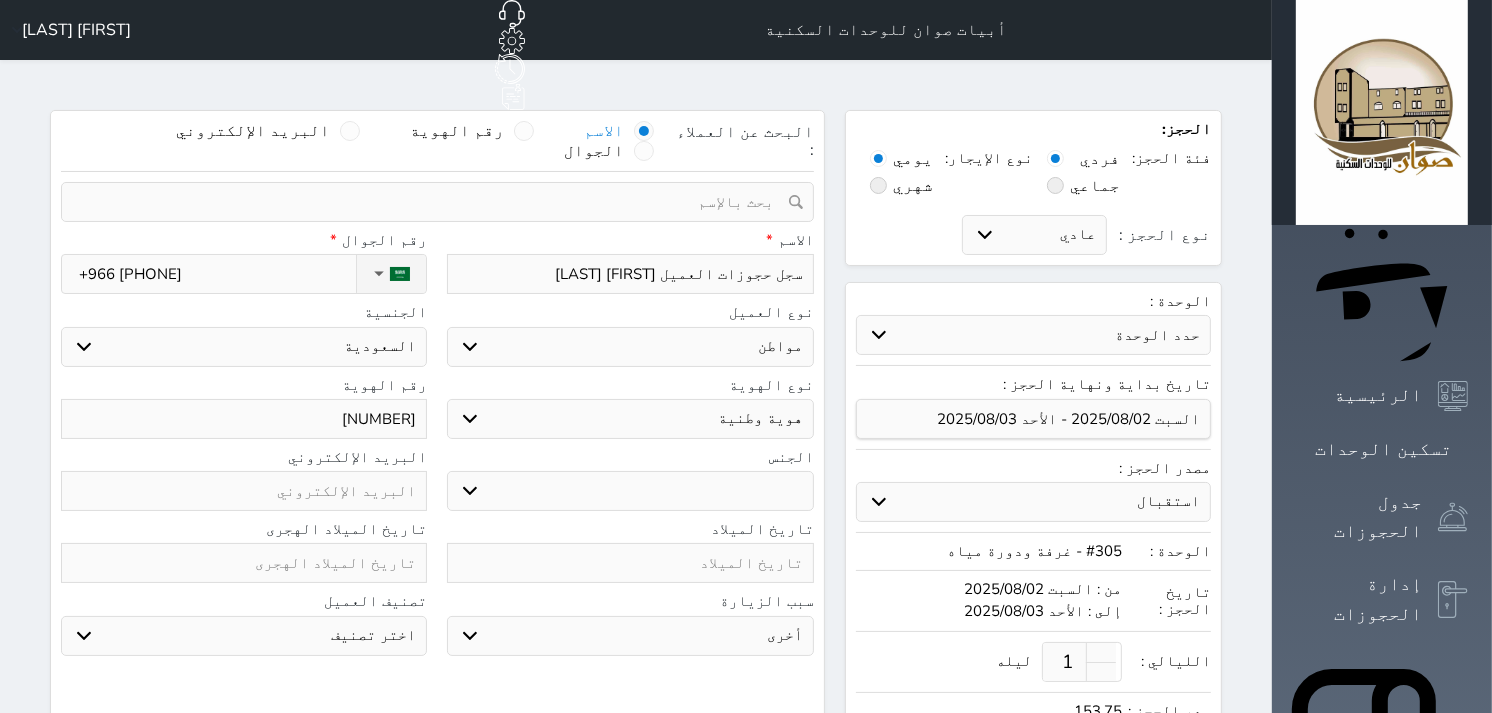 type on "[FIRST] [LAST]" 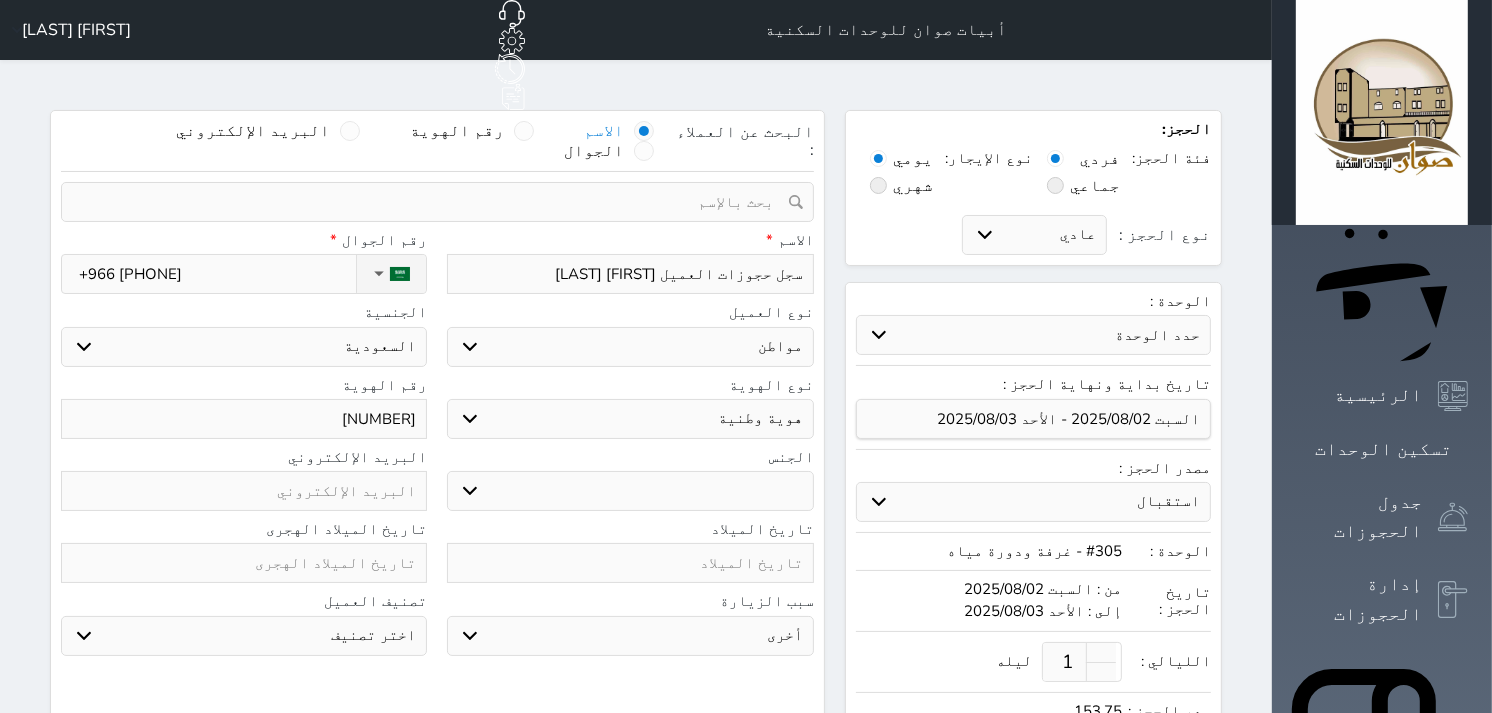 select 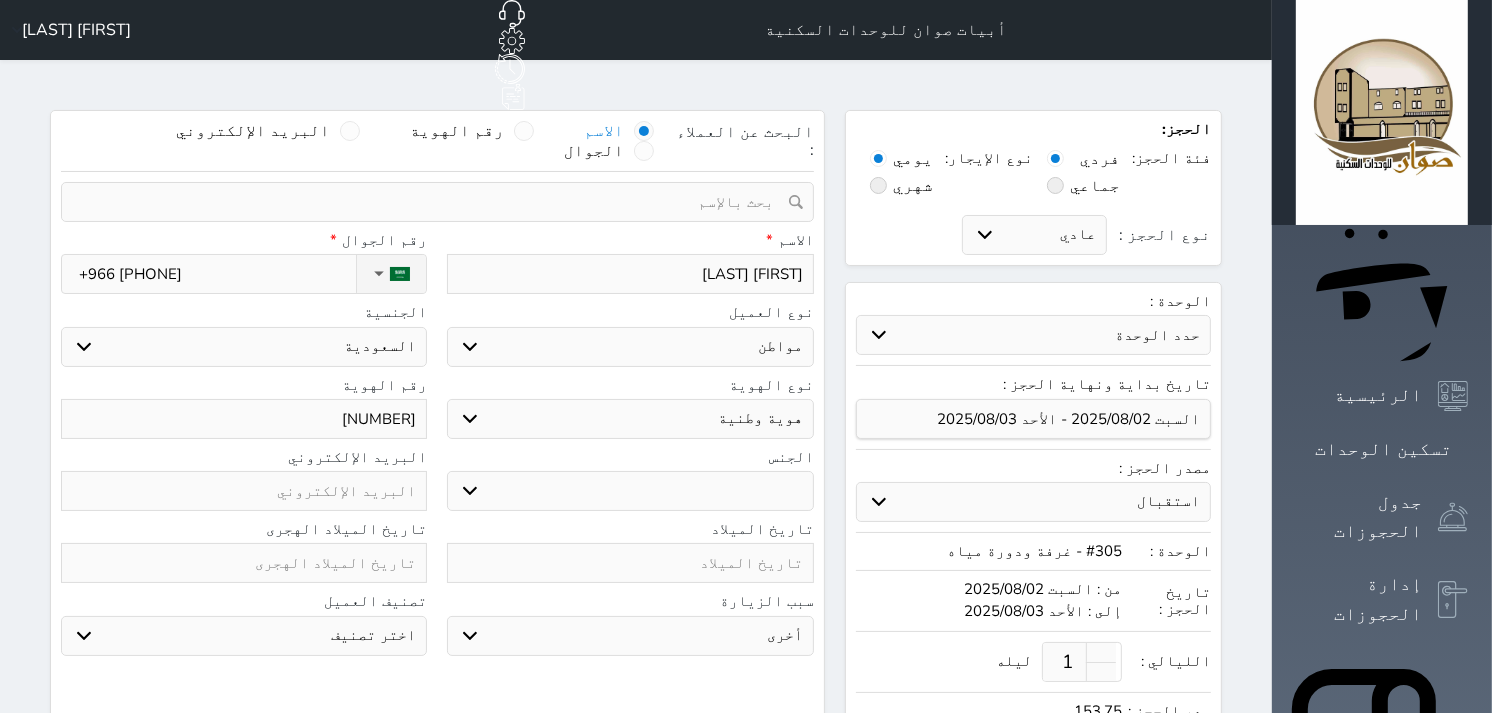 type on "[FIRST] [LAST]" 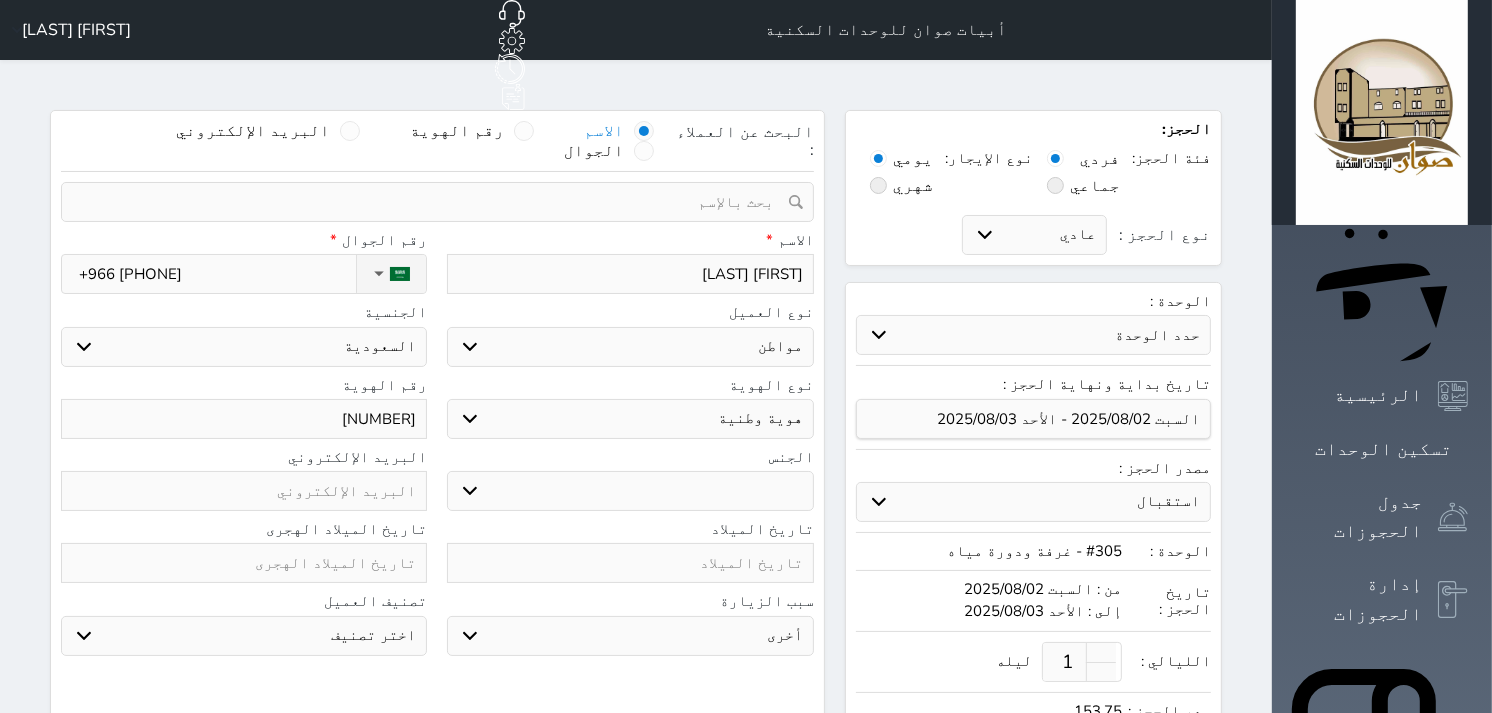 click on "ذكر   انثى" at bounding box center (630, 491) 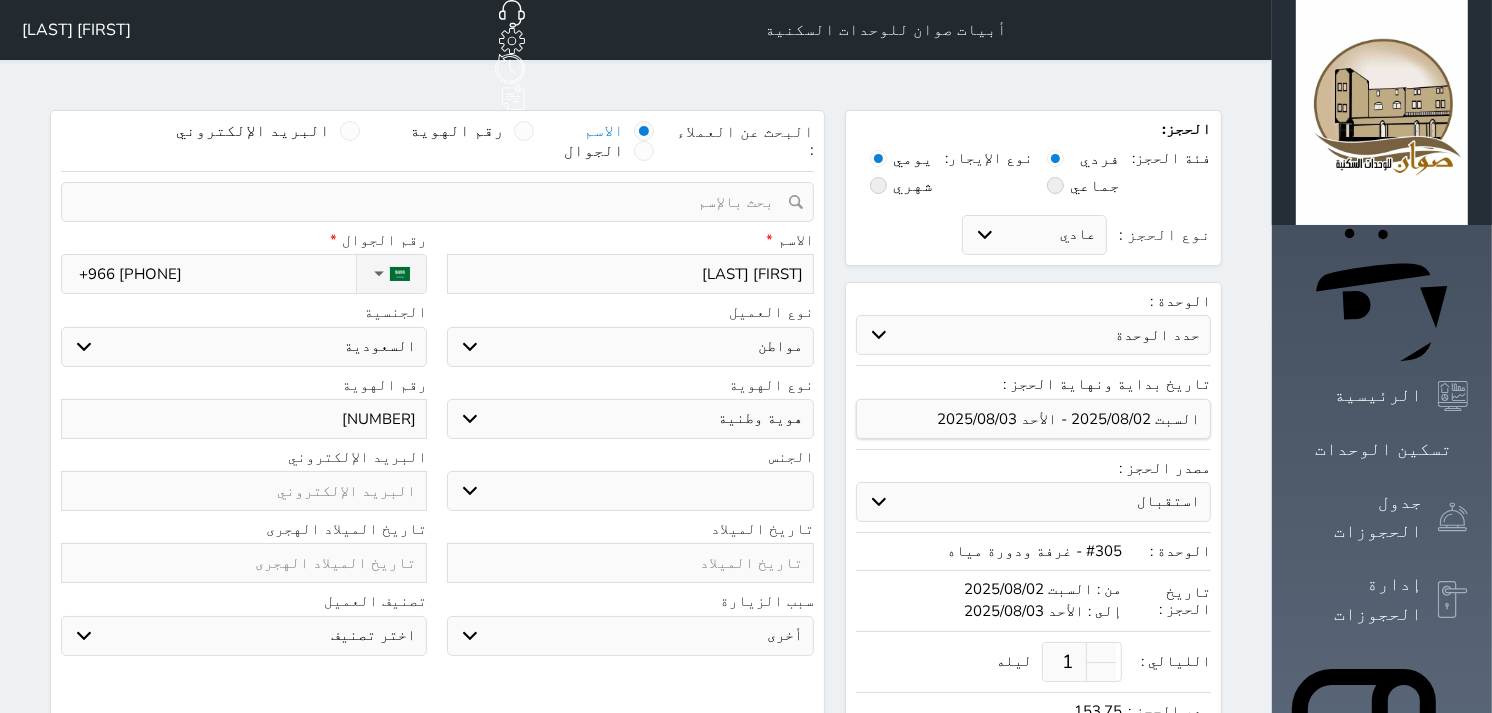select on "male" 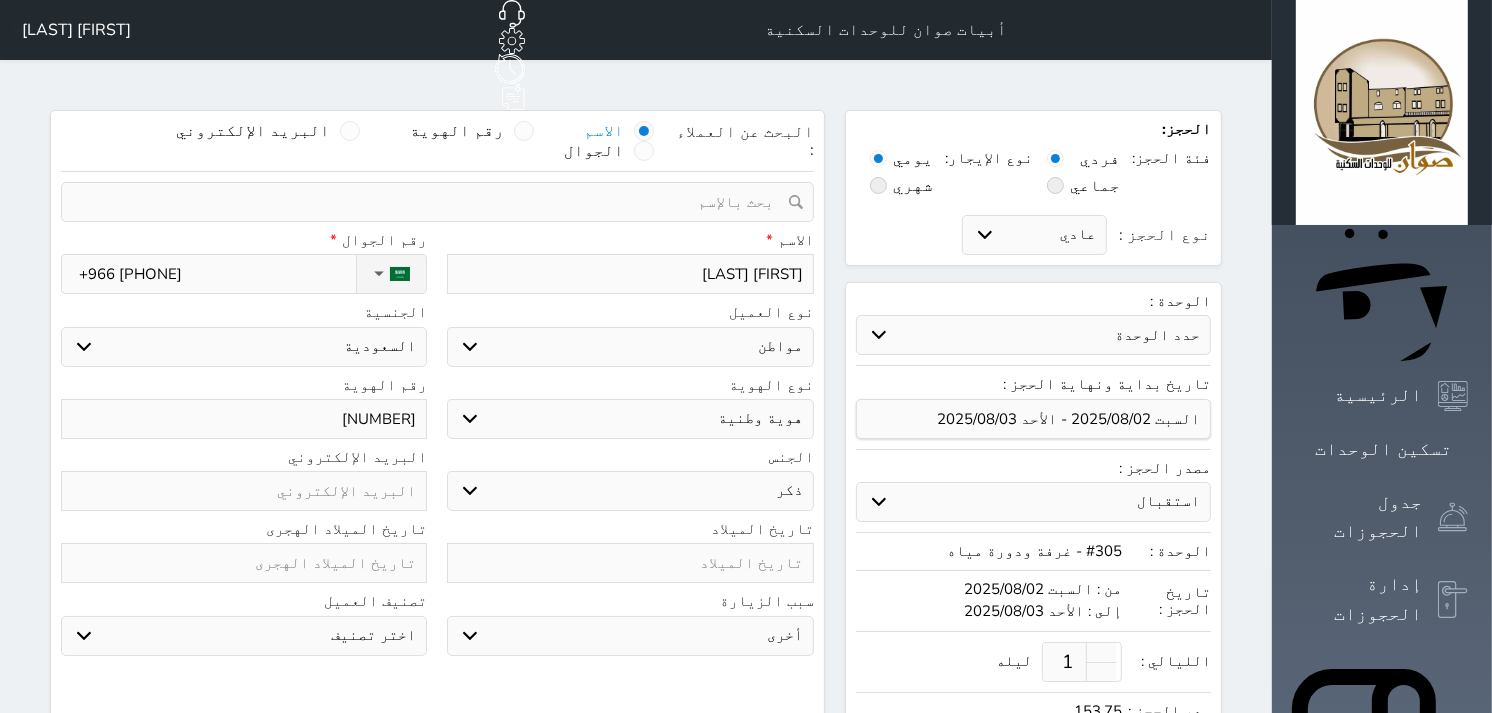 click on "ذكر   انثى" at bounding box center (630, 491) 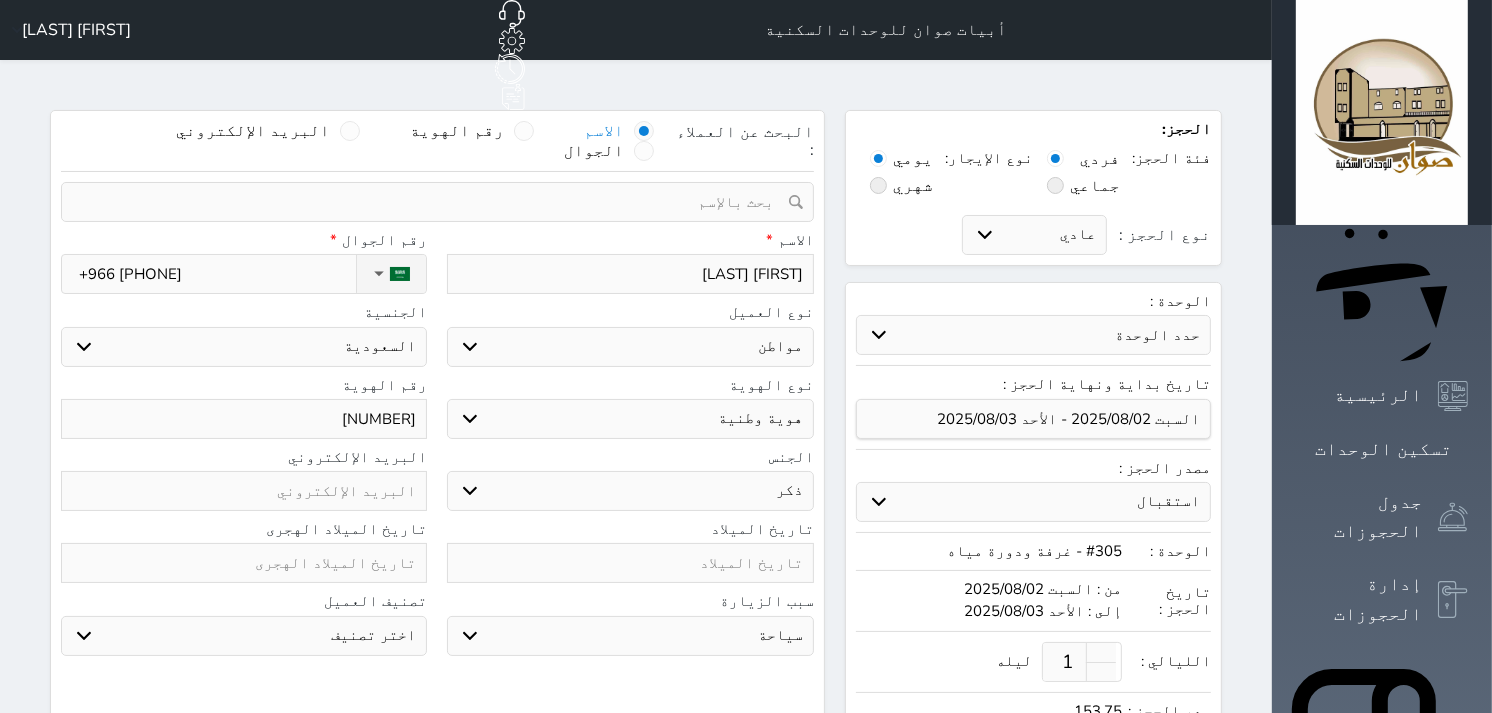 click on "سياحة زيارة الاهل والاصدقاء زيارة دينية زيارة عمل زيارة رياضية زيارة ترفيهية أخرى موظف ديوان عمل نزيل حجر موظف وزارة الصحة" at bounding box center [630, 636] 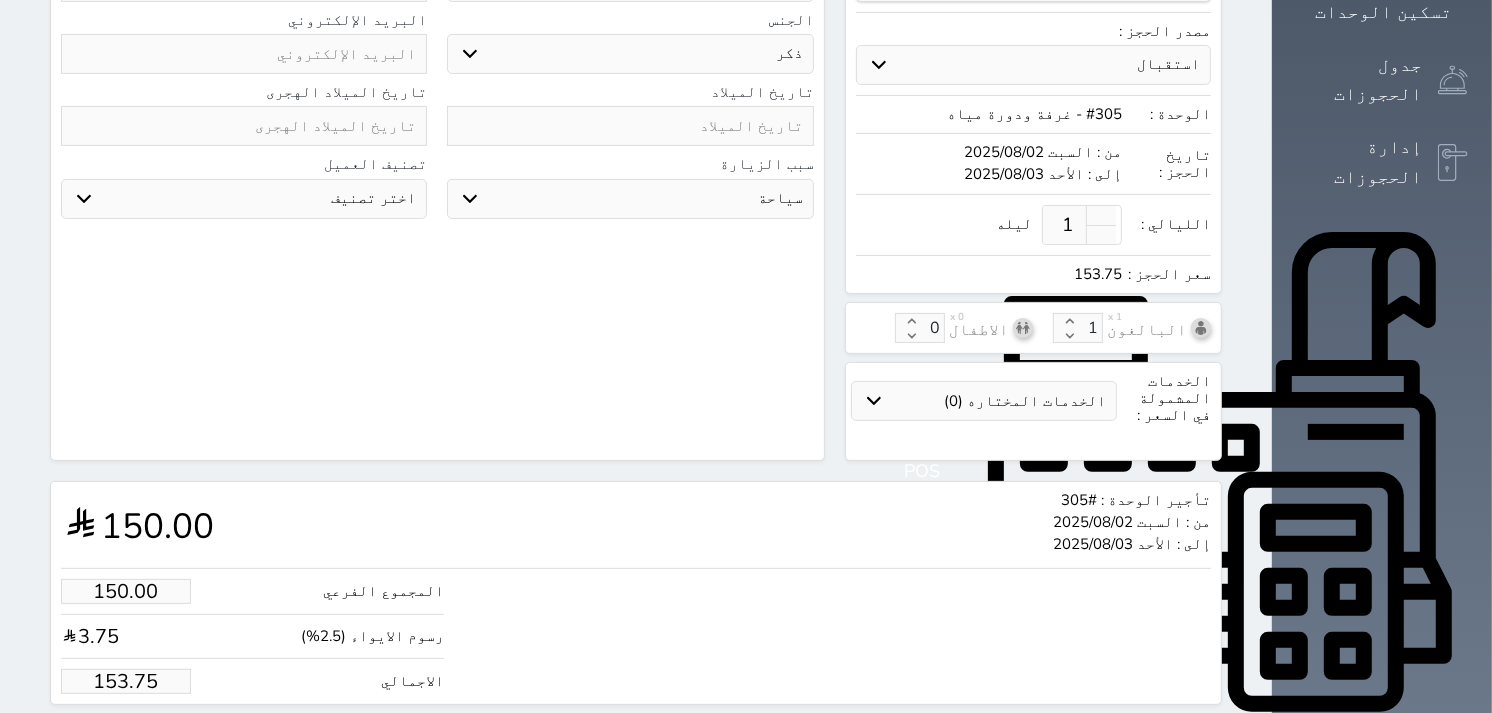 scroll, scrollTop: 444, scrollLeft: 0, axis: vertical 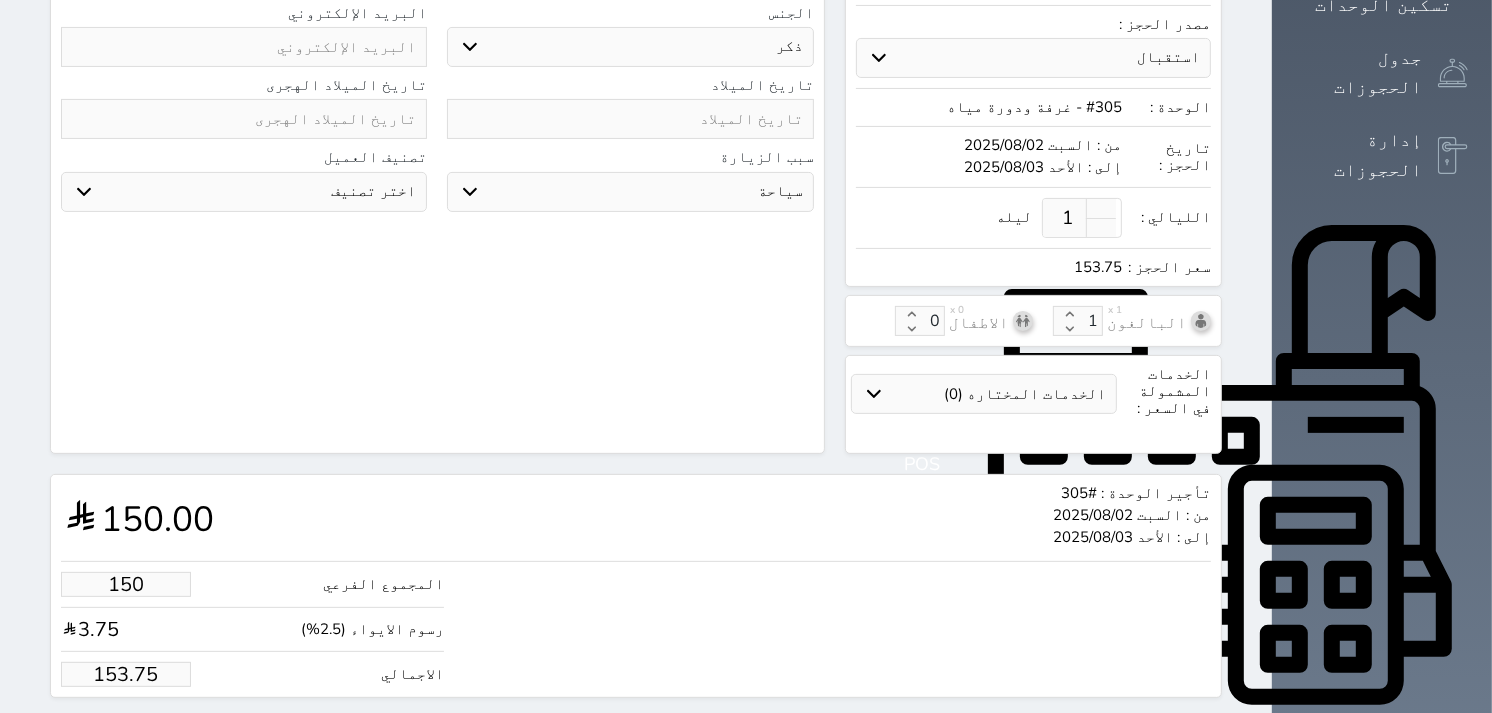 click on "150" at bounding box center [126, 584] 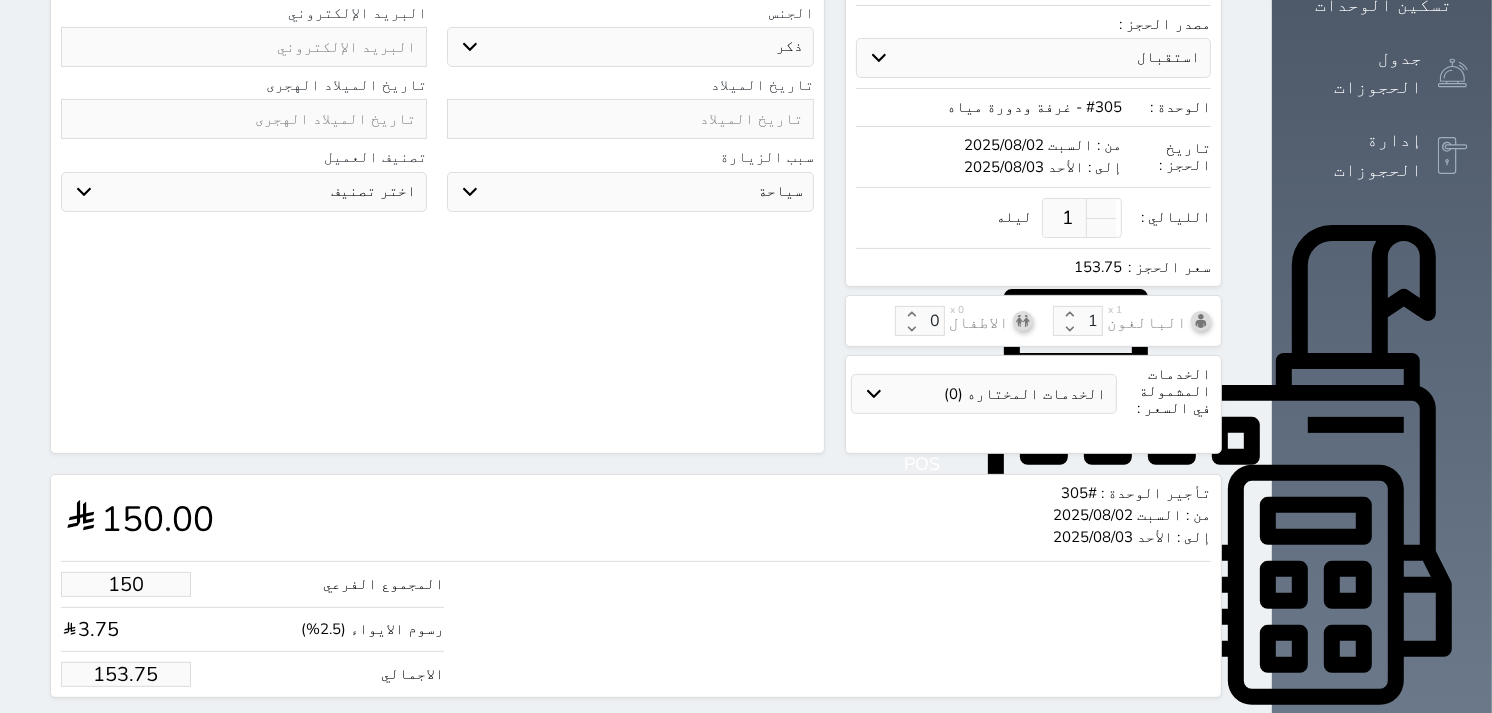 type on "15" 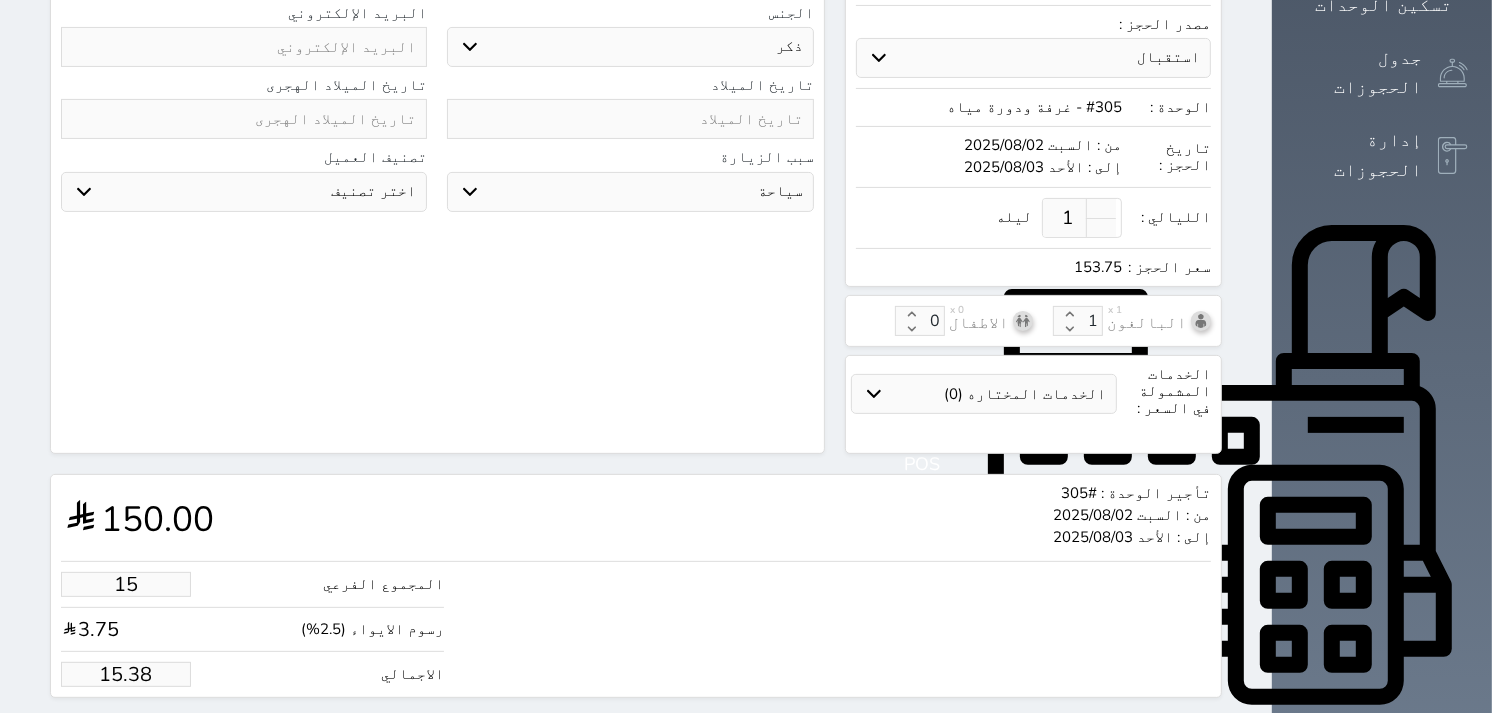 type on "1" 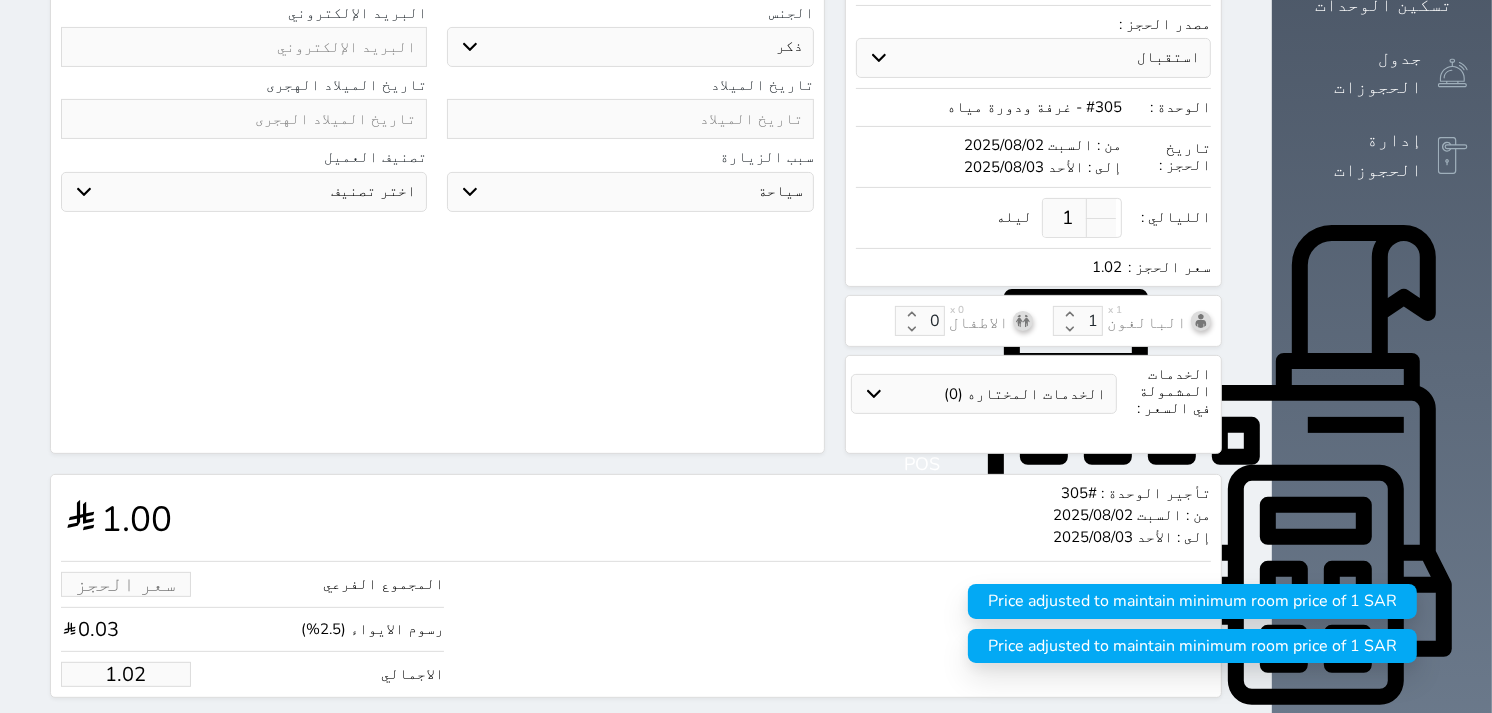 type on "5" 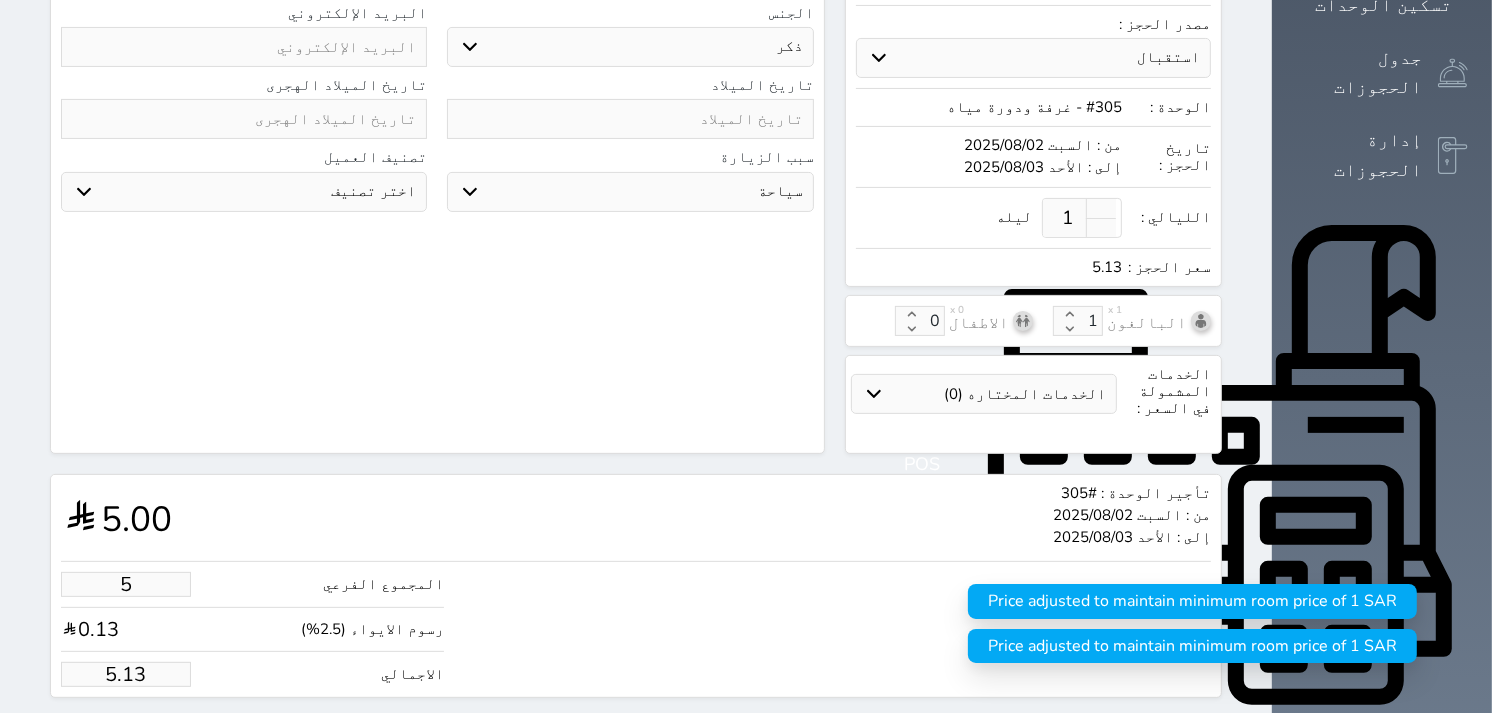 type on "50" 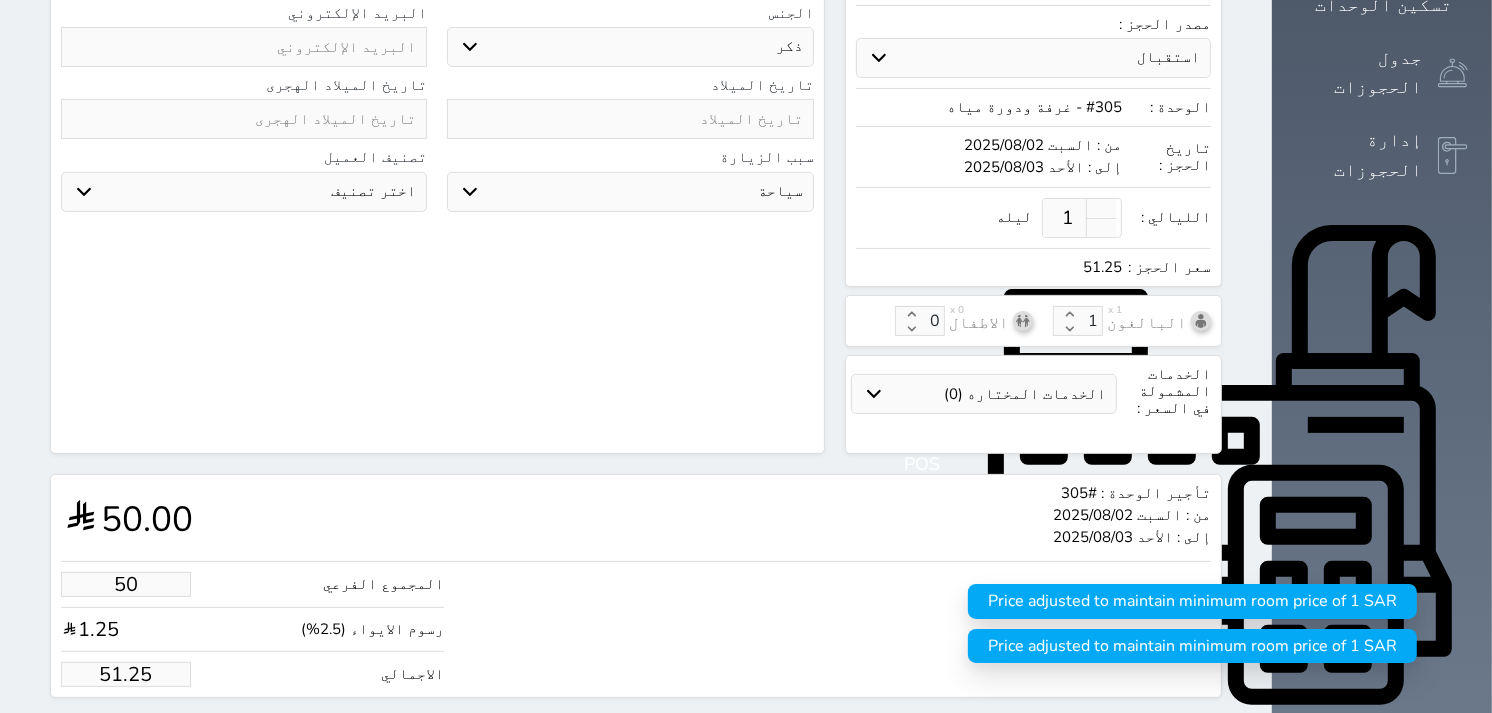 type on "500" 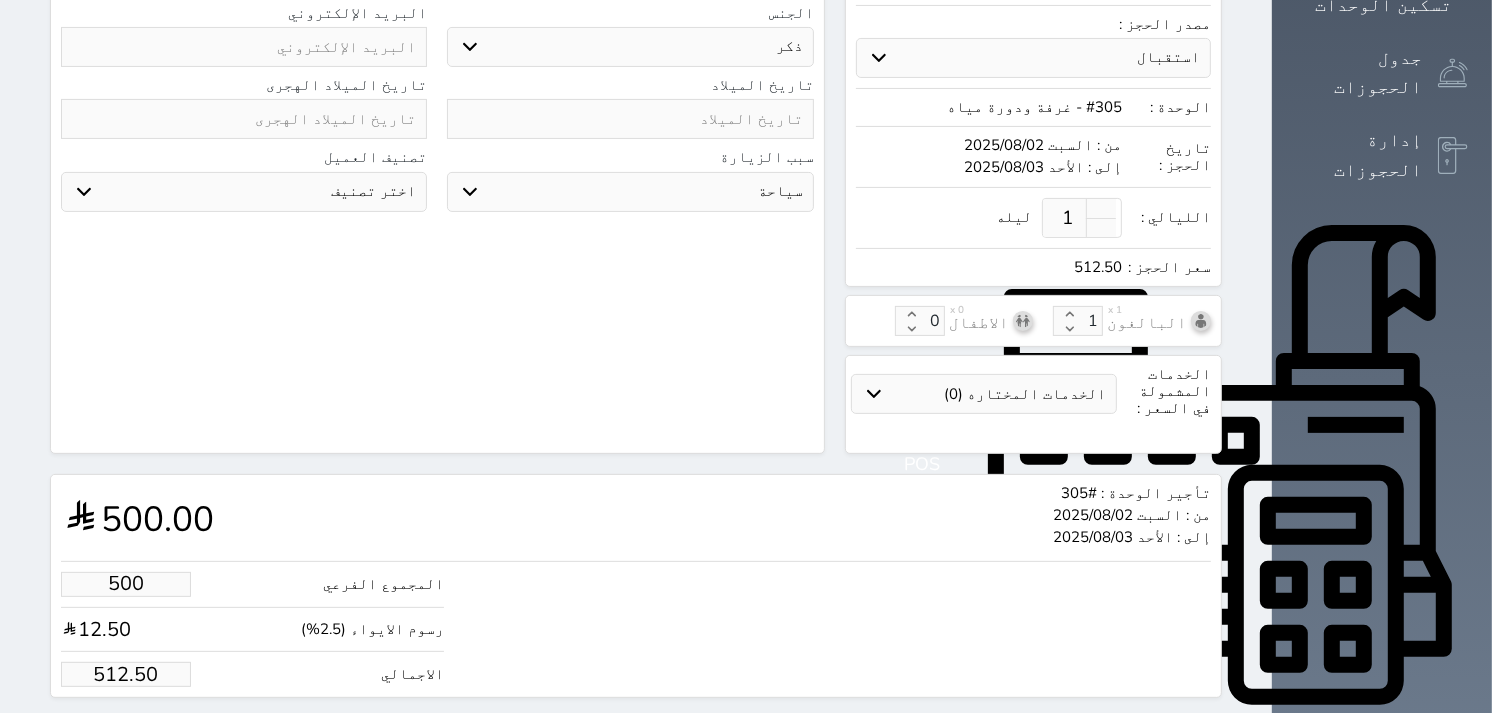 scroll, scrollTop: 4, scrollLeft: 0, axis: vertical 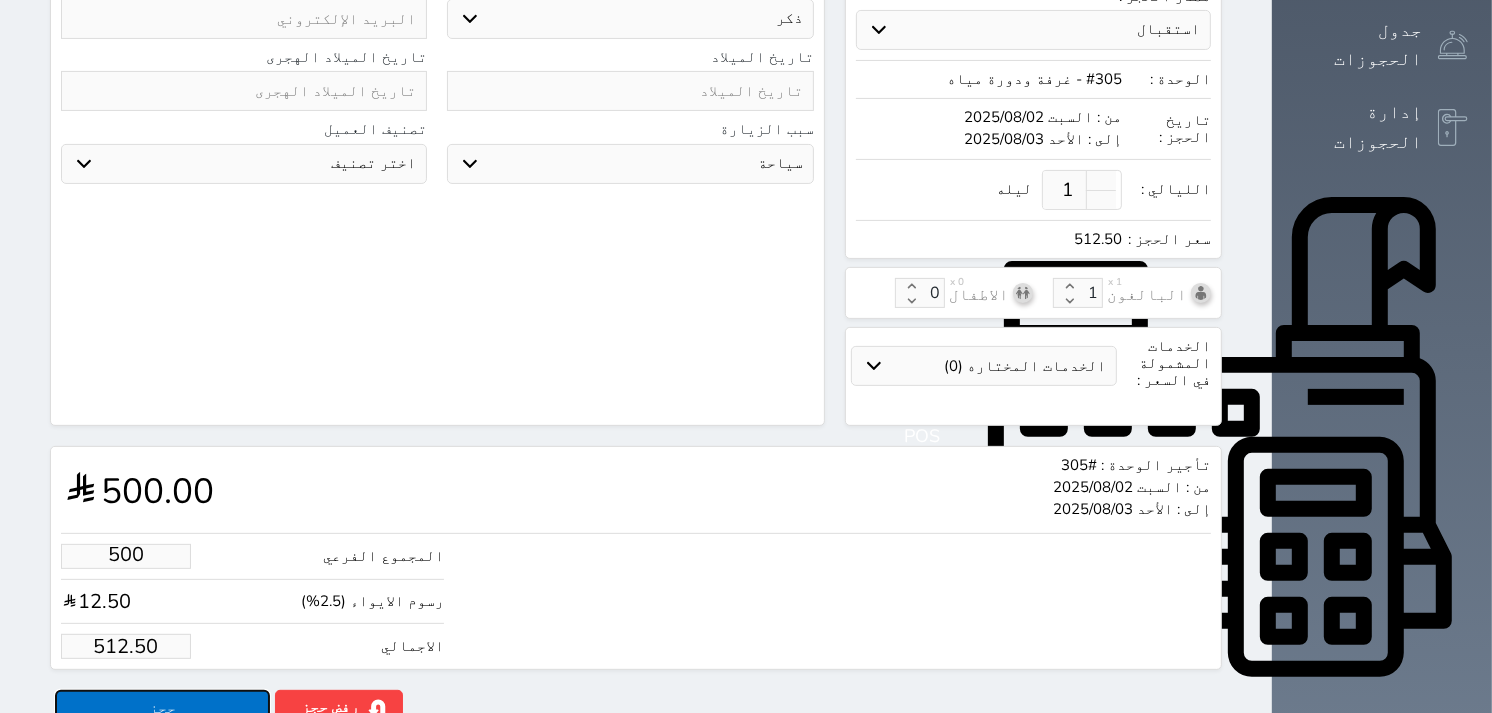 type on "500.00" 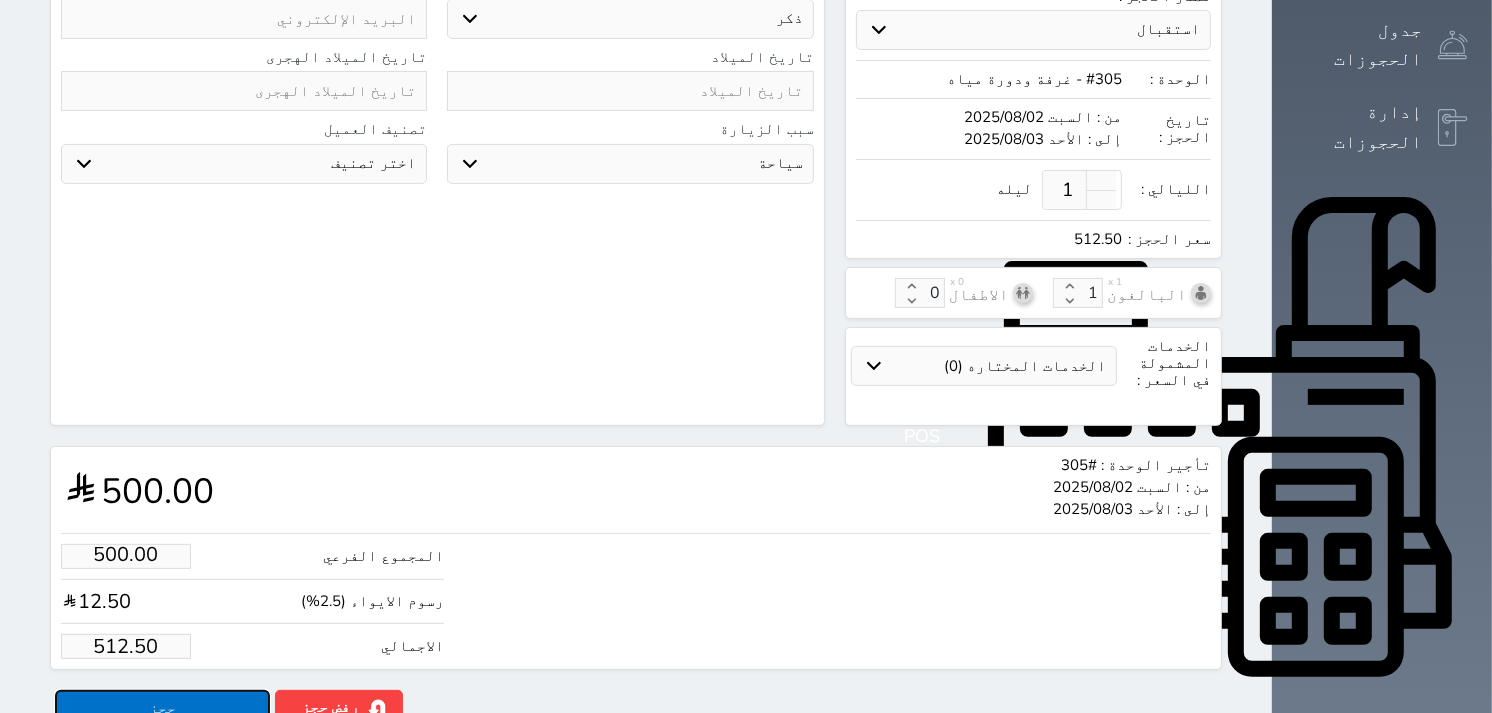 click on "حجز" at bounding box center [162, 707] 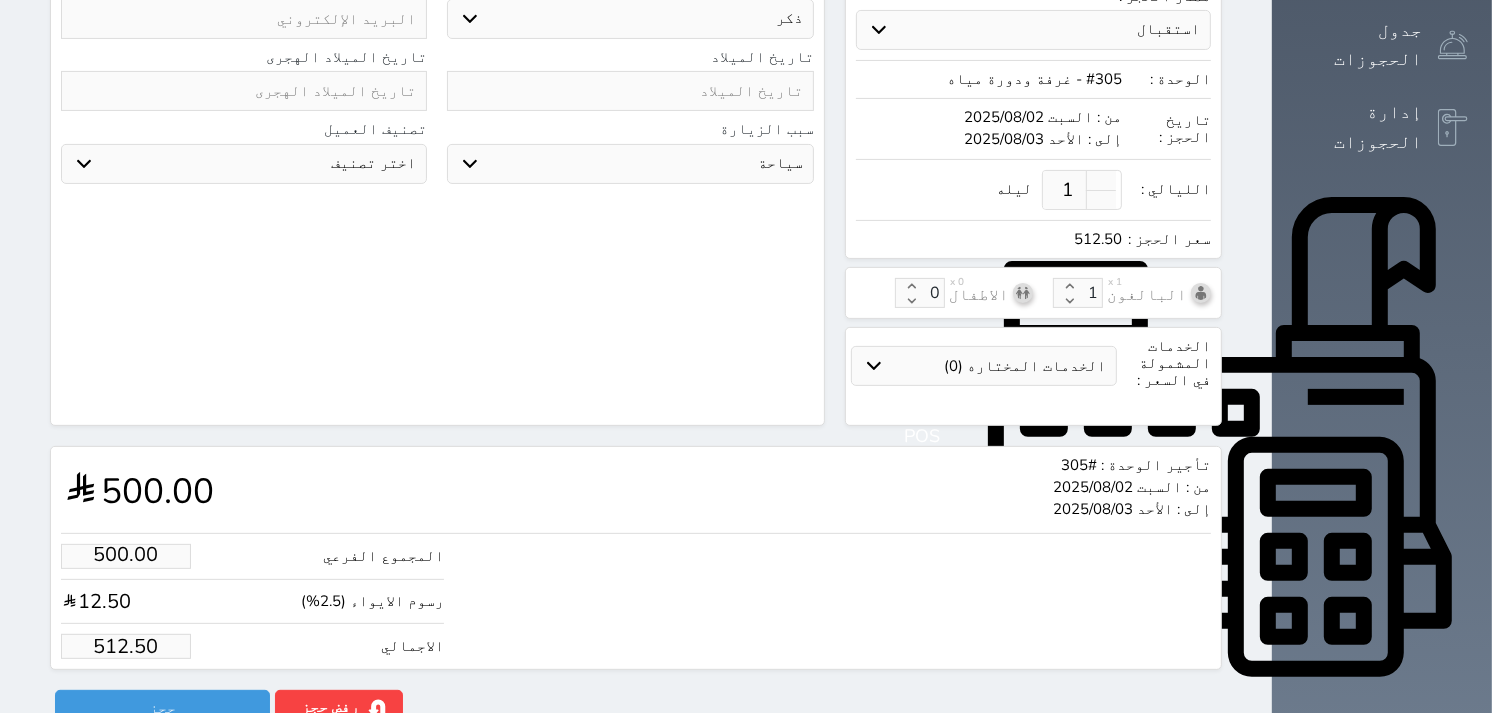 scroll, scrollTop: 0, scrollLeft: 0, axis: both 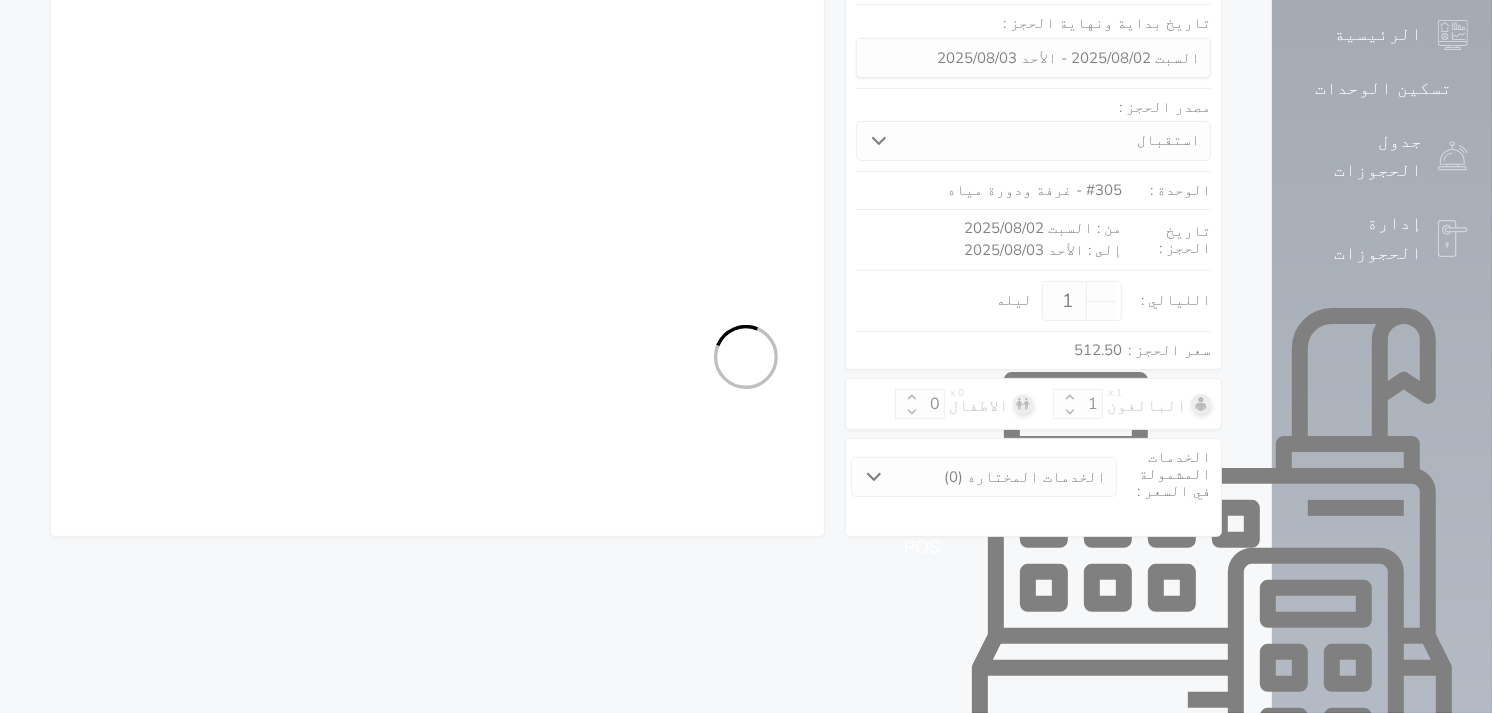 select on "1" 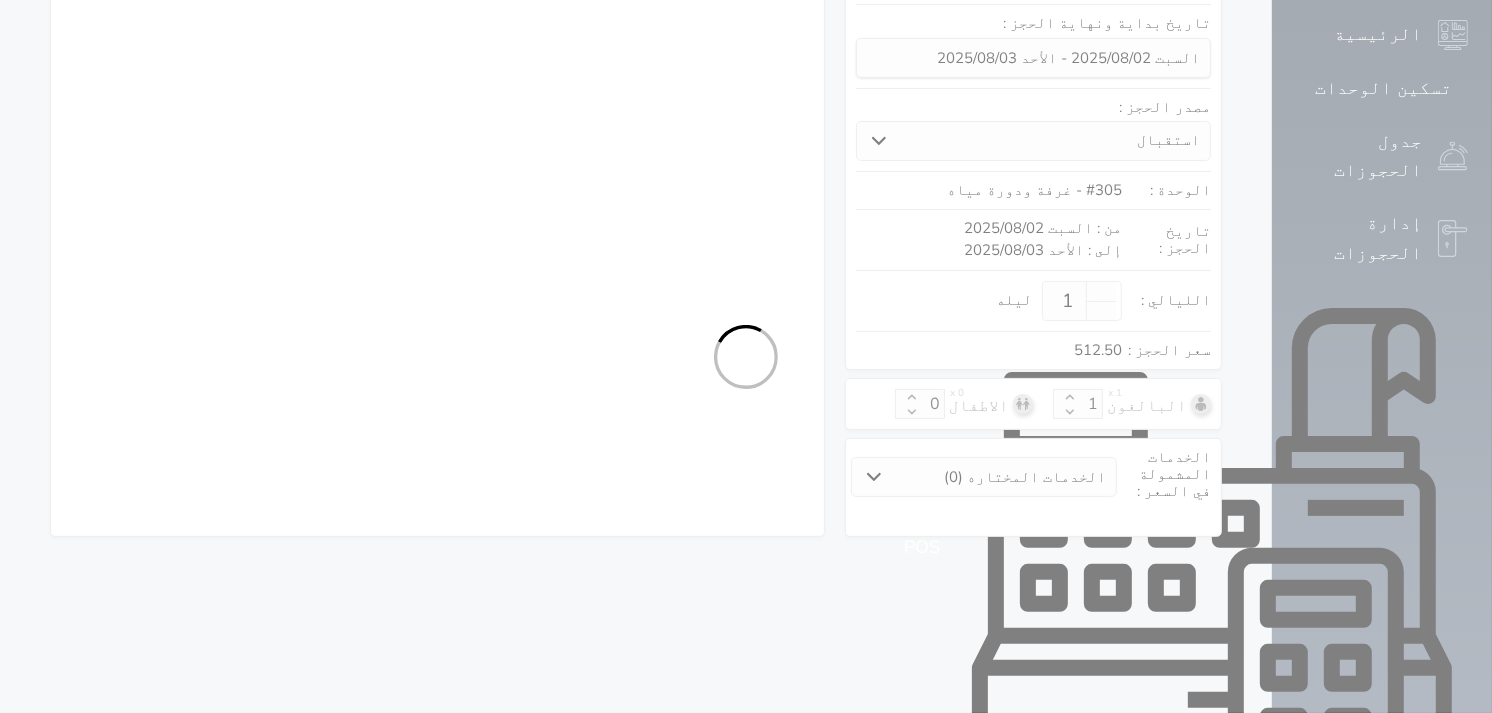 select on "113" 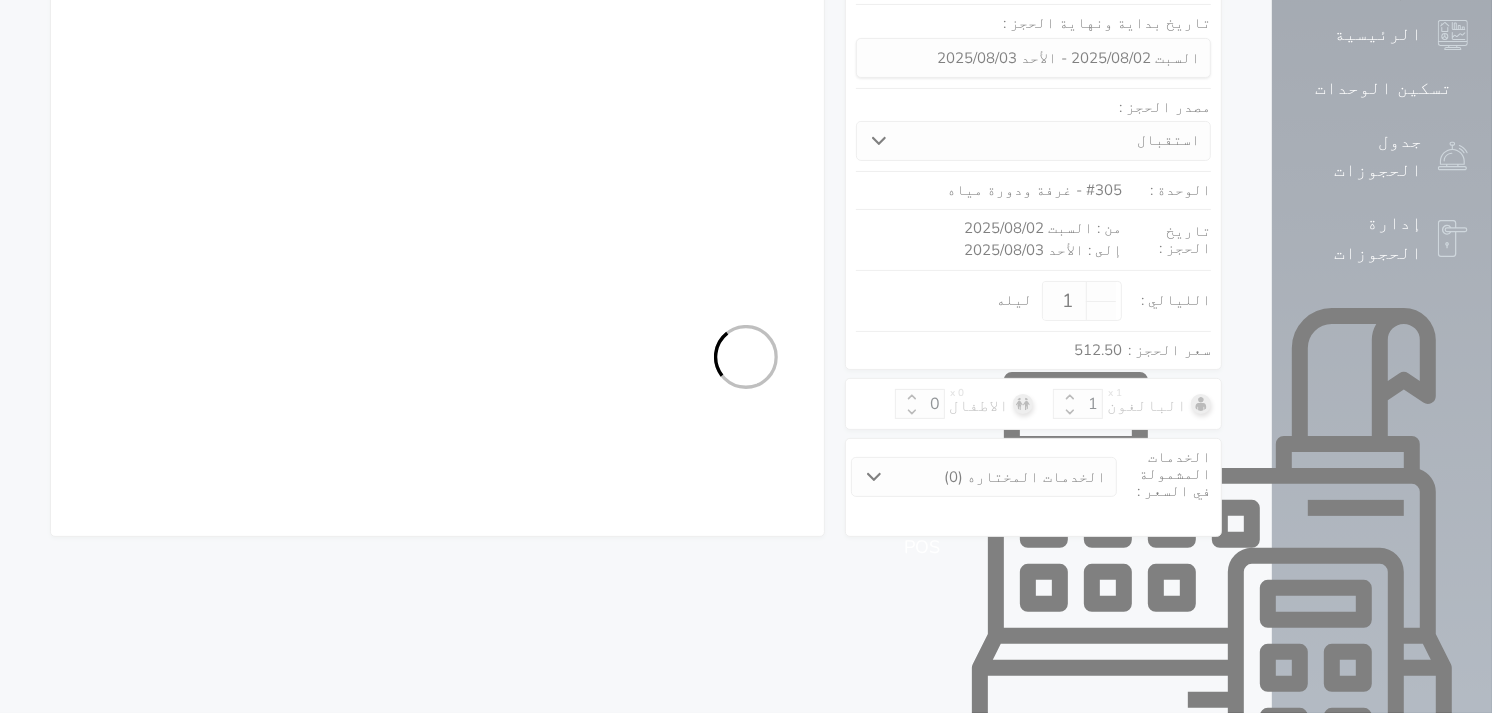 select on "1" 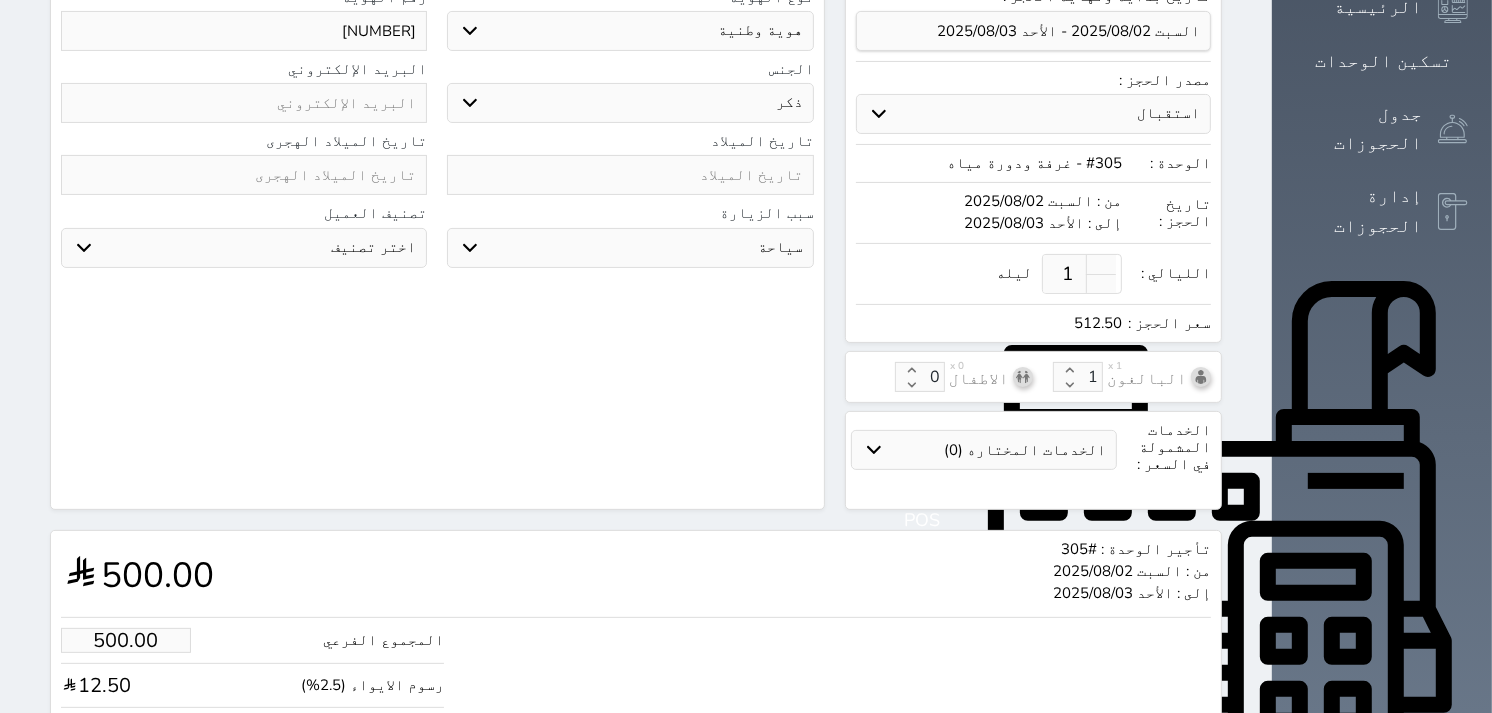 scroll, scrollTop: 472, scrollLeft: 0, axis: vertical 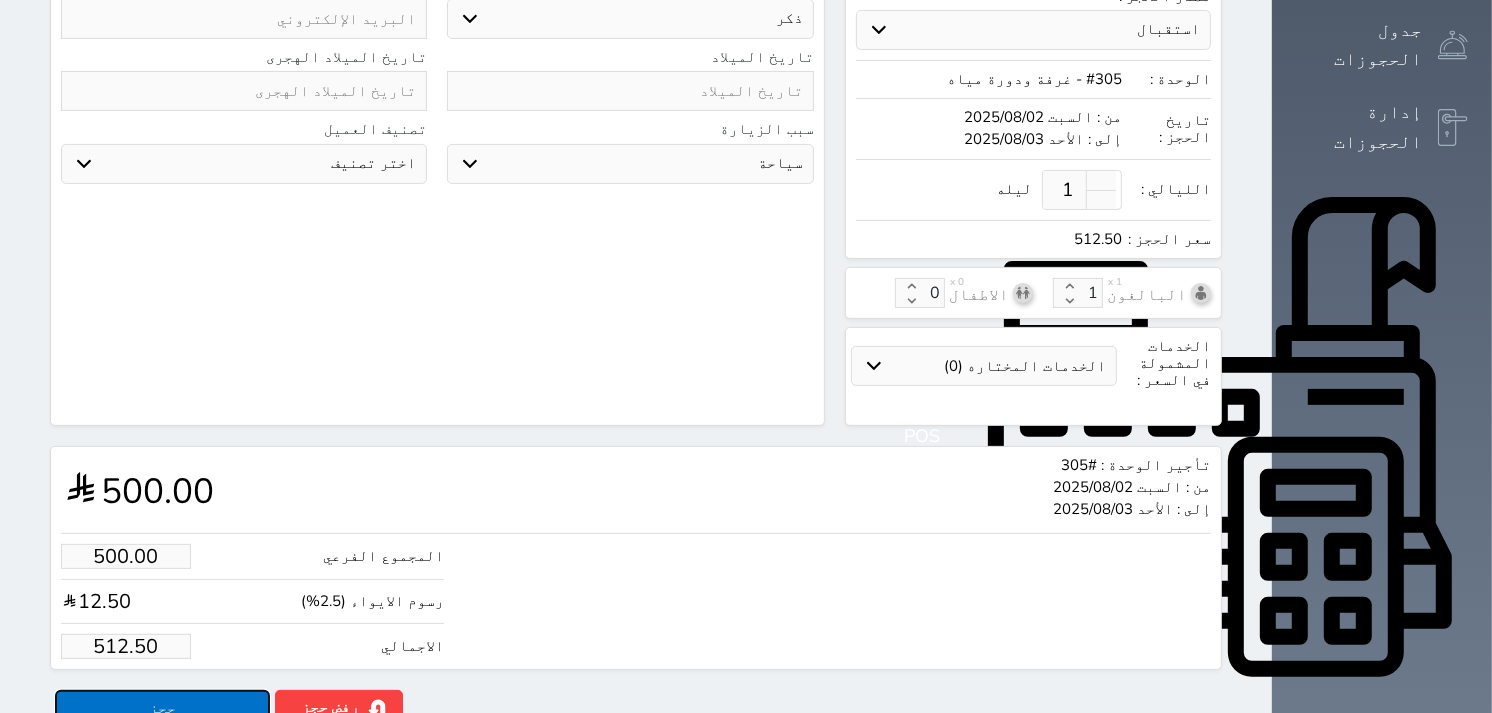 click on "حجز" at bounding box center [162, 707] 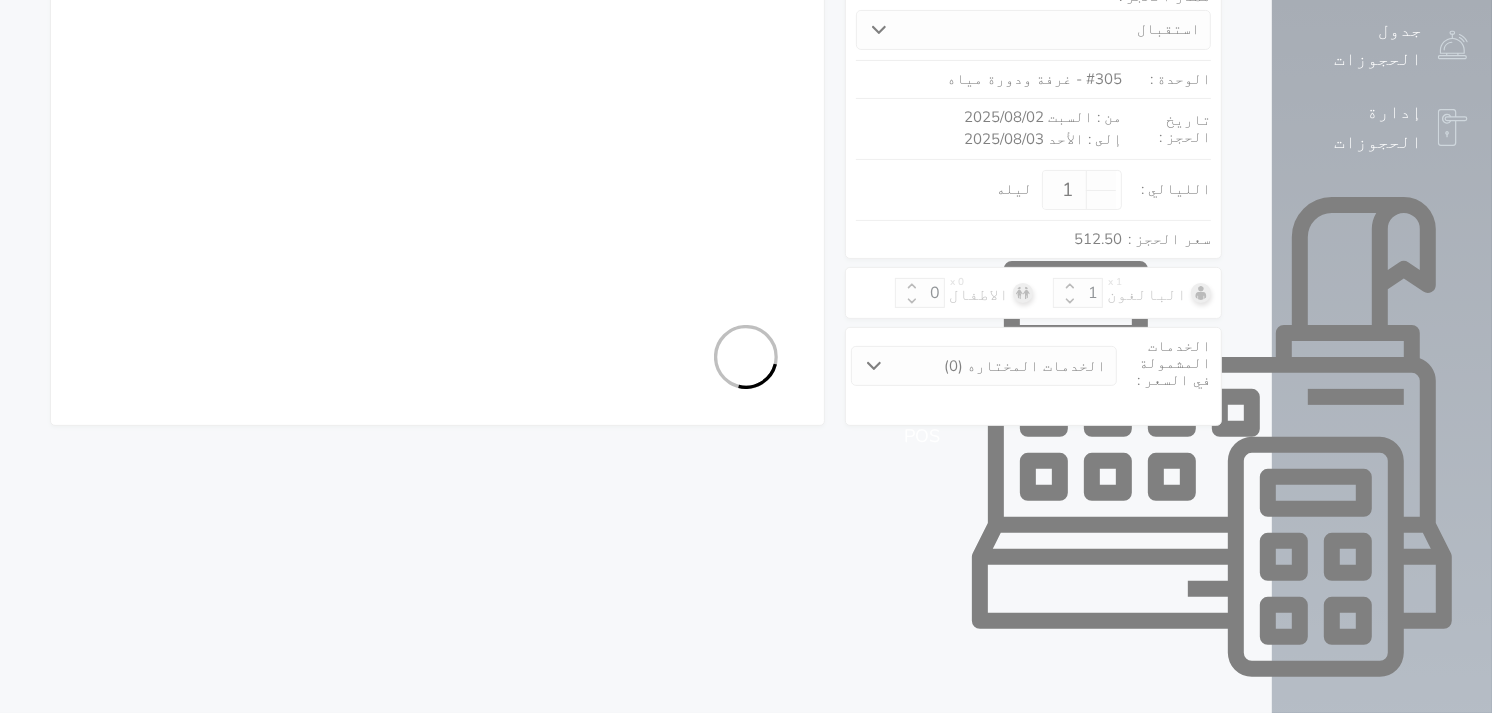 select on "1" 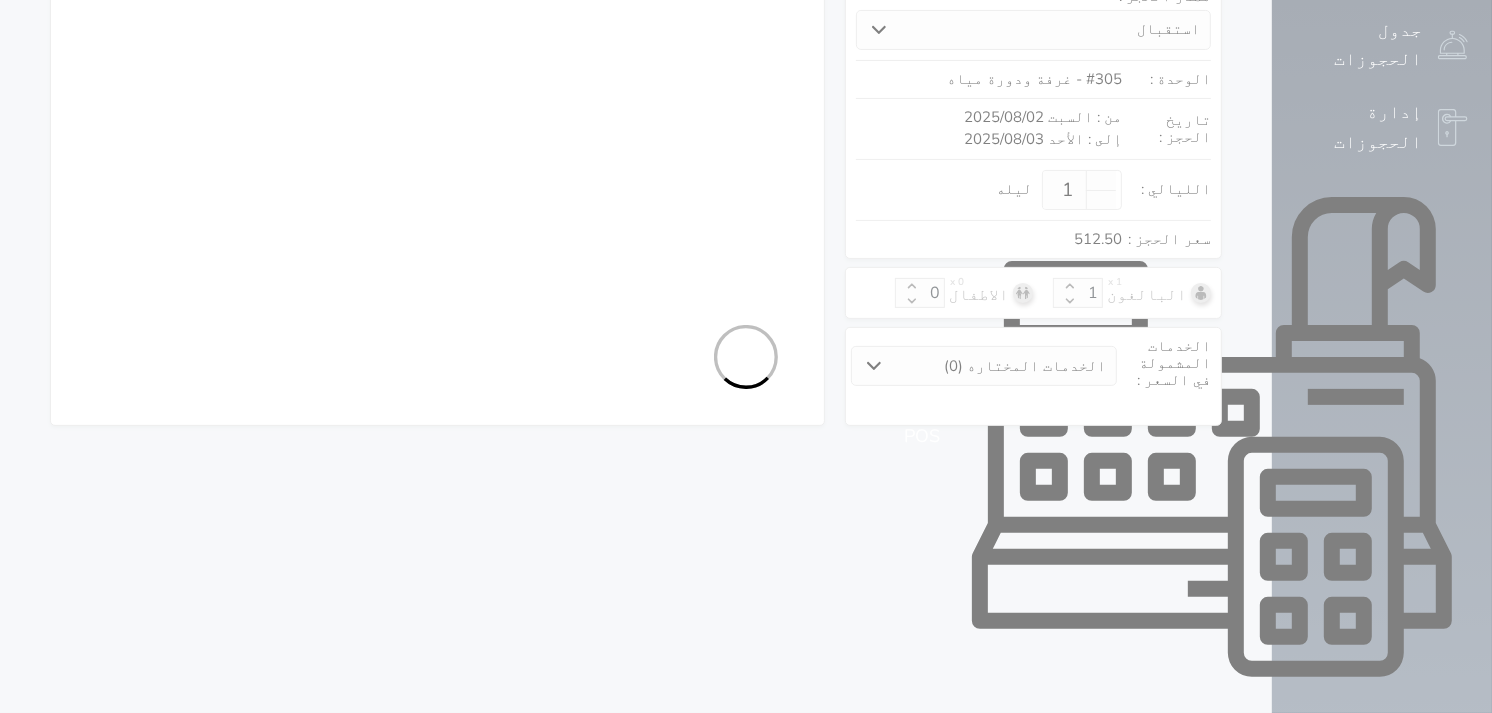 select on "113" 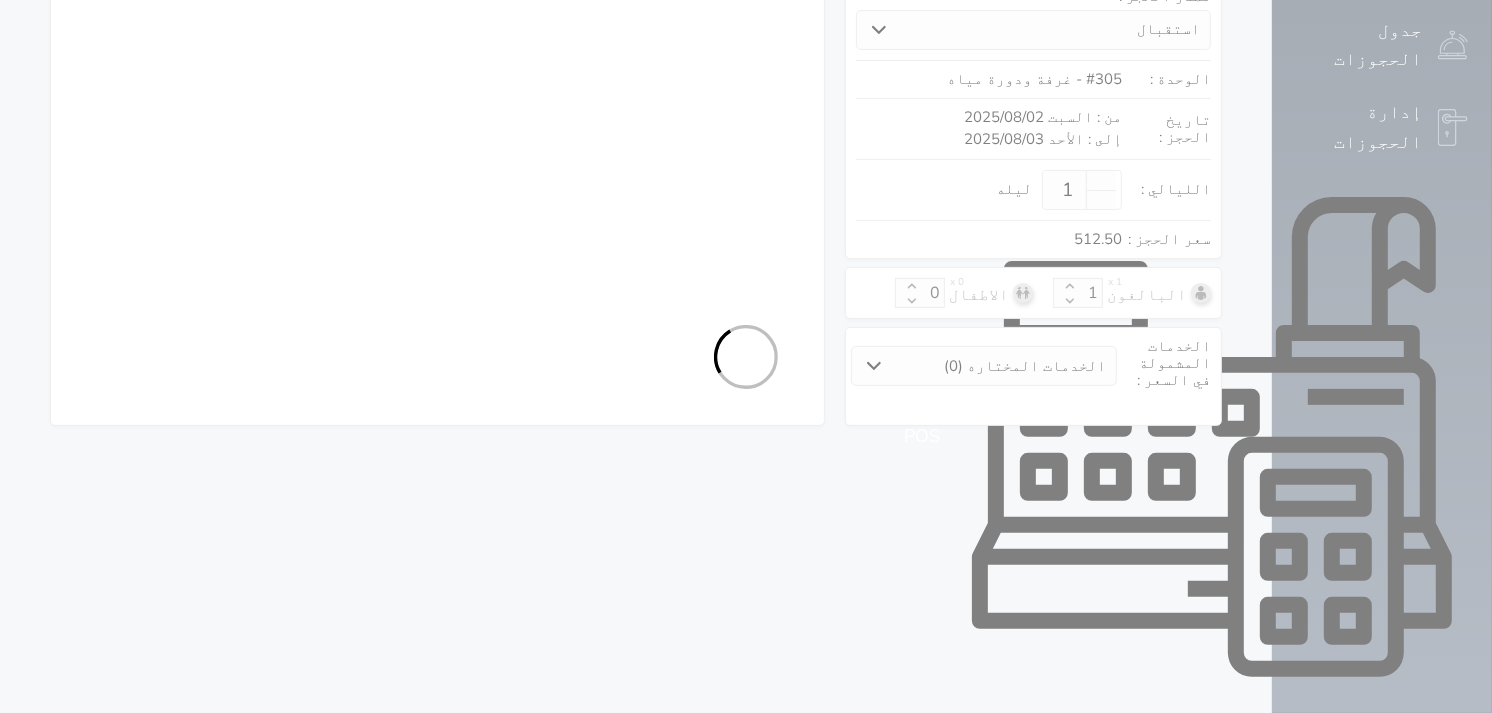 select on "1" 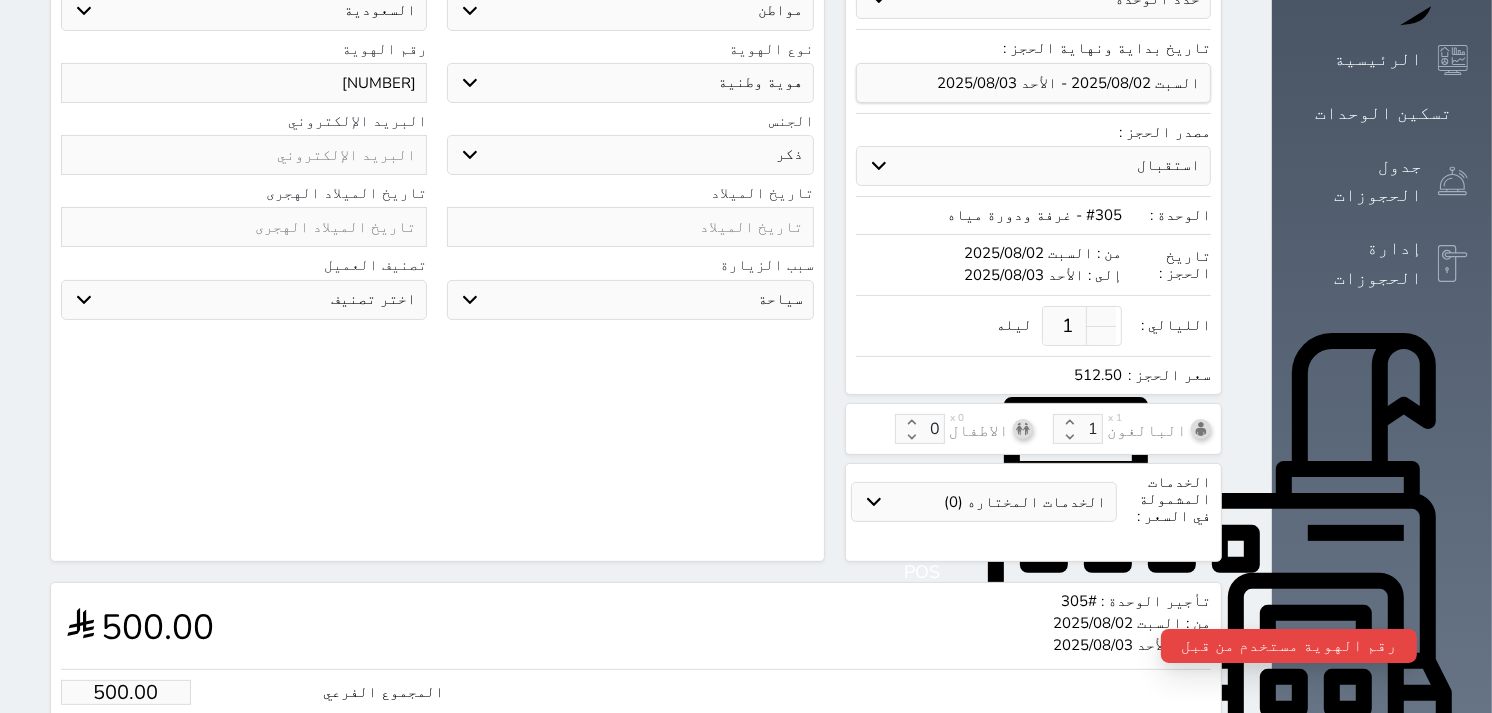 scroll, scrollTop: 0, scrollLeft: 0, axis: both 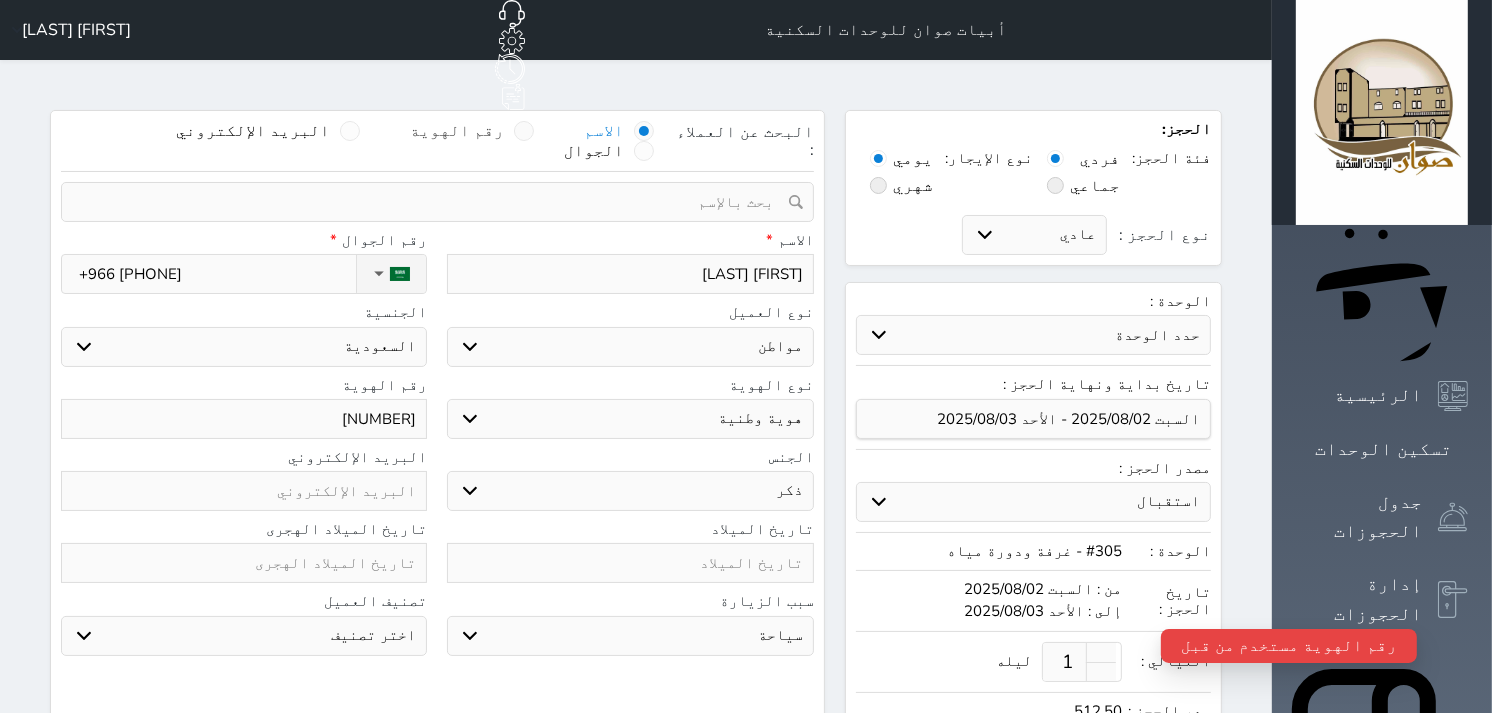click at bounding box center (524, 131) 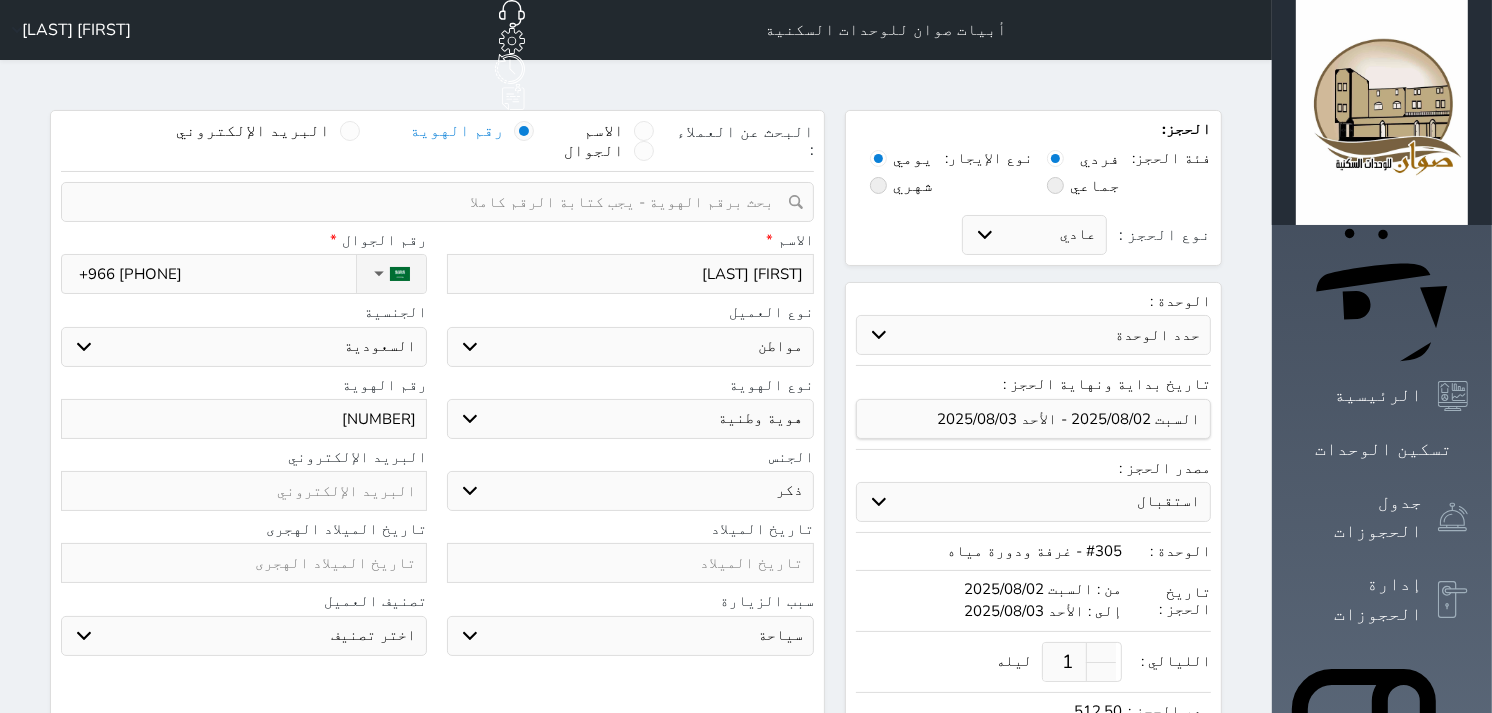 click at bounding box center (430, 202) 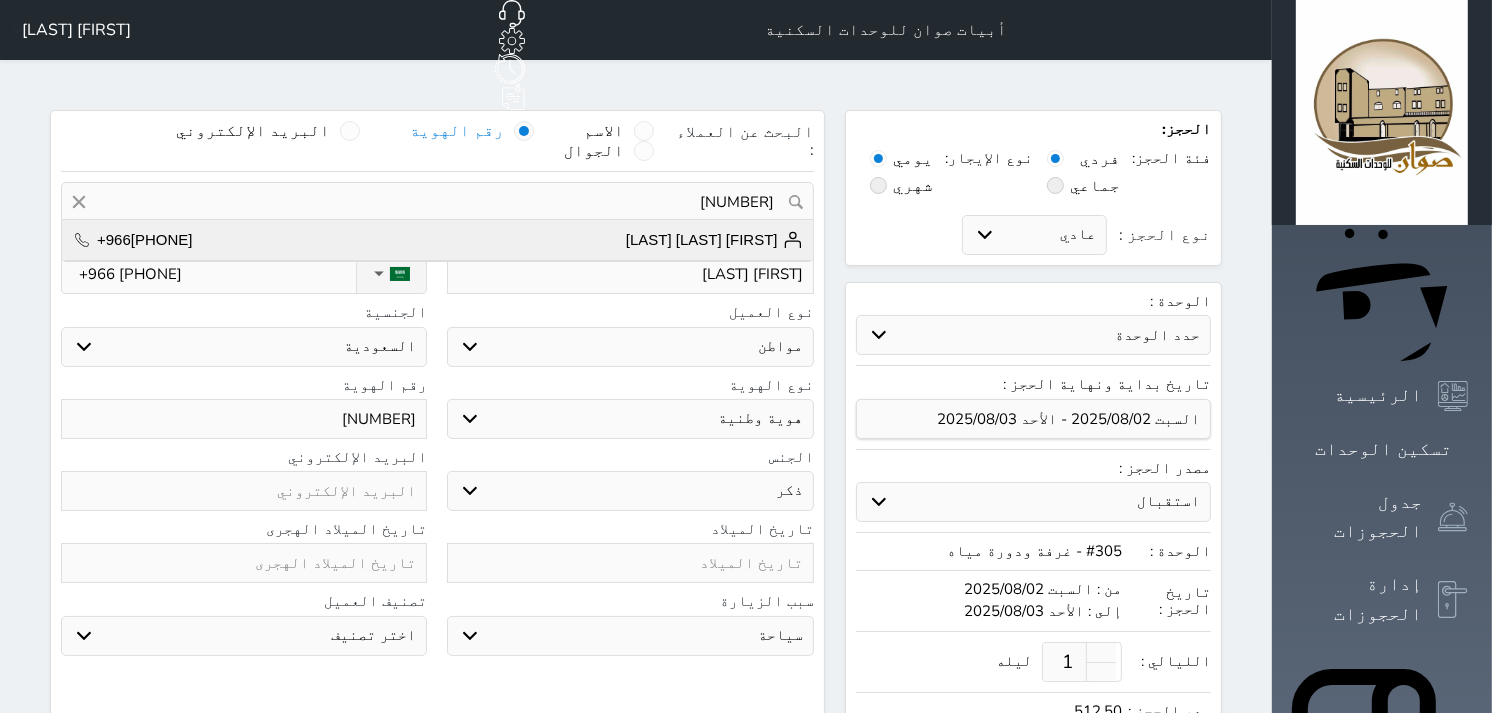 click on "[FIRST] [LAST] [LAST]" at bounding box center (714, 240) 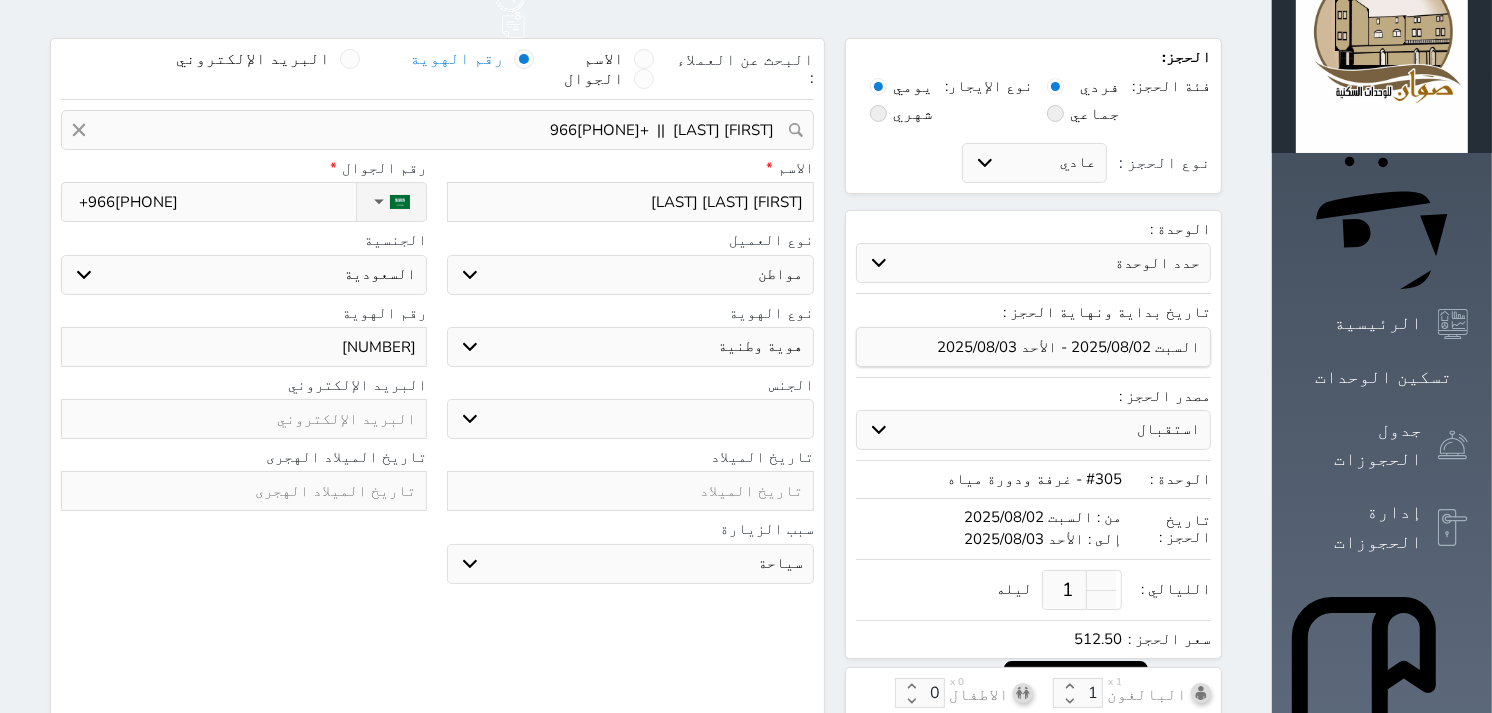 scroll, scrollTop: 111, scrollLeft: 0, axis: vertical 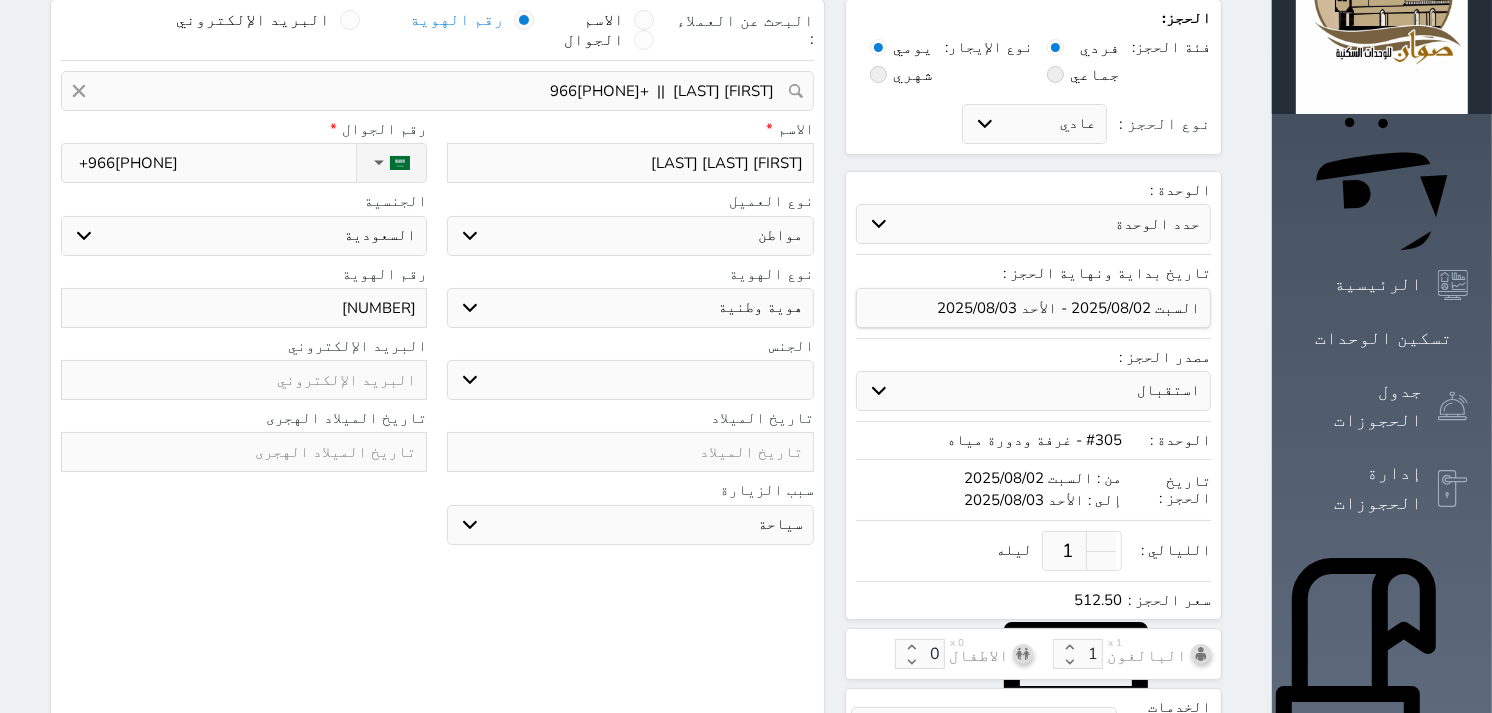click on "ذكر   انثى" at bounding box center (630, 380) 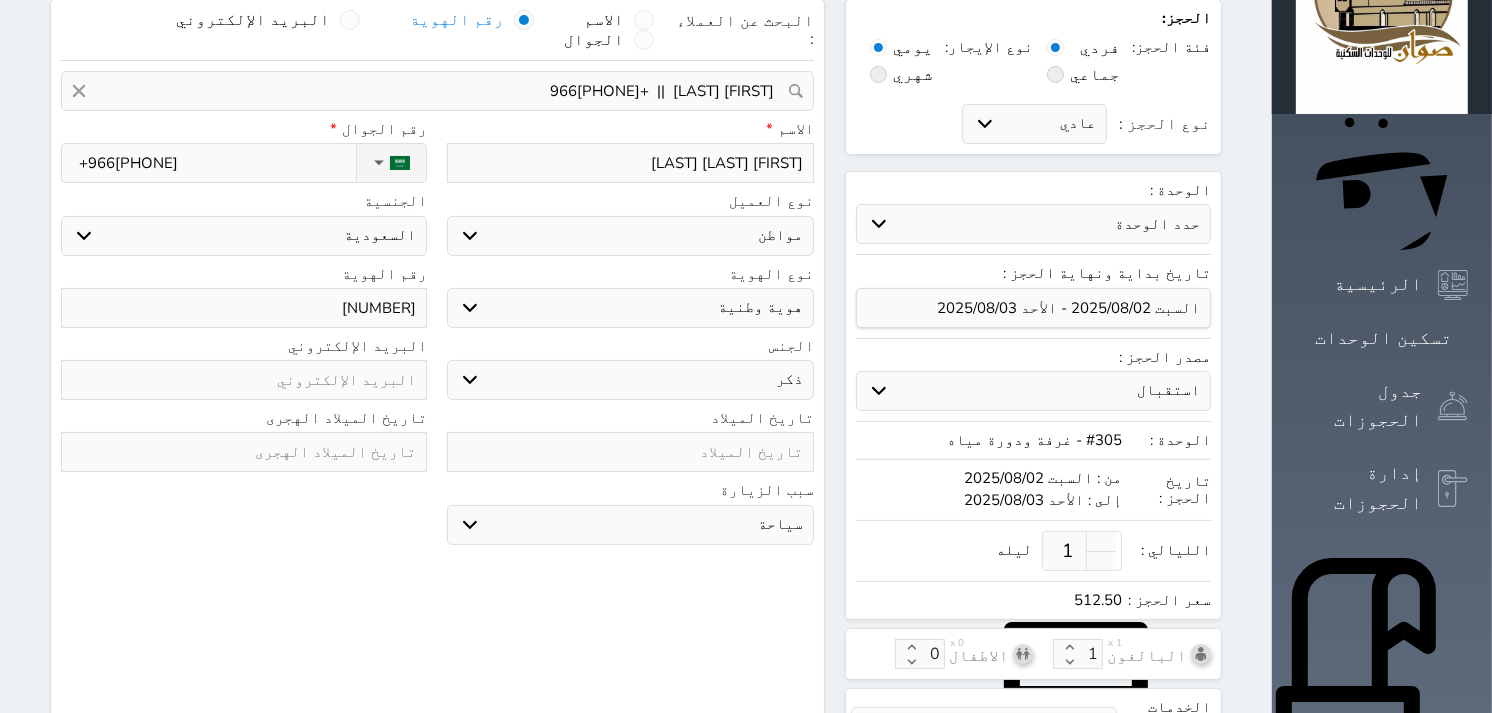 click on "ذكر   انثى" at bounding box center (630, 380) 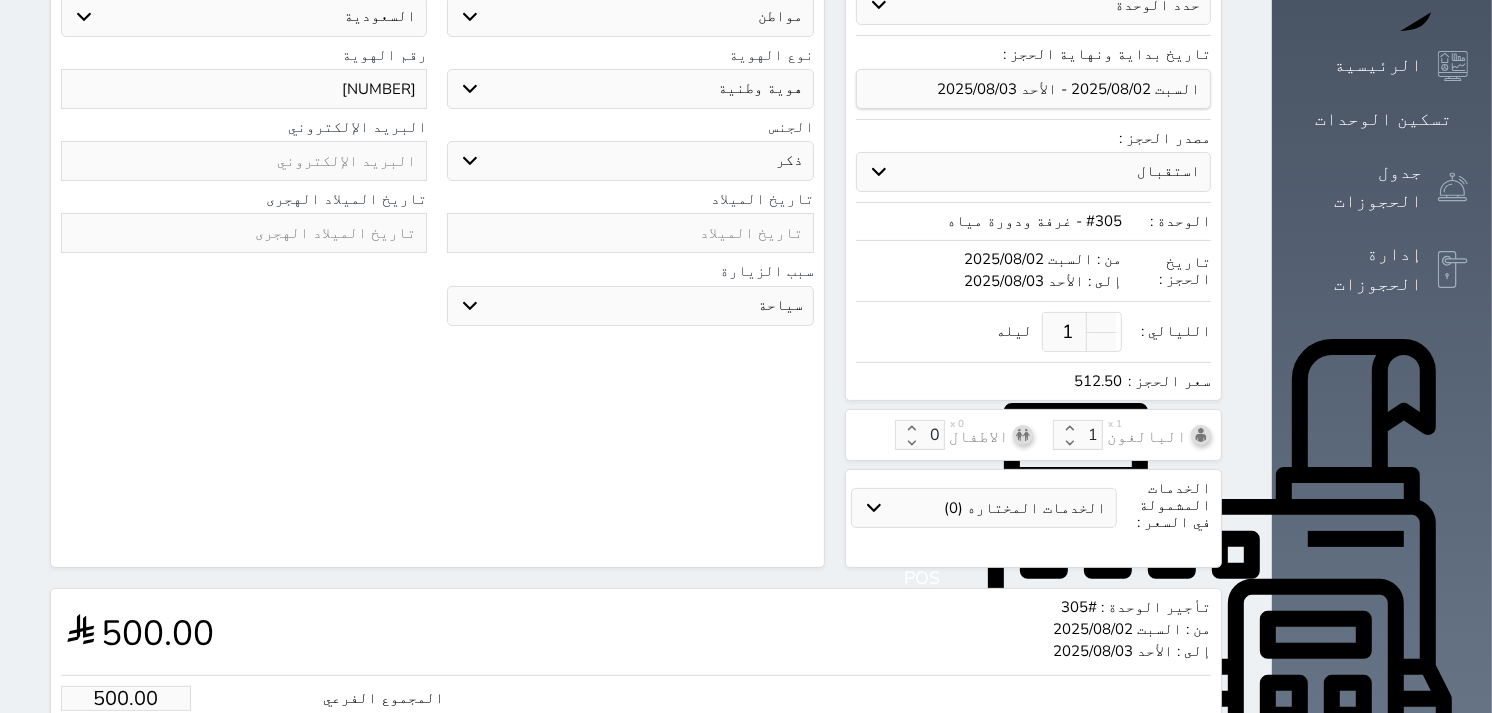 scroll, scrollTop: 472, scrollLeft: 0, axis: vertical 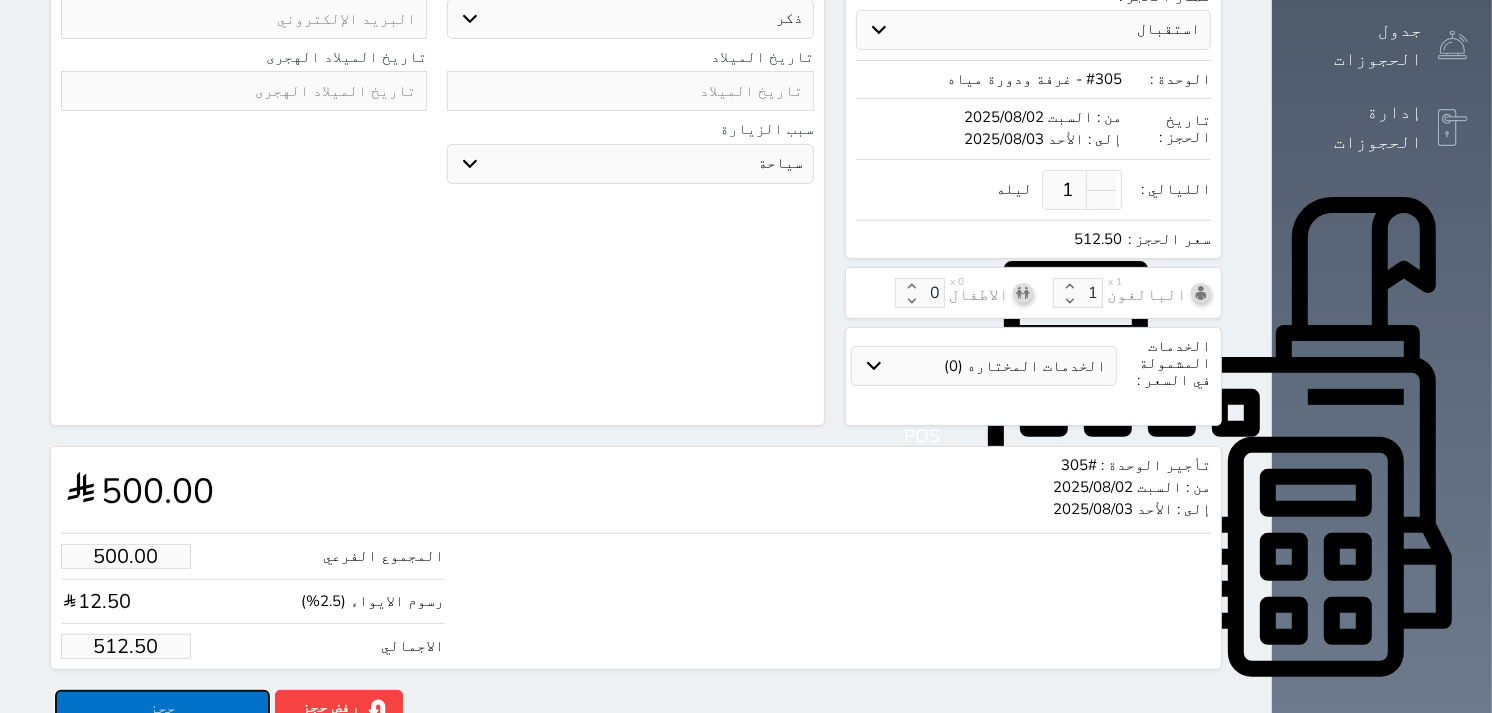click on "حجز" at bounding box center [162, 707] 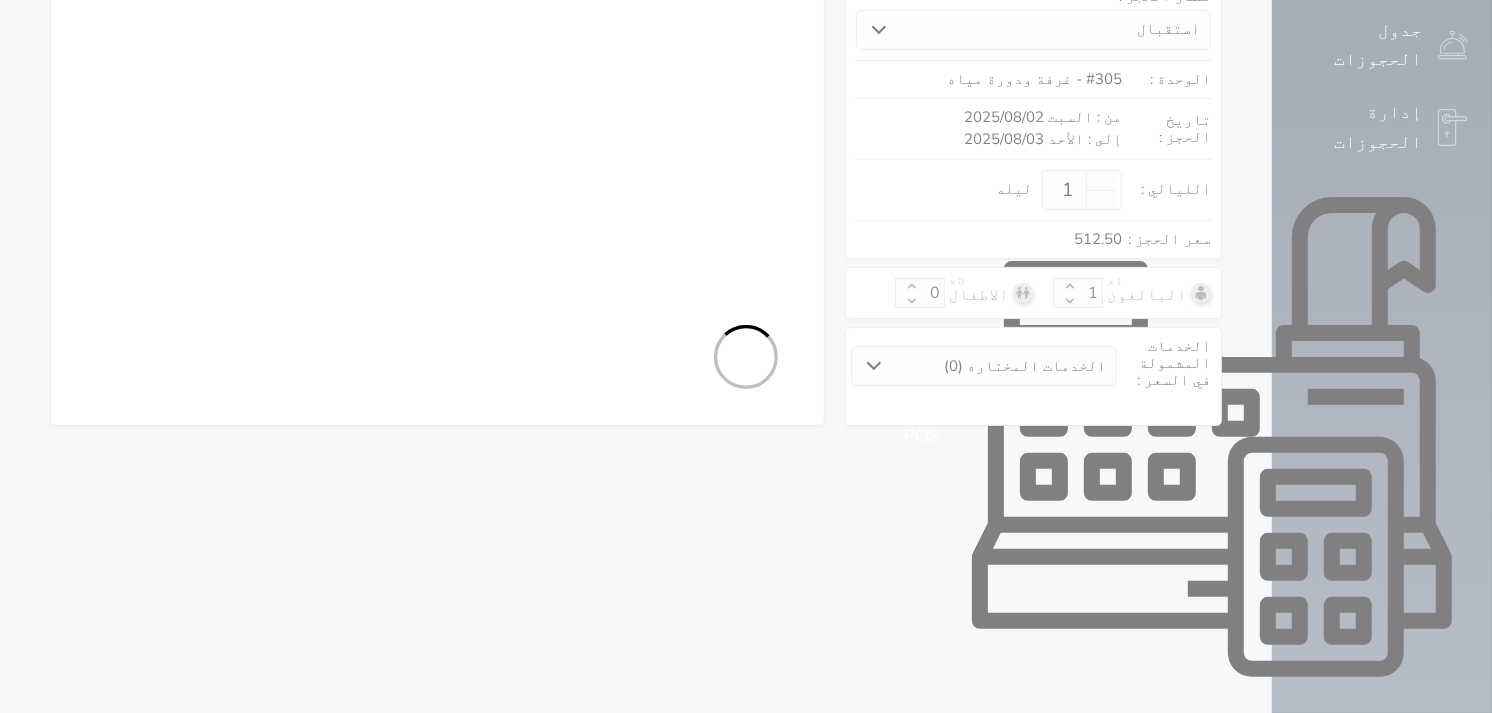 select on "1" 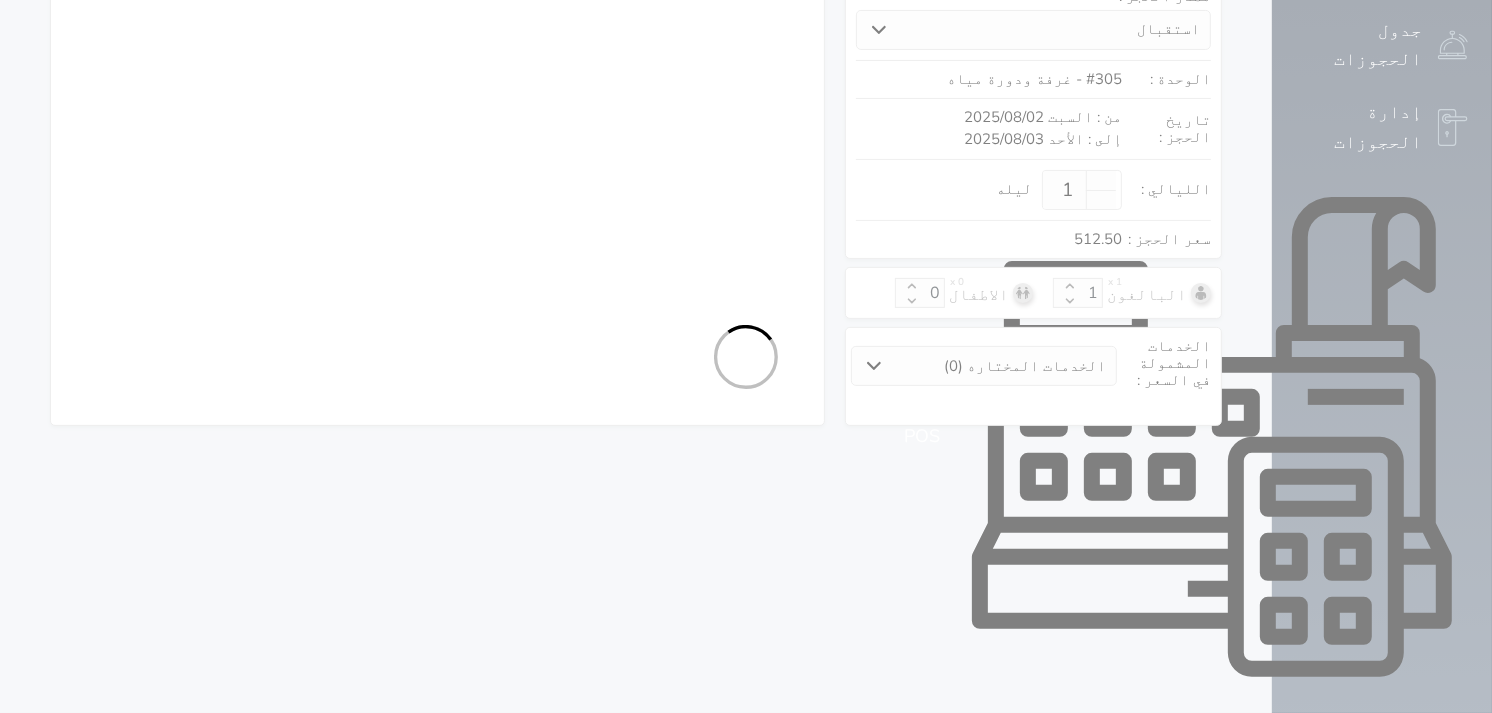 type 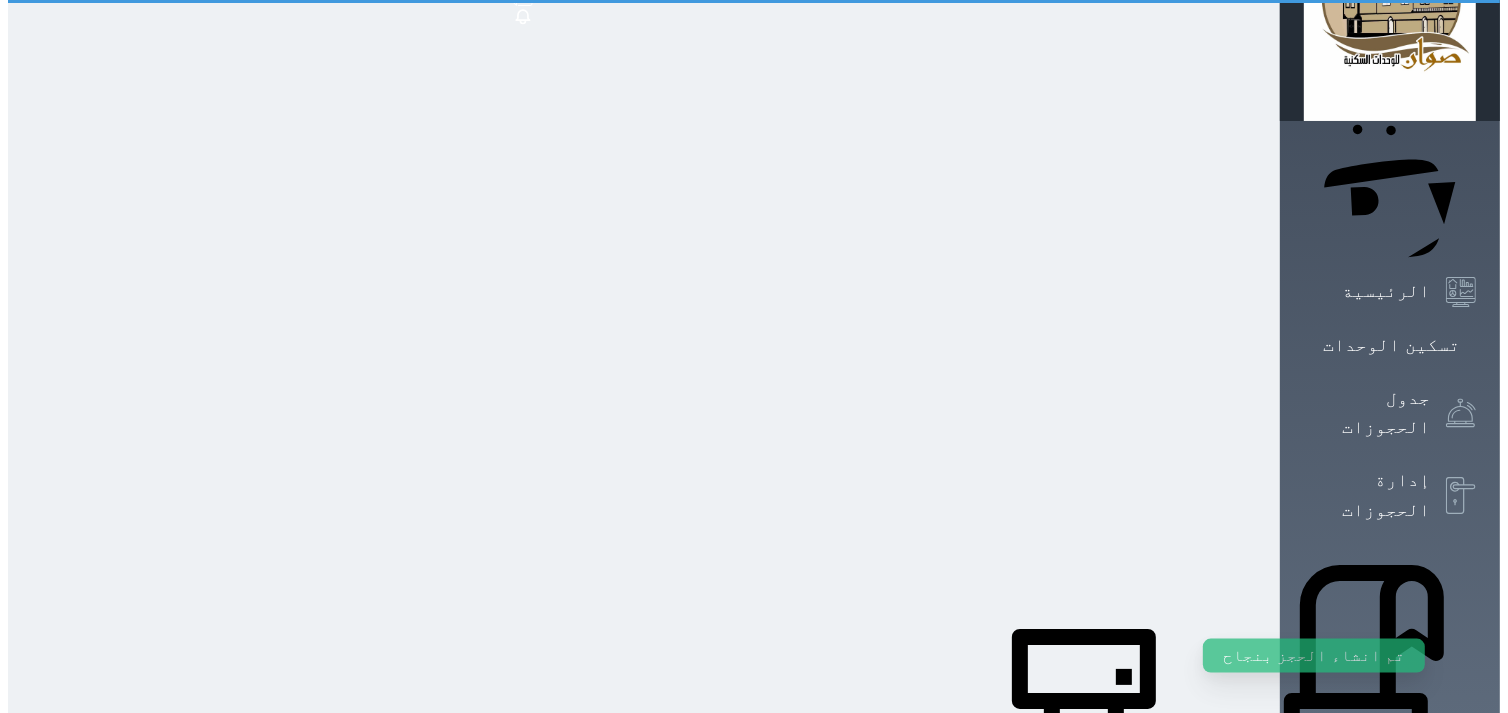 scroll, scrollTop: 0, scrollLeft: 0, axis: both 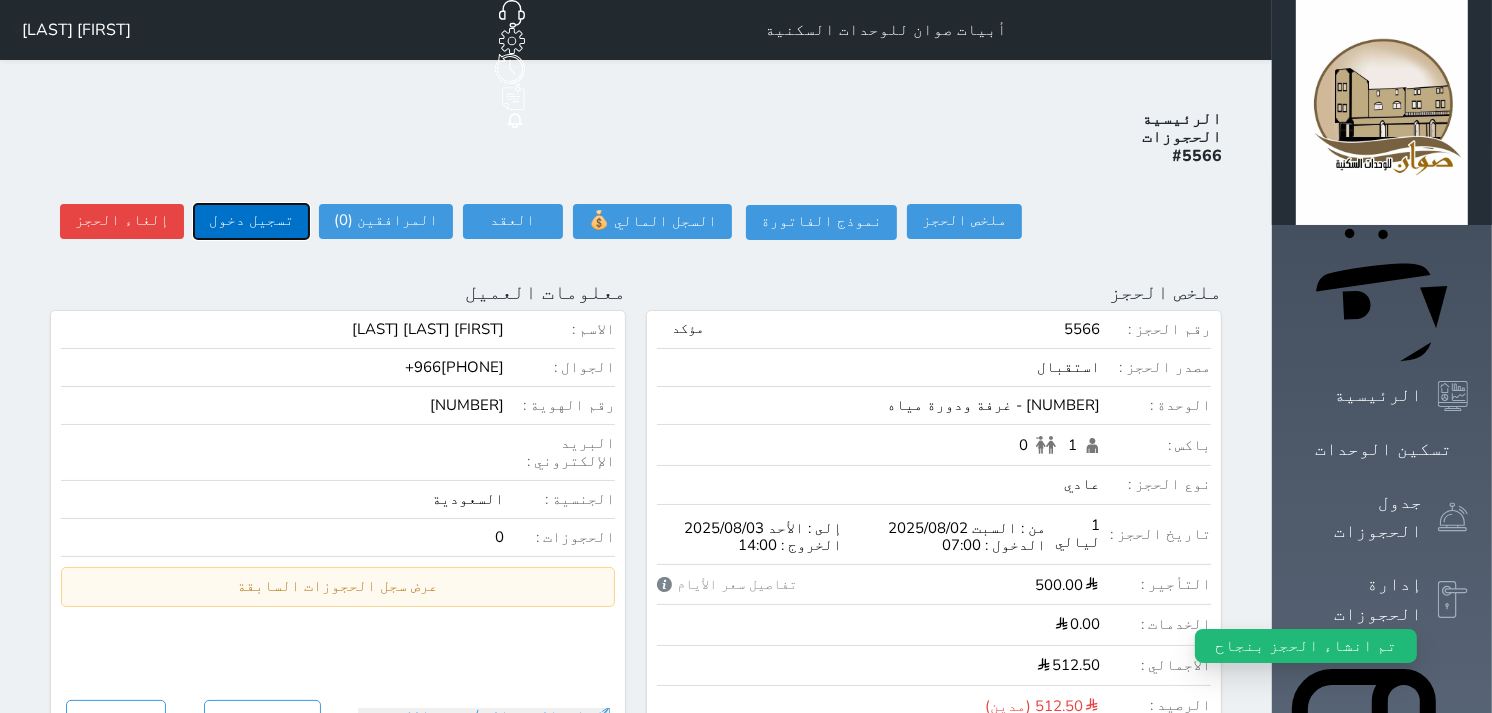click on "تسجيل دخول" at bounding box center [251, 221] 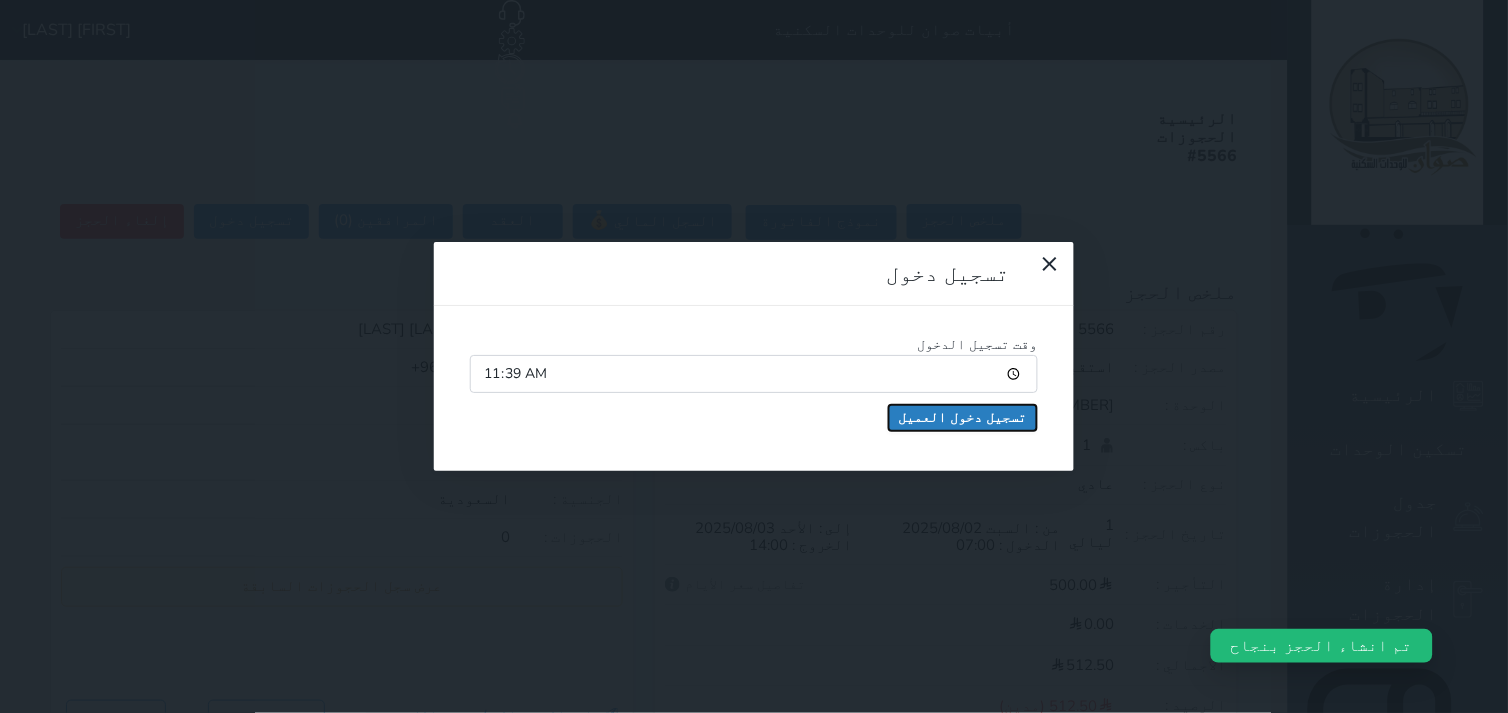click on "تسجيل دخول العميل" at bounding box center (963, 418) 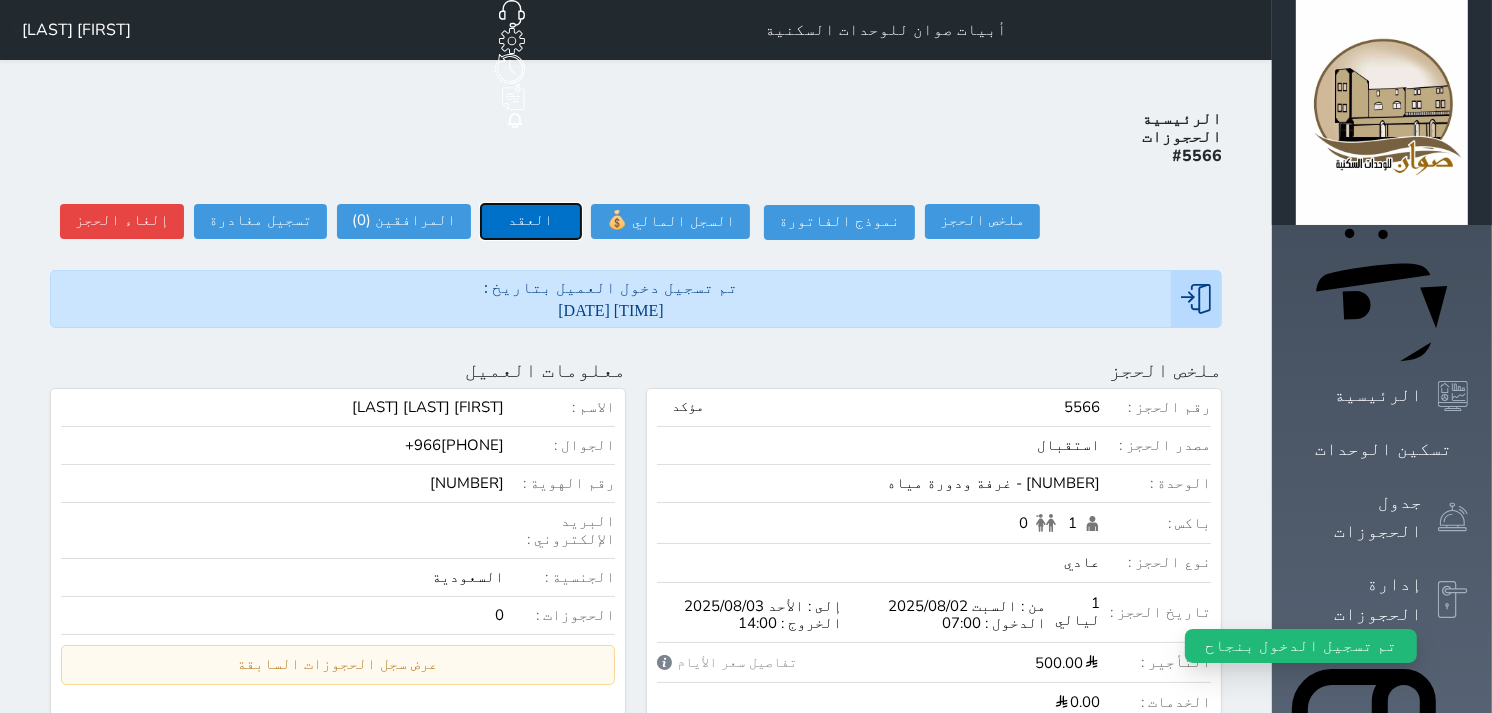 click on "العقد" at bounding box center [531, 221] 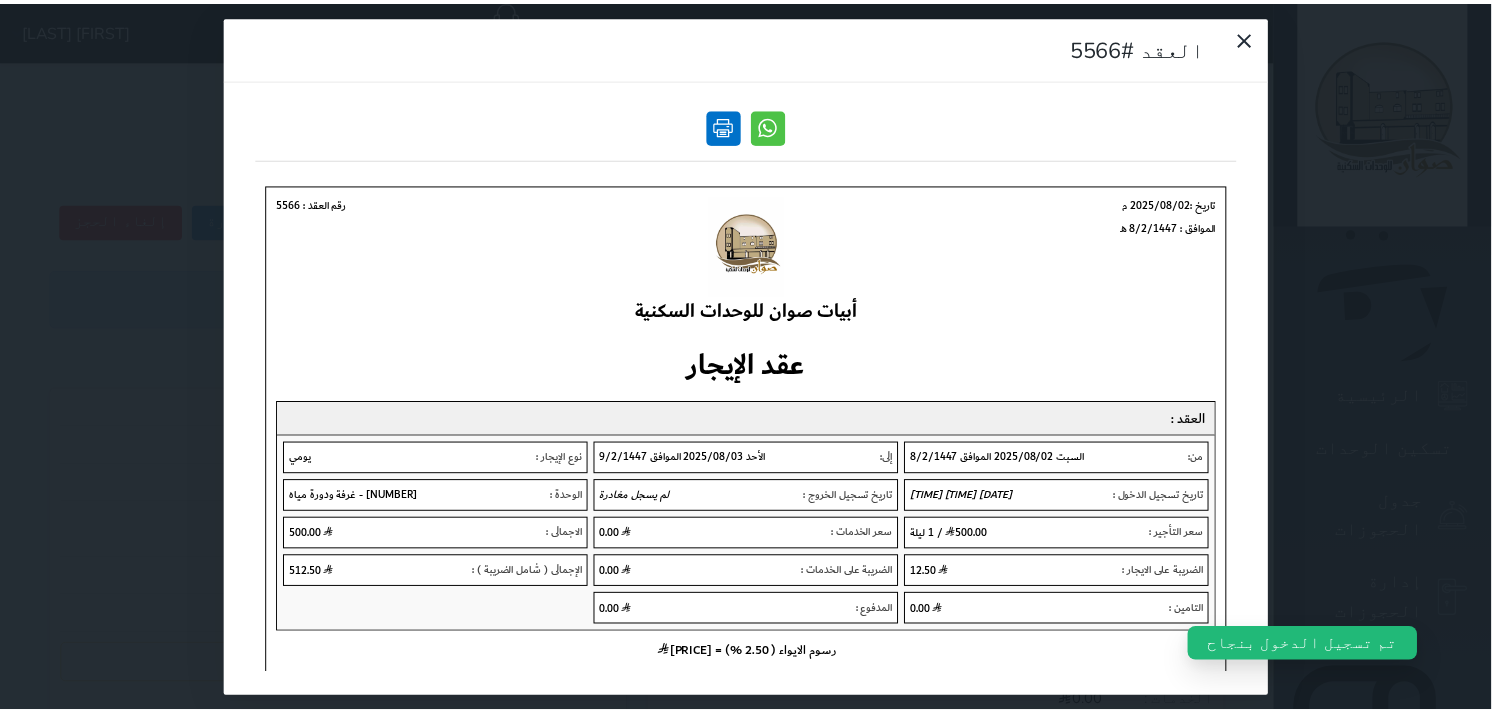 scroll, scrollTop: 0, scrollLeft: 0, axis: both 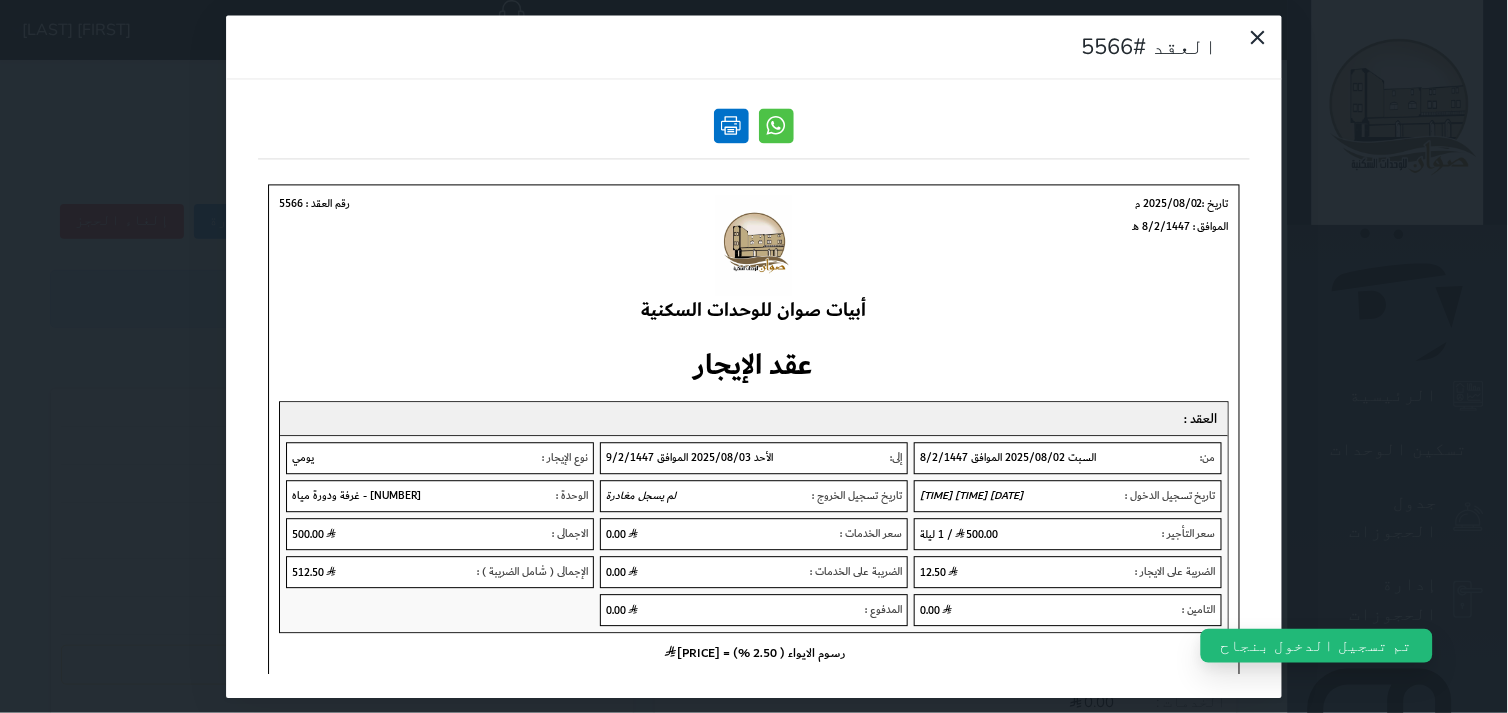 click at bounding box center [731, 125] 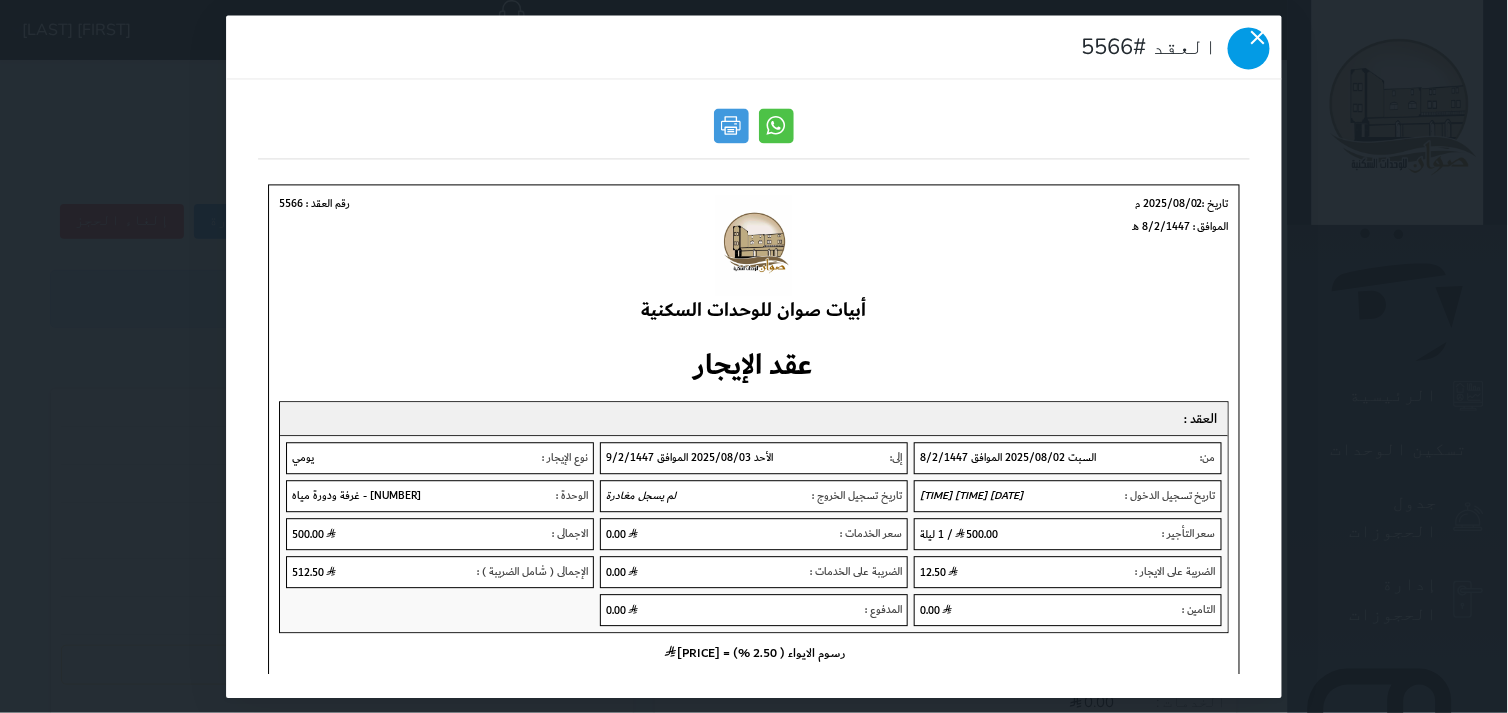 click 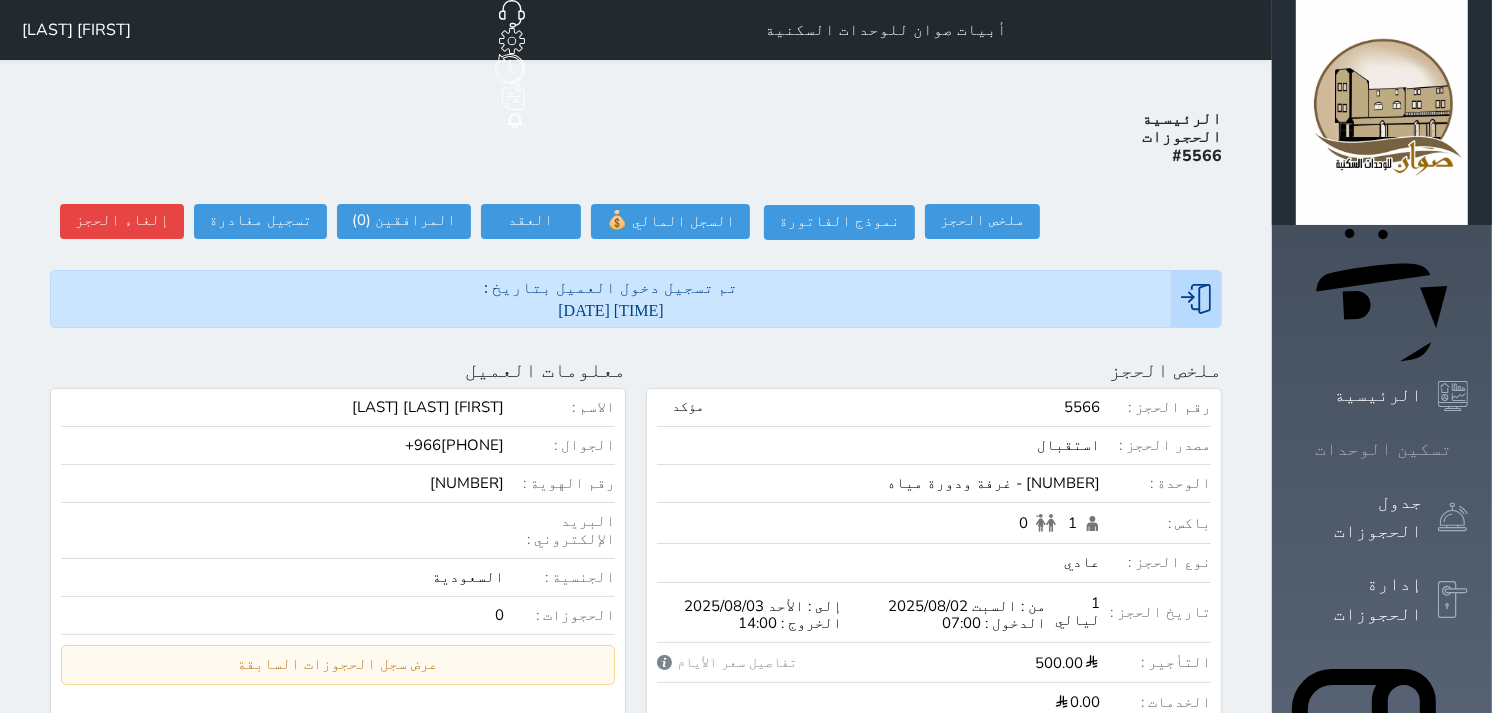 click 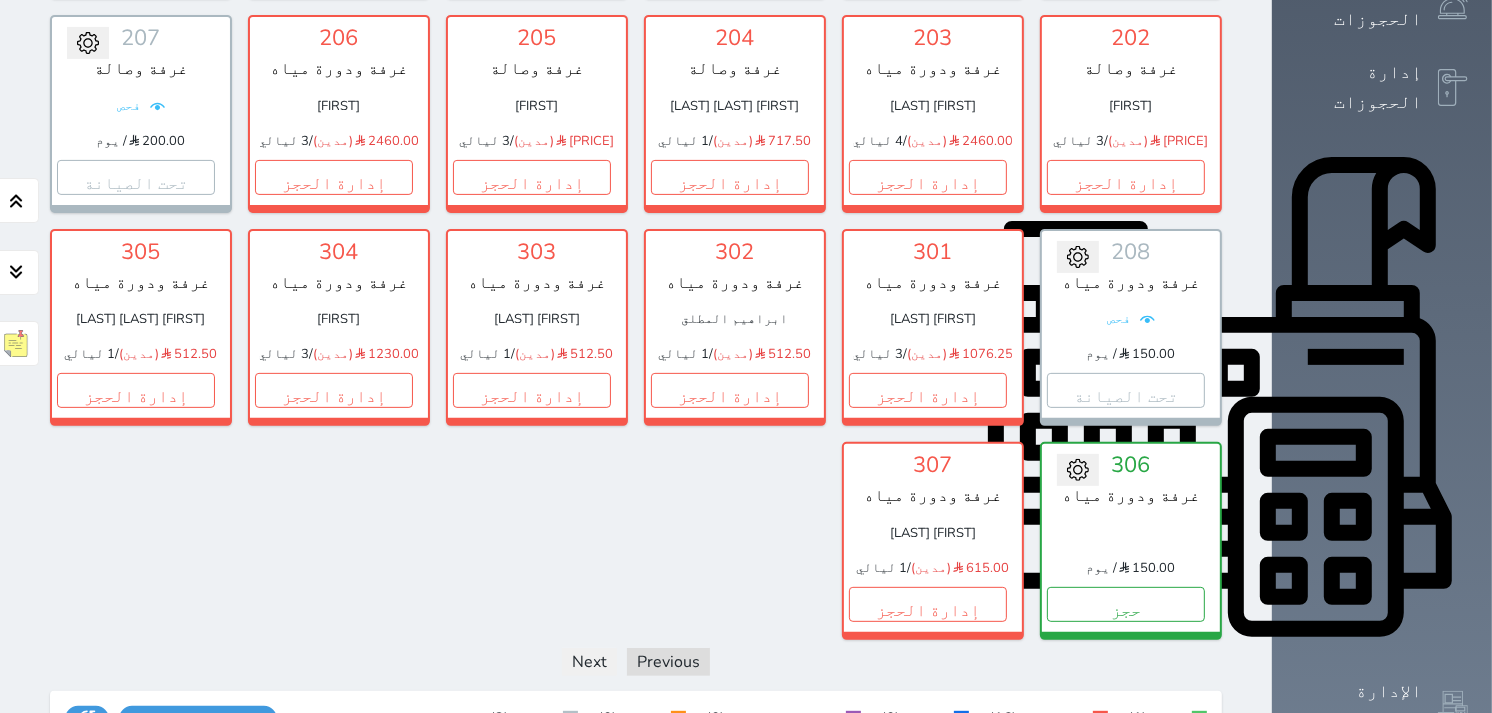 scroll, scrollTop: 510, scrollLeft: 0, axis: vertical 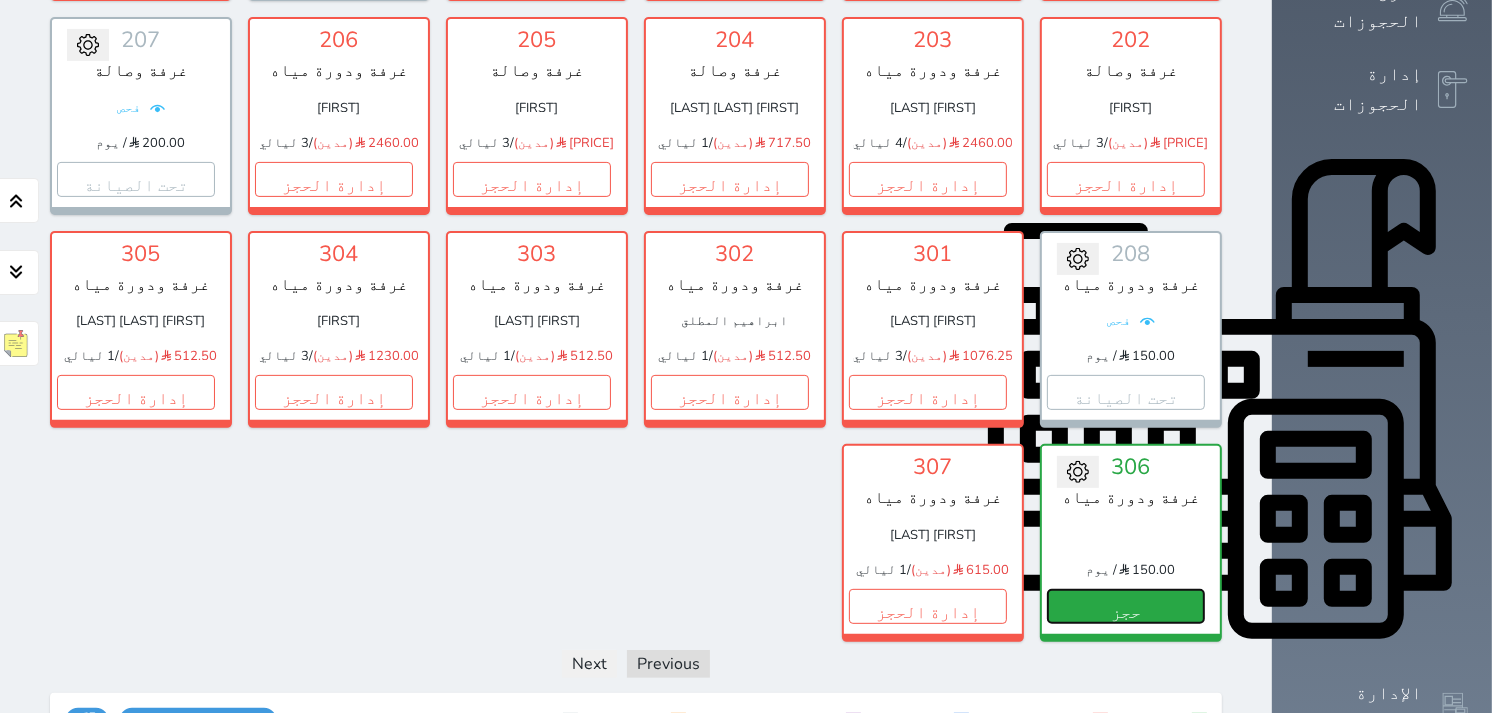 click on "حجز" at bounding box center (1126, 606) 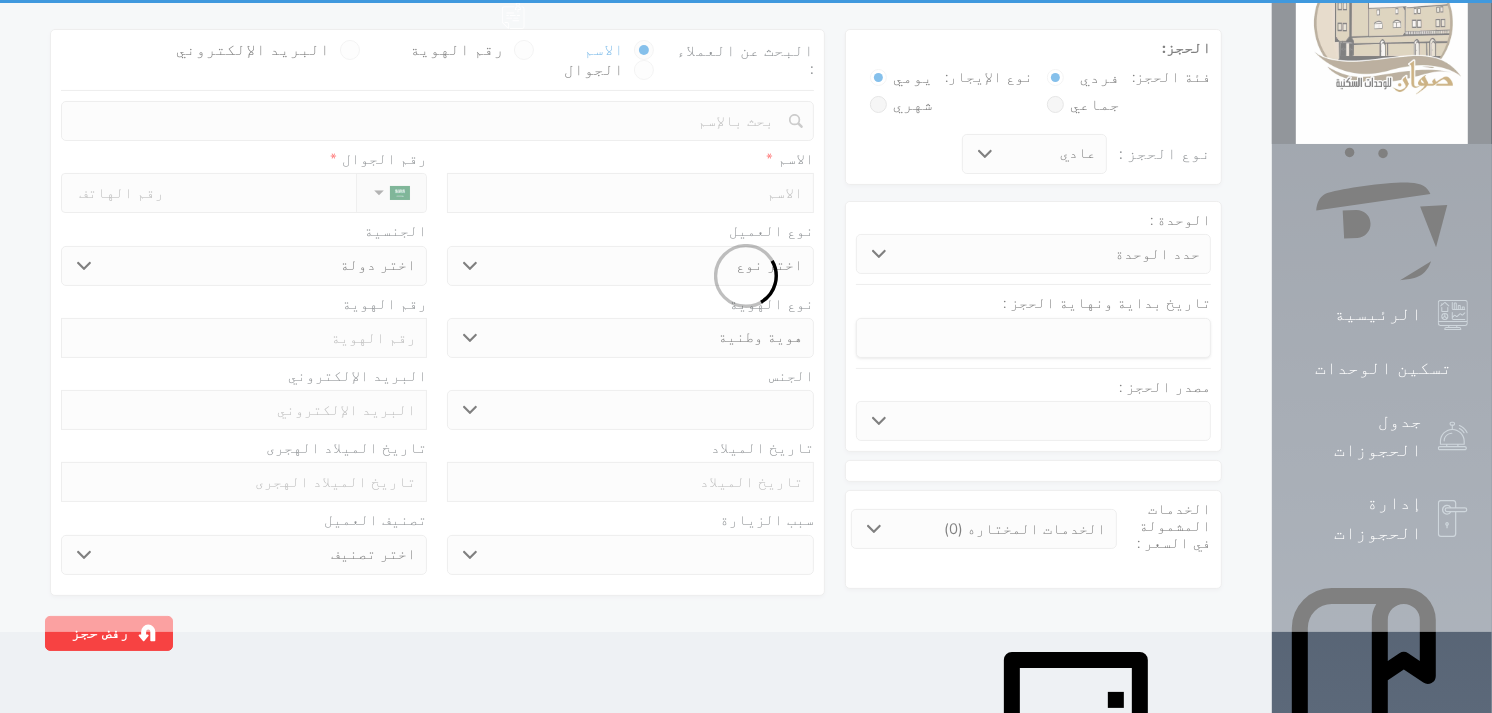 scroll, scrollTop: 0, scrollLeft: 0, axis: both 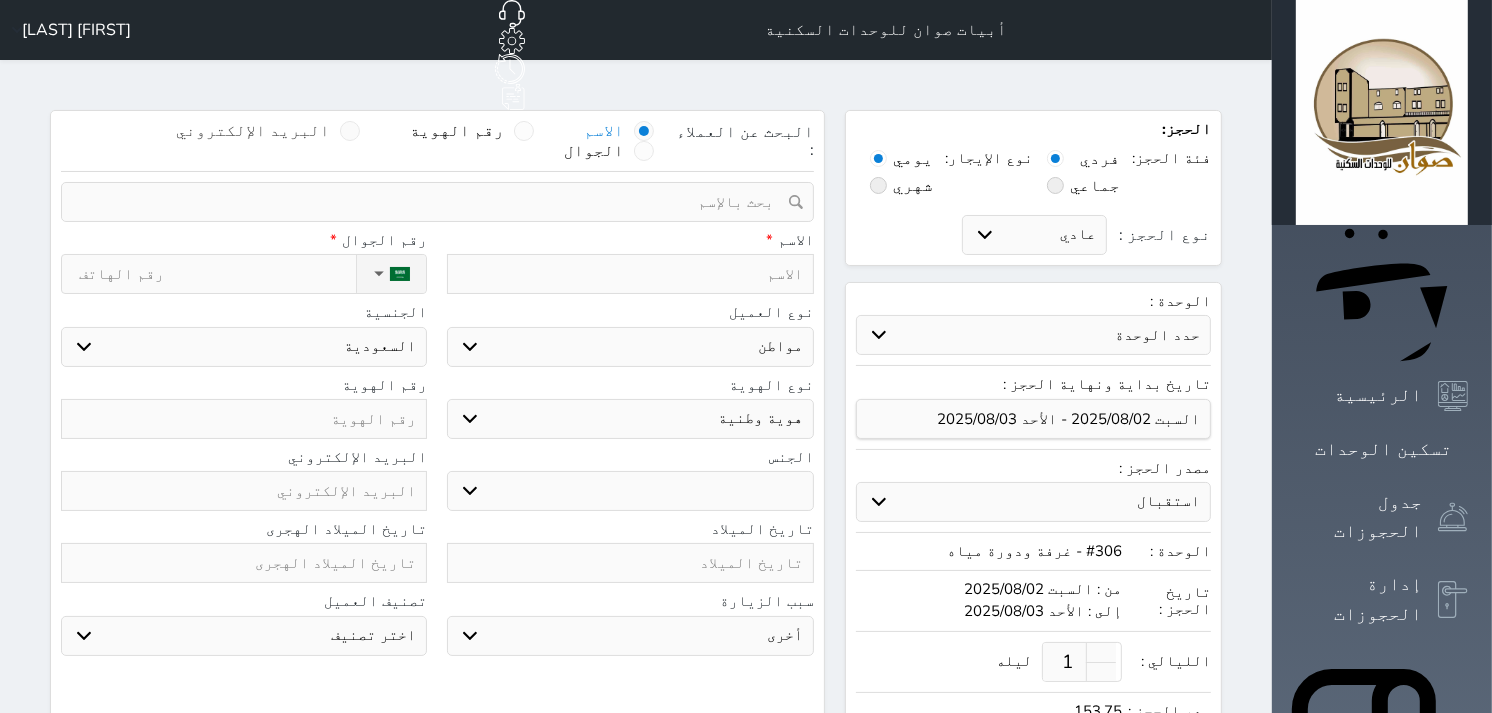 click at bounding box center (350, 131) 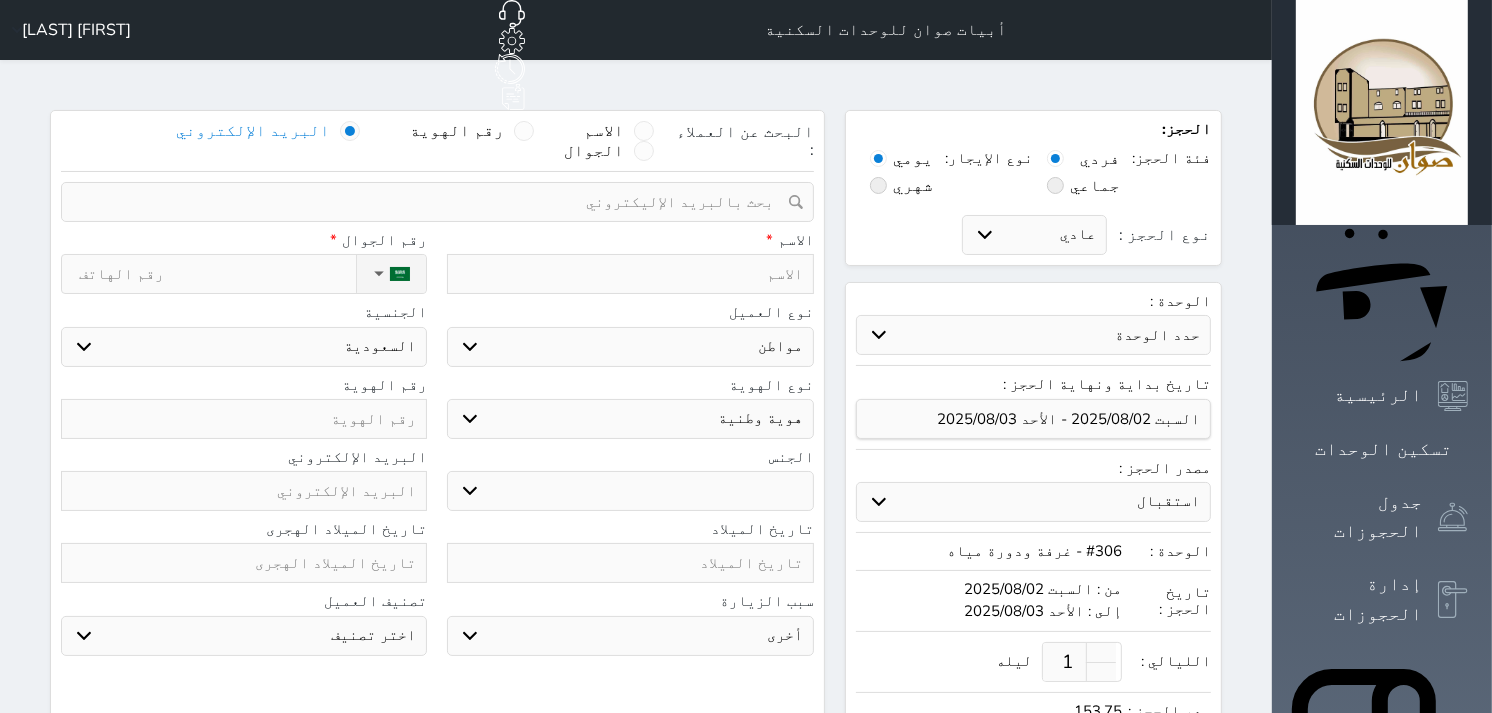 click at bounding box center [430, 202] 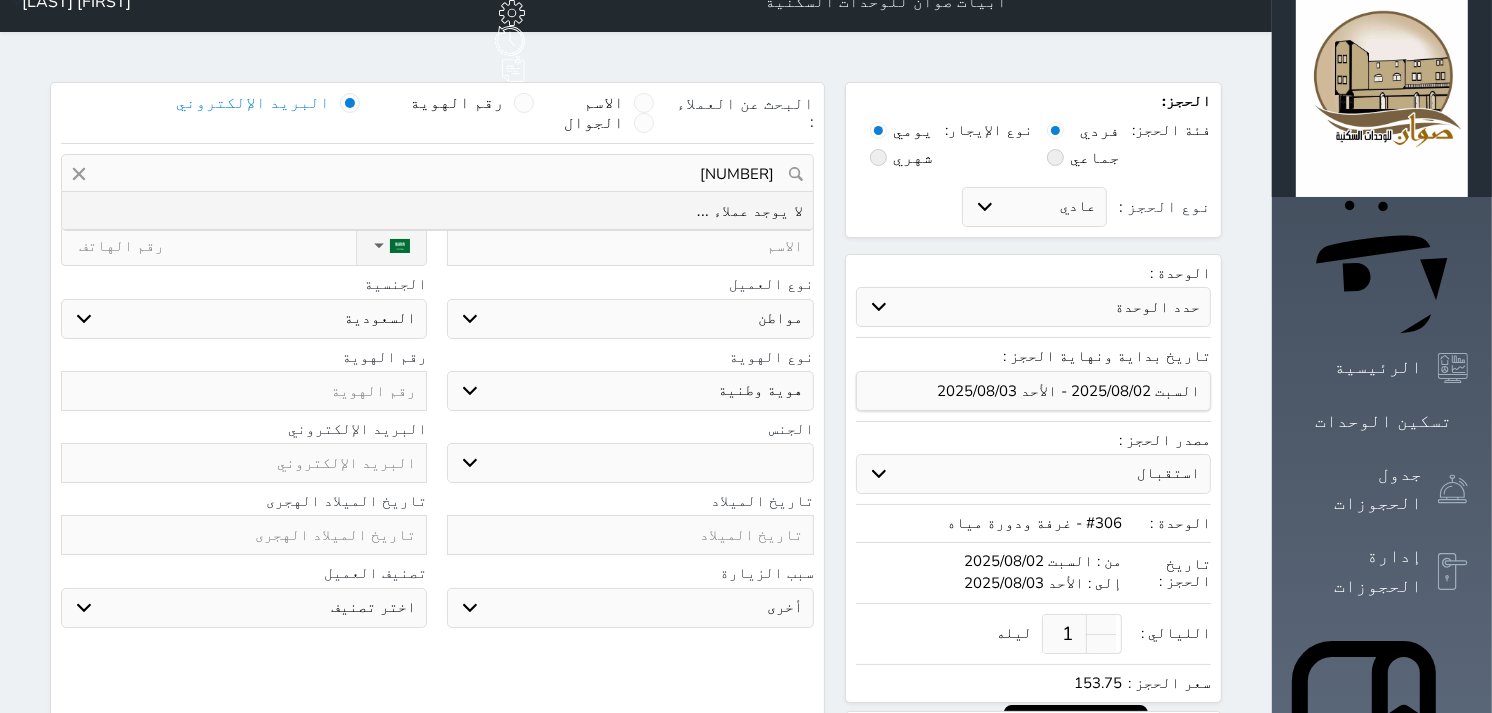 scroll, scrollTop: 0, scrollLeft: 0, axis: both 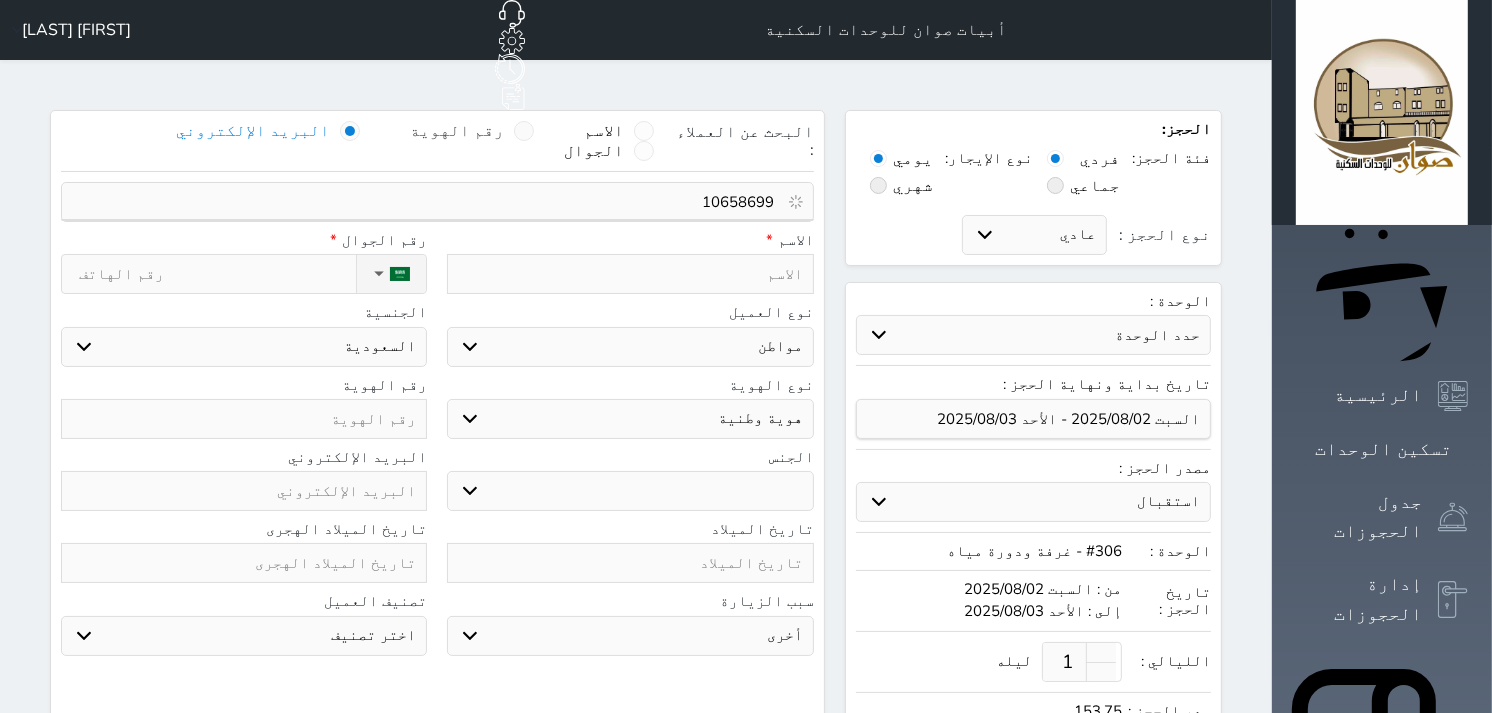 click at bounding box center (524, 131) 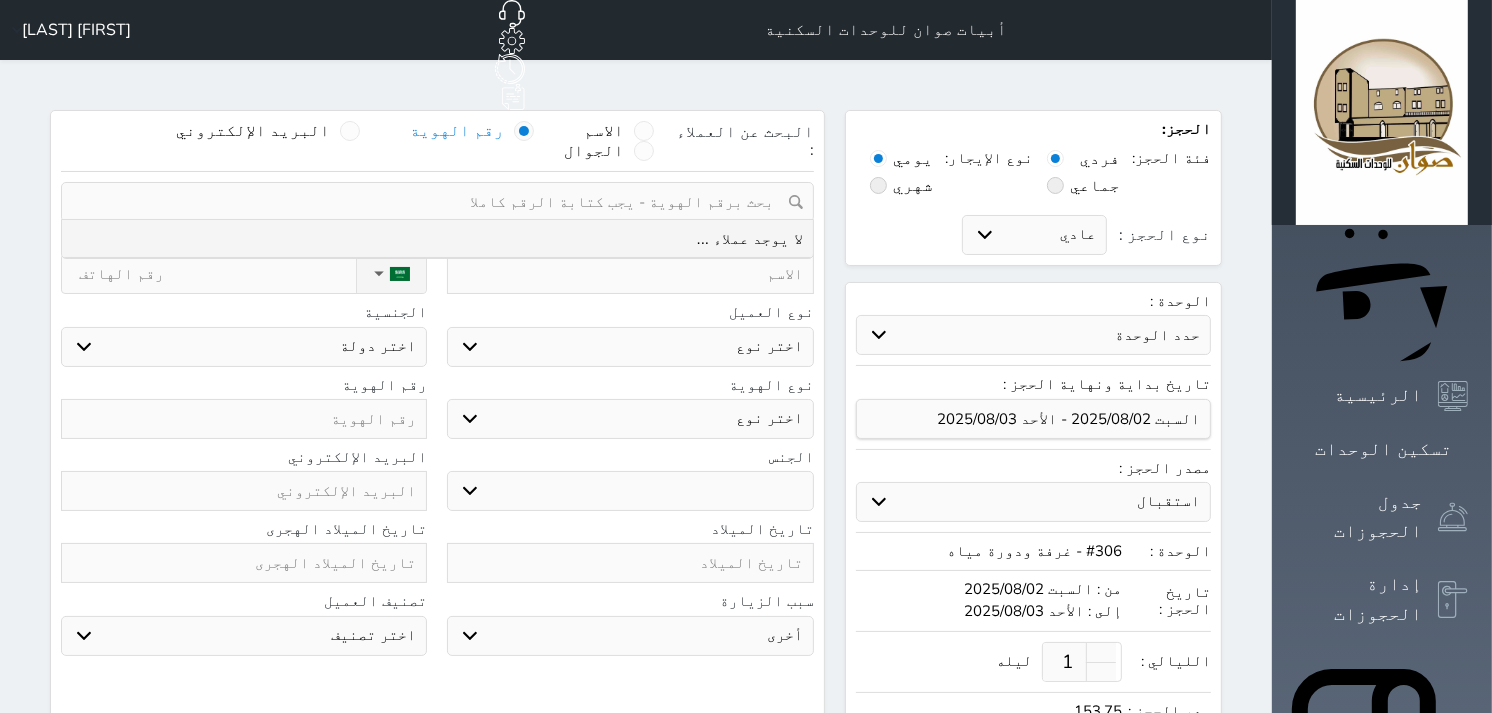 click at bounding box center (430, 202) 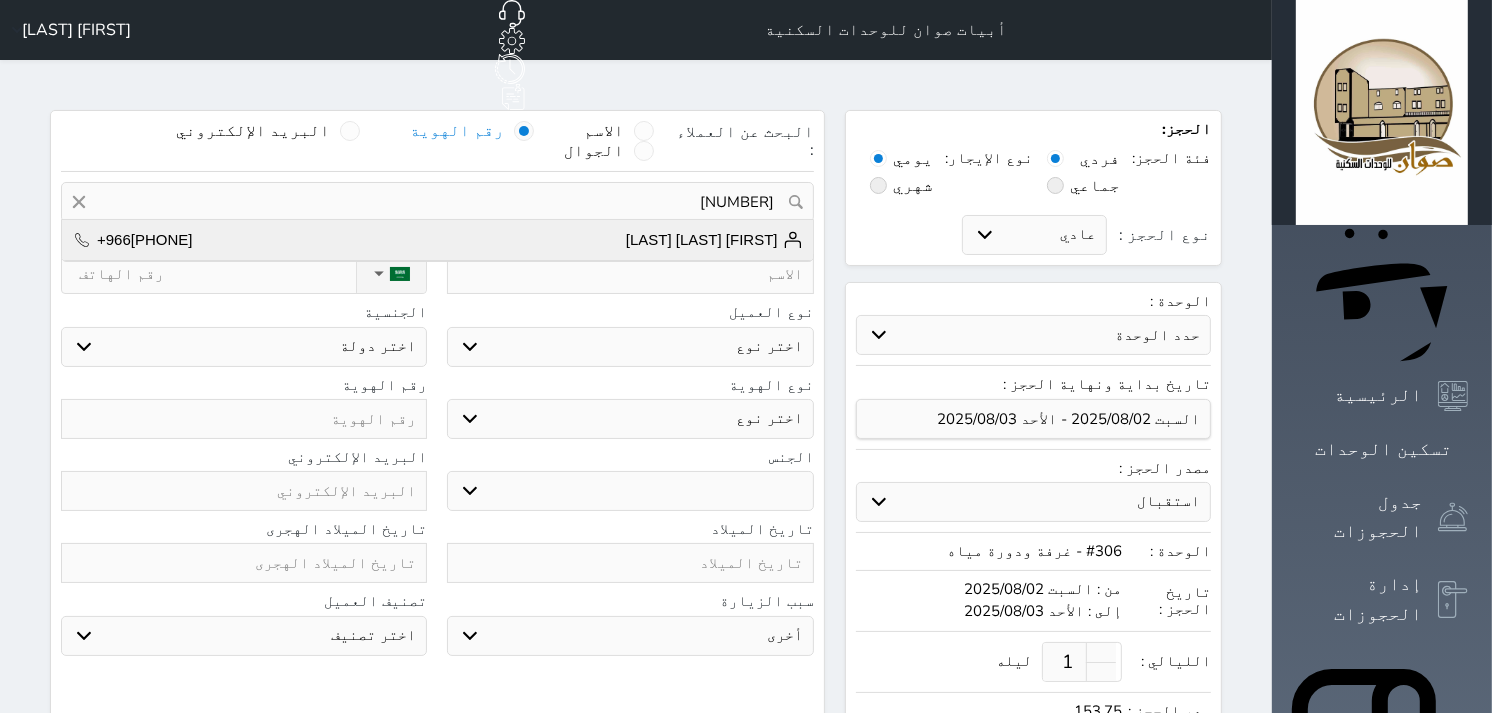 click on "[FIRST] [LAST] [LAST]" at bounding box center (714, 240) 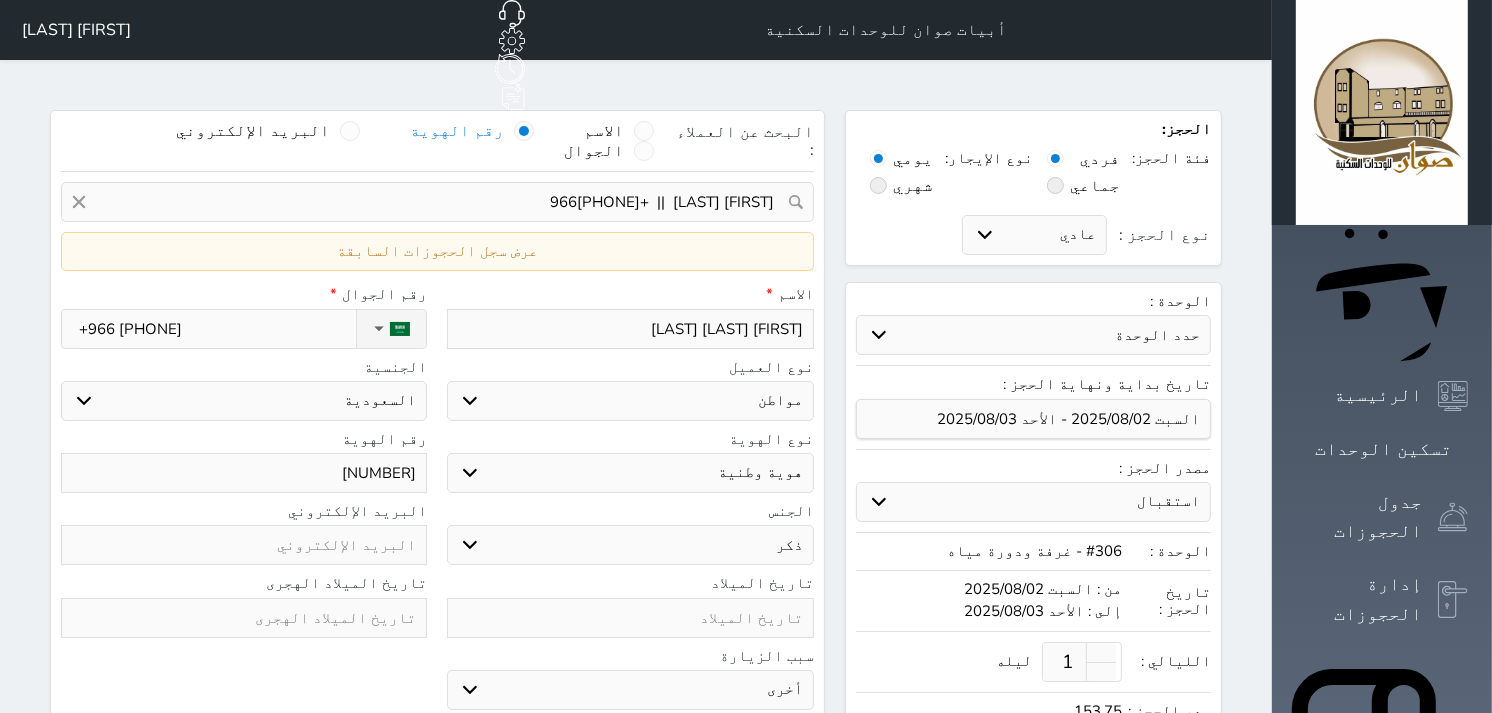click on "سياحة زيارة الاهل والاصدقاء زيارة دينية زيارة عمل زيارة رياضية زيارة ترفيهية أخرى موظف ديوان عمل نزيل حجر موظف وزارة الصحة" at bounding box center [630, 690] 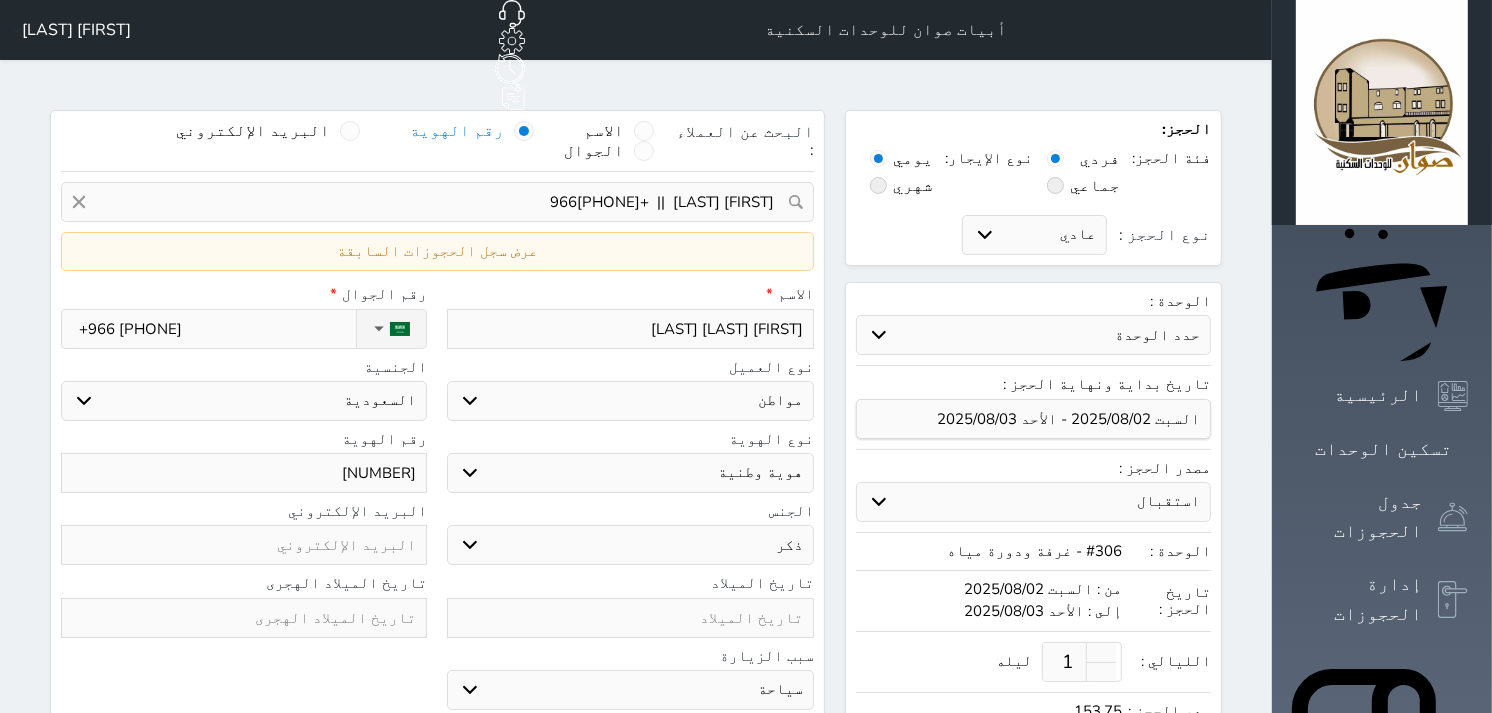 click on "سياحة زيارة الاهل والاصدقاء زيارة دينية زيارة عمل زيارة رياضية زيارة ترفيهية أخرى موظف ديوان عمل نزيل حجر موظف وزارة الصحة" at bounding box center (630, 690) 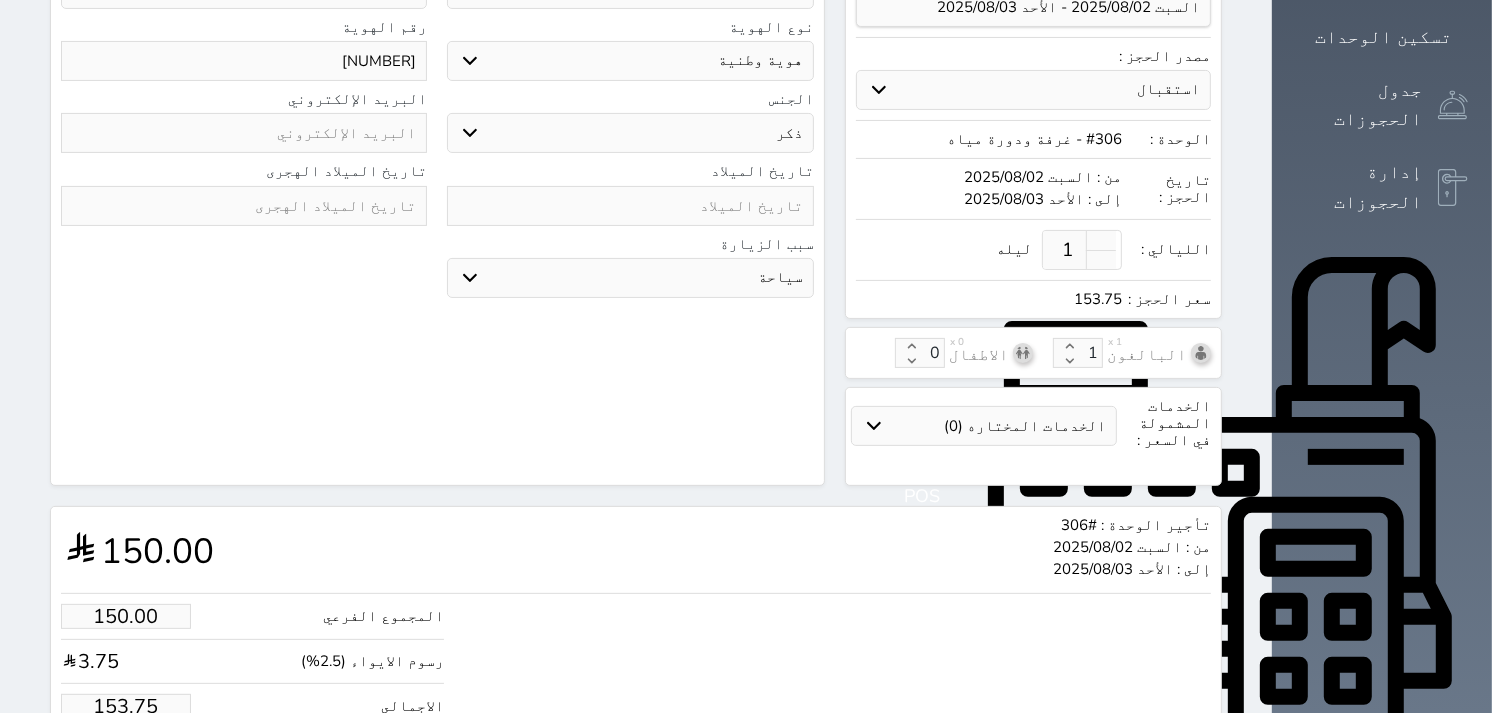 scroll, scrollTop: 444, scrollLeft: 0, axis: vertical 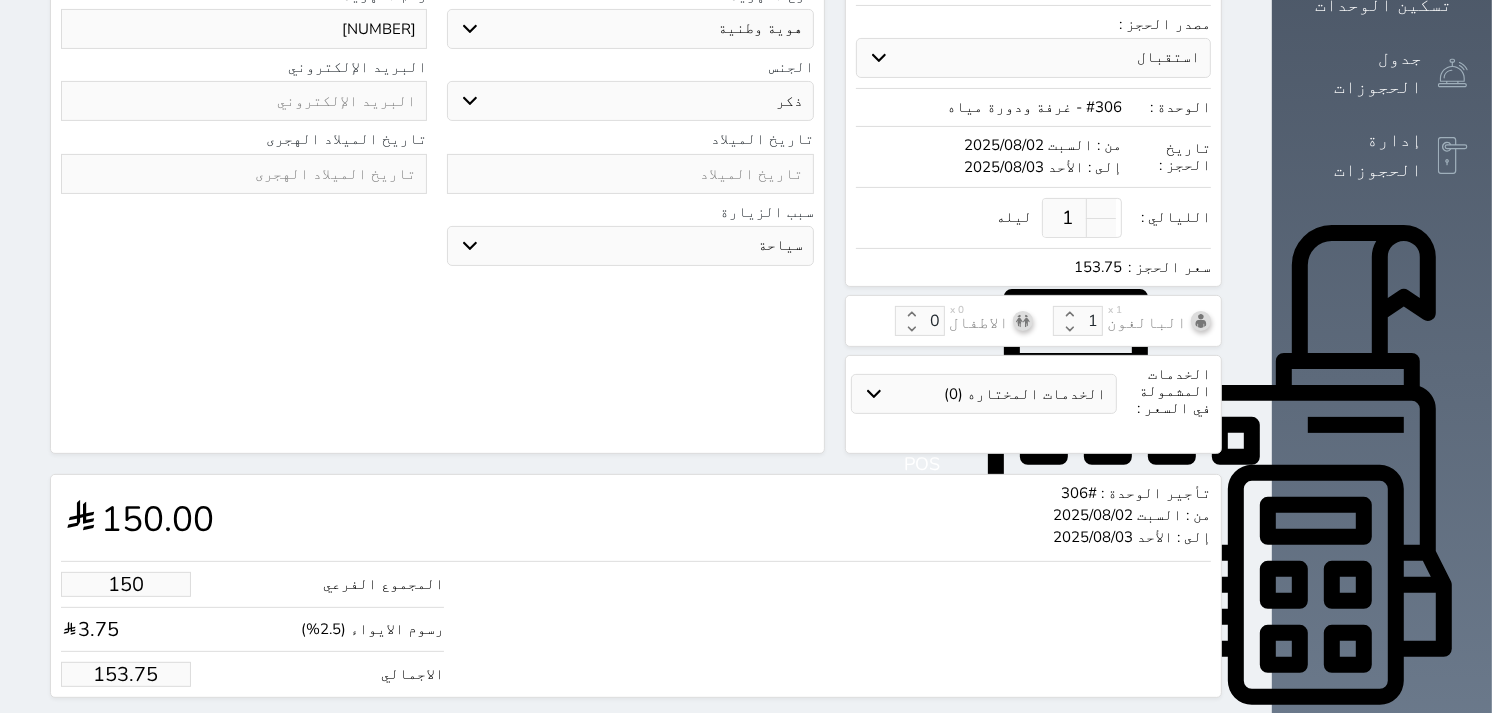 click on "150" at bounding box center (126, 584) 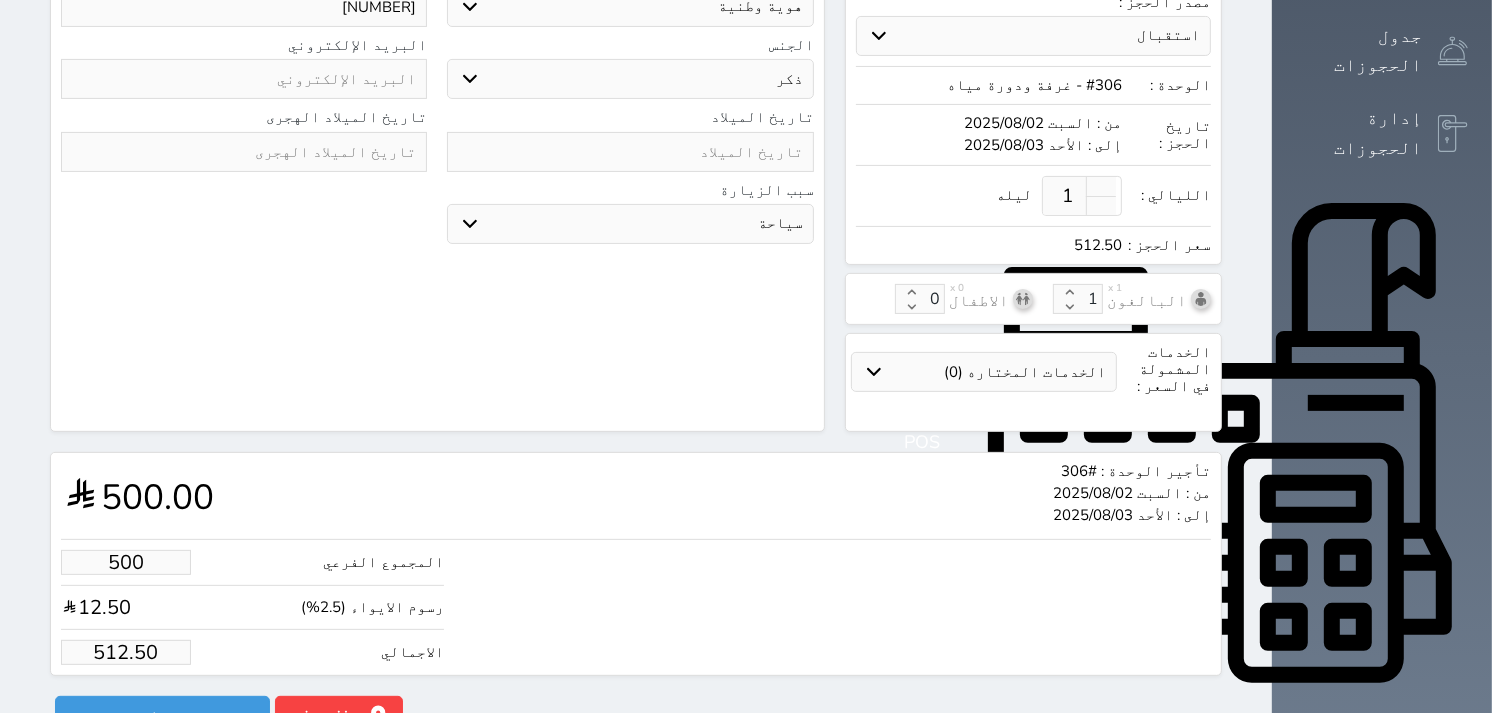 scroll, scrollTop: 472, scrollLeft: 0, axis: vertical 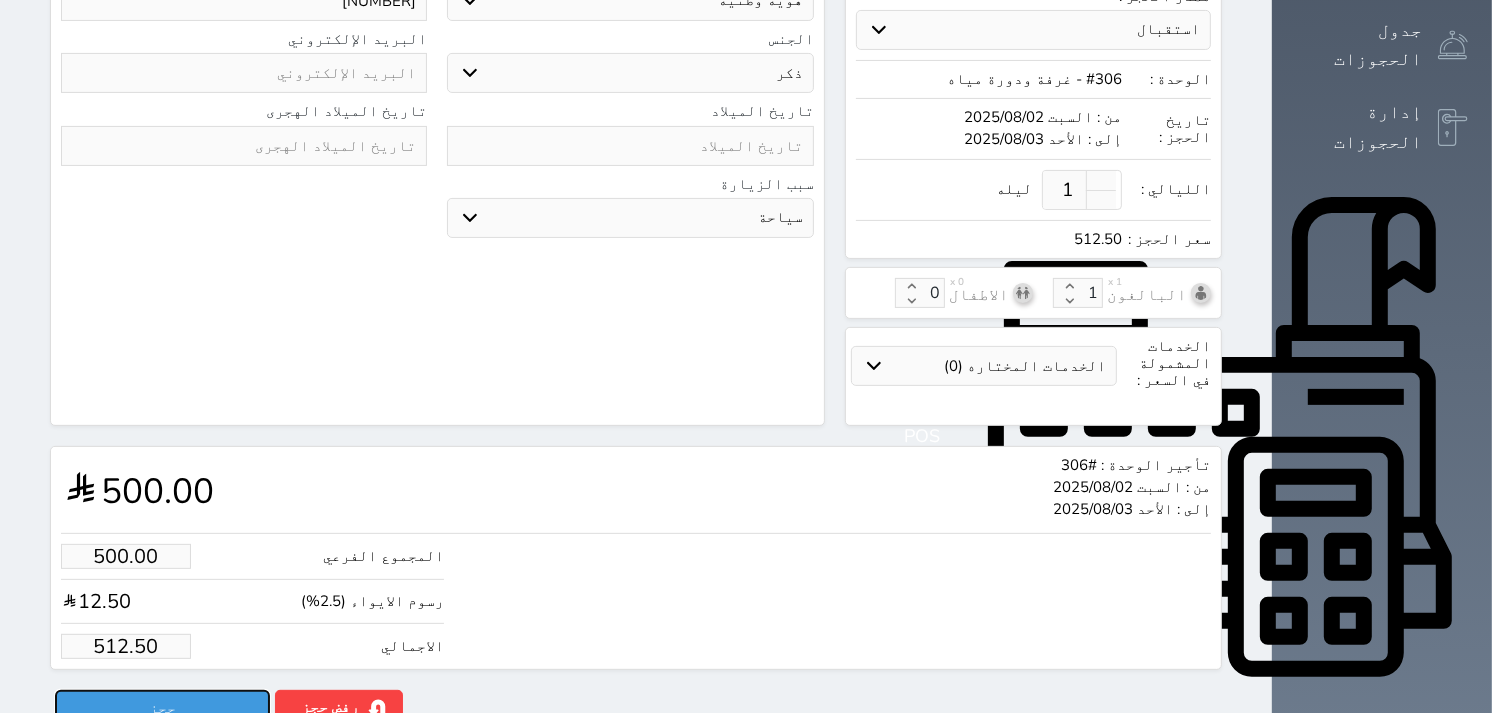 click on "حجز" at bounding box center (162, 707) 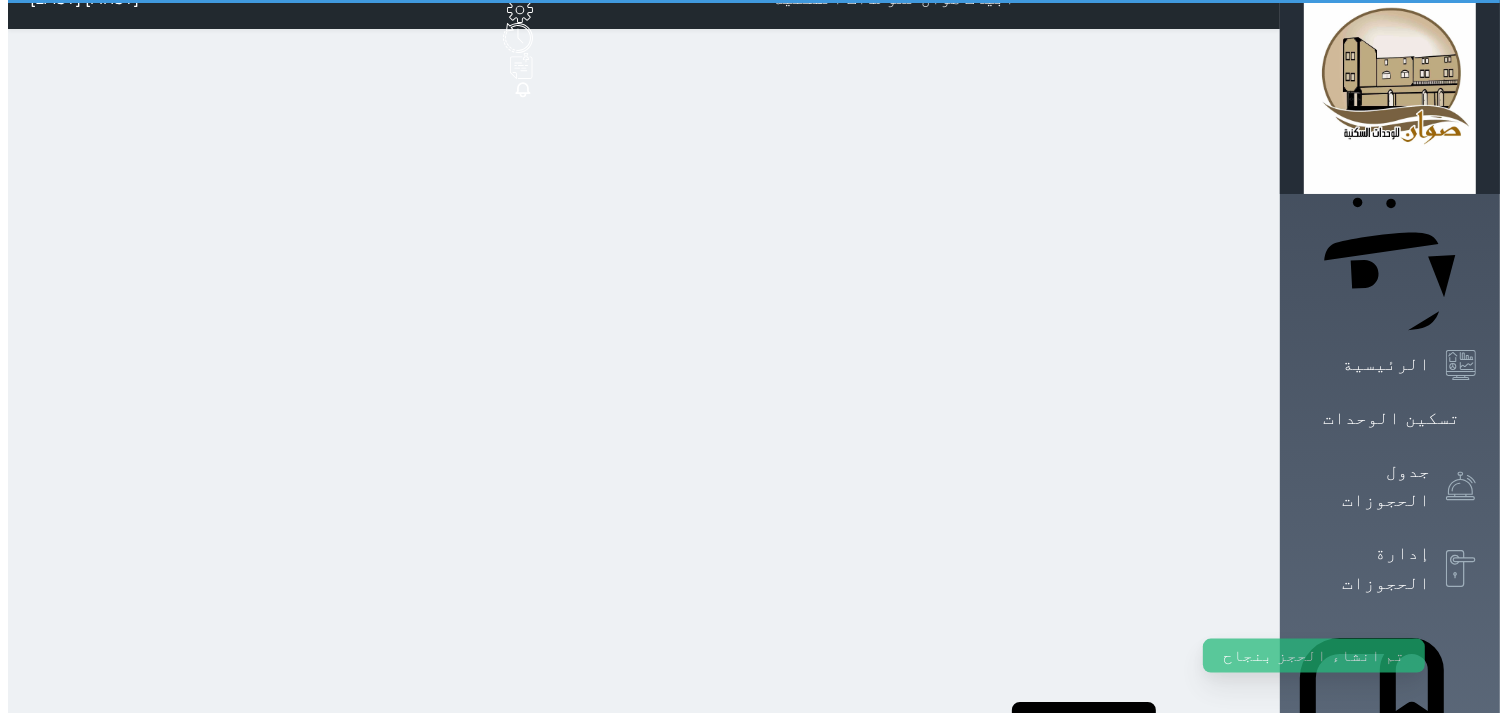 scroll, scrollTop: 0, scrollLeft: 0, axis: both 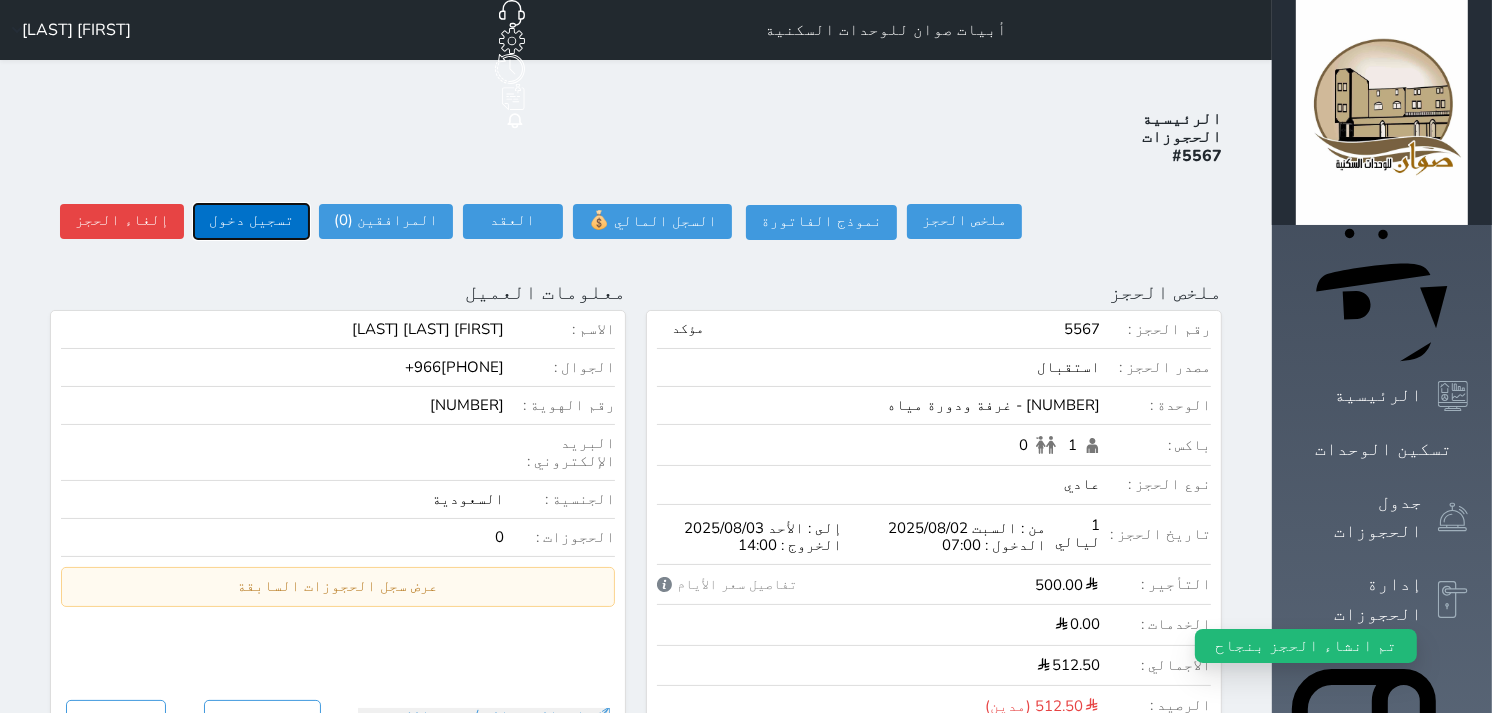 click on "تسجيل دخول" at bounding box center [251, 221] 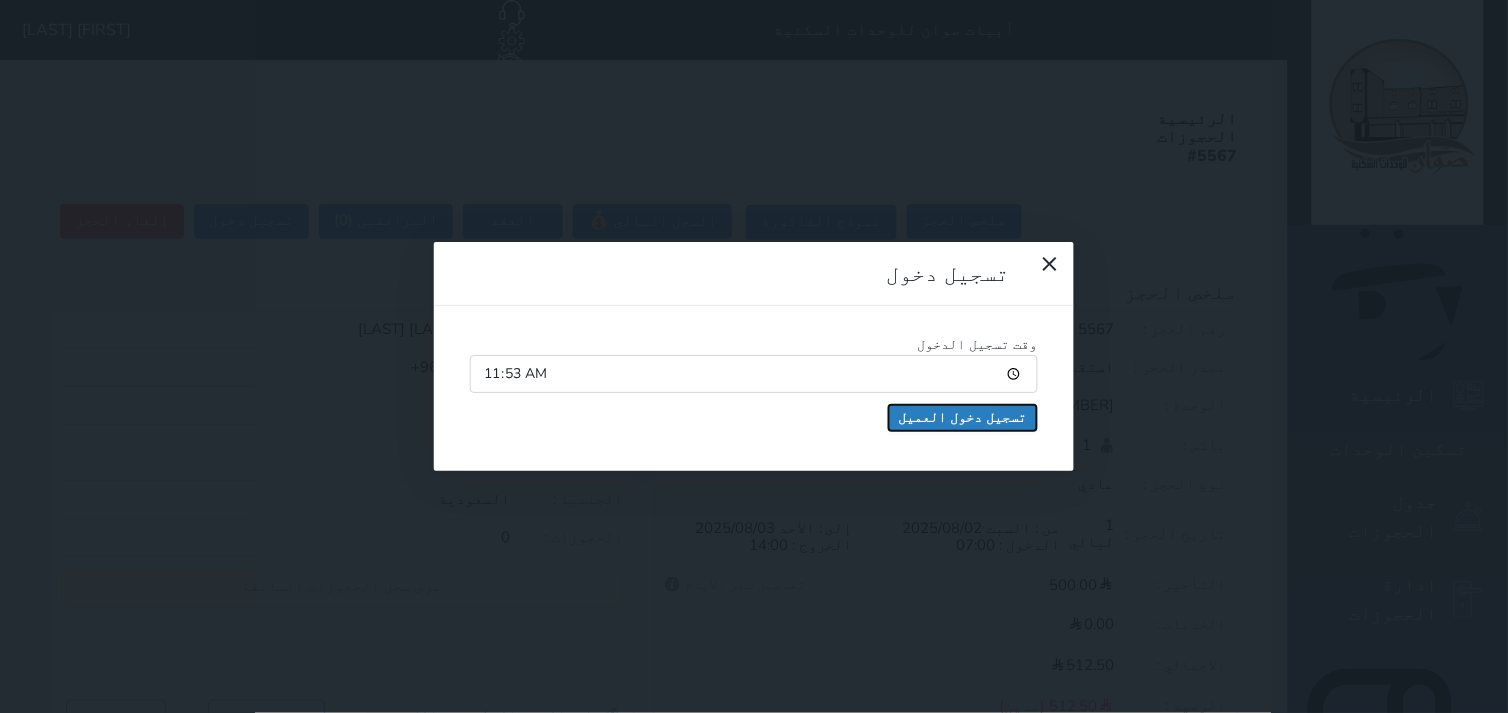 click on "تسجيل دخول العميل" at bounding box center (963, 418) 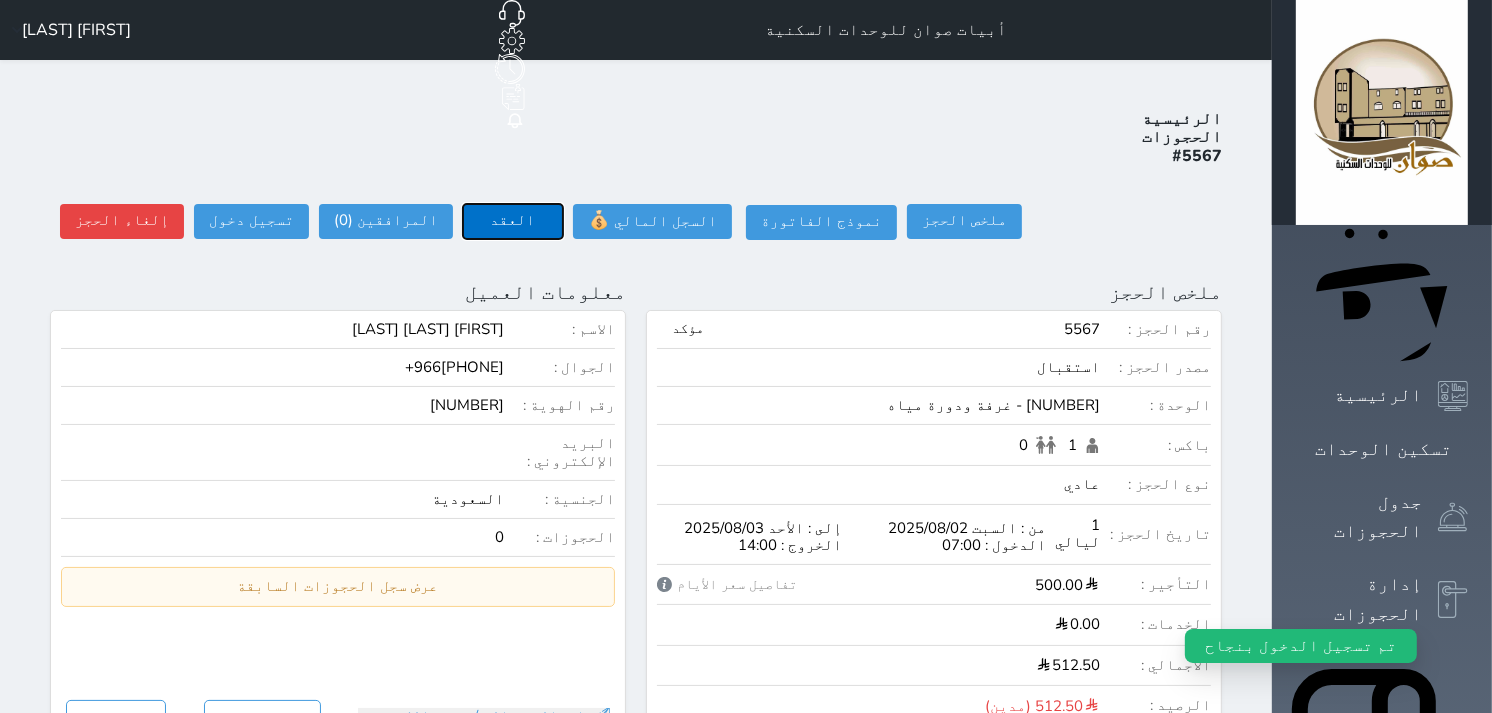 click on "العقد" at bounding box center (513, 221) 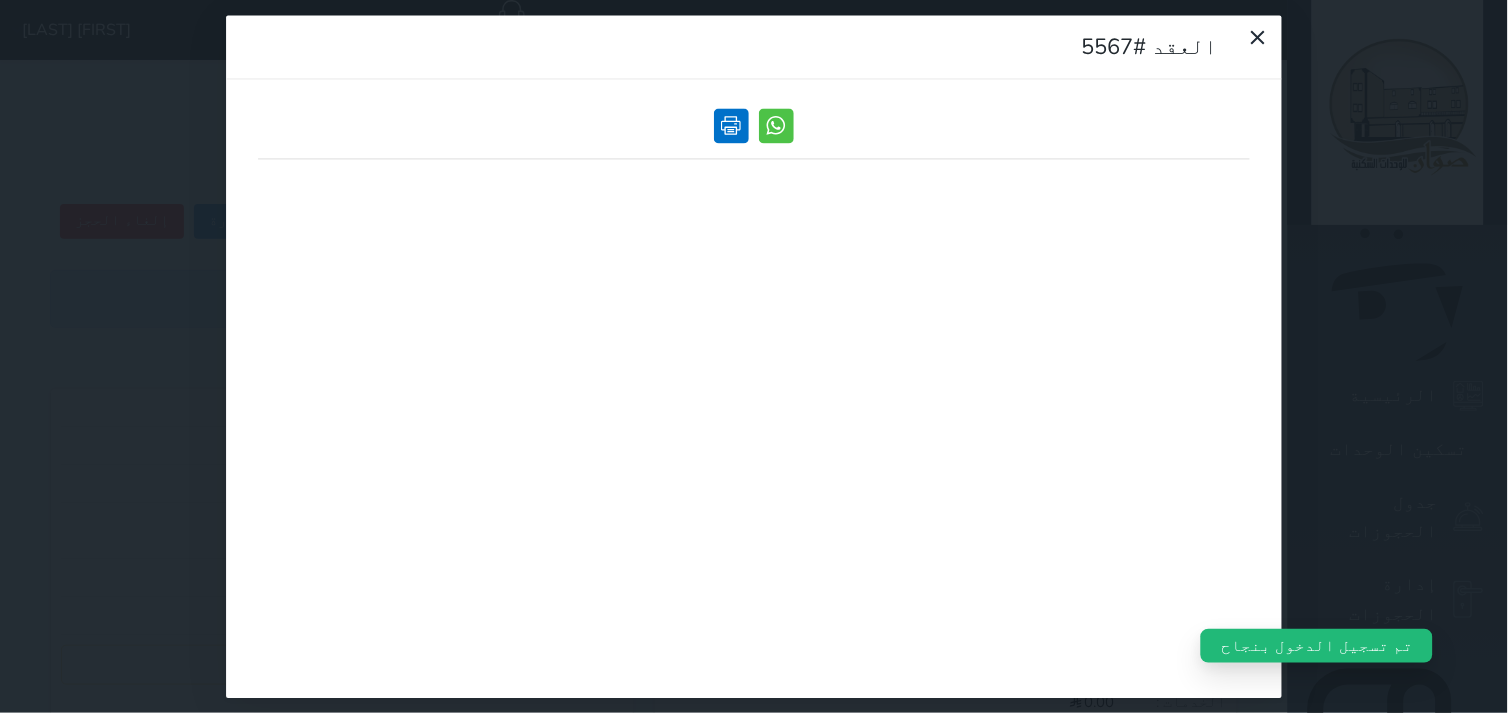 click at bounding box center (731, 125) 